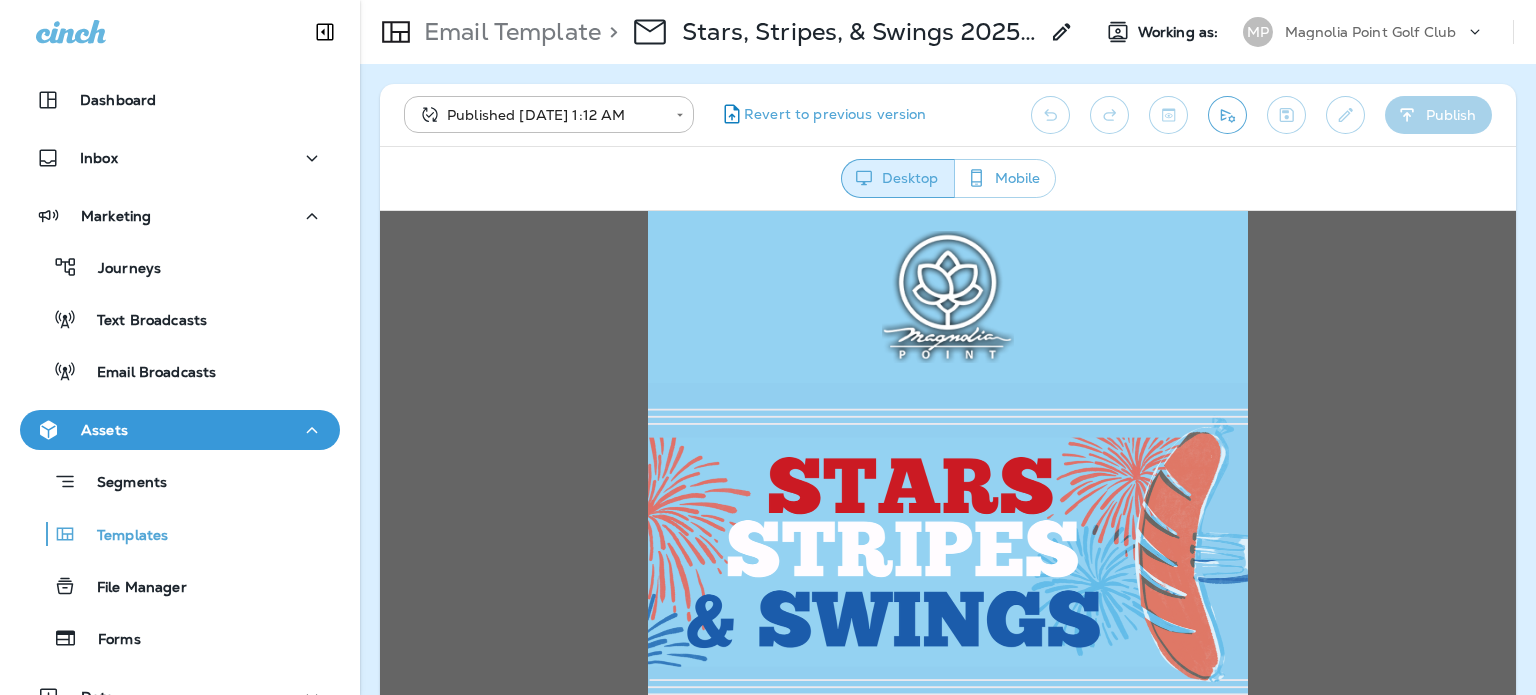 scroll, scrollTop: 0, scrollLeft: 0, axis: both 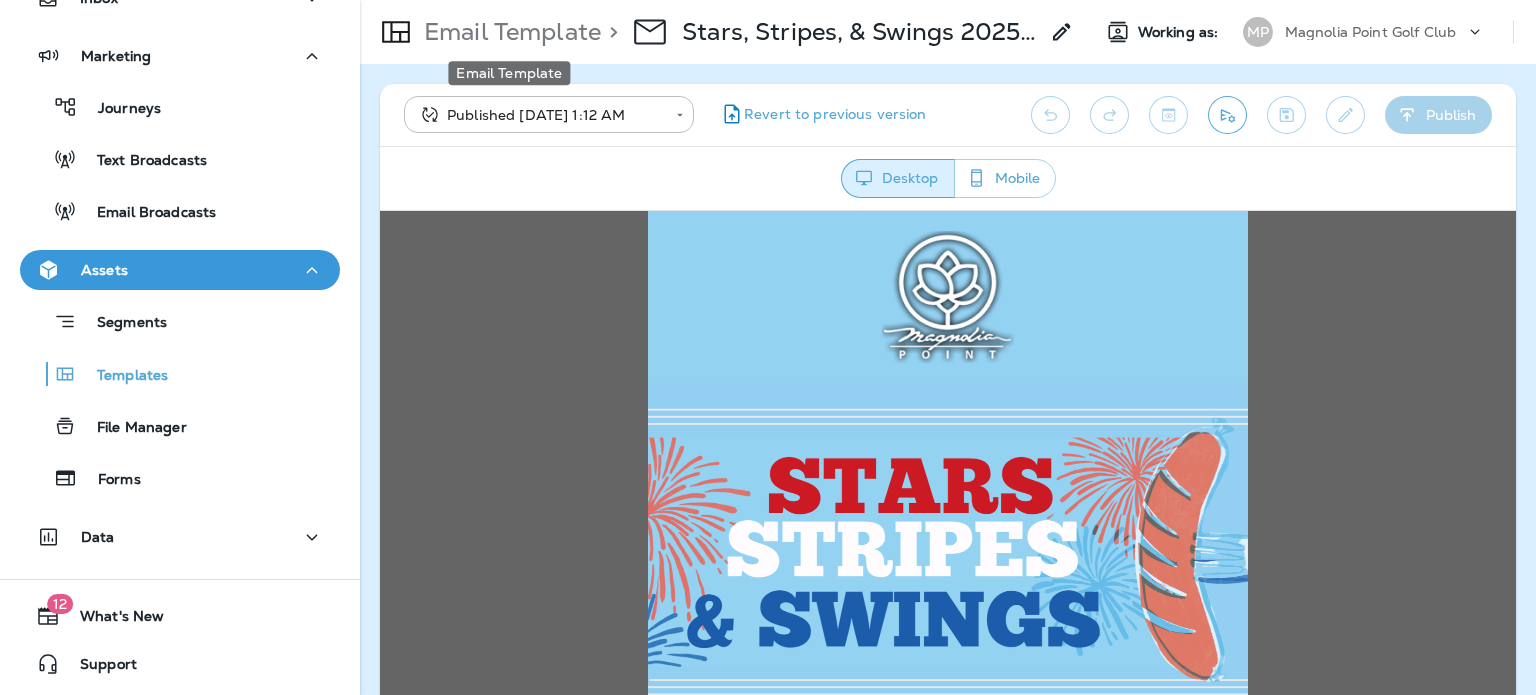 click on "Email Template" at bounding box center (508, 32) 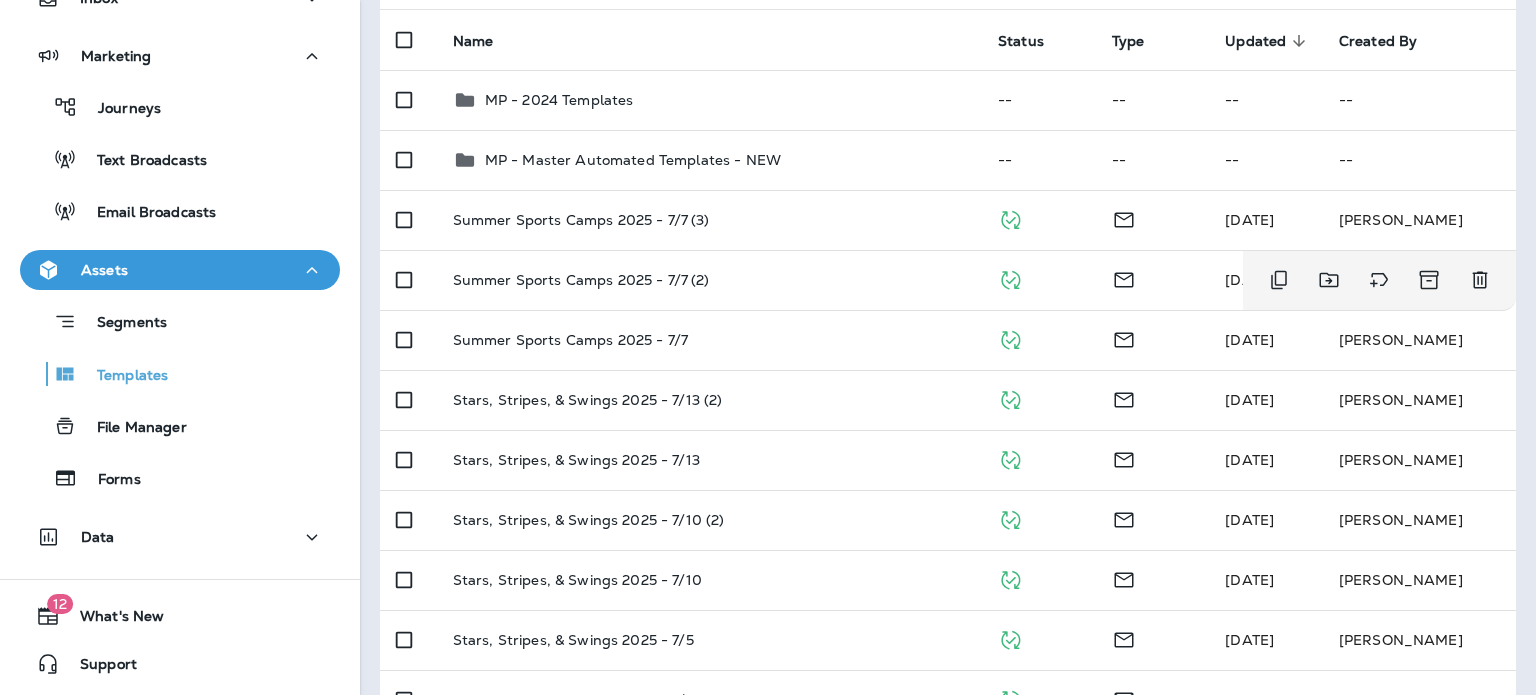 scroll, scrollTop: 200, scrollLeft: 0, axis: vertical 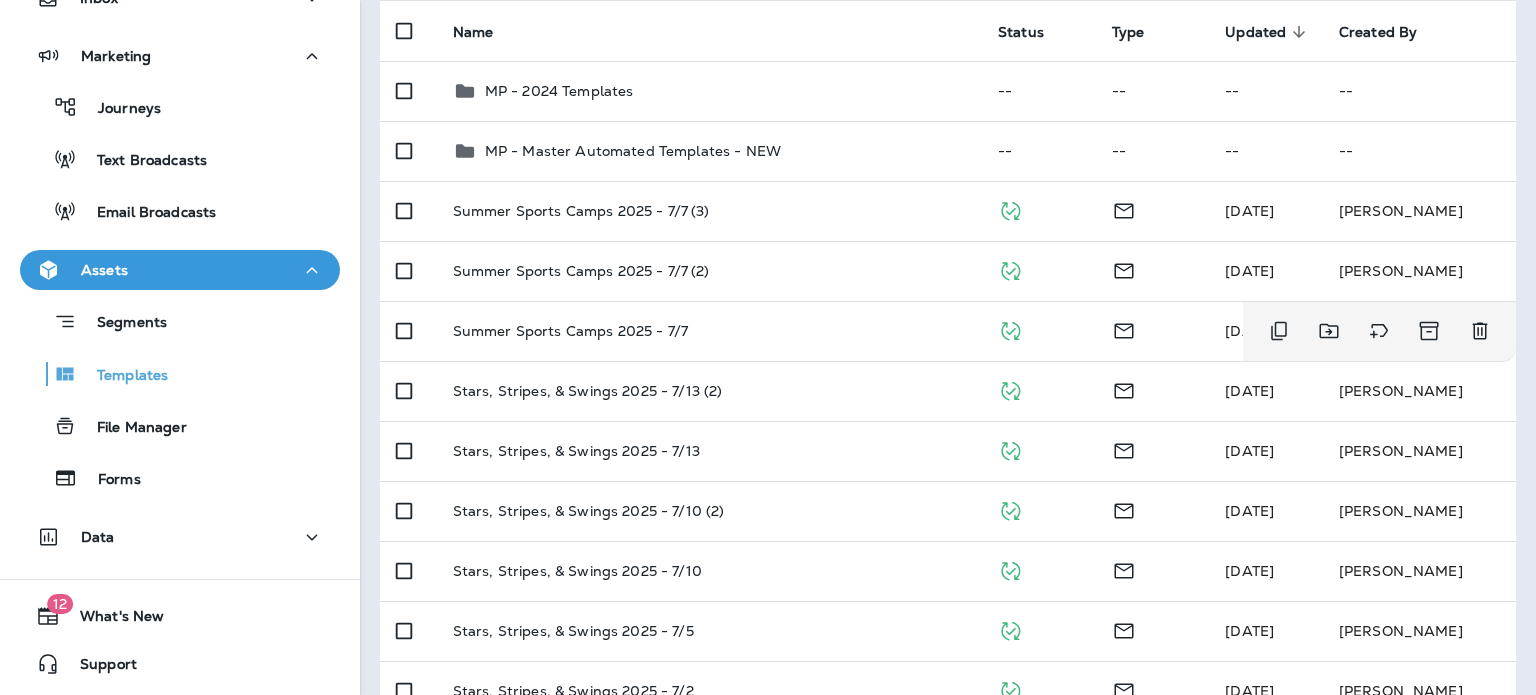 click on "Summer Sports Camps 2025 - 7/7" at bounding box center [709, 331] 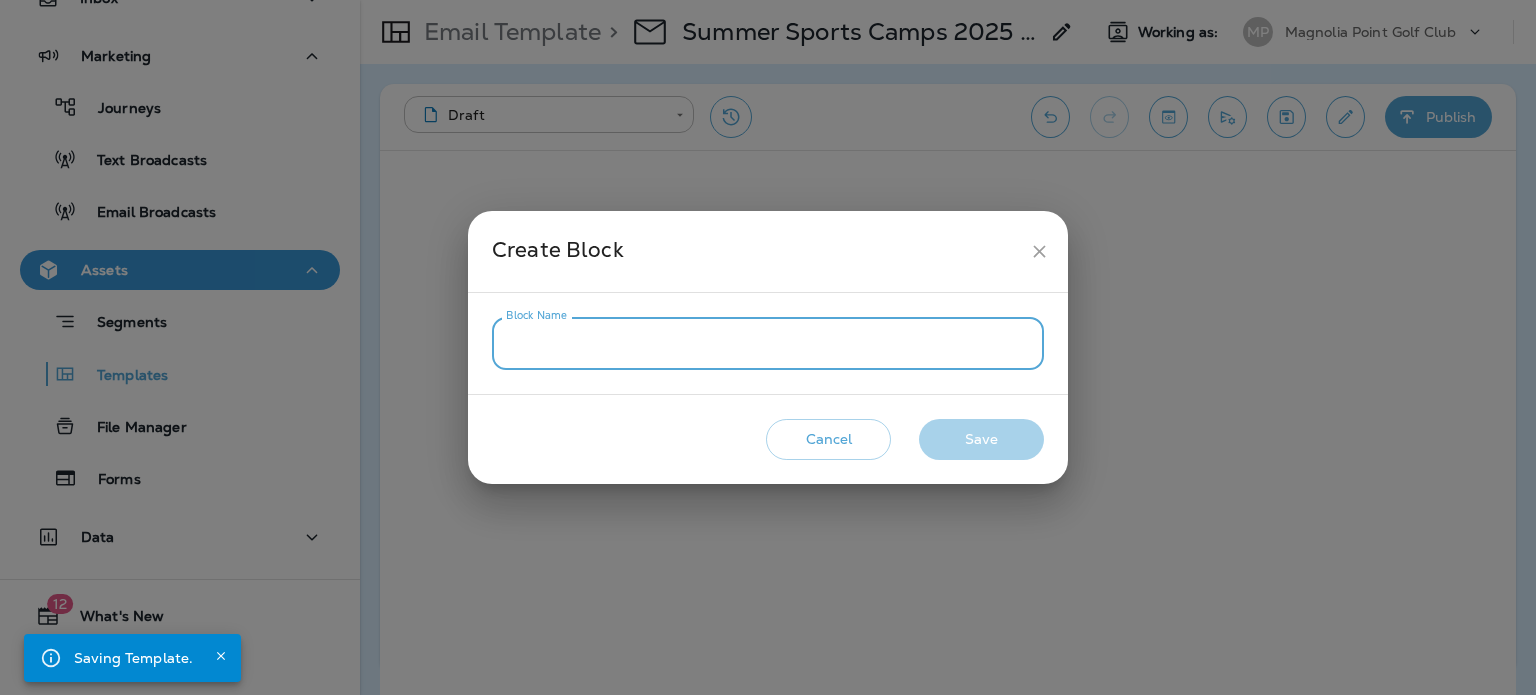 click on "Block Name" at bounding box center (768, 343) 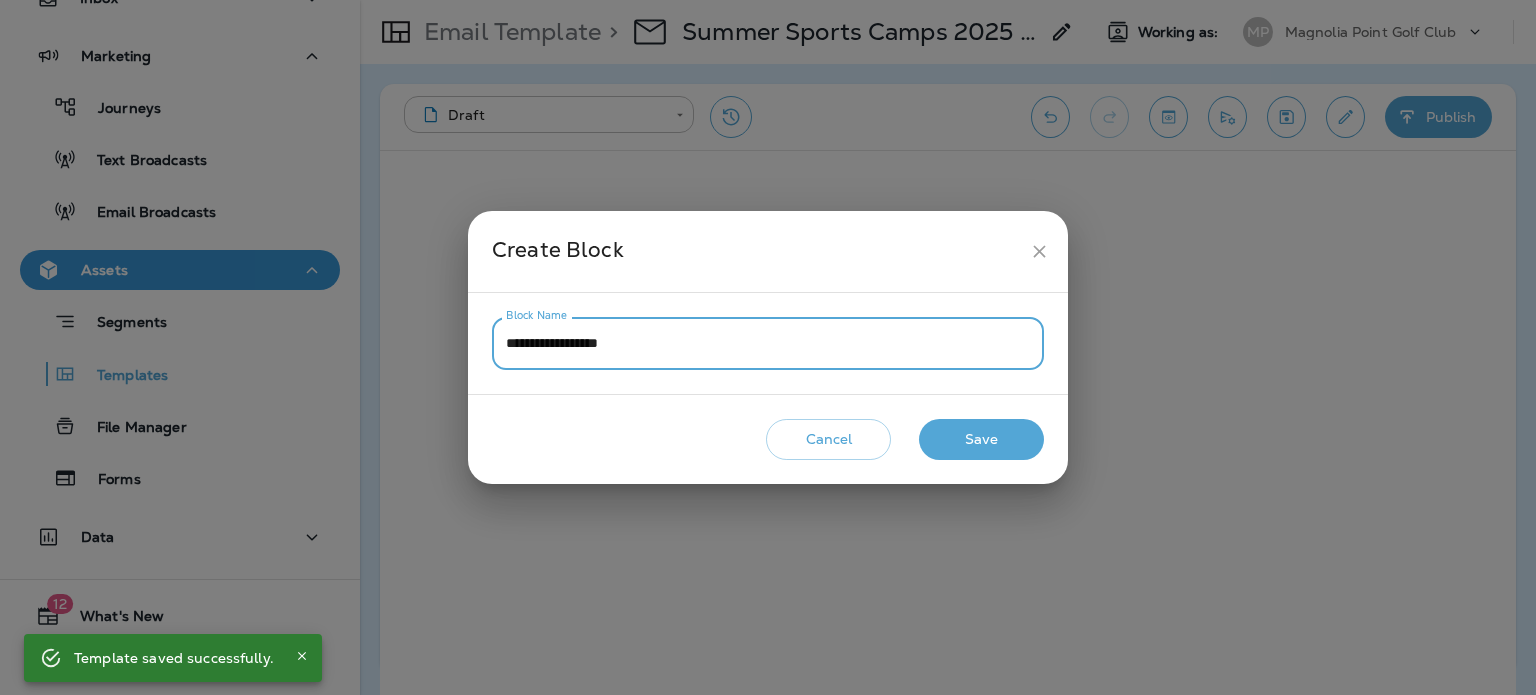 type on "**********" 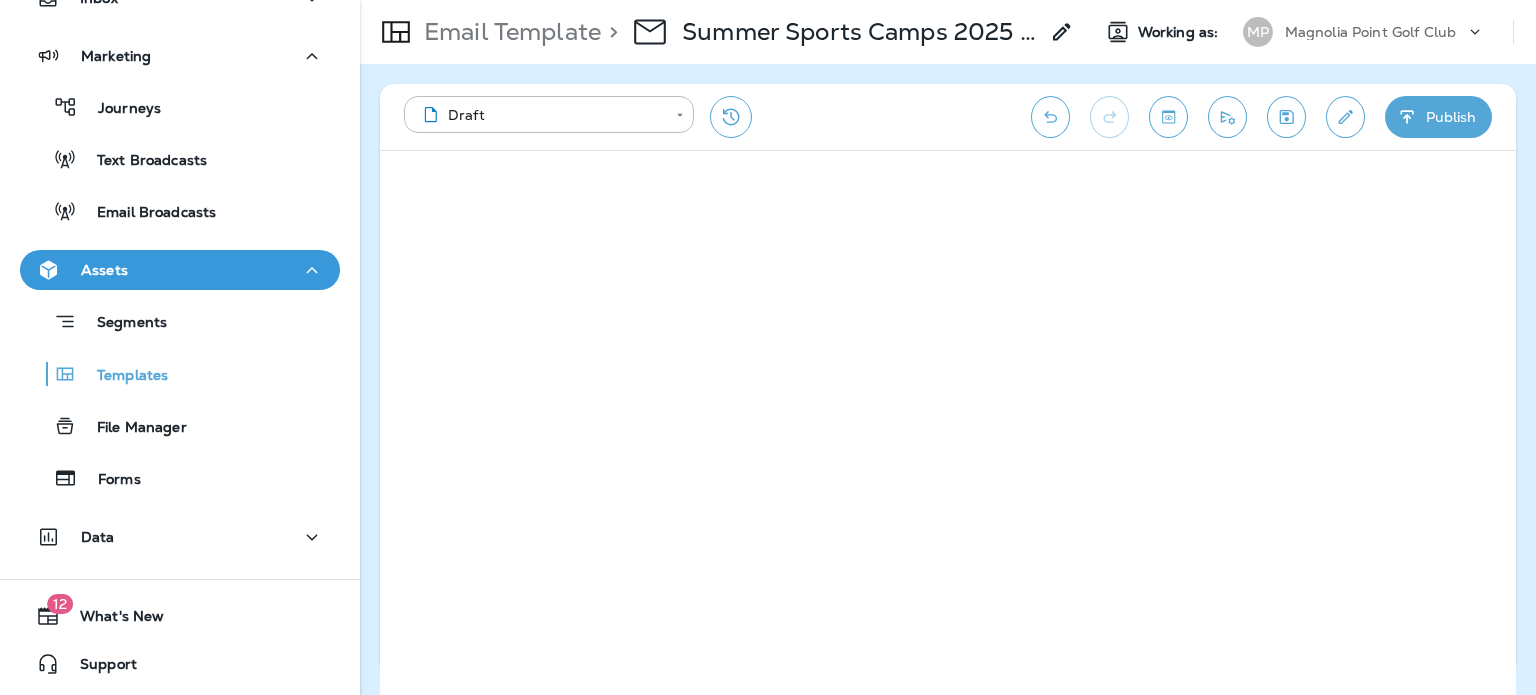 click on "Publish" at bounding box center (1438, 117) 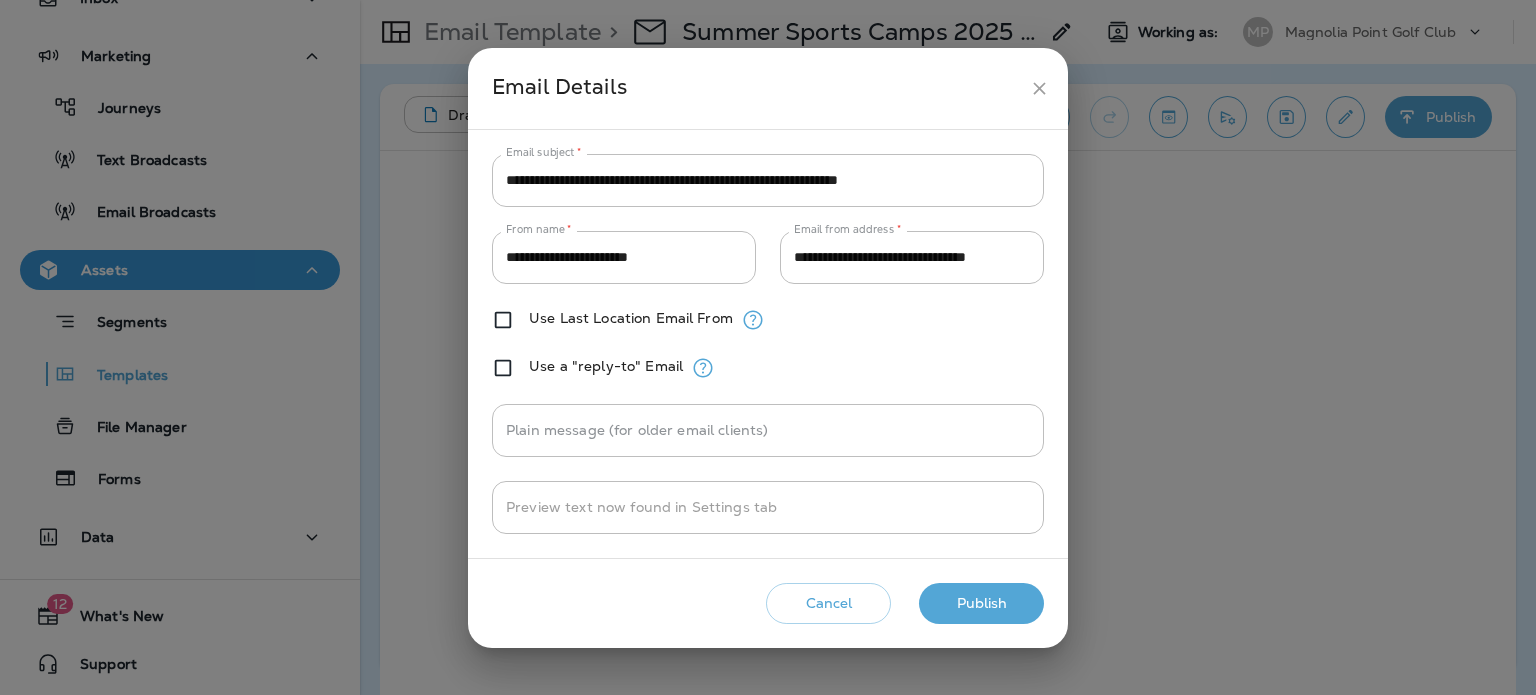 click on "Publish" at bounding box center (981, 603) 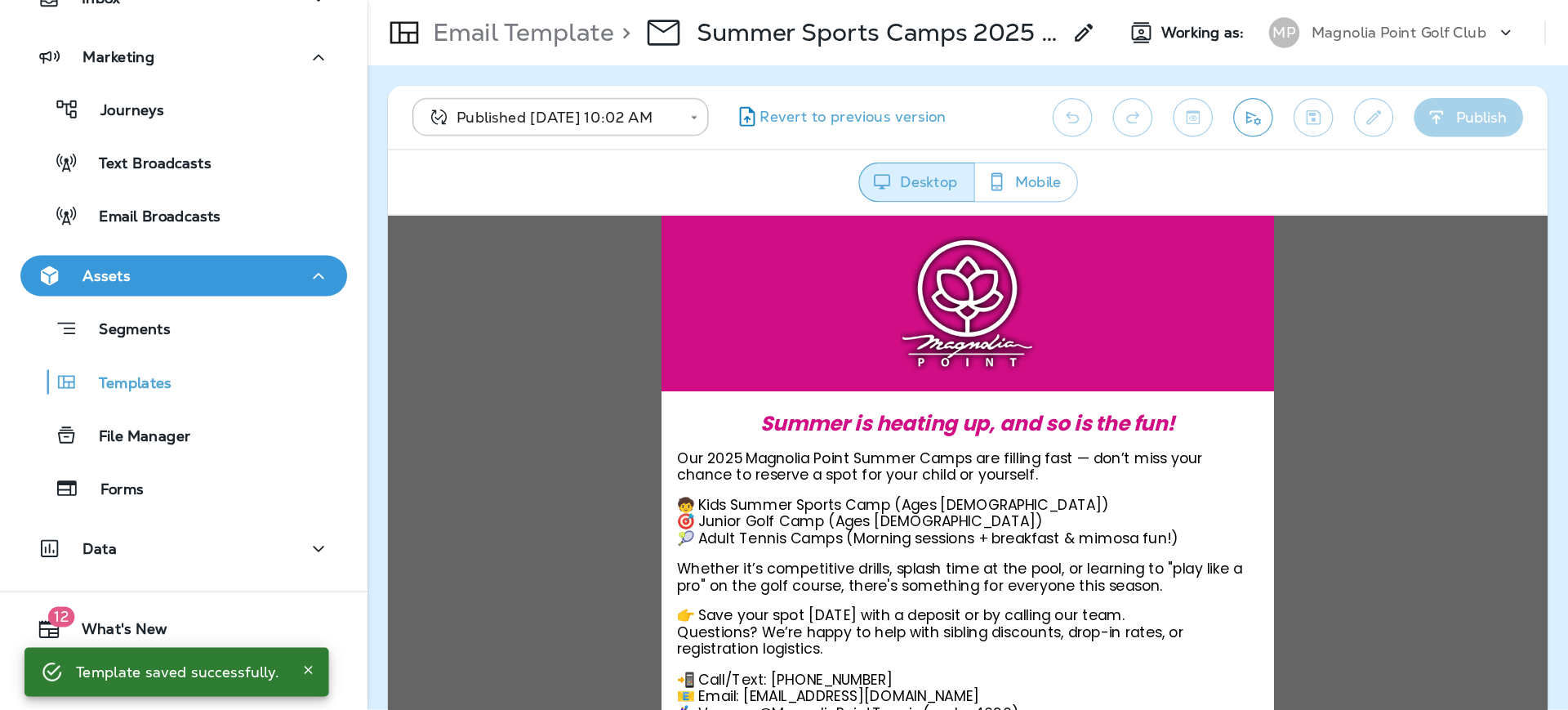 scroll, scrollTop: 0, scrollLeft: 0, axis: both 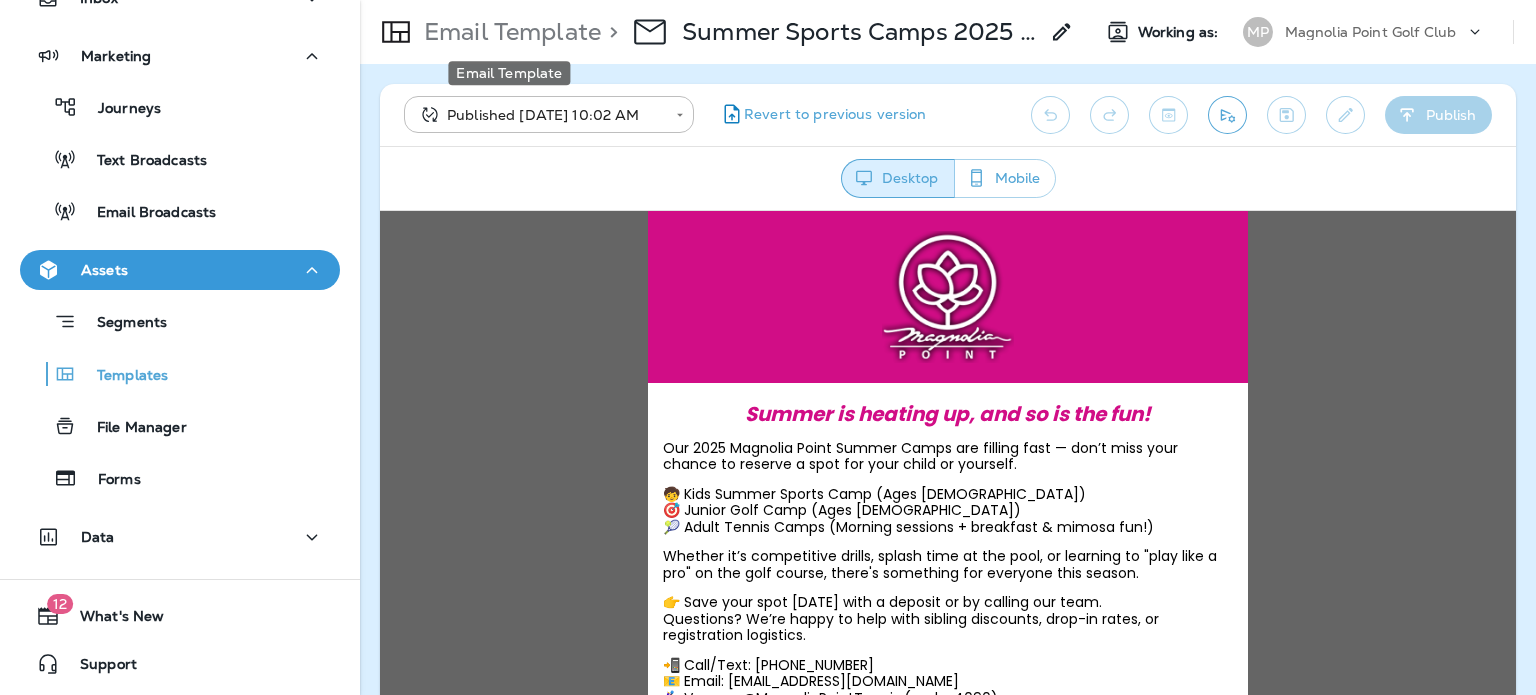 click on "Email Template" at bounding box center [508, 32] 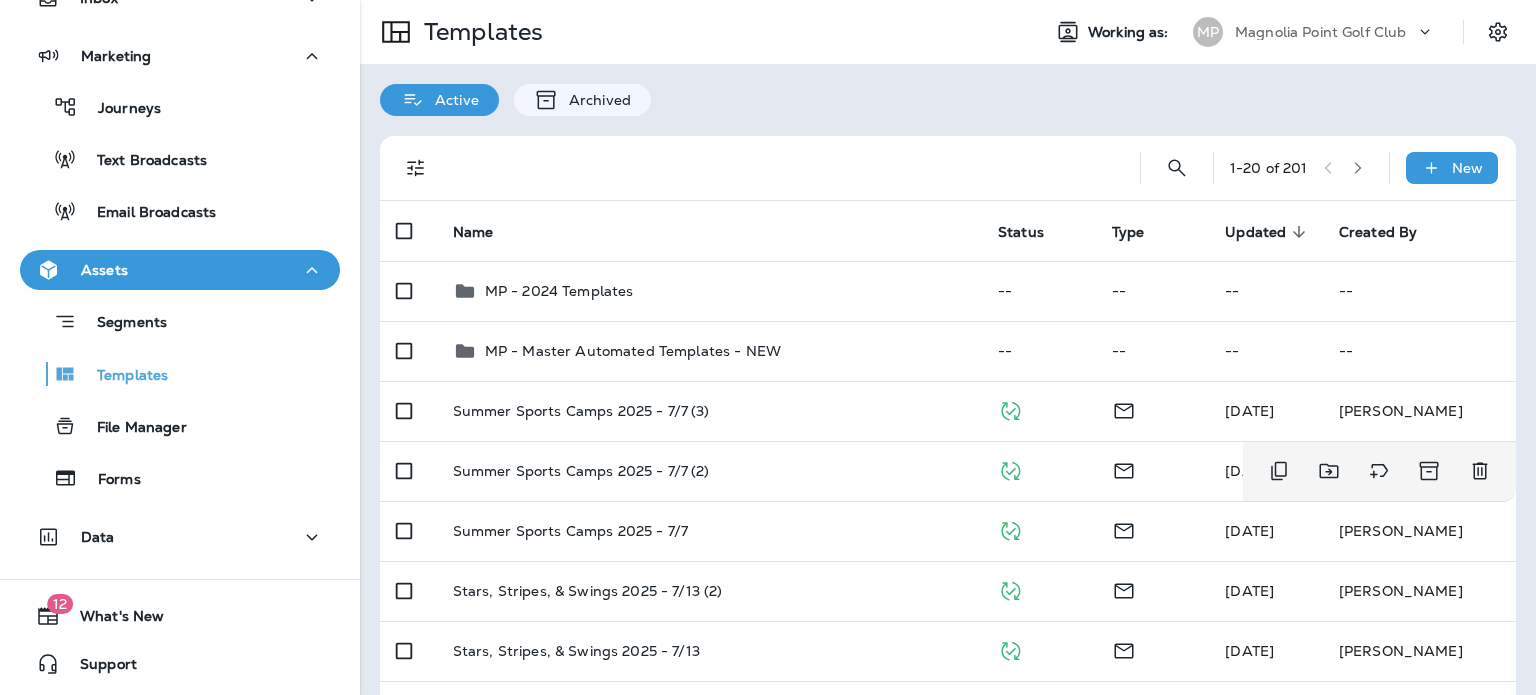 click on "Summer Sports Camps 2025 - 7/7 (2)" at bounding box center [709, 471] 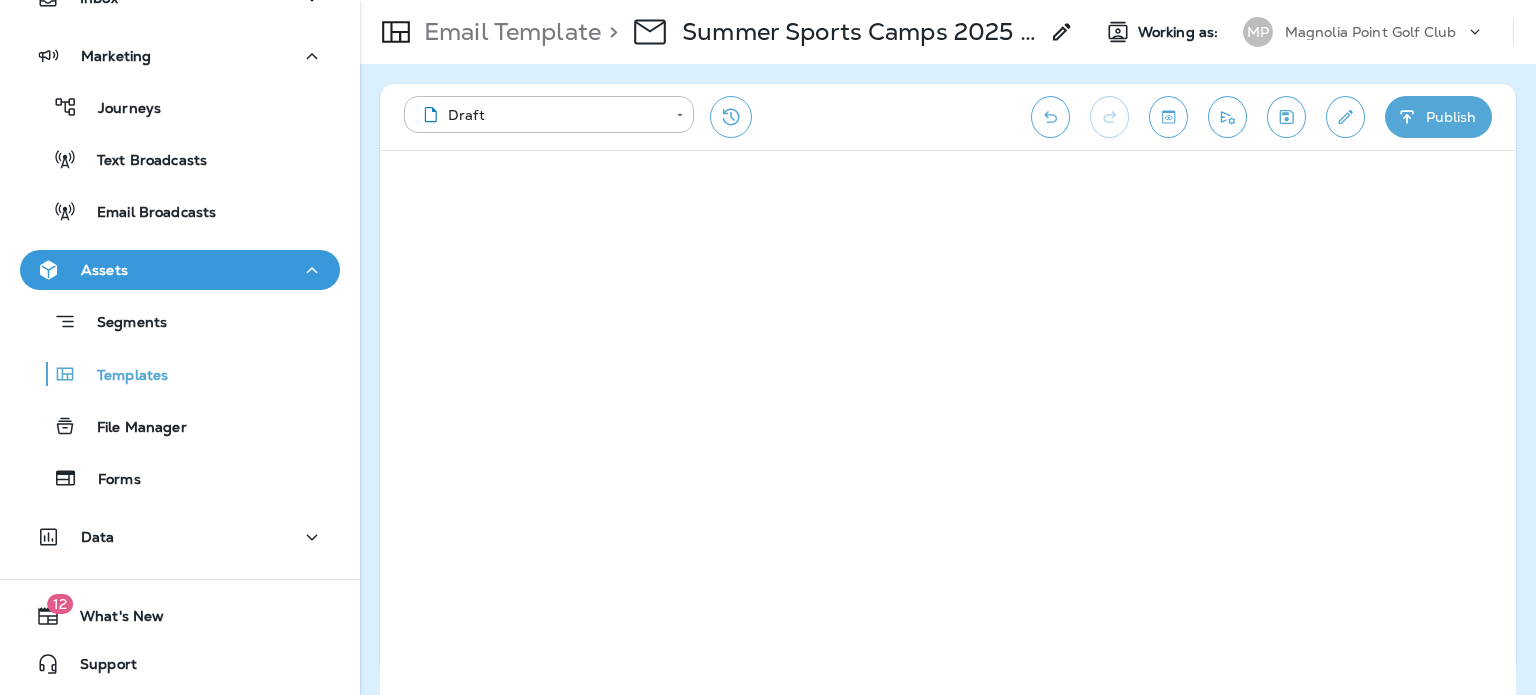 scroll, scrollTop: 0, scrollLeft: 0, axis: both 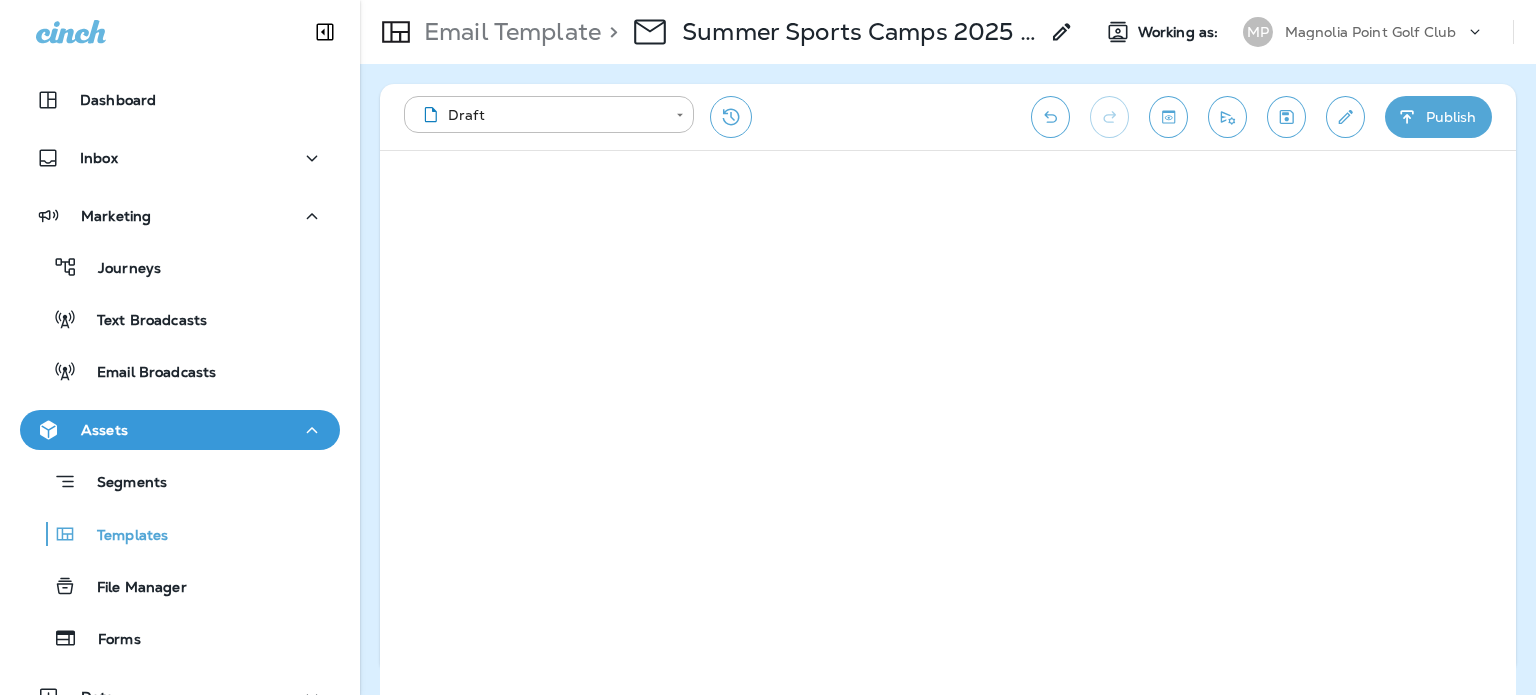click on "Publish" at bounding box center [1438, 117] 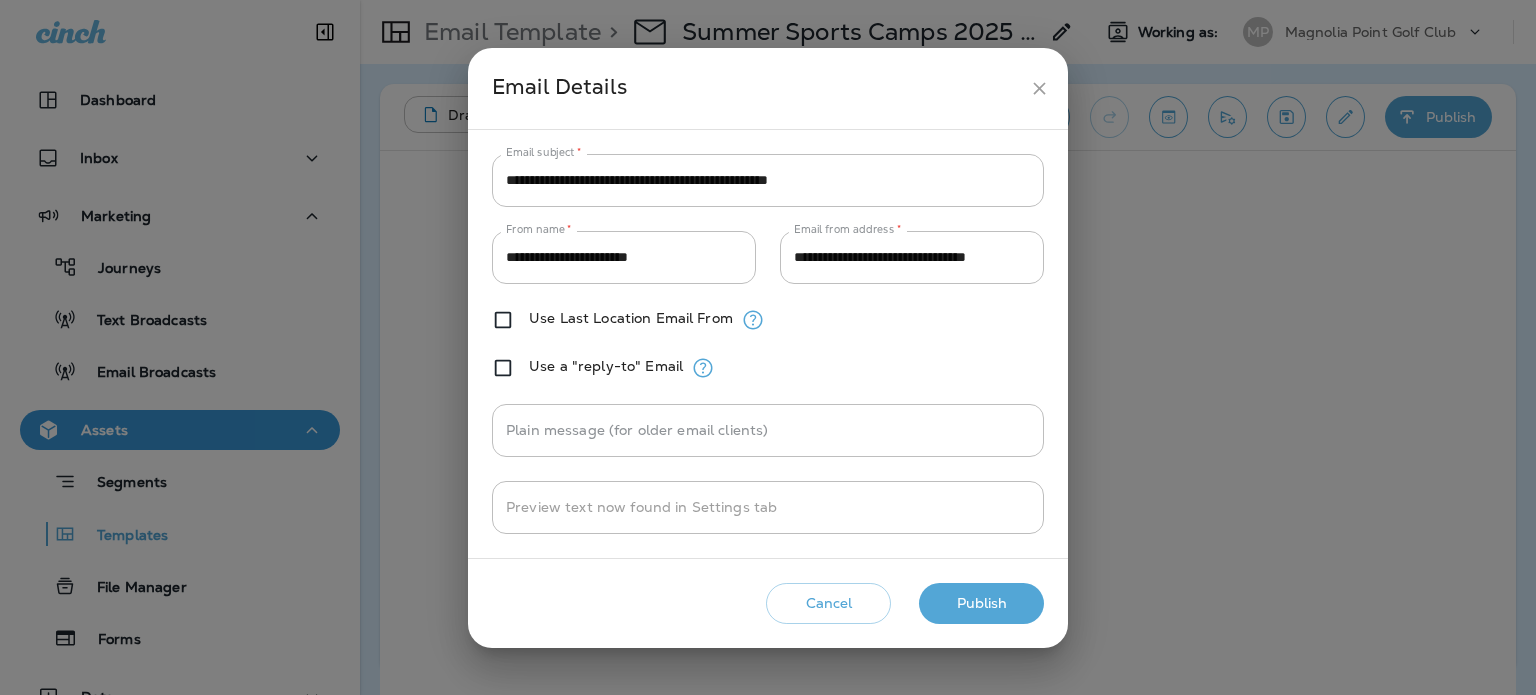 click on "Publish" at bounding box center [981, 603] 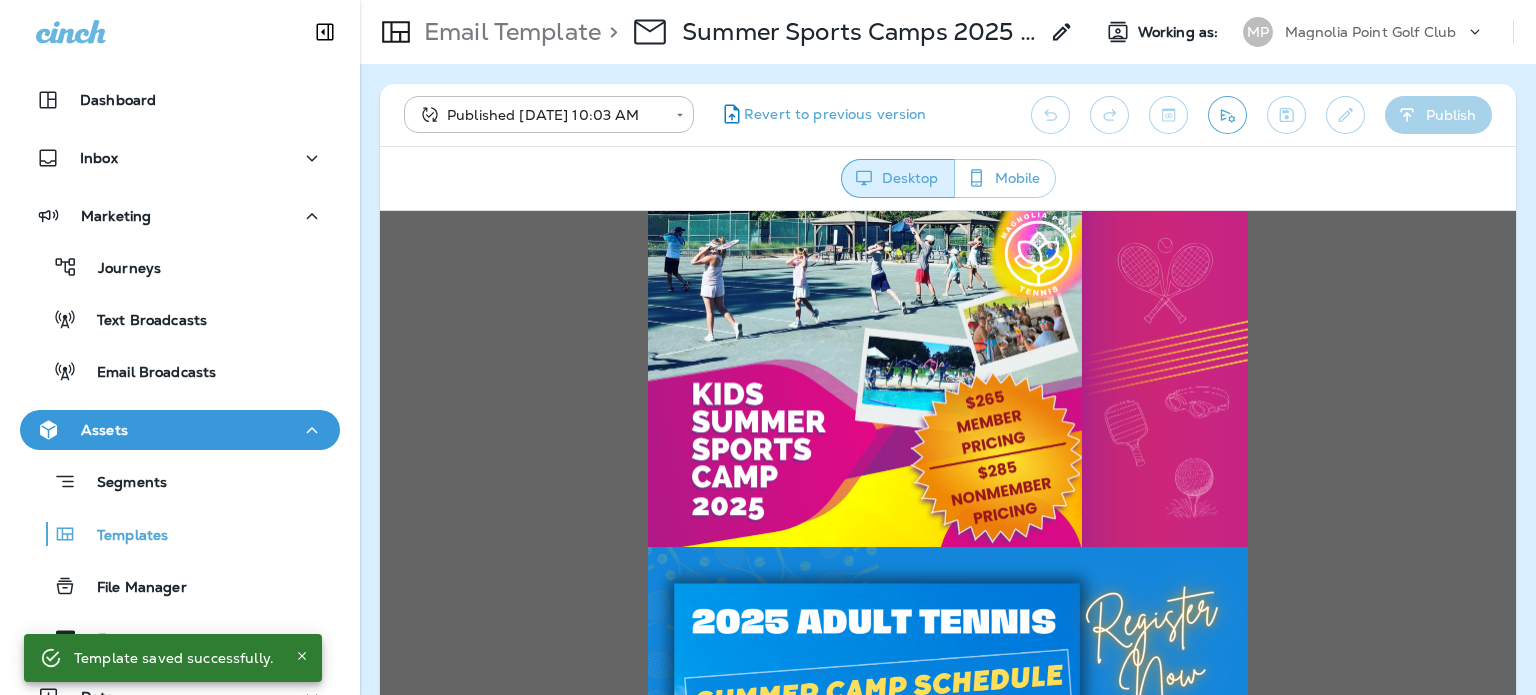 scroll, scrollTop: 600, scrollLeft: 0, axis: vertical 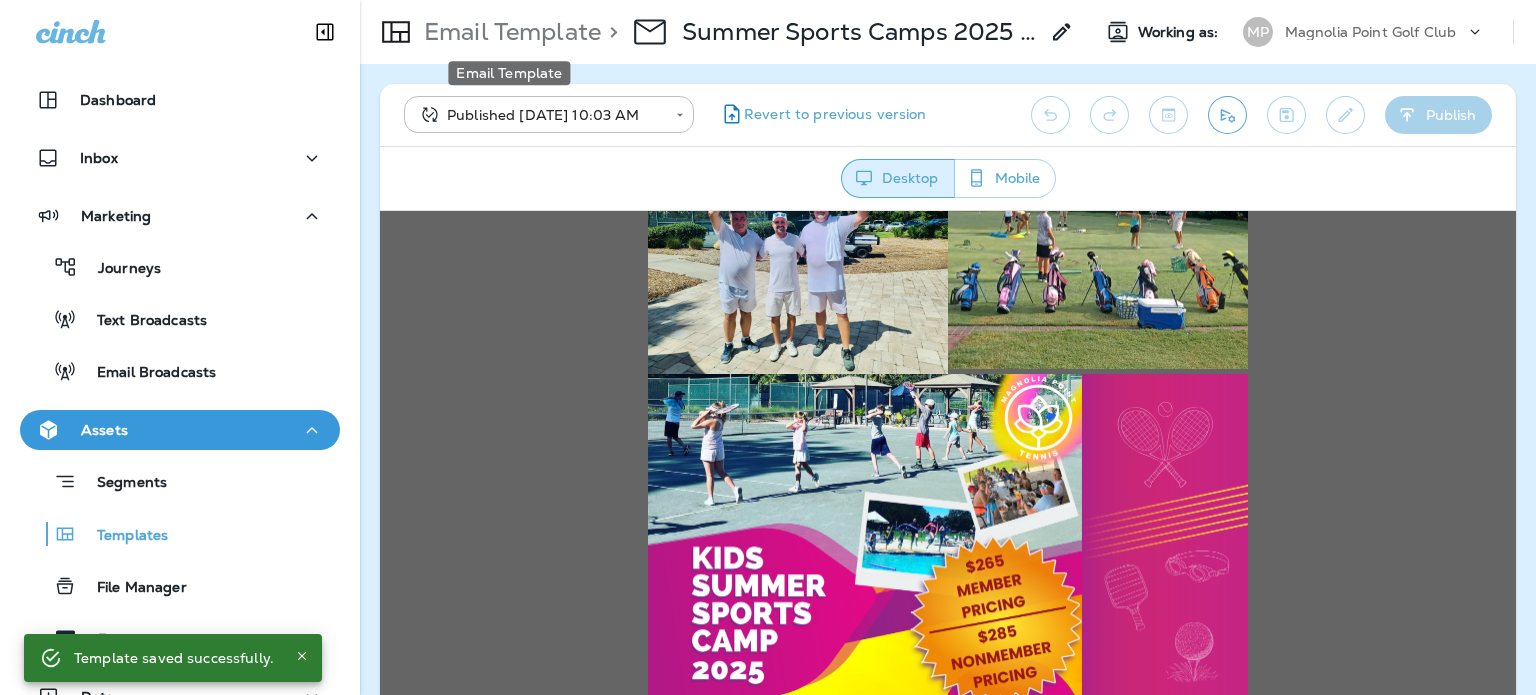 click on "Email Template" at bounding box center (508, 32) 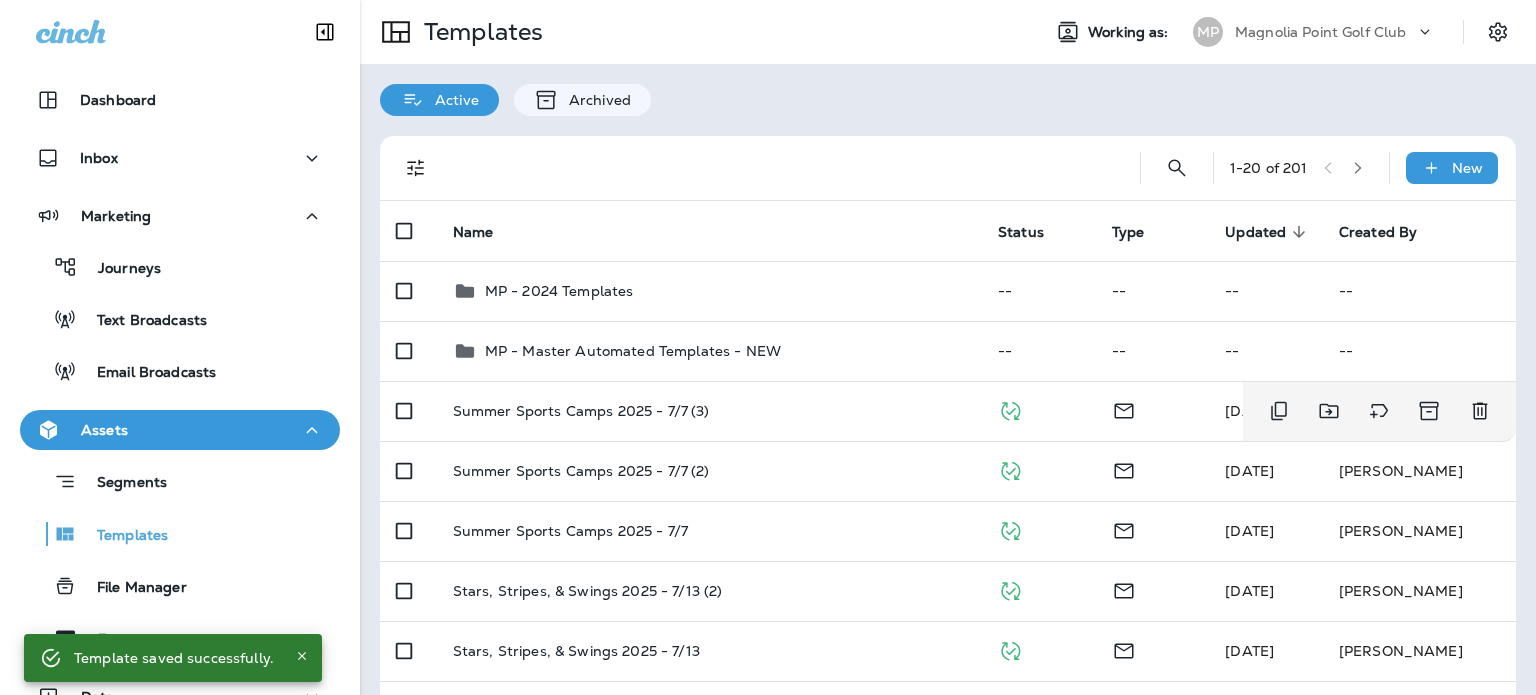 click on "Summer Sports Camps 2025 - 7/7 (3)" at bounding box center [709, 411] 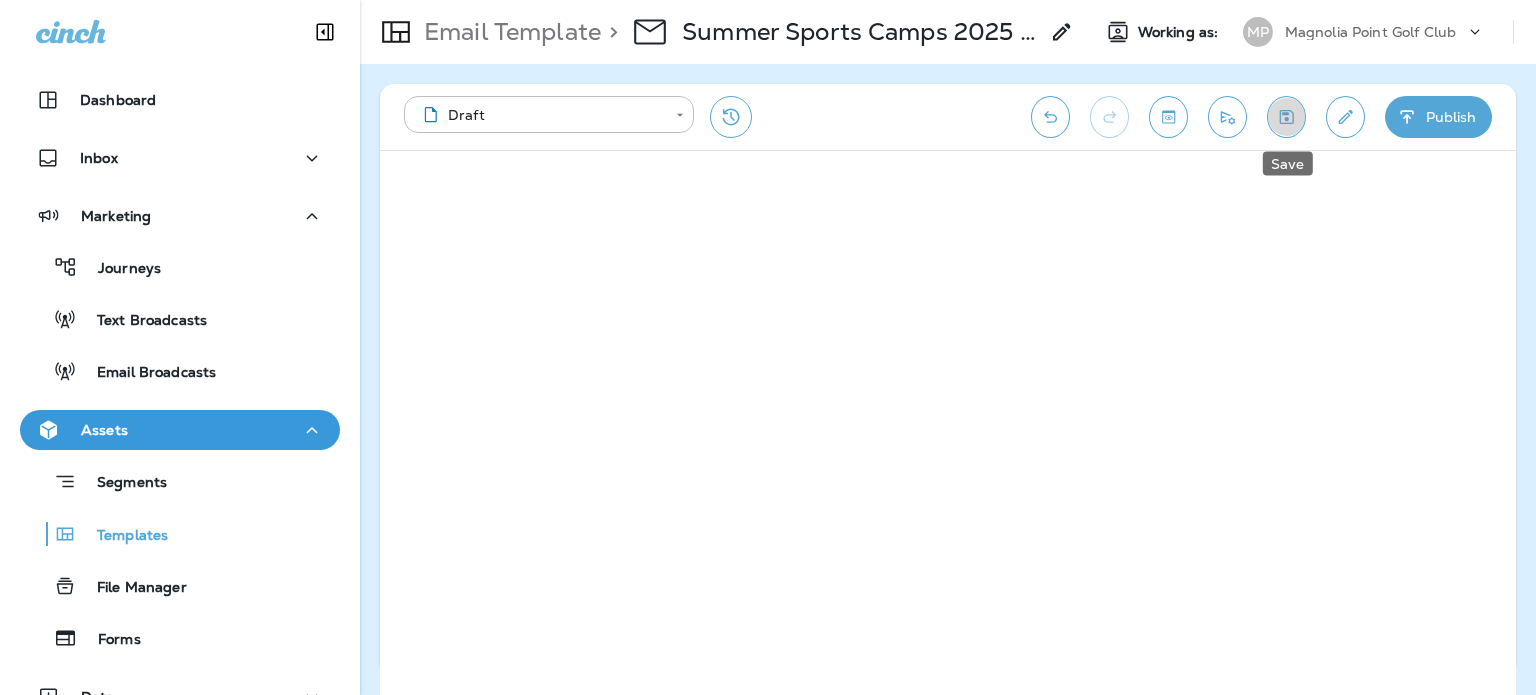 click 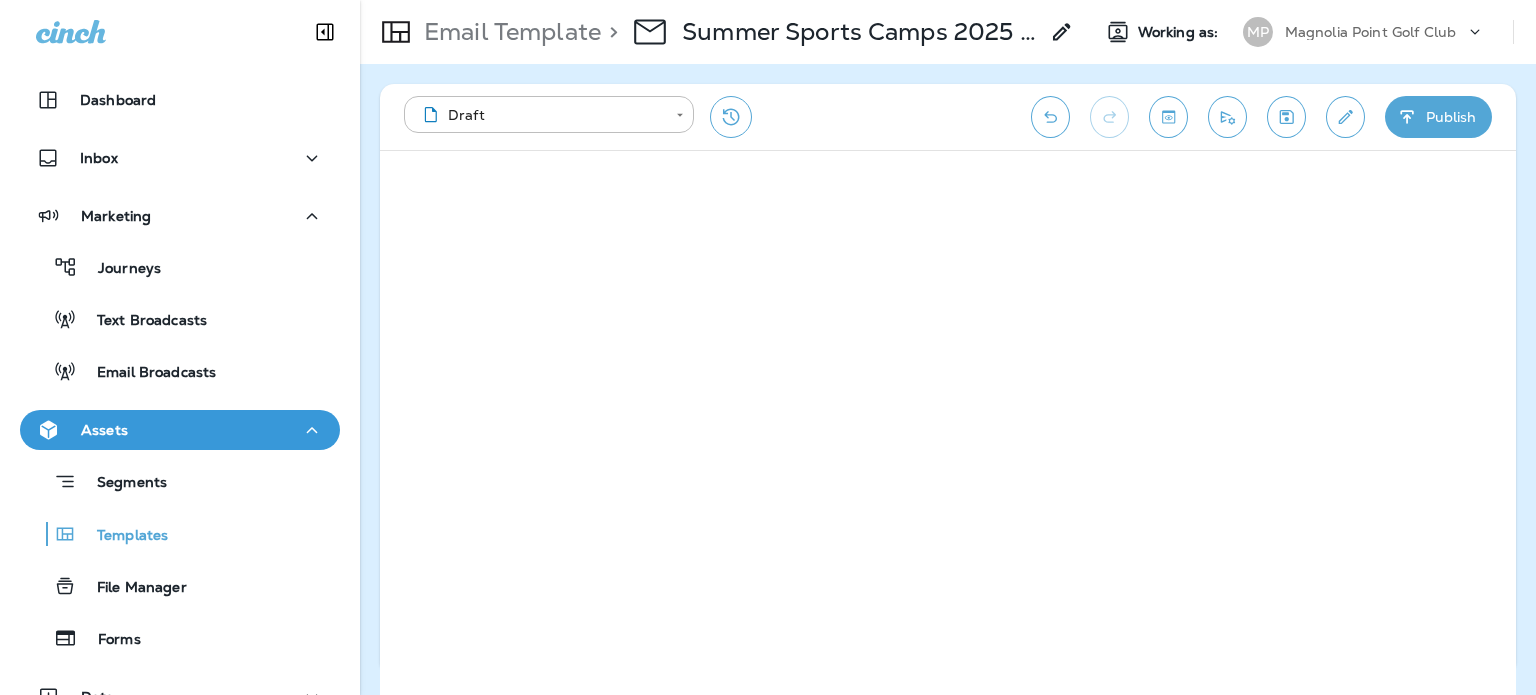 click on "Publish" at bounding box center [1438, 117] 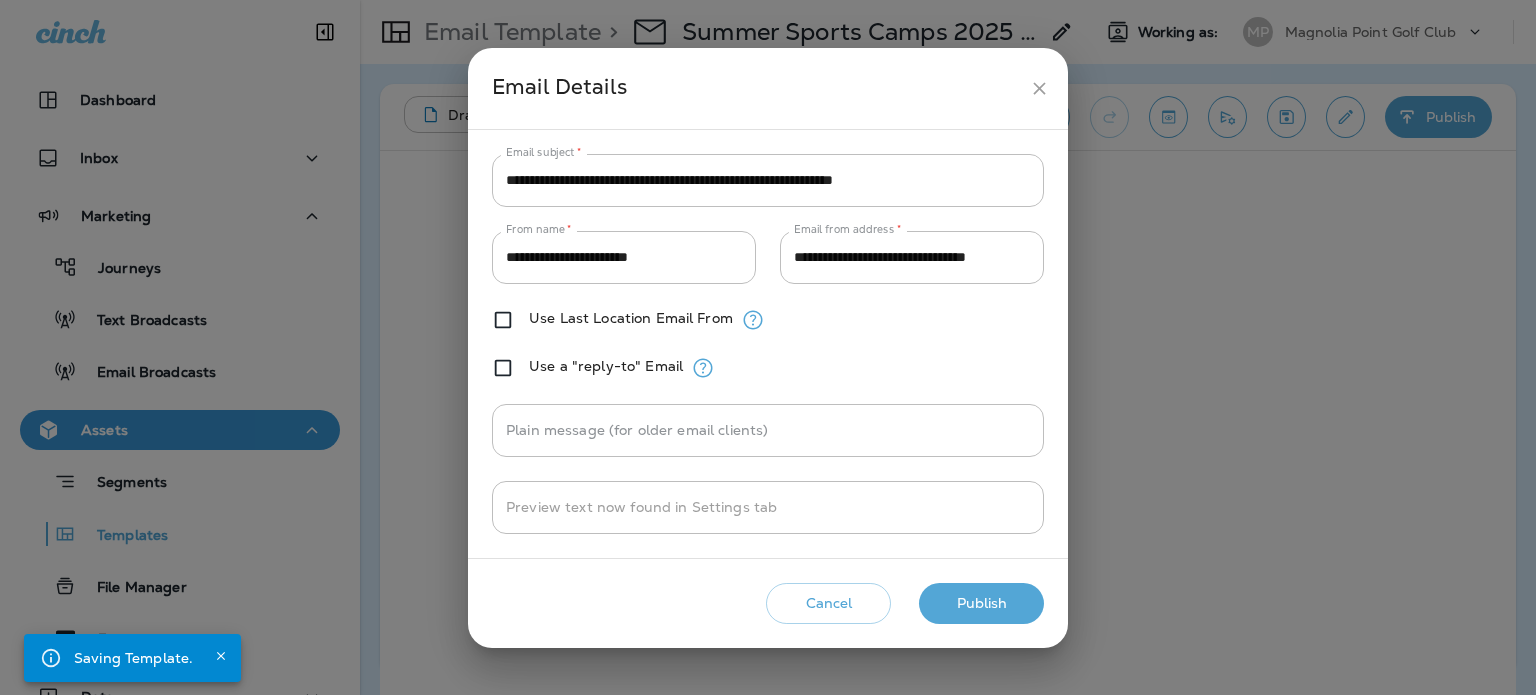 click on "Publish" at bounding box center (981, 603) 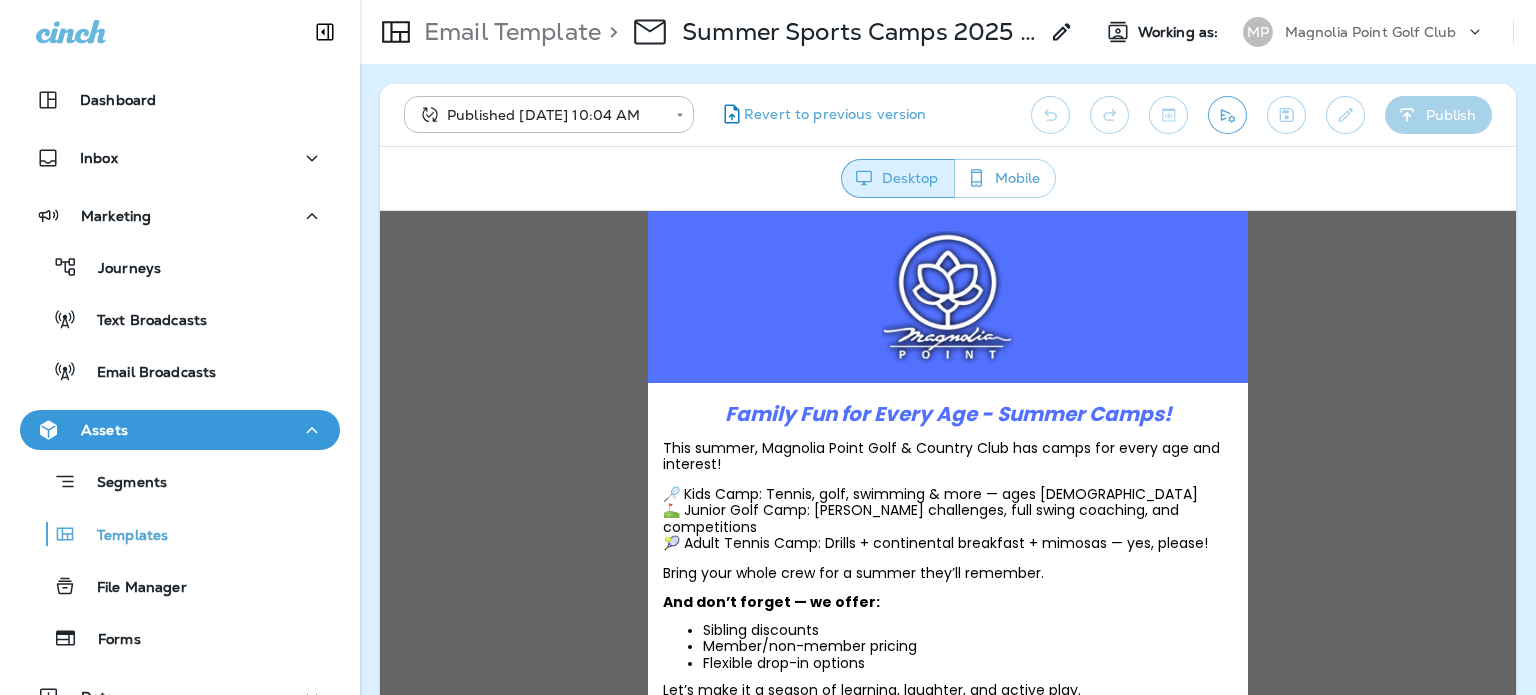 scroll, scrollTop: 0, scrollLeft: 0, axis: both 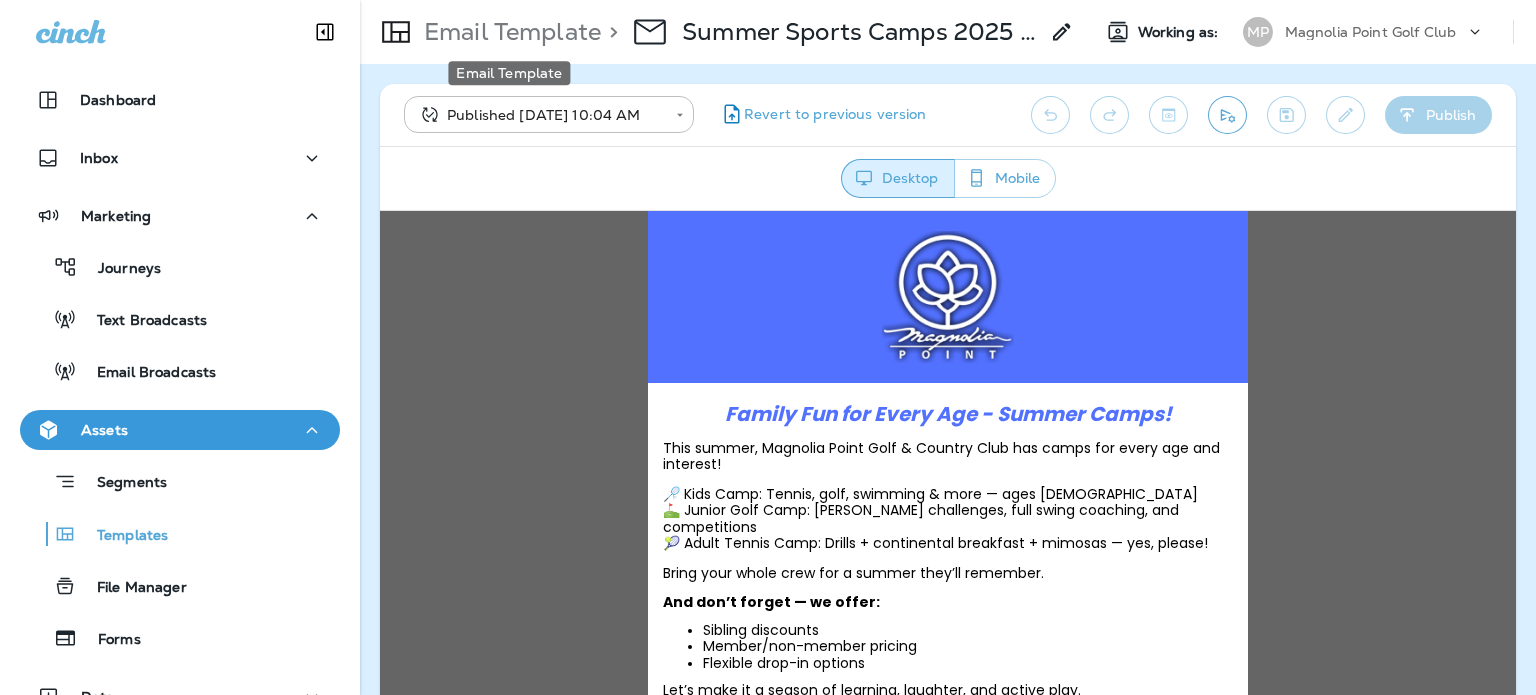 click on "Email Template" at bounding box center [508, 32] 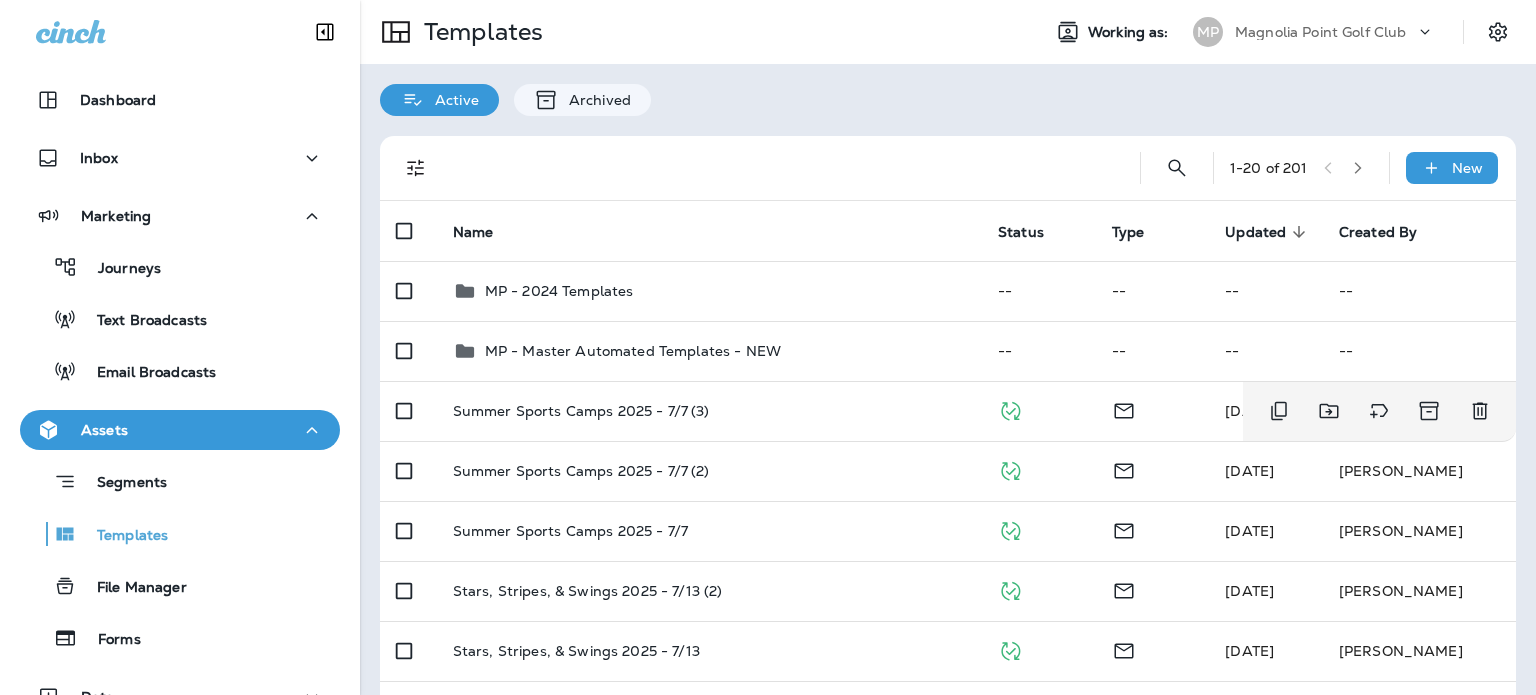click 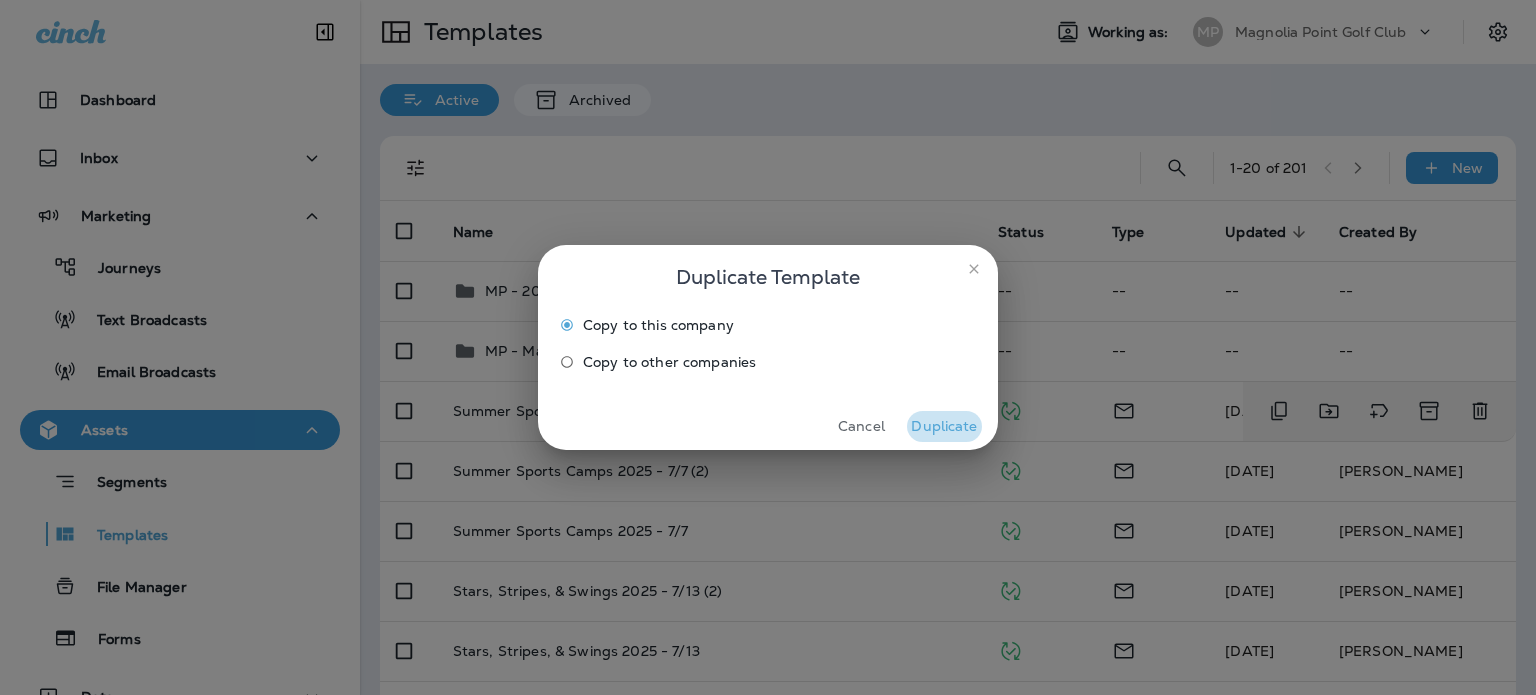 click on "Duplicate" at bounding box center [944, 426] 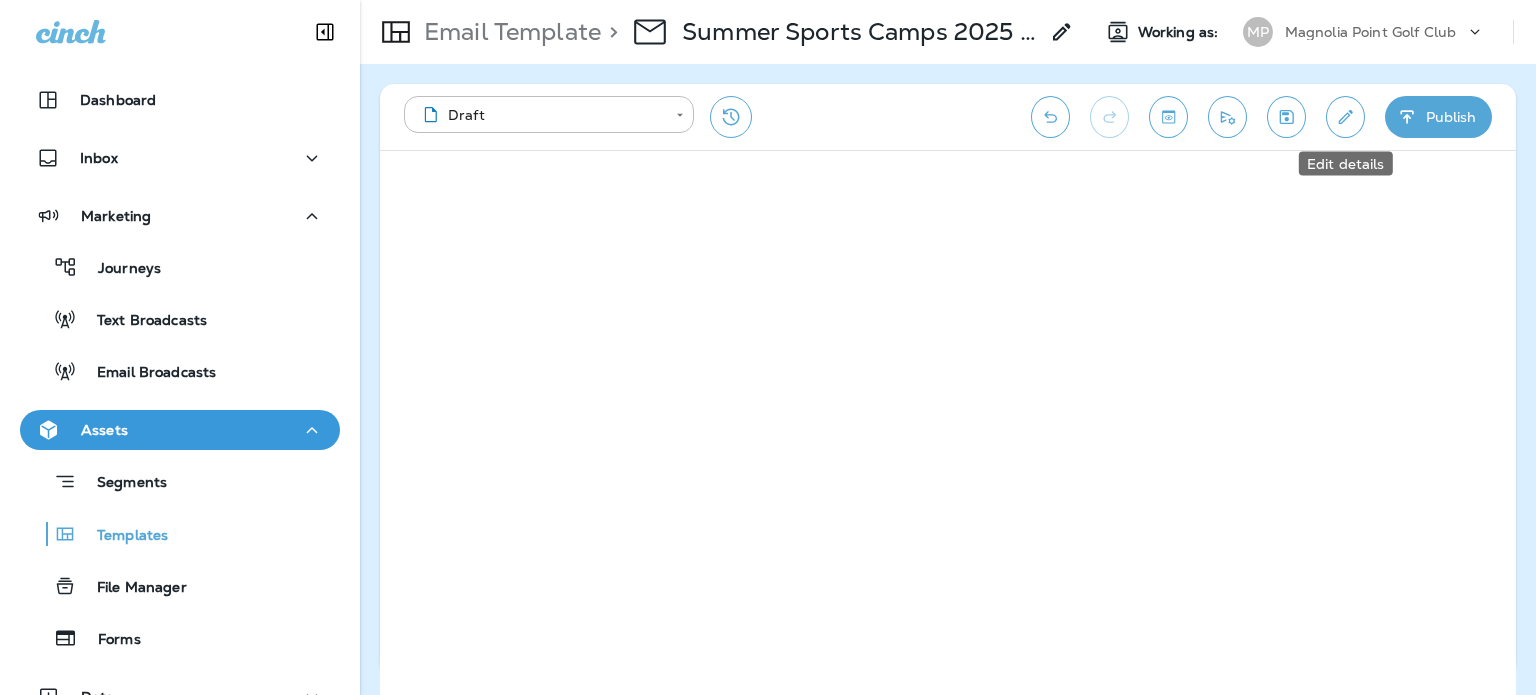 click 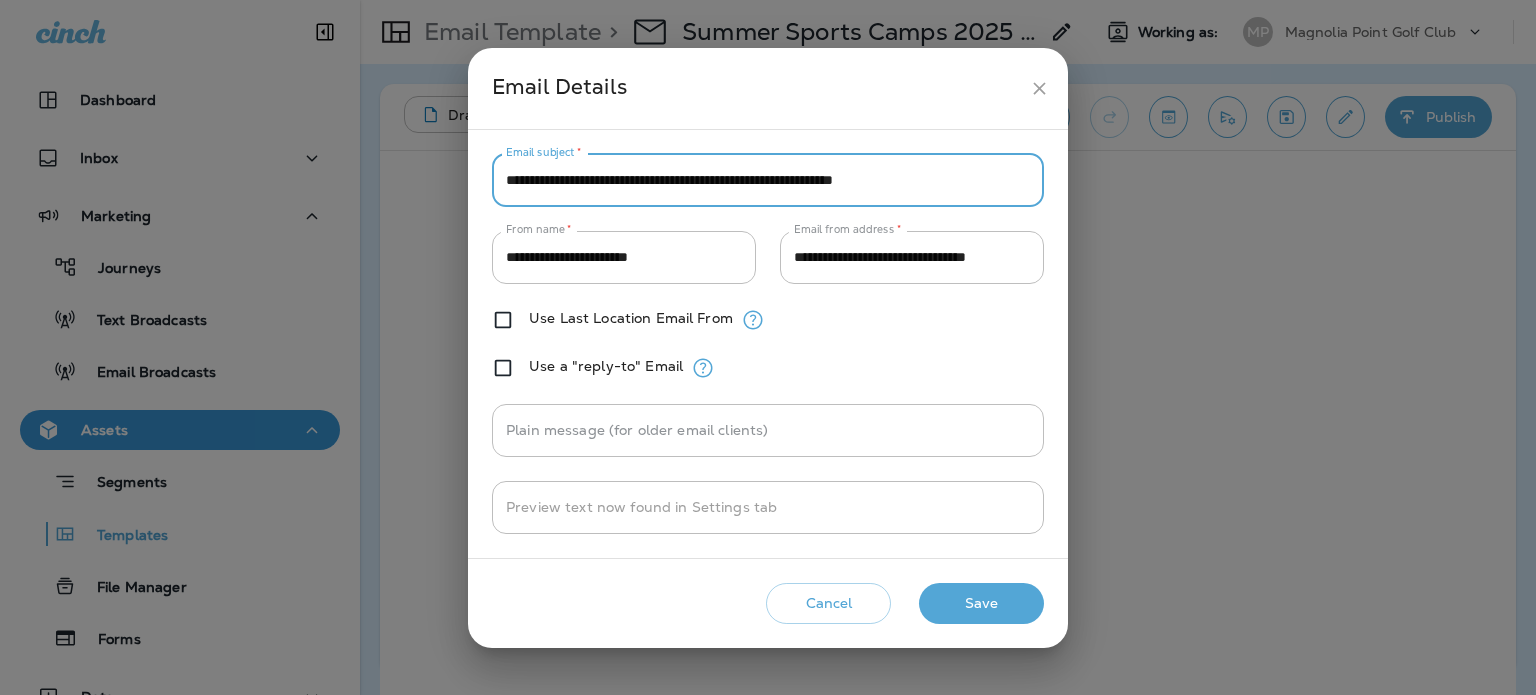 click on "**********" at bounding box center [768, 180] 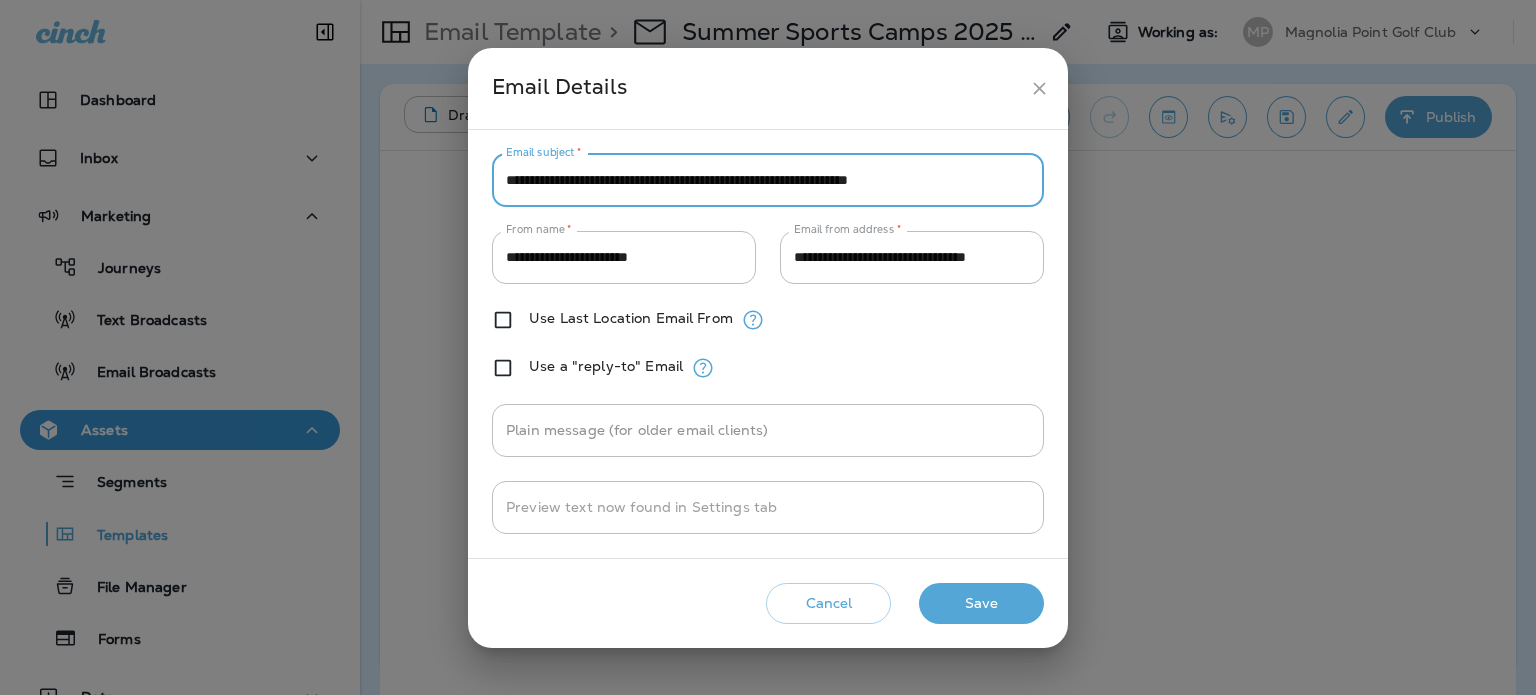 type on "**********" 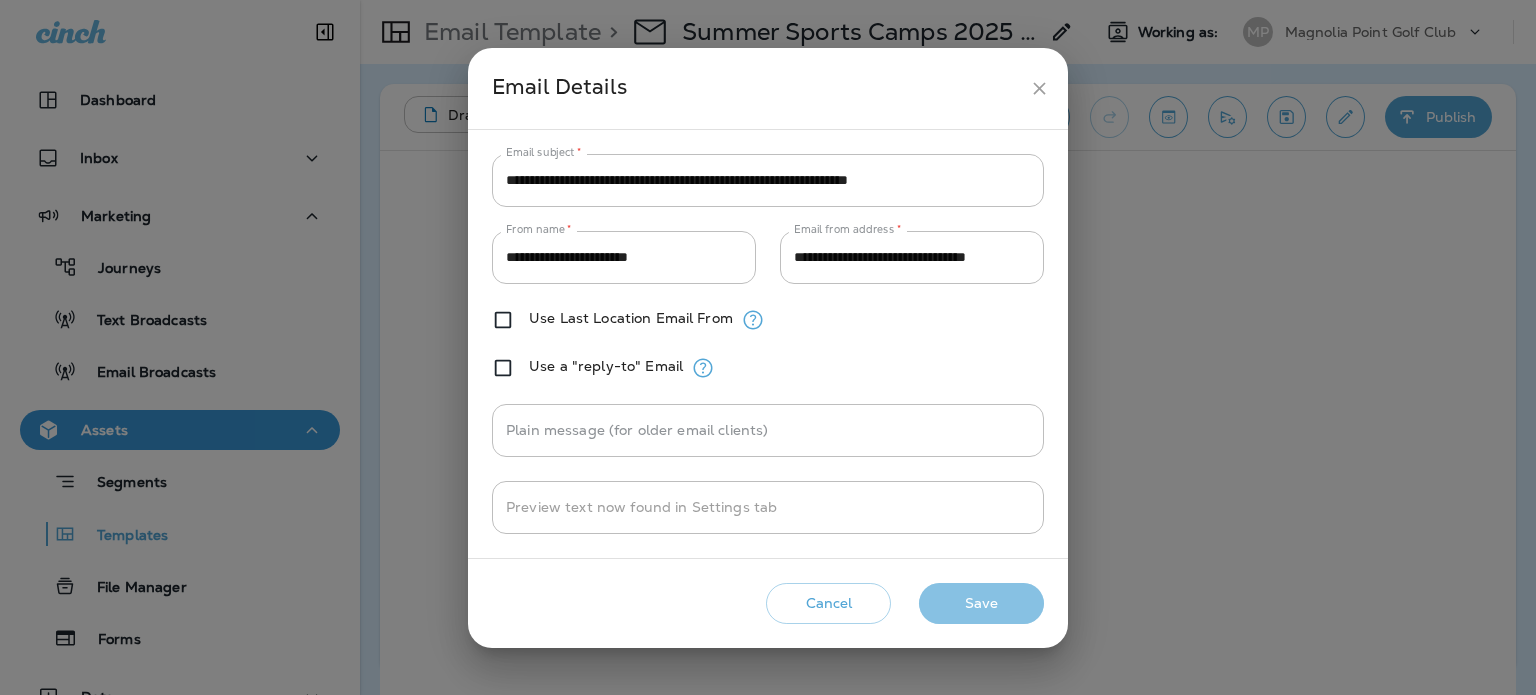 click on "Save" at bounding box center [981, 603] 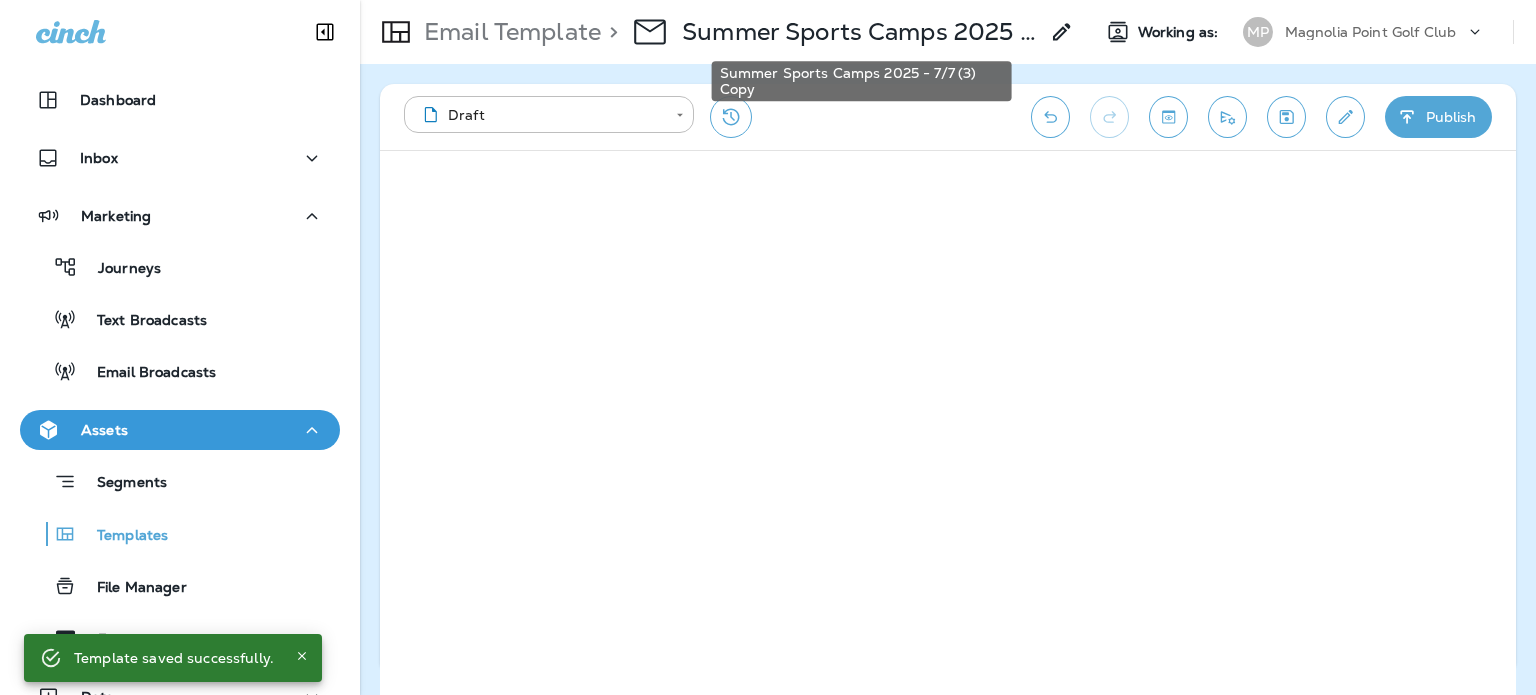 click on "Summer Sports Camps 2025 - 7/7 (3) Copy" at bounding box center (860, 32) 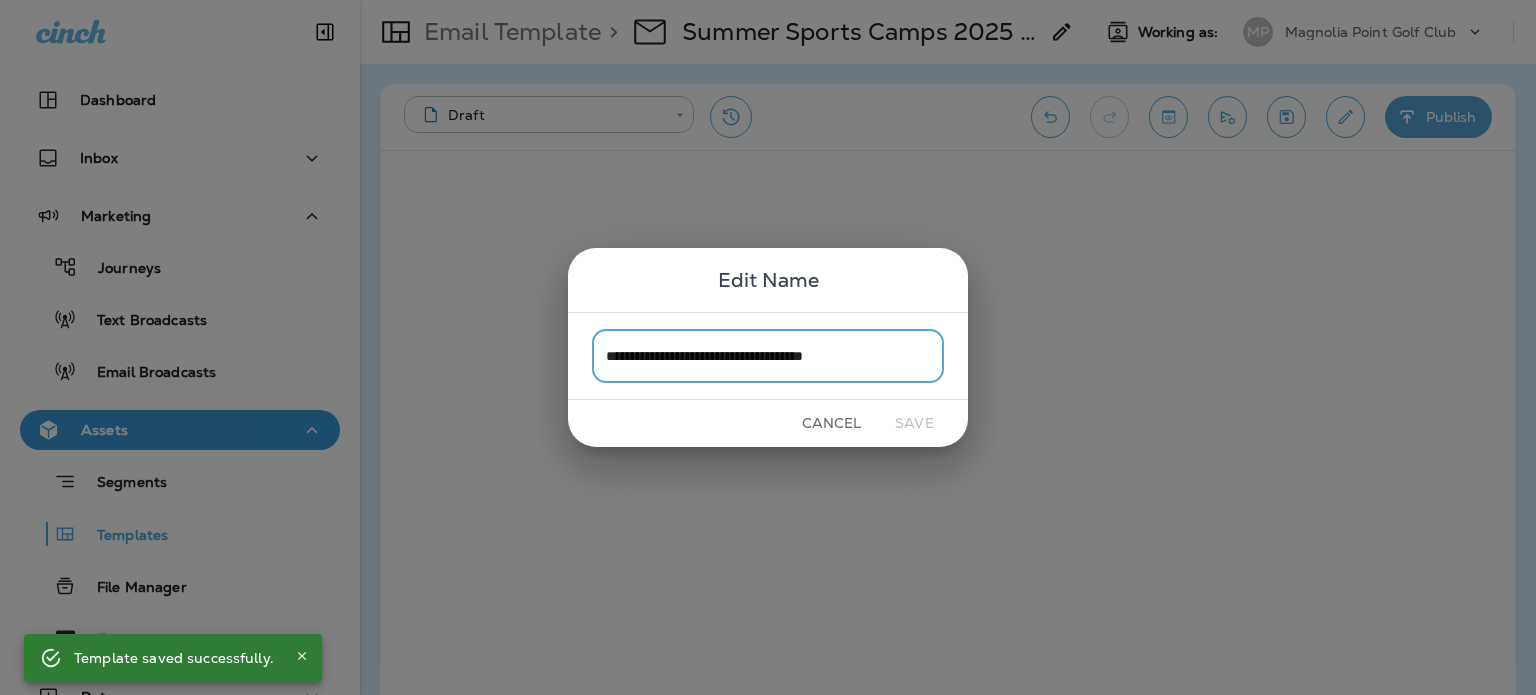click on "**********" at bounding box center (768, 355) 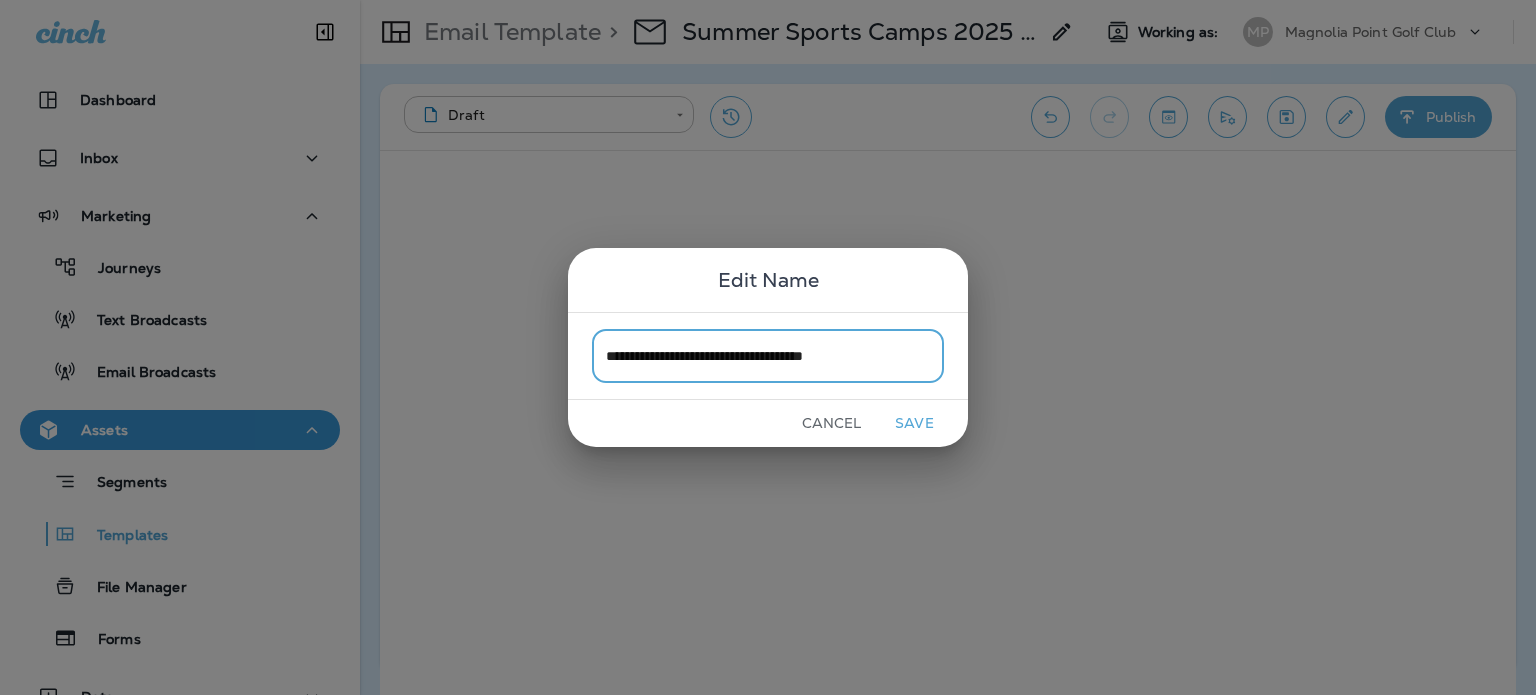 drag, startPoint x: 858, startPoint y: 354, endPoint x: 978, endPoint y: 359, distance: 120.10412 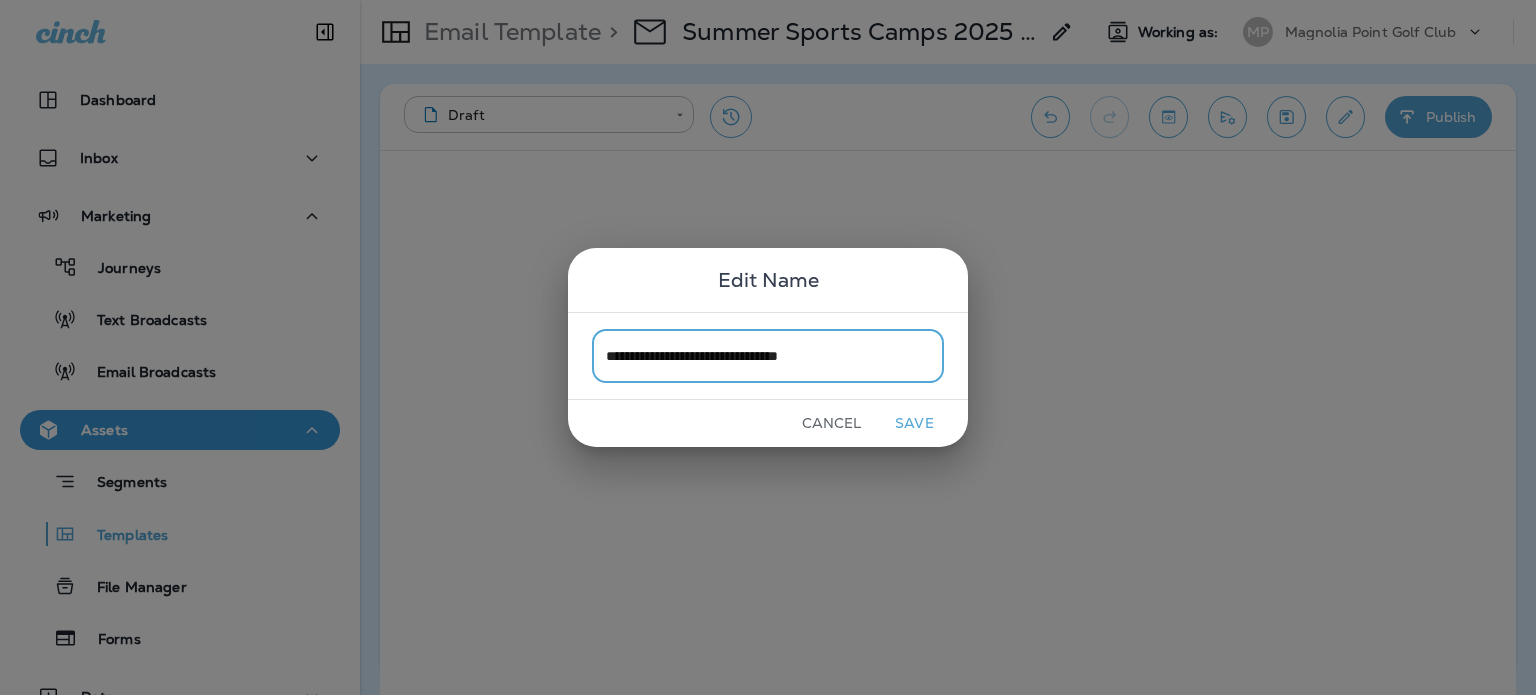 type on "**********" 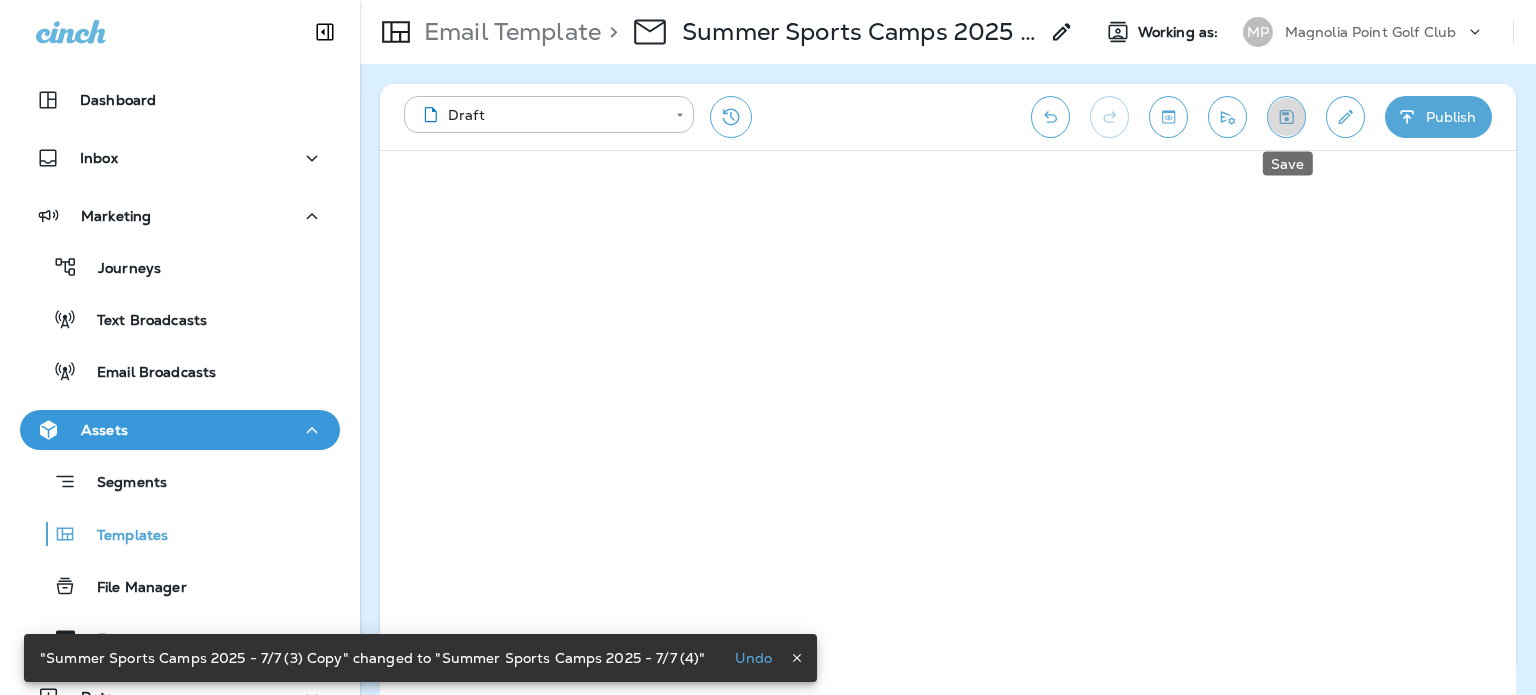 click 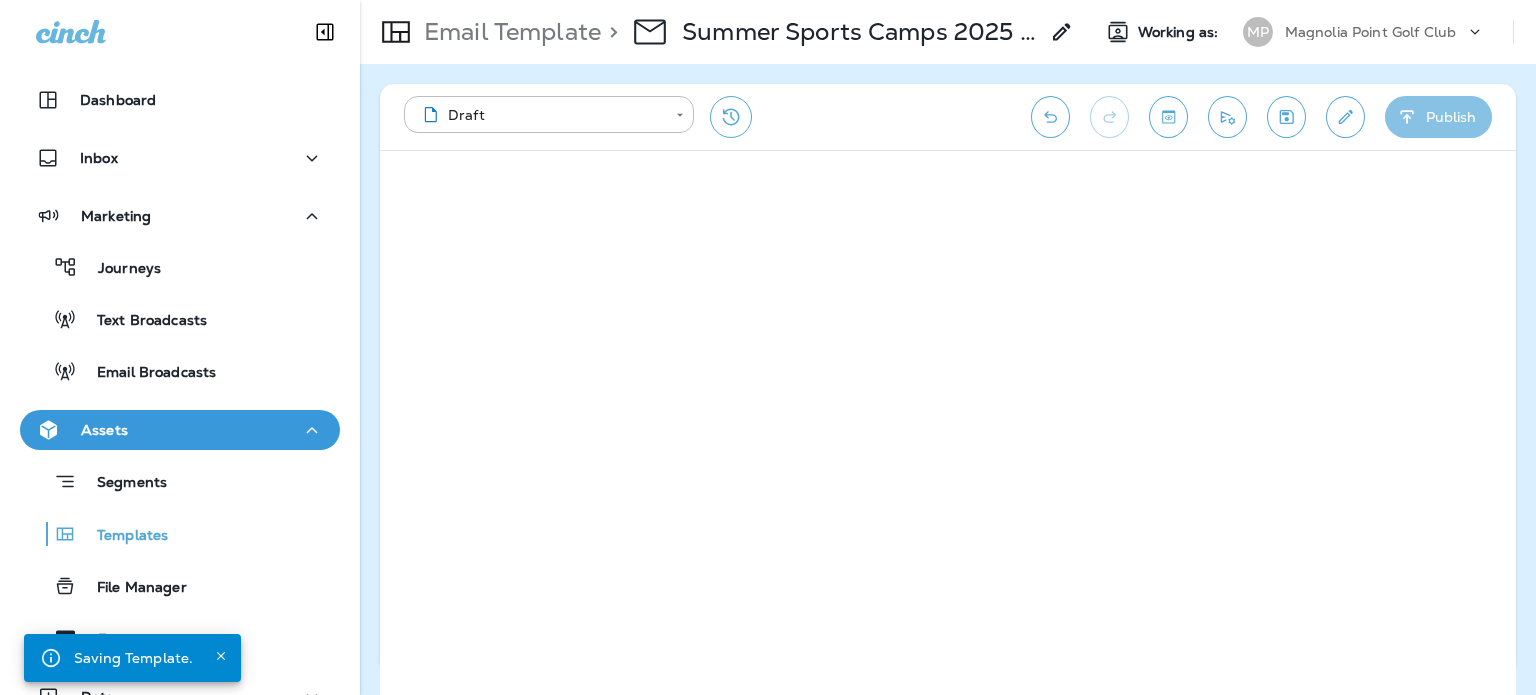 click on "Publish" at bounding box center (1438, 117) 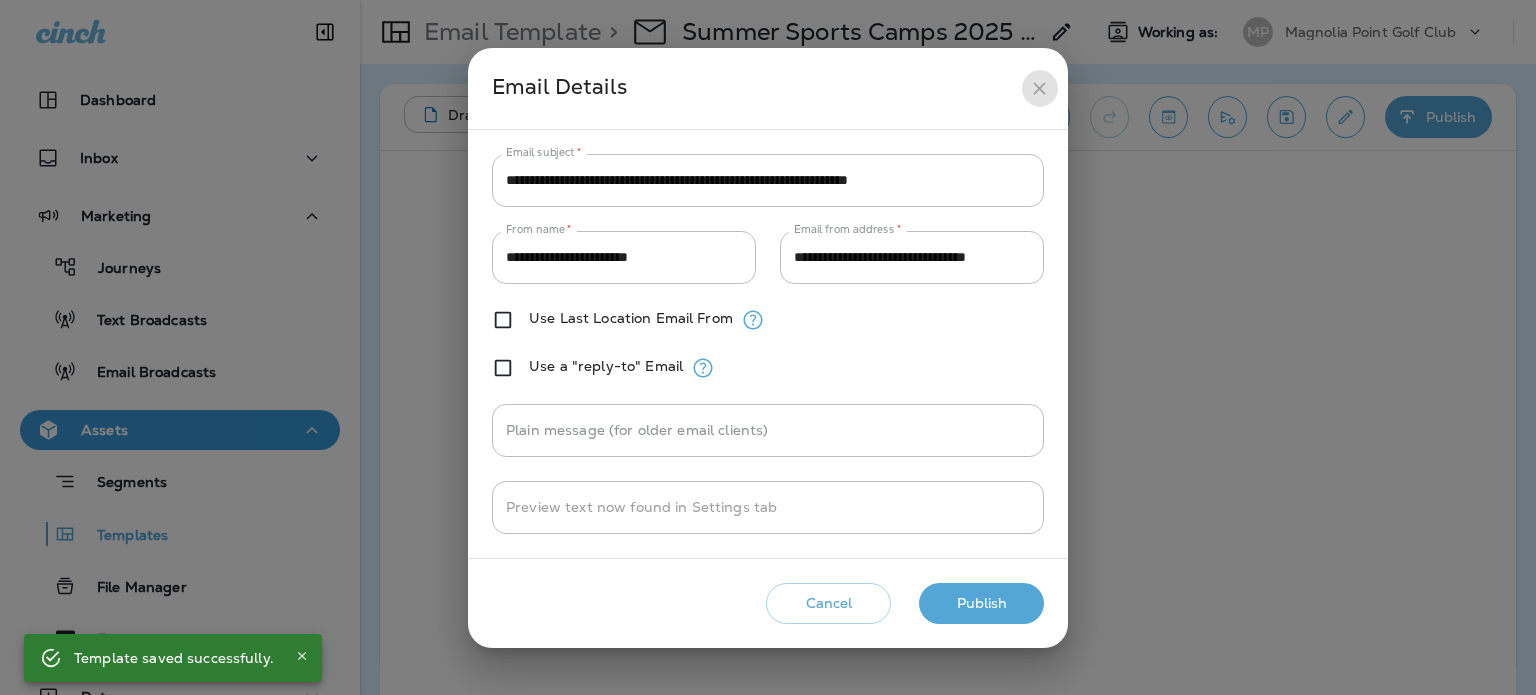 click 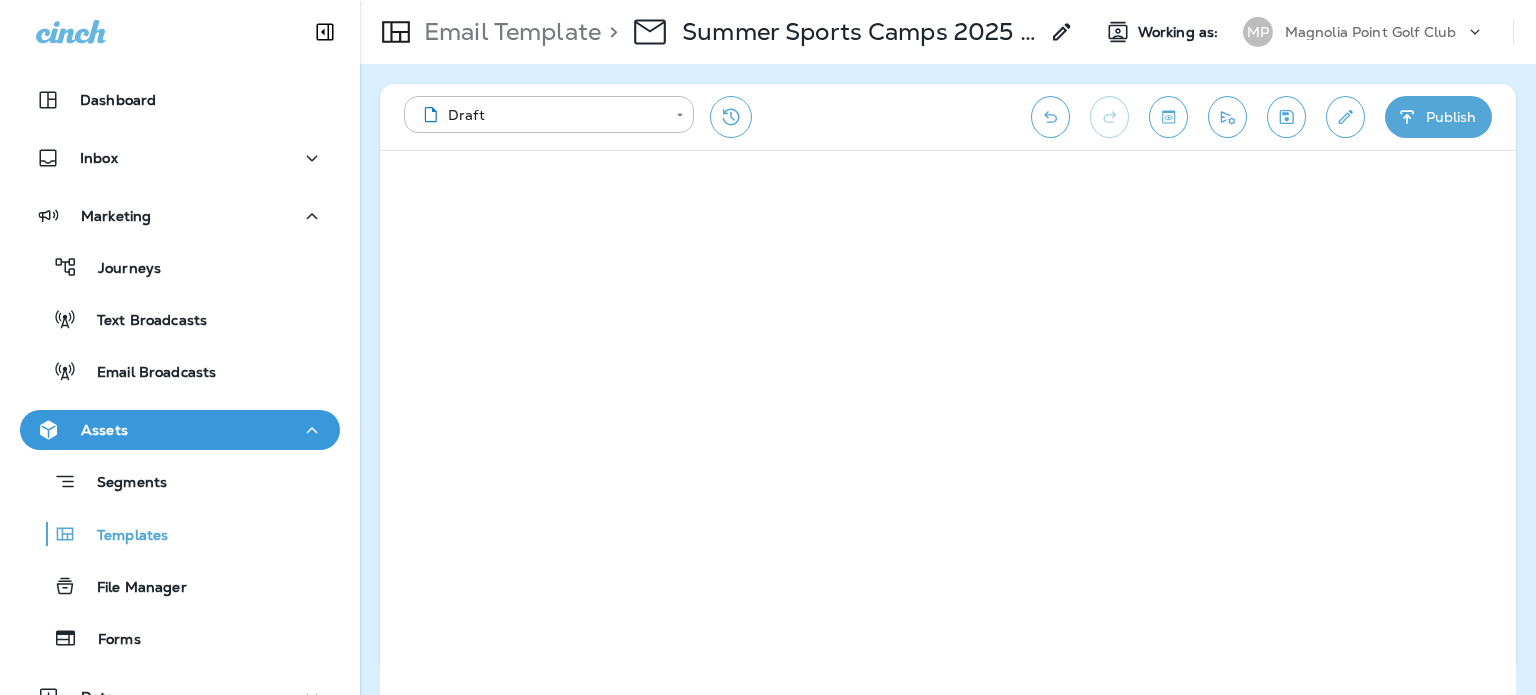 click at bounding box center (1286, 117) 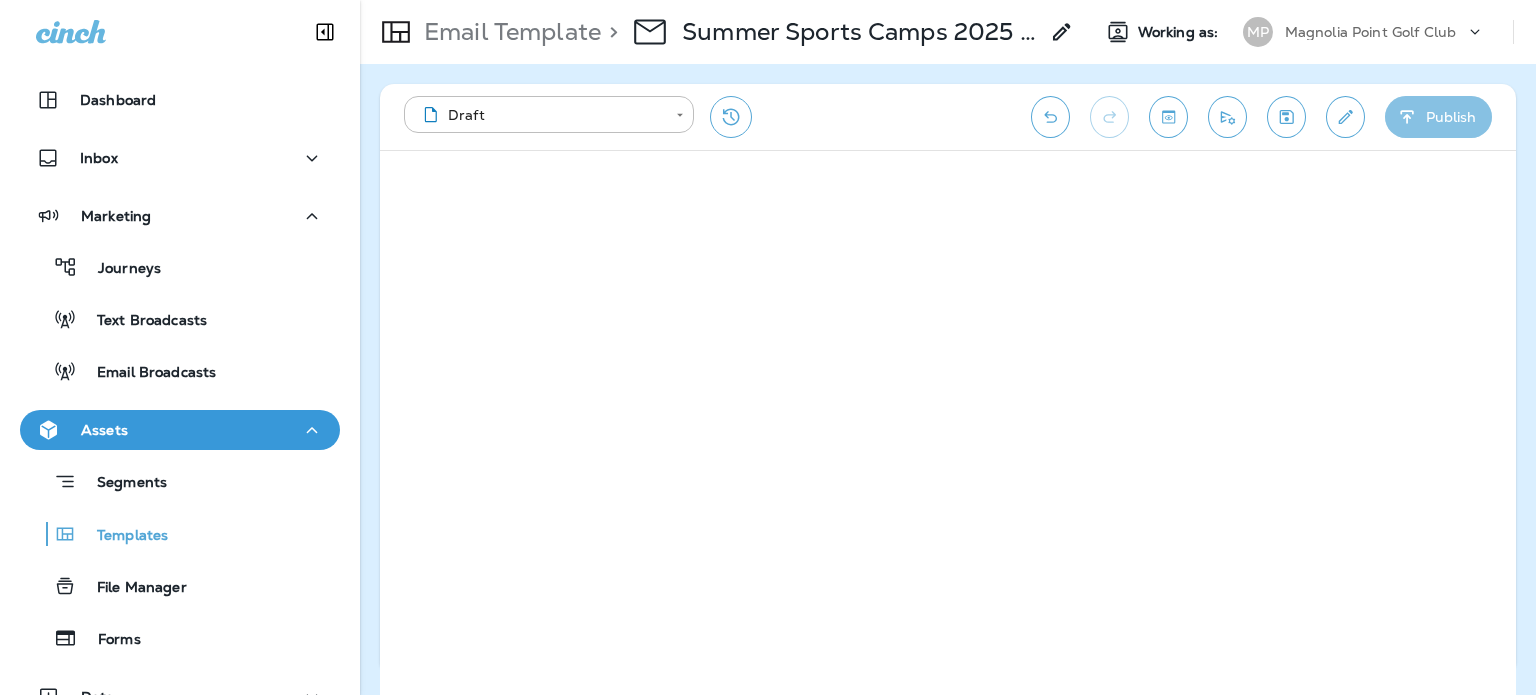 click 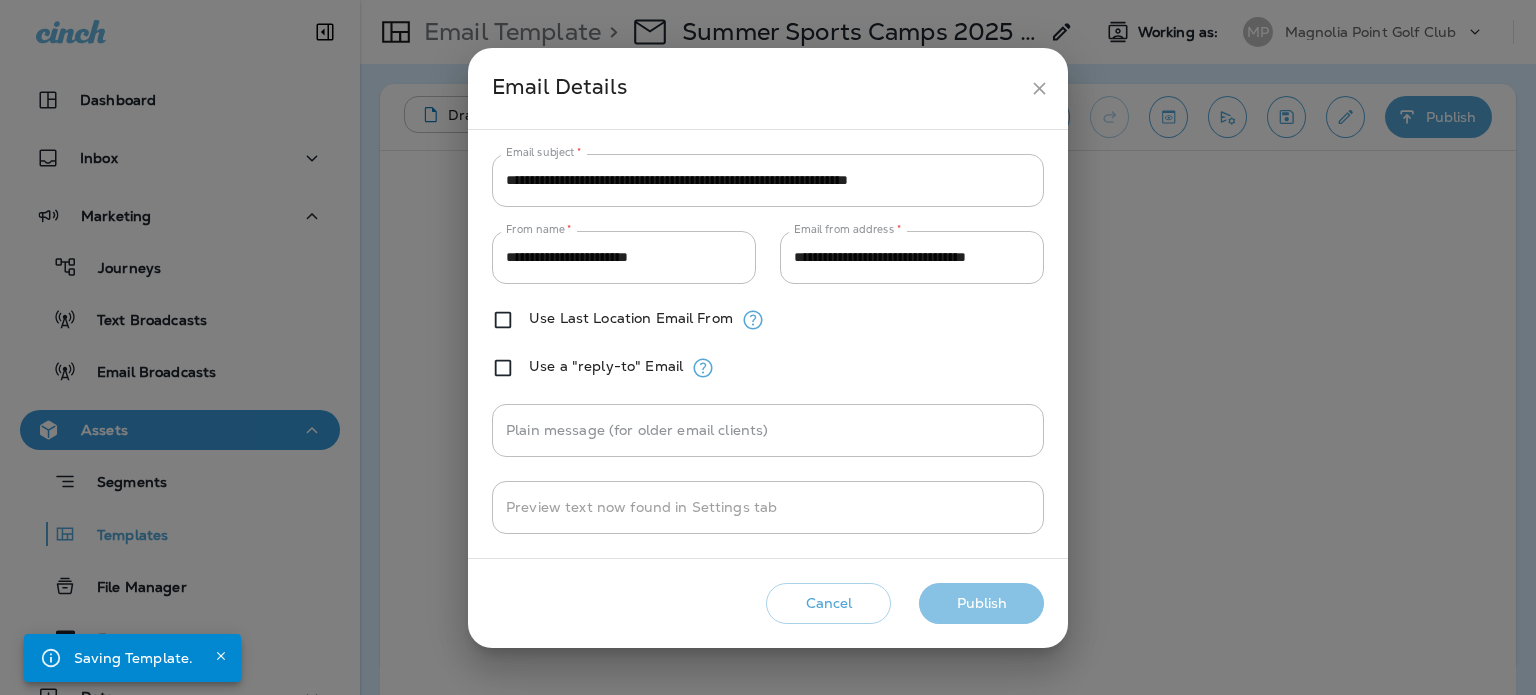 click on "Publish" at bounding box center [981, 603] 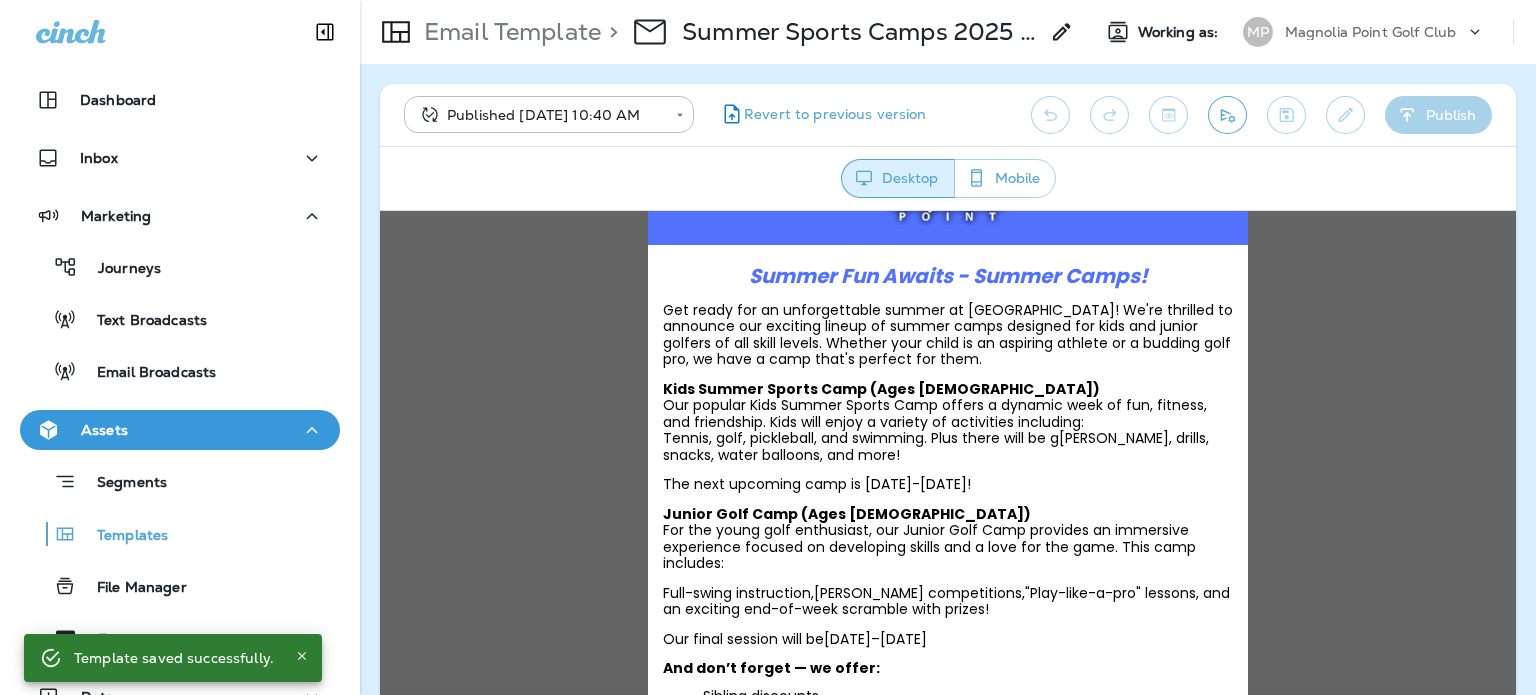 scroll, scrollTop: 0, scrollLeft: 0, axis: both 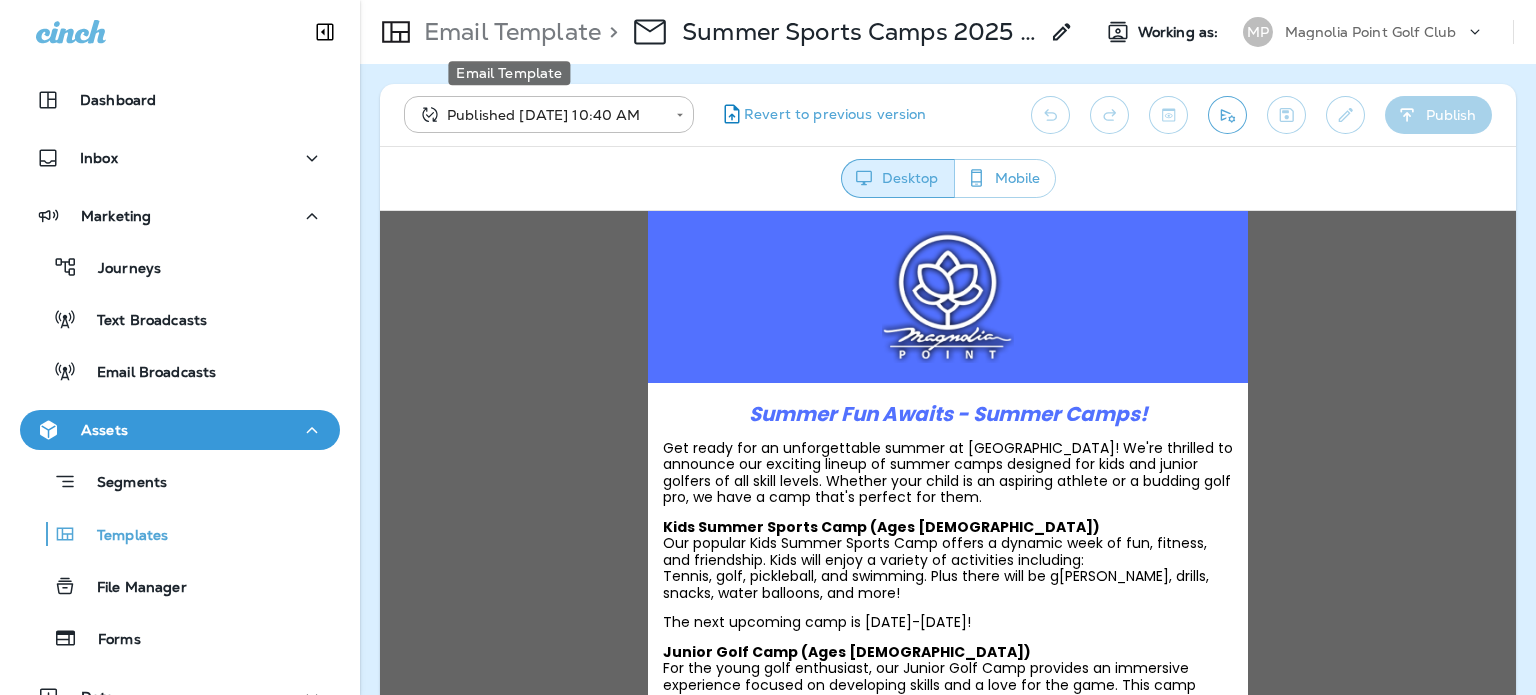 click on "Email Template" at bounding box center (508, 32) 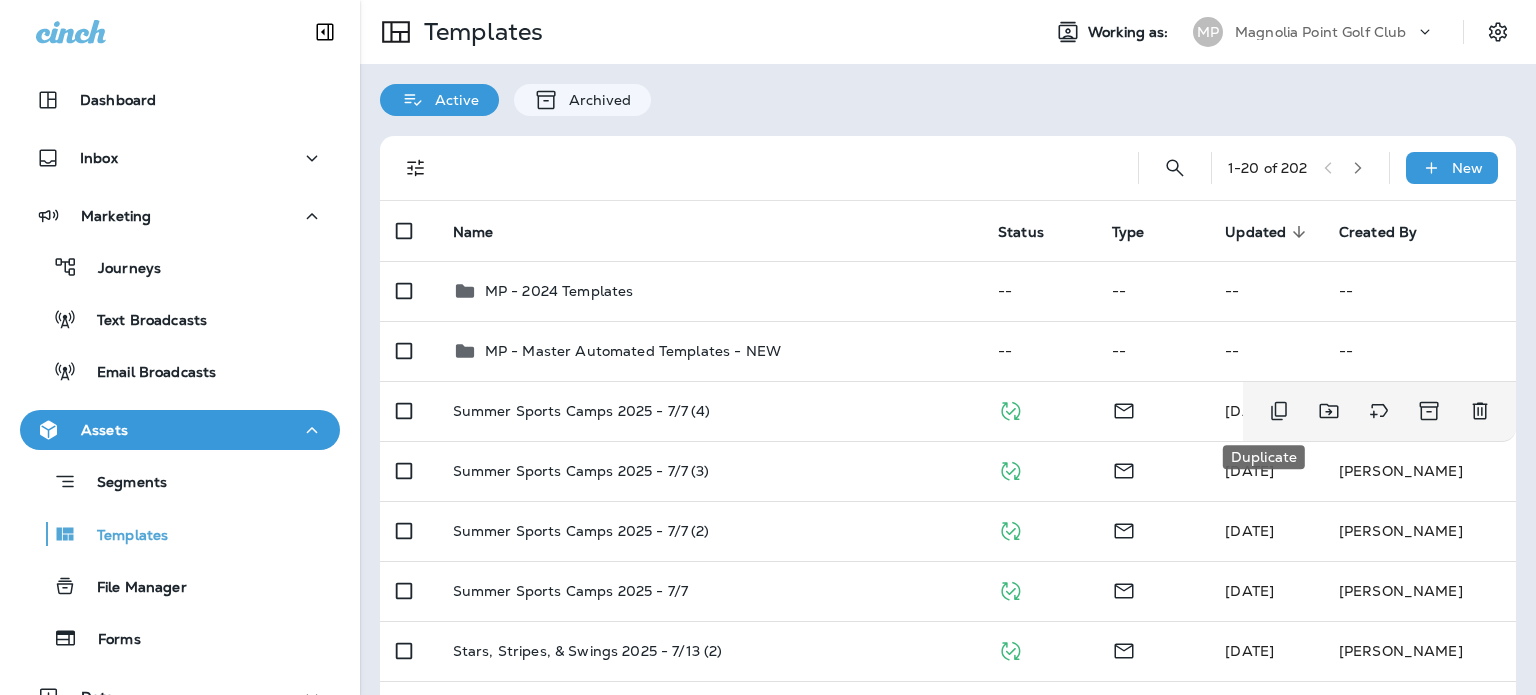 click 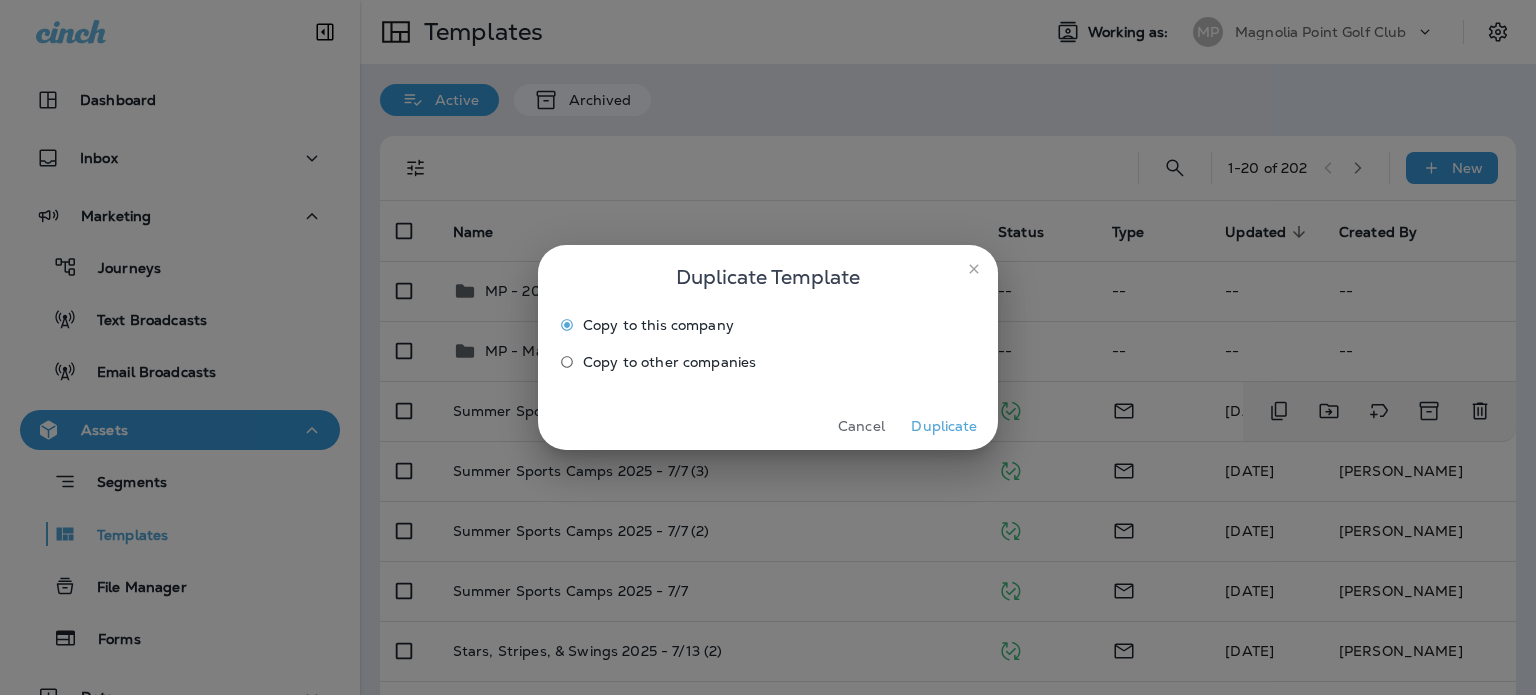 click on "Duplicate" at bounding box center [944, 426] 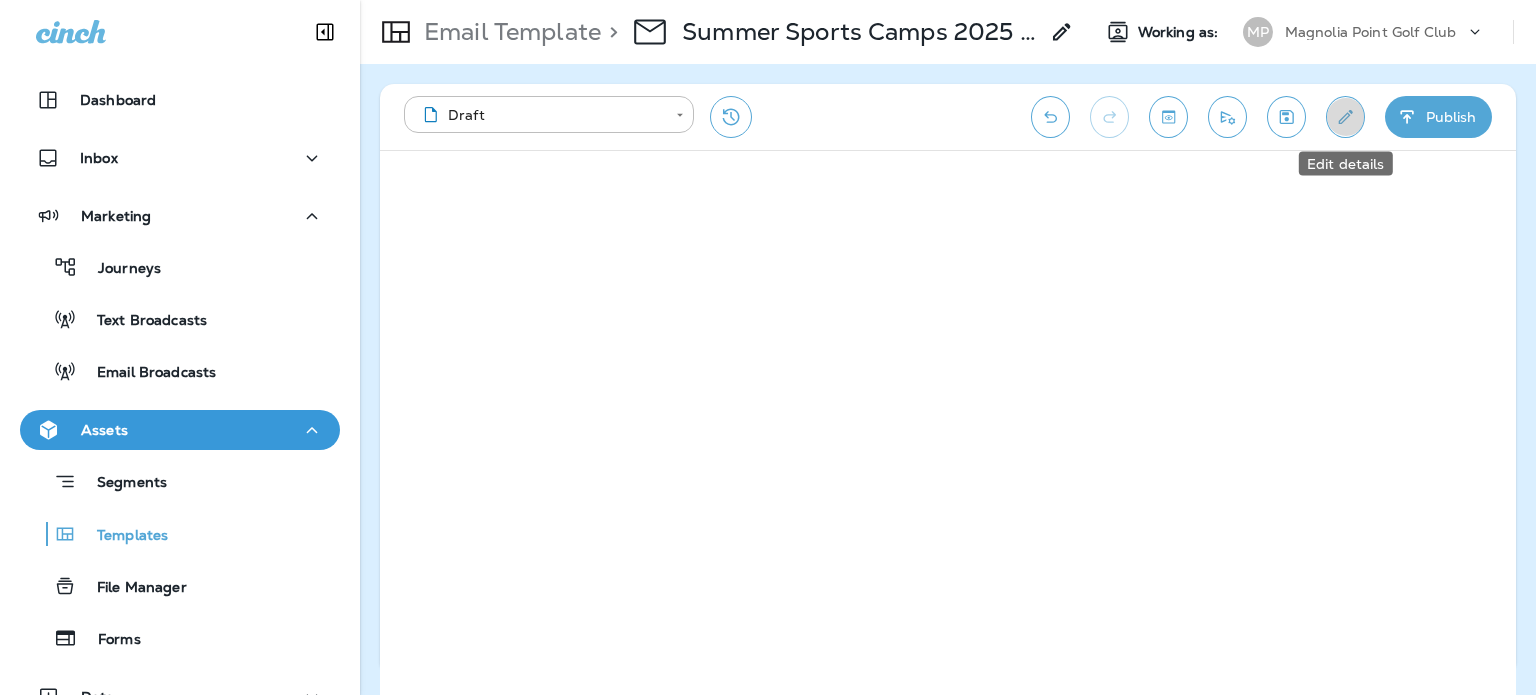 click at bounding box center [1345, 117] 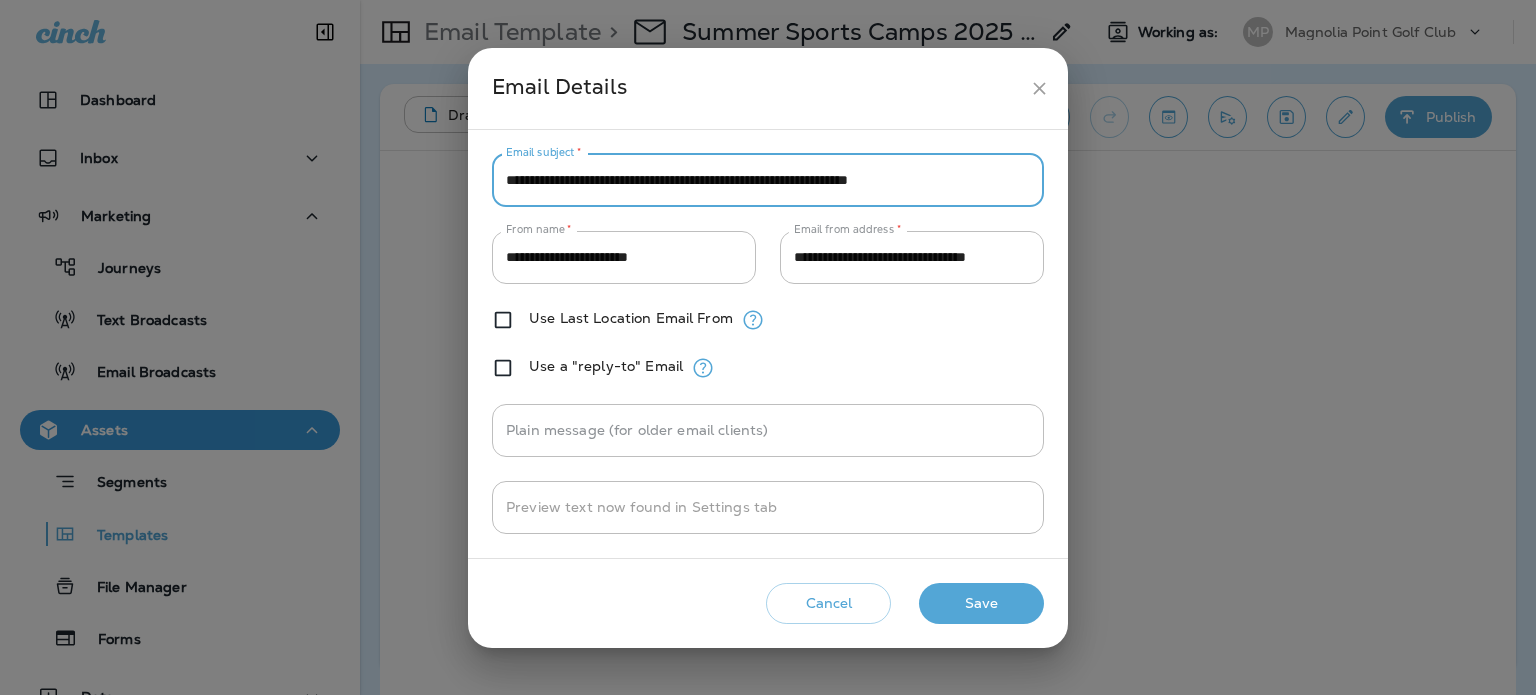 click on "**********" at bounding box center (768, 180) 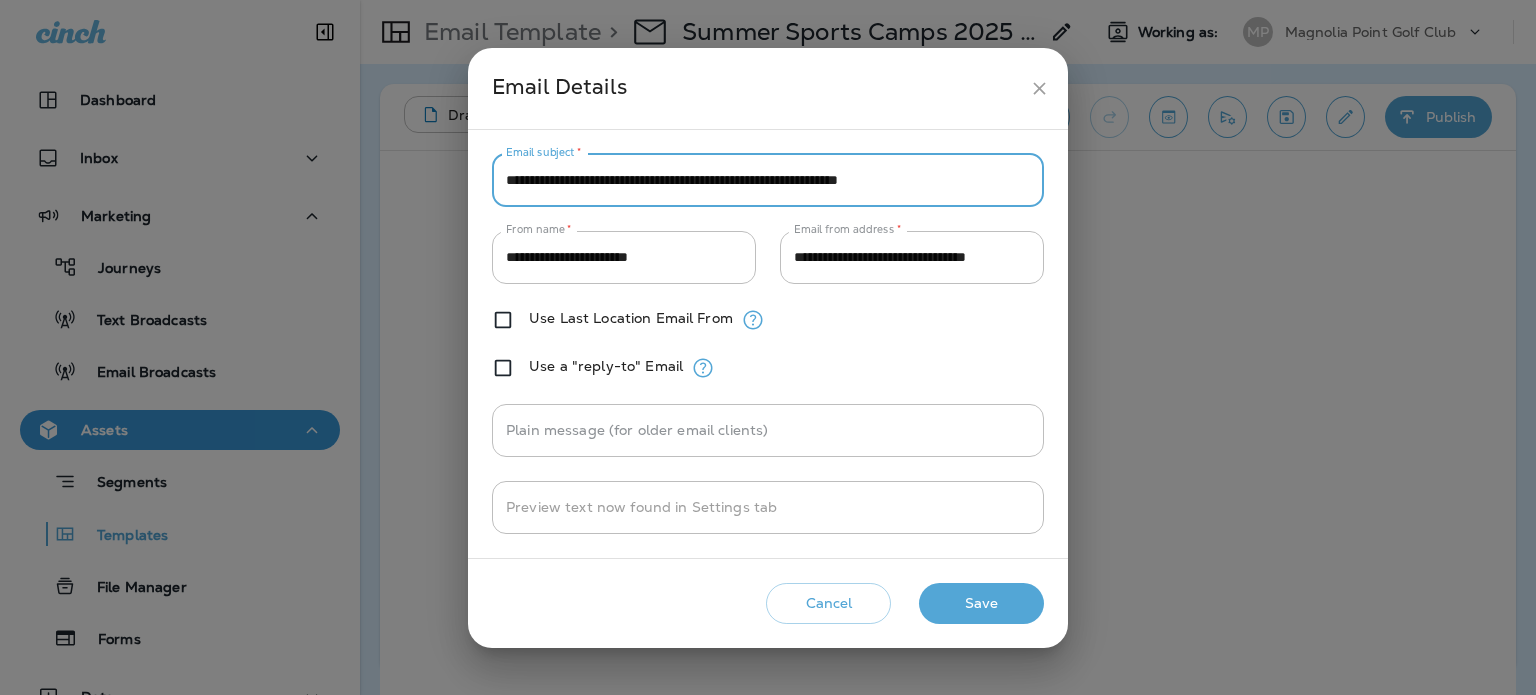 type on "**********" 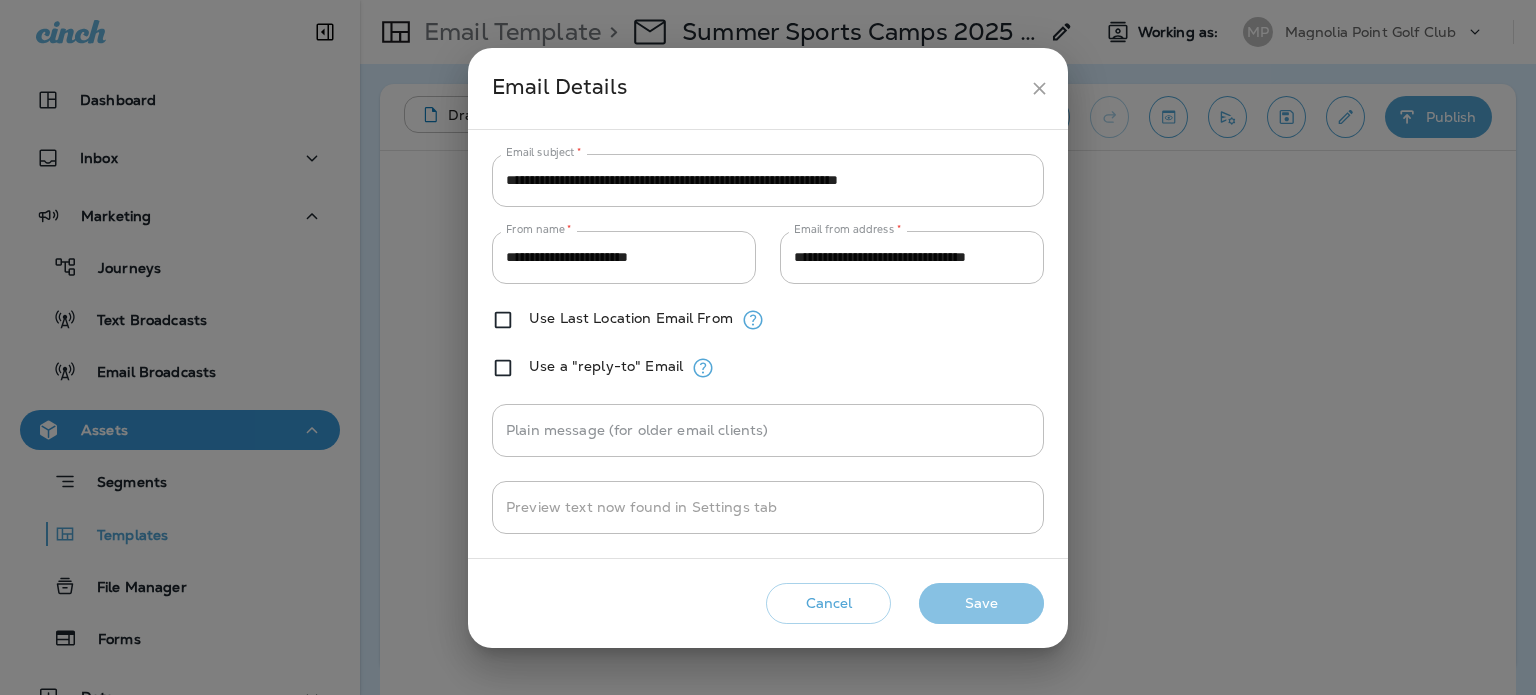 click on "Save" at bounding box center (981, 603) 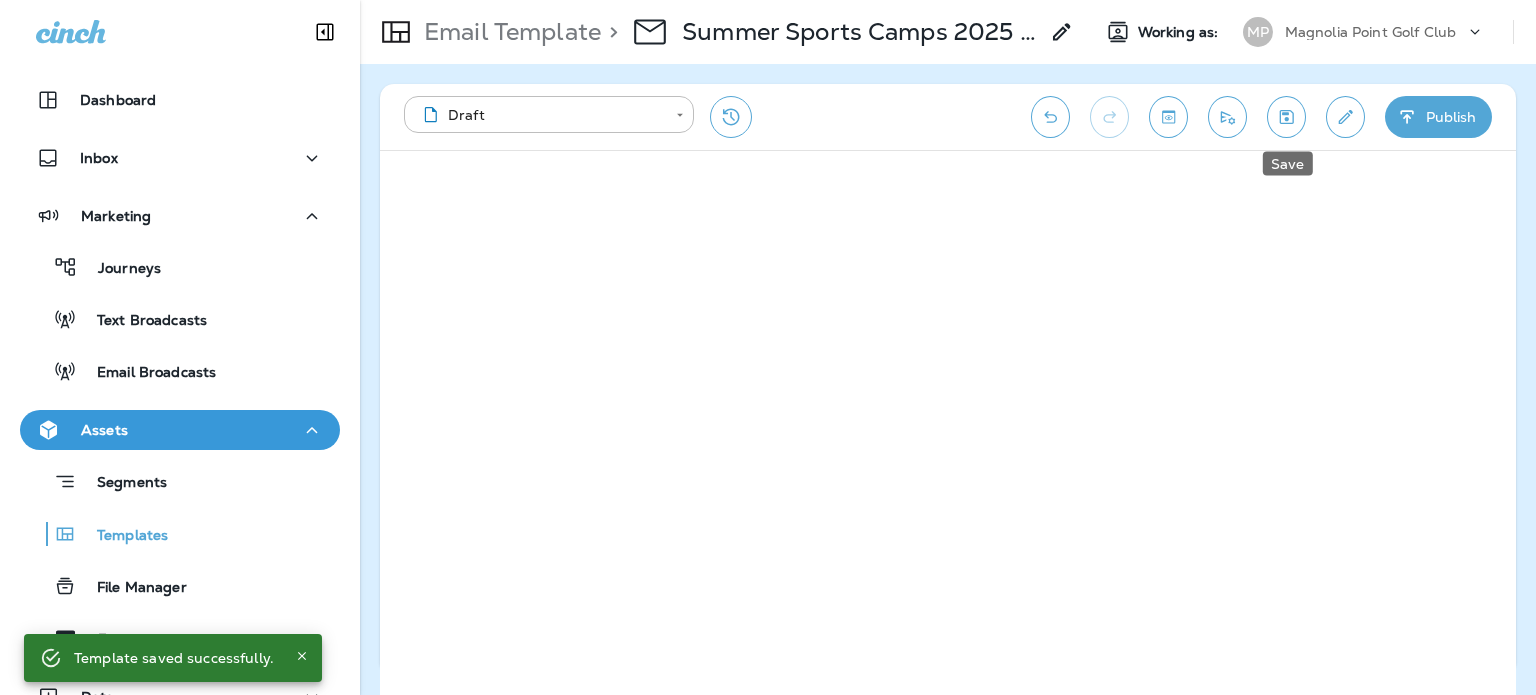 click at bounding box center [1286, 117] 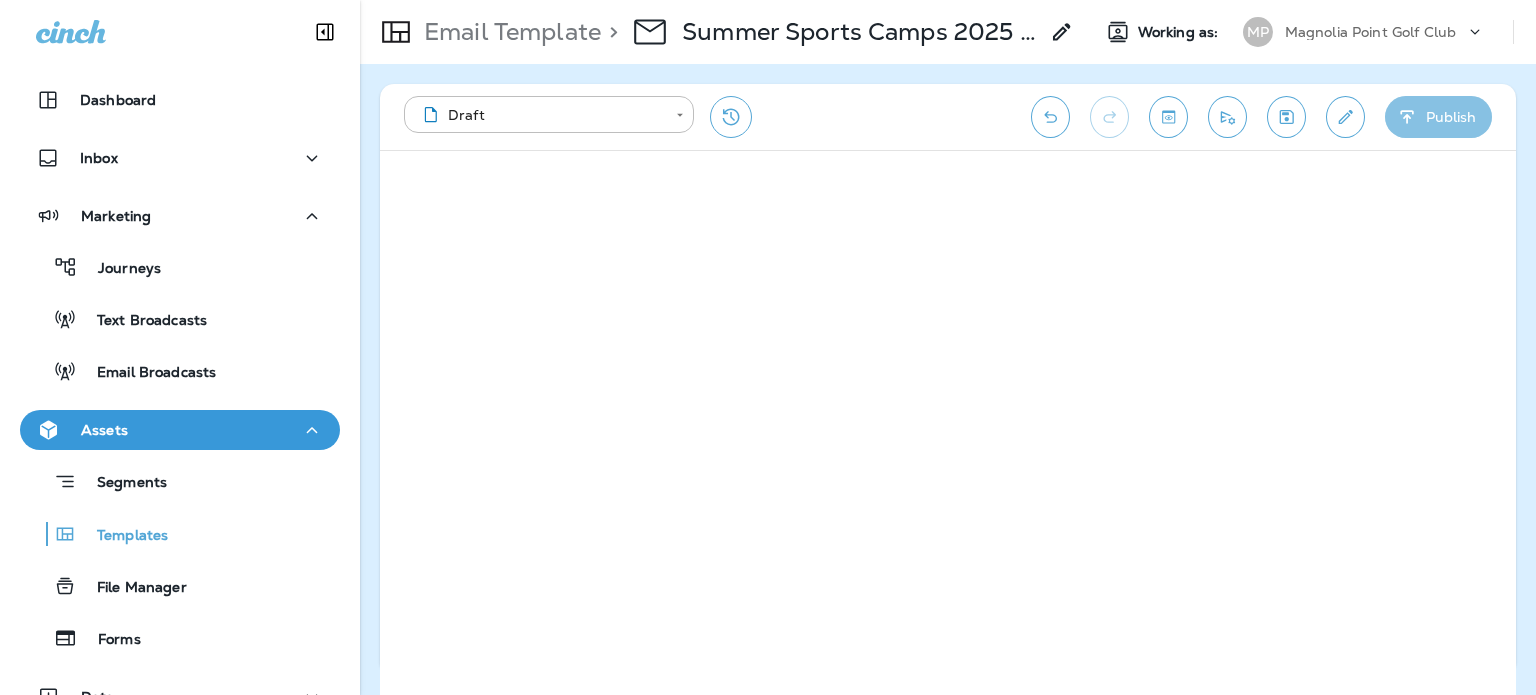click 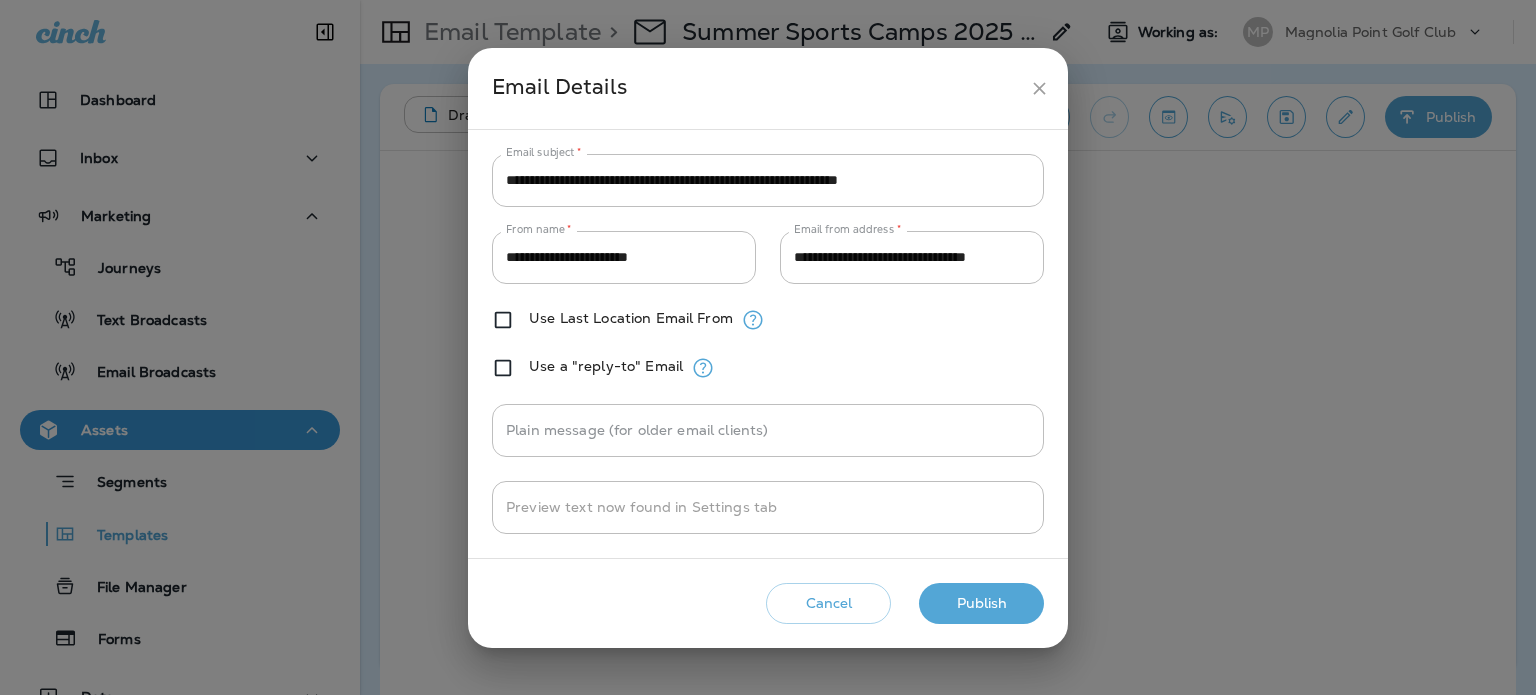 click on "Publish" at bounding box center (981, 603) 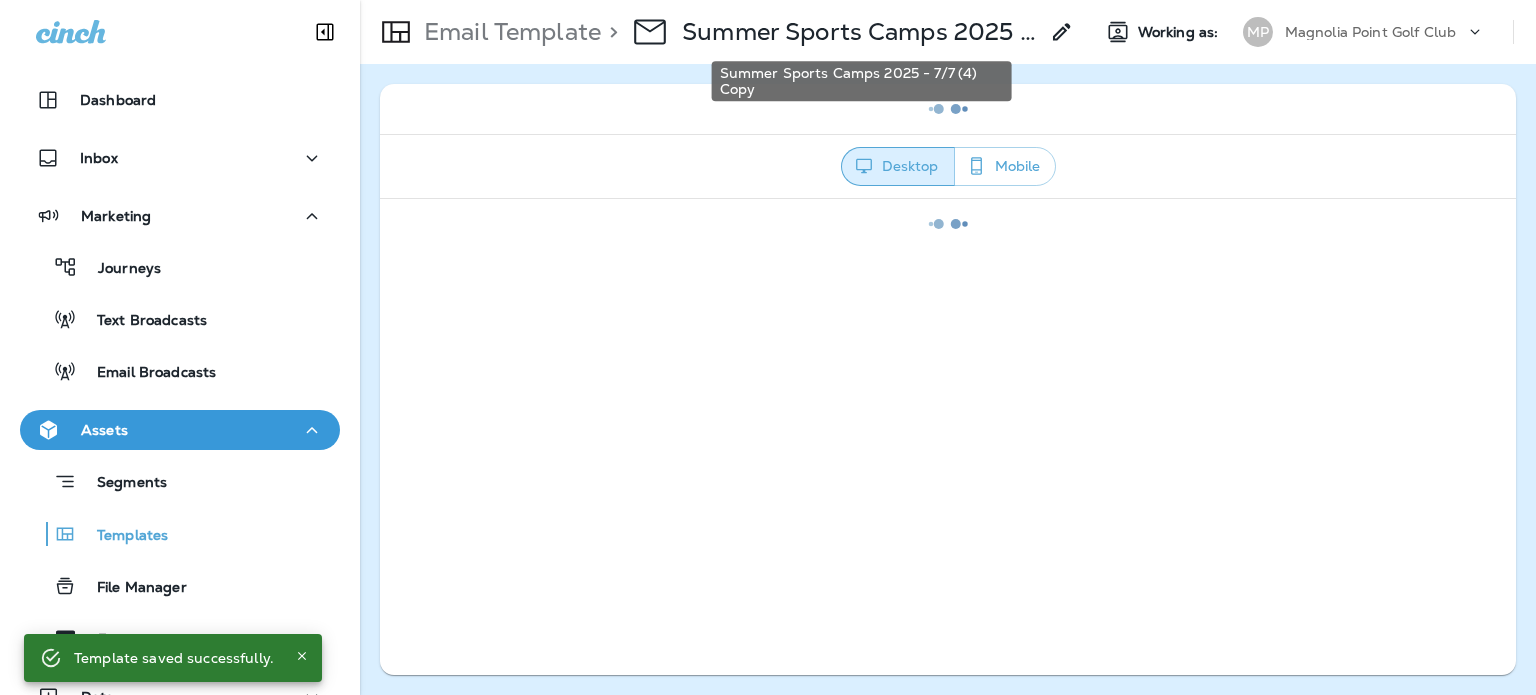 click on "Summer Sports Camps 2025 - 7/7 (4) Copy" at bounding box center [860, 32] 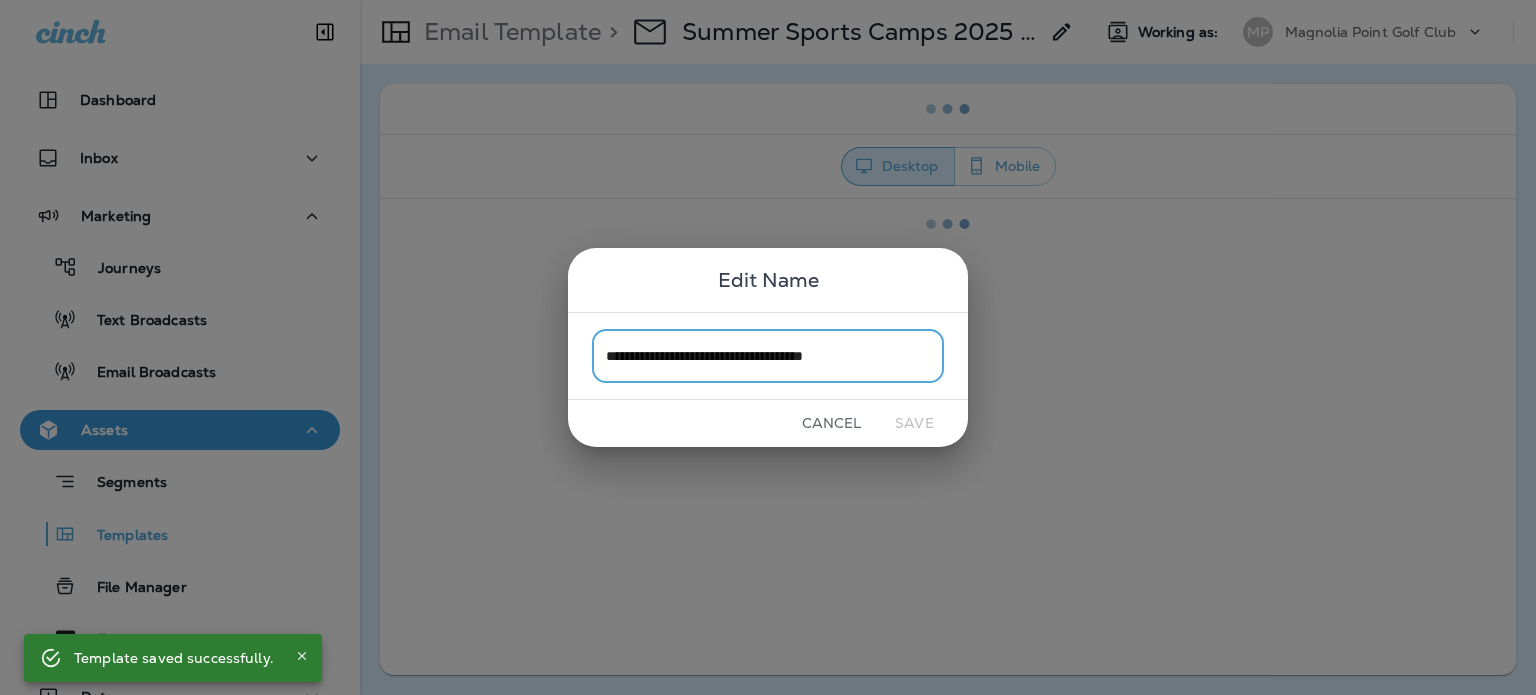 click on "**********" at bounding box center (768, 355) 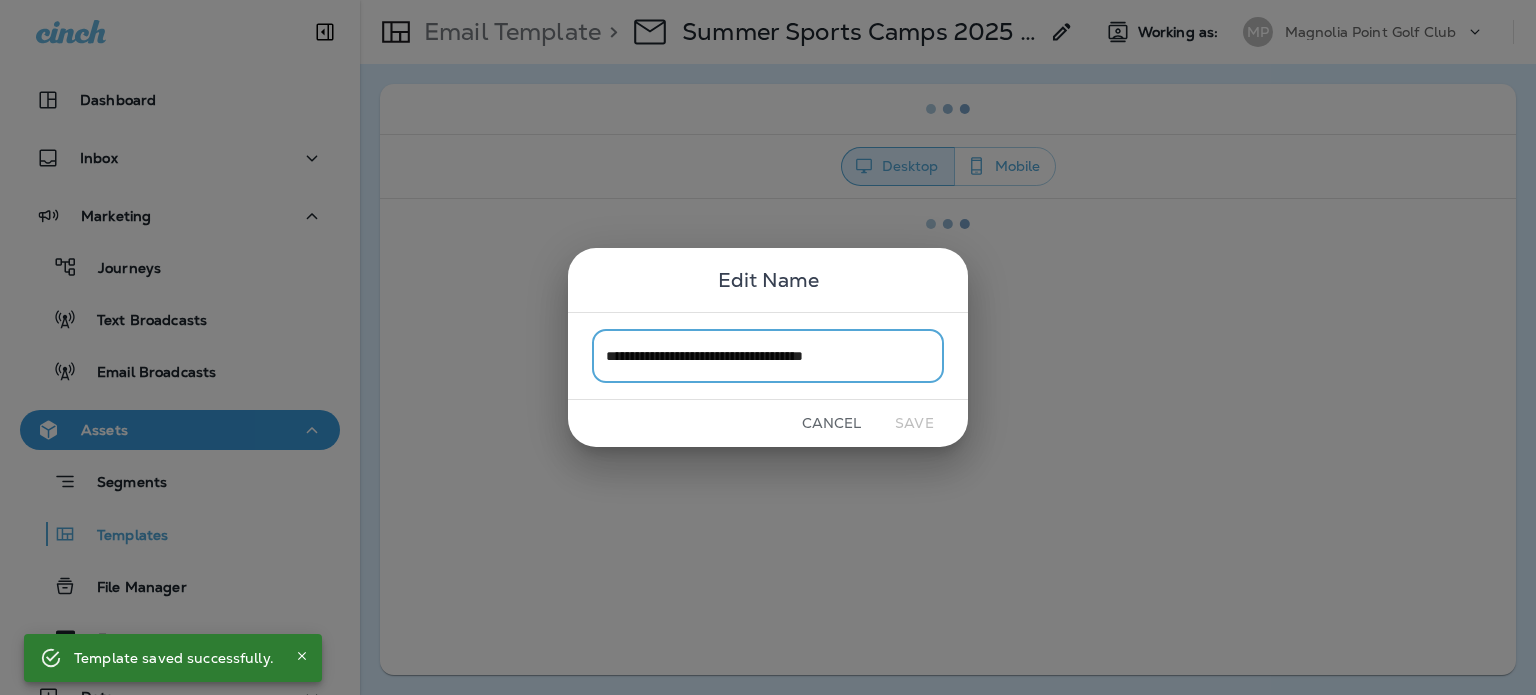 click on "**********" at bounding box center (768, 355) 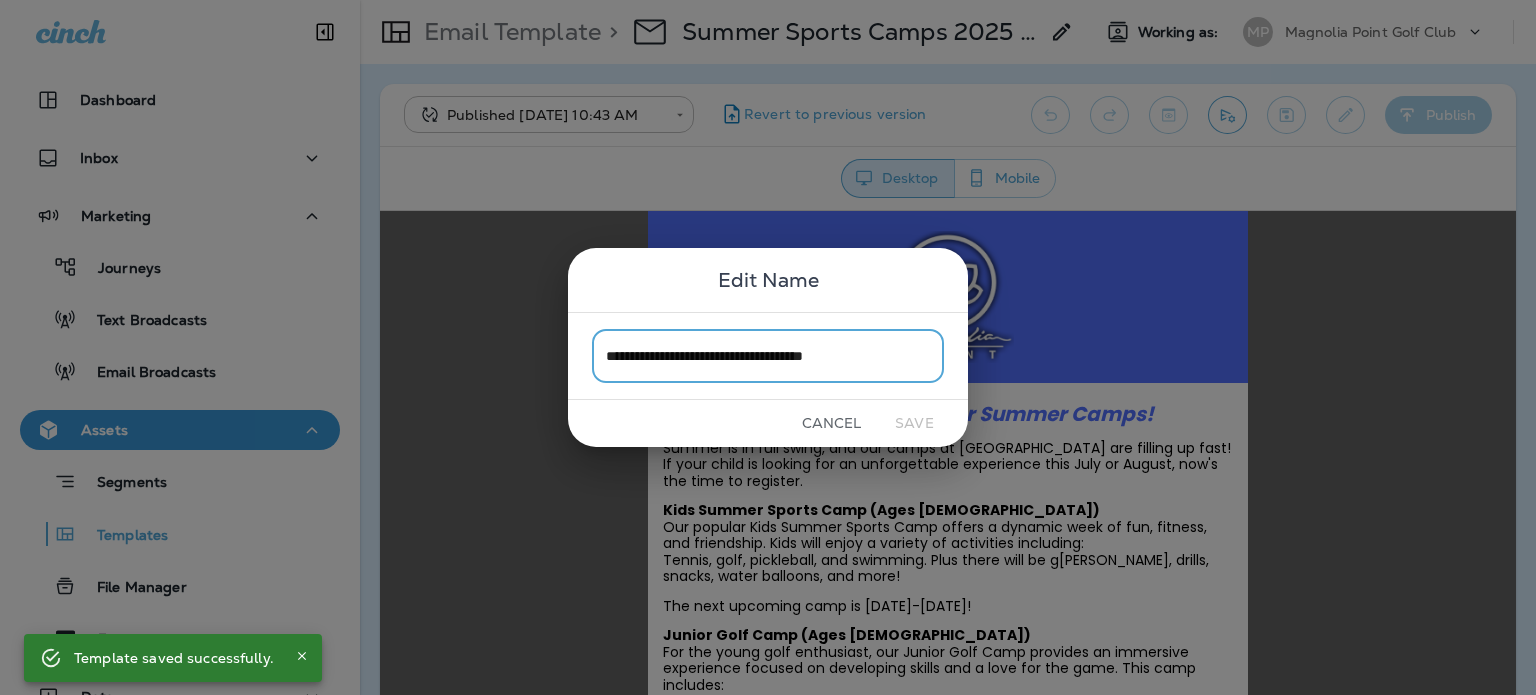 scroll, scrollTop: 0, scrollLeft: 0, axis: both 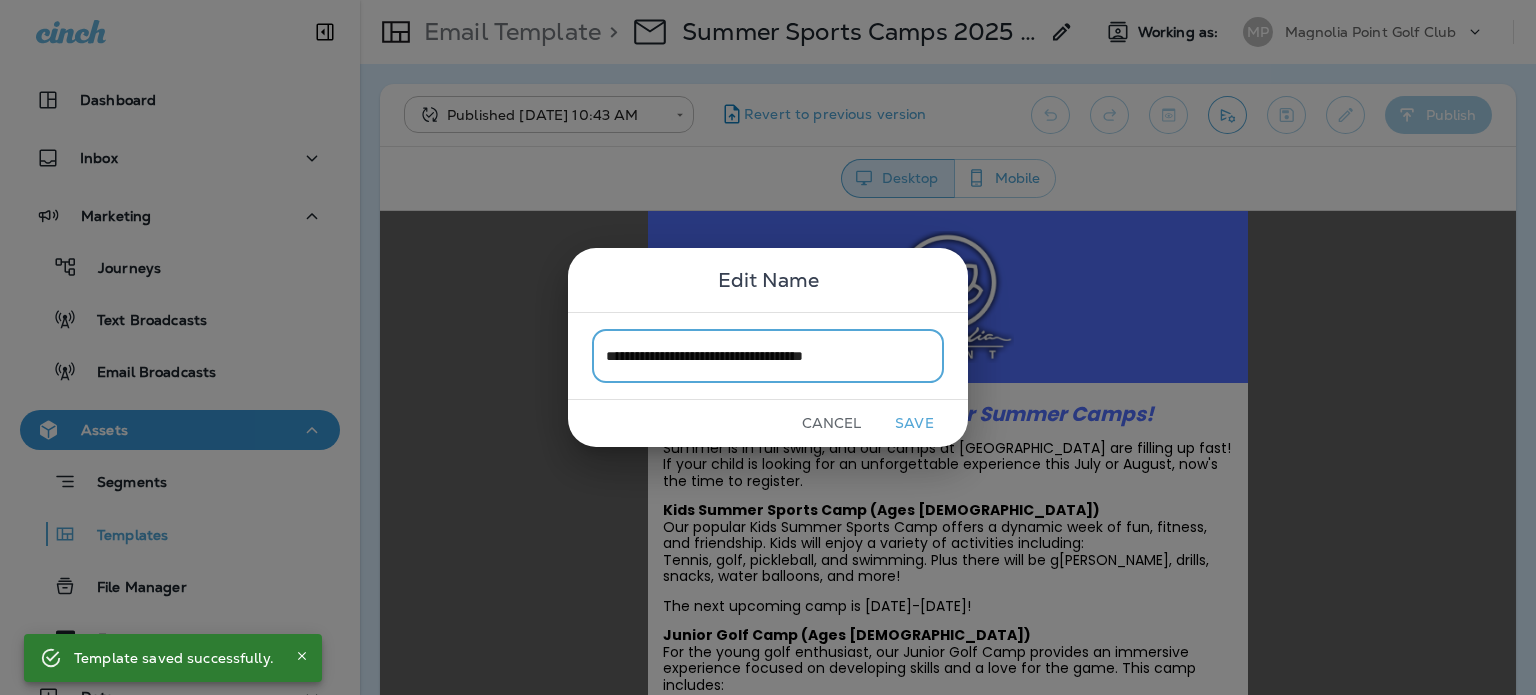 drag, startPoint x: 859, startPoint y: 356, endPoint x: 984, endPoint y: 359, distance: 125.035995 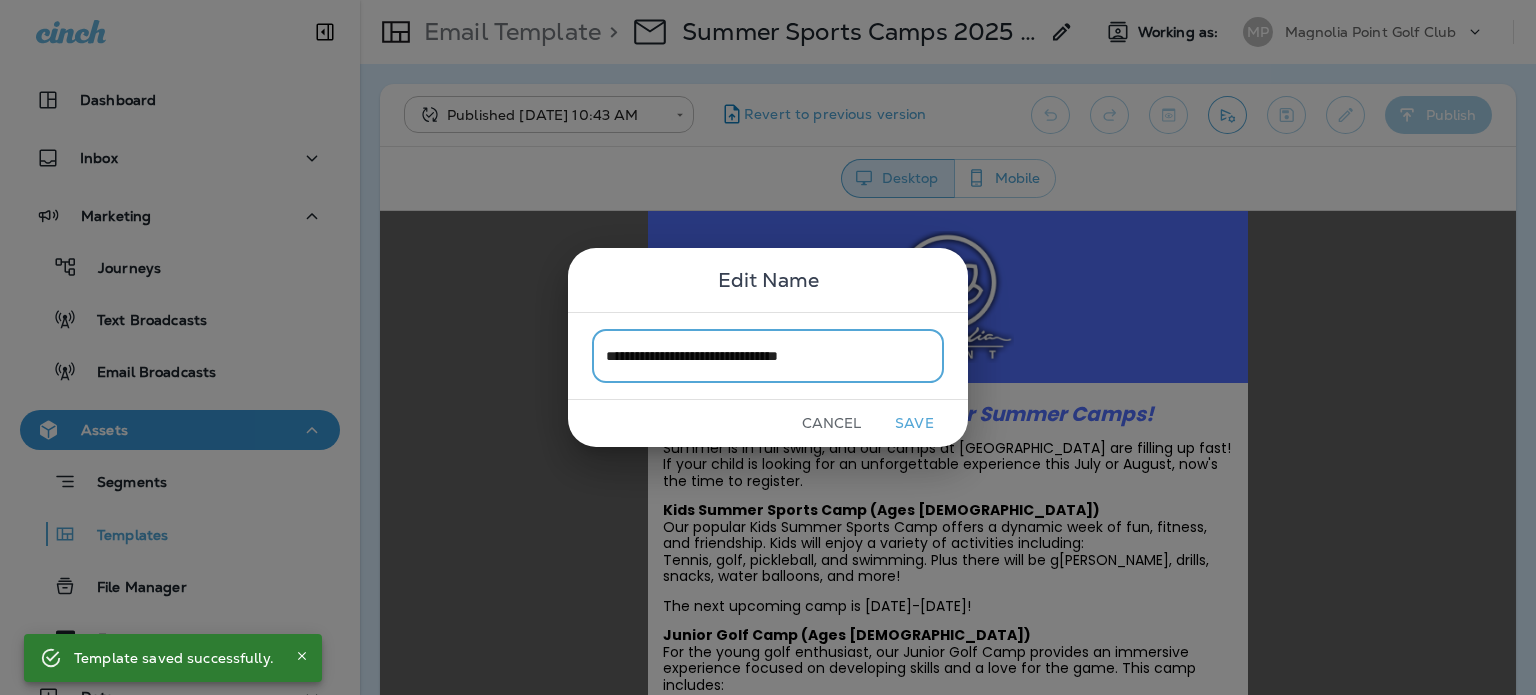 type on "**********" 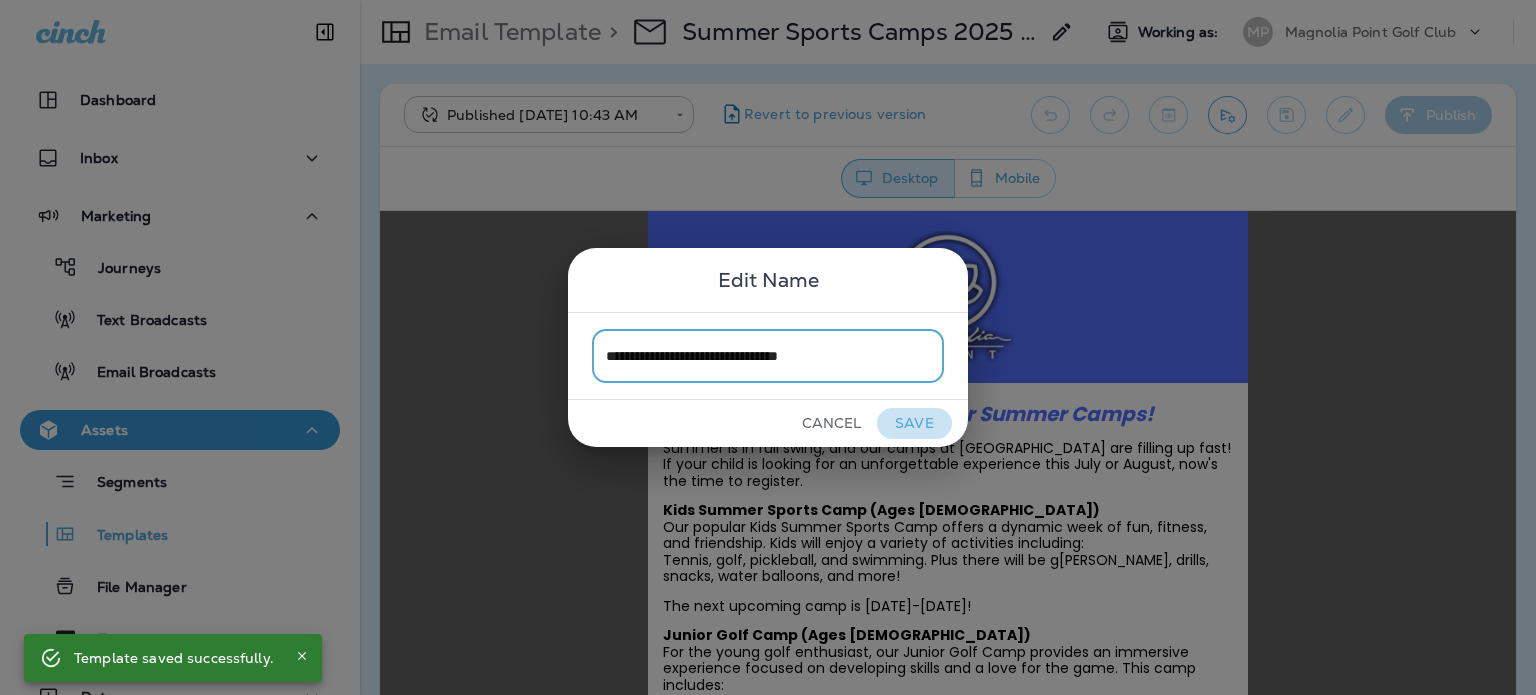 click on "Save" at bounding box center (914, 423) 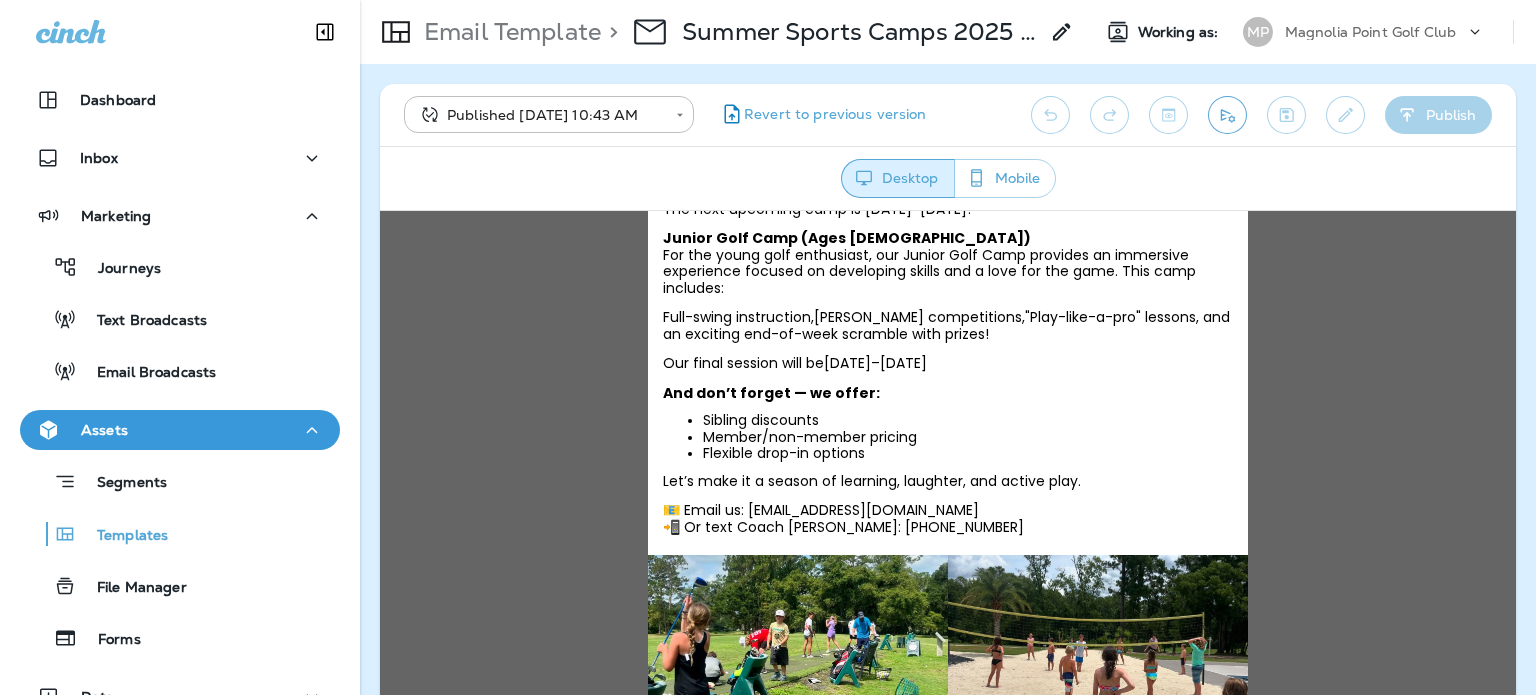 scroll, scrollTop: 400, scrollLeft: 0, axis: vertical 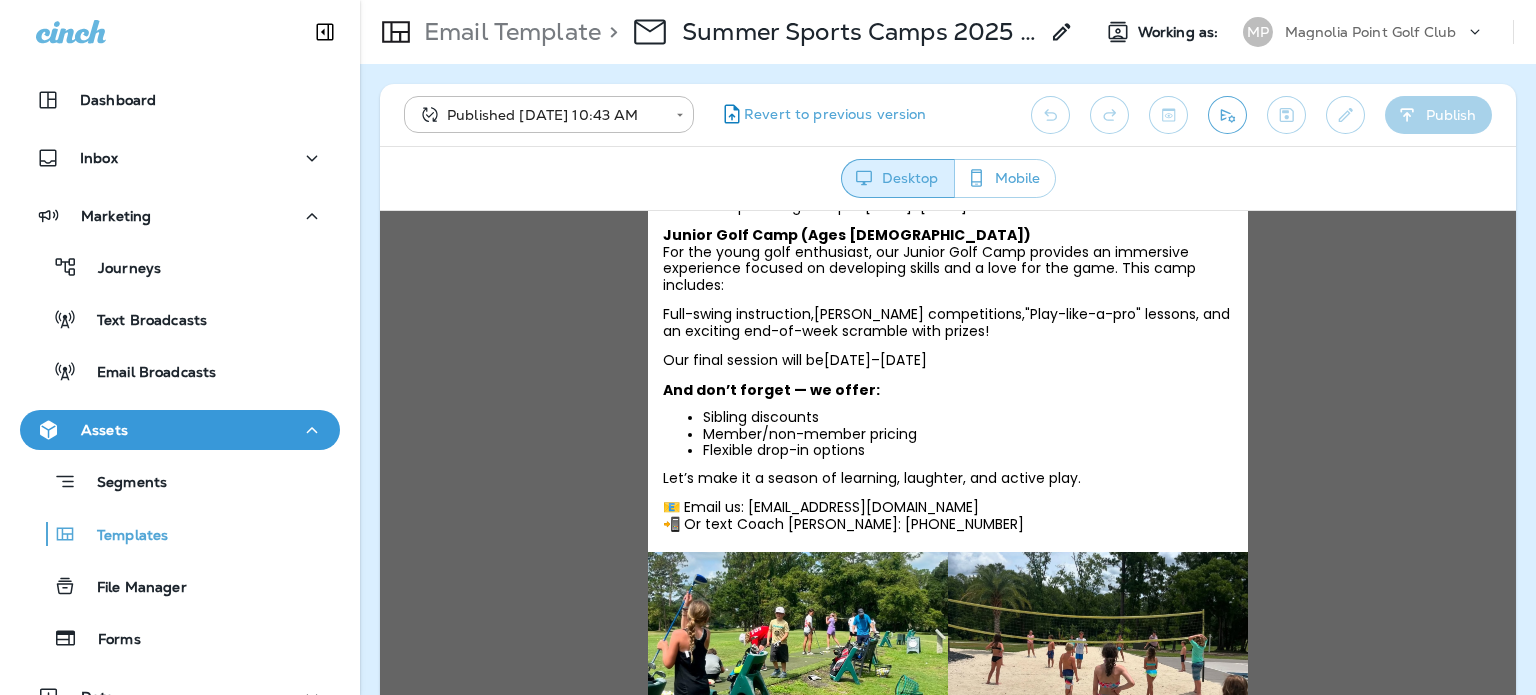 drag, startPoint x: 200, startPoint y: 367, endPoint x: 222, endPoint y: 367, distance: 22 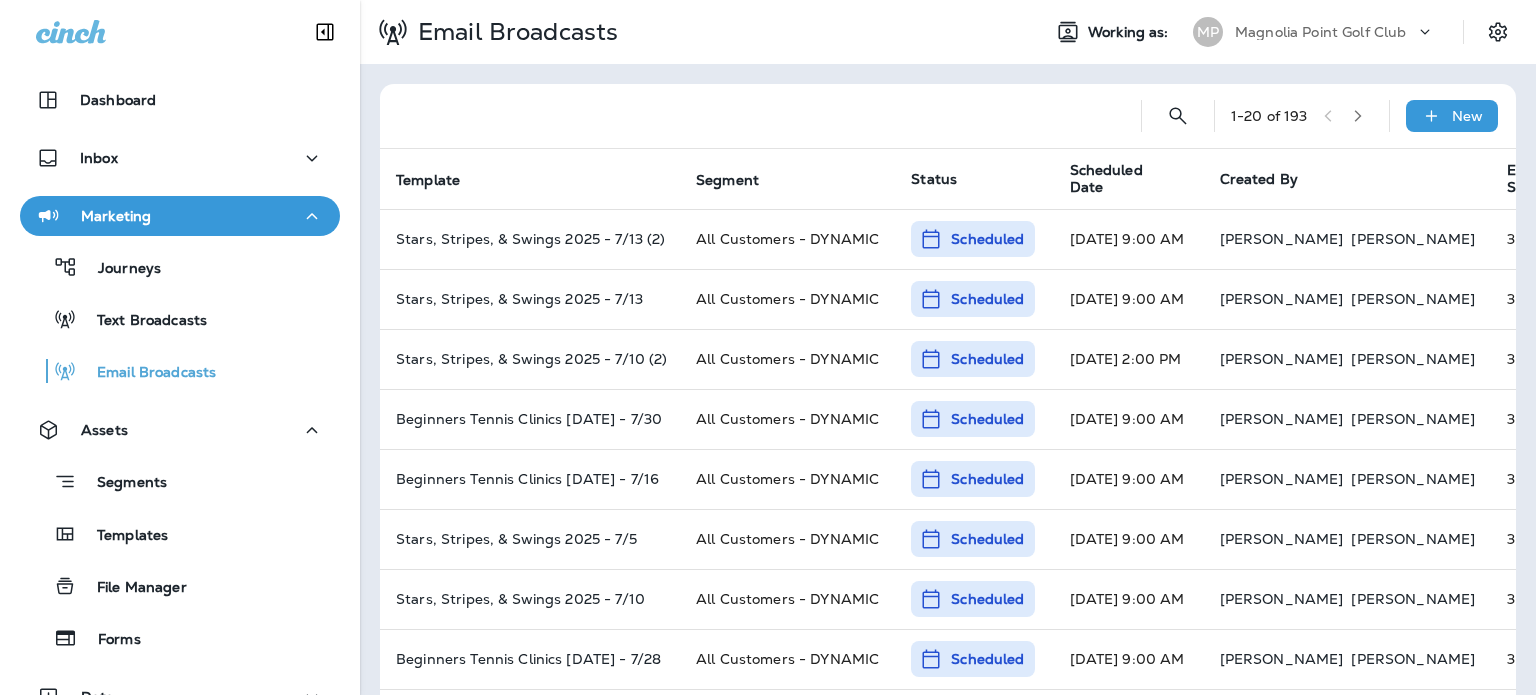 click on "New" at bounding box center (1452, 116) 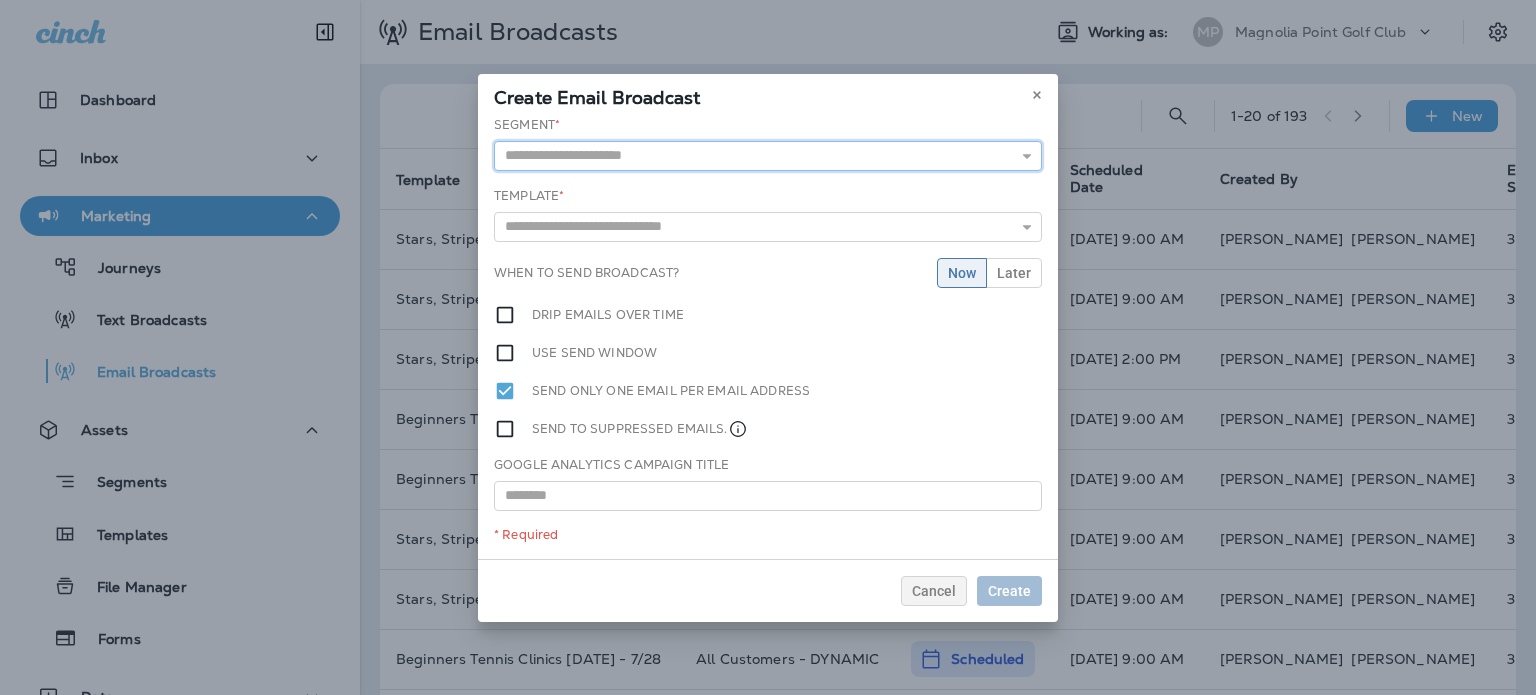 click at bounding box center (768, 156) 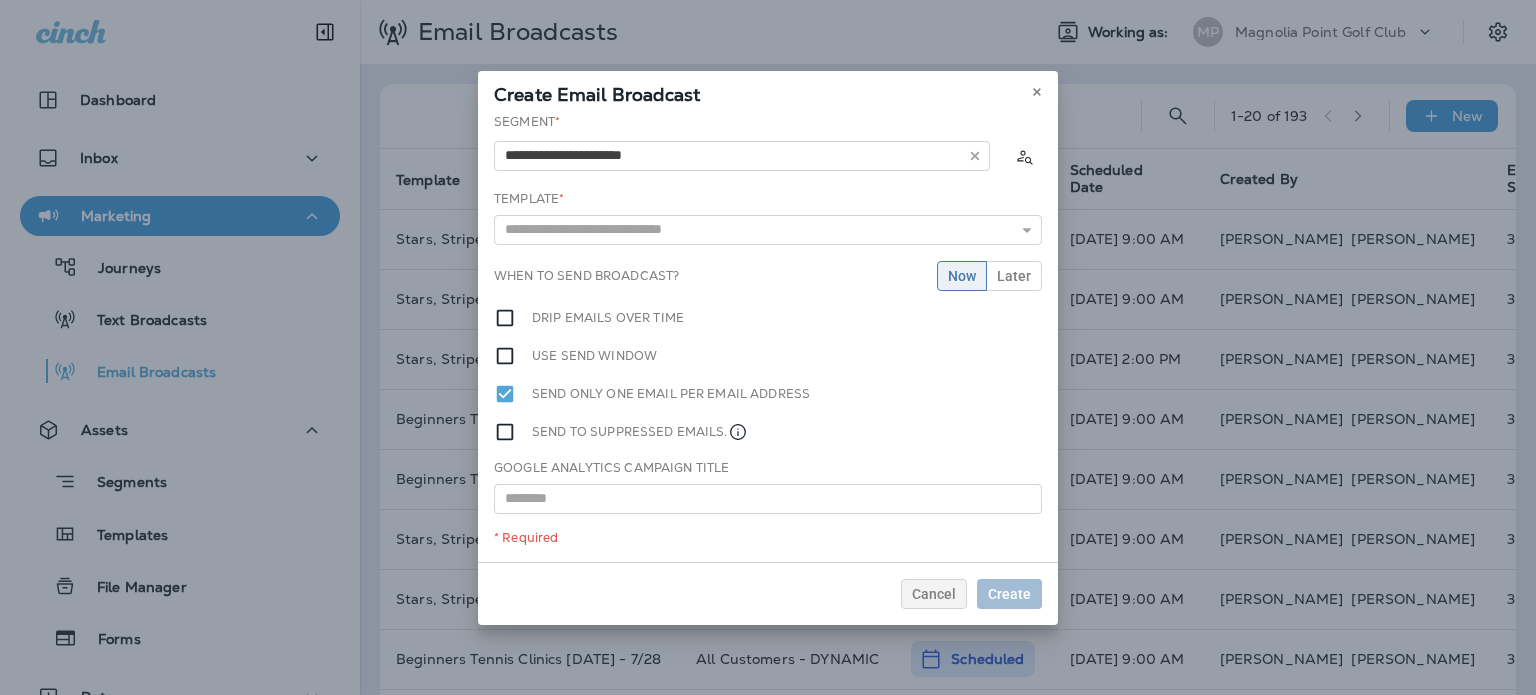 type on "**********" 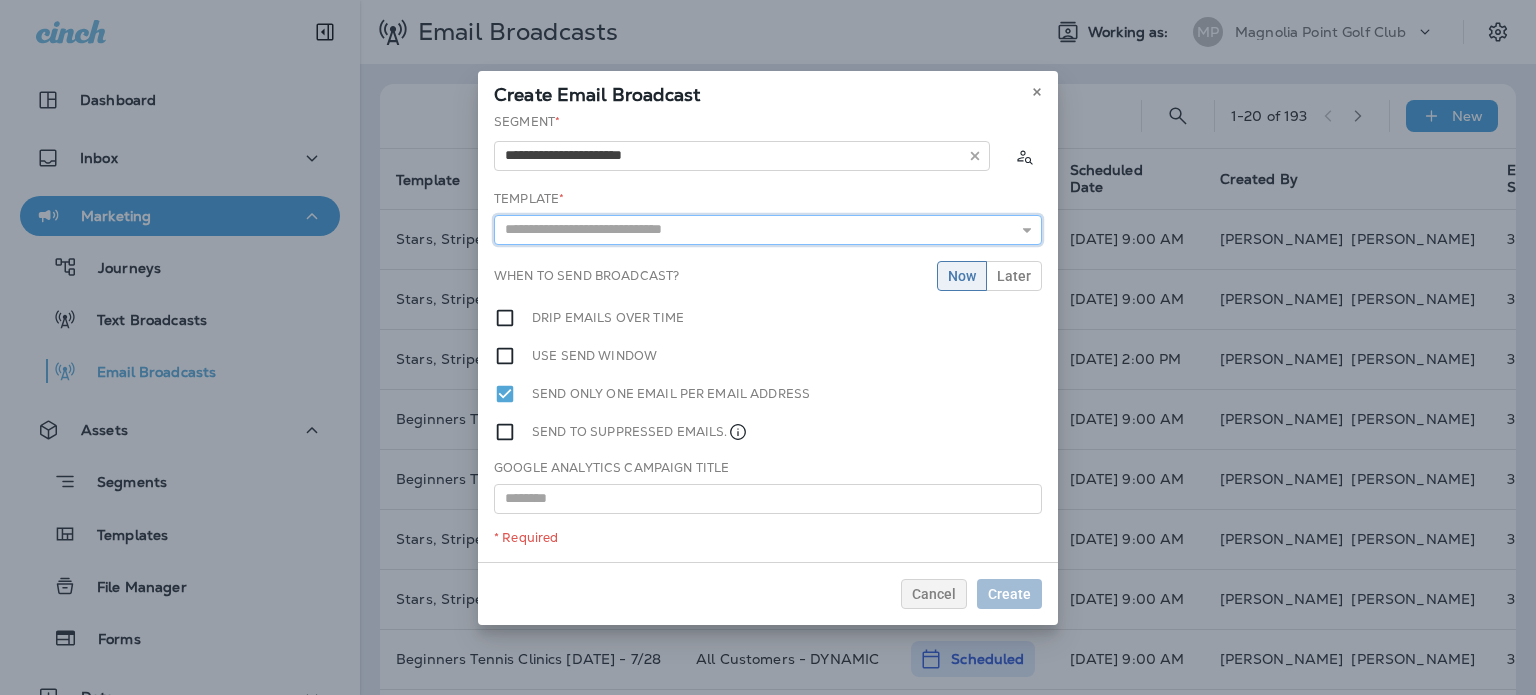 click at bounding box center [768, 230] 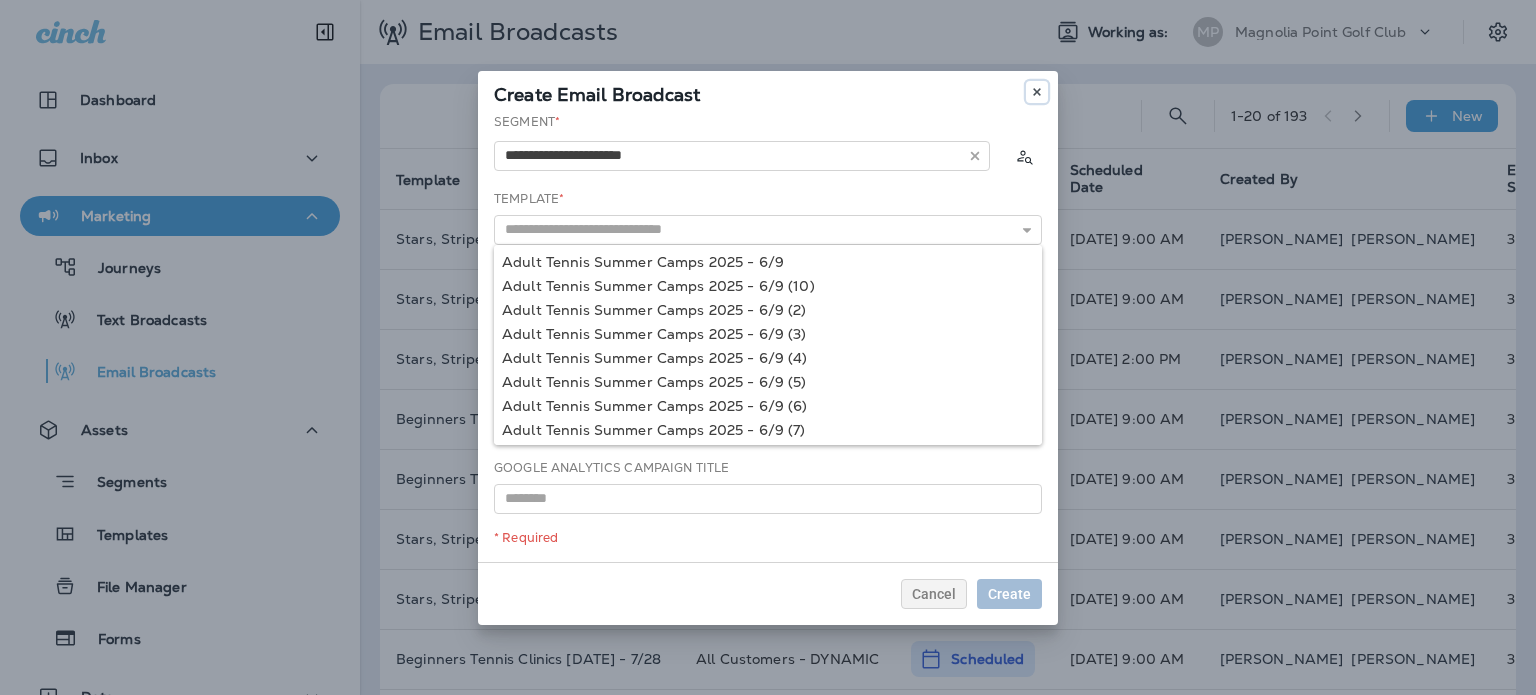 click 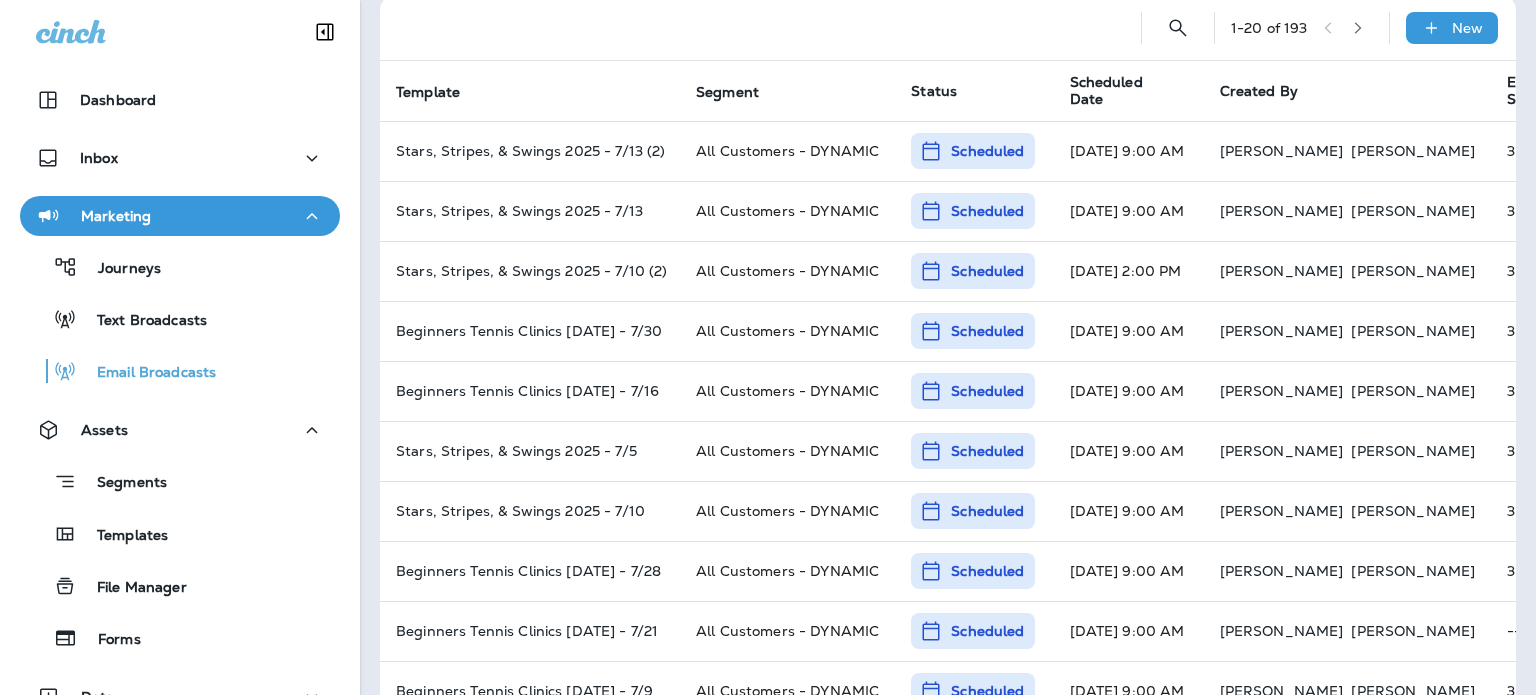 scroll, scrollTop: 0, scrollLeft: 0, axis: both 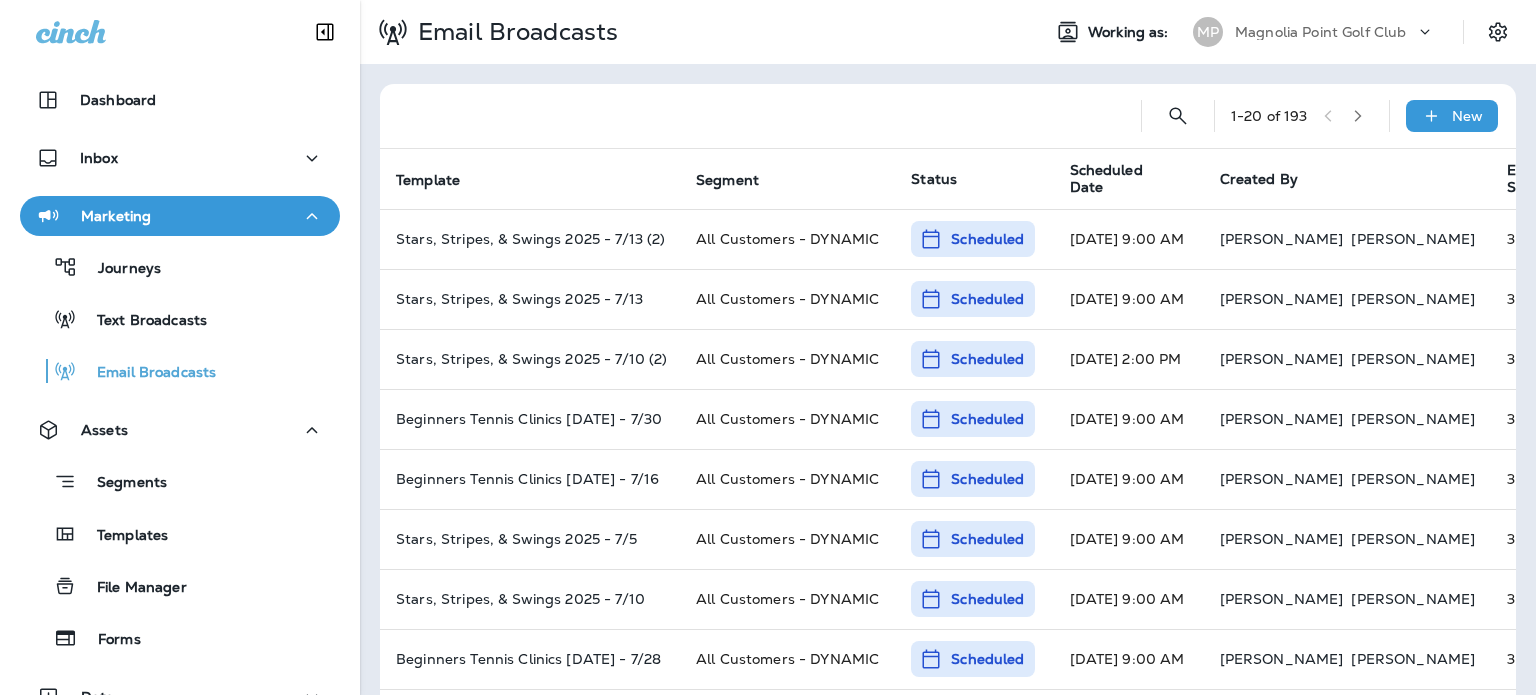 click 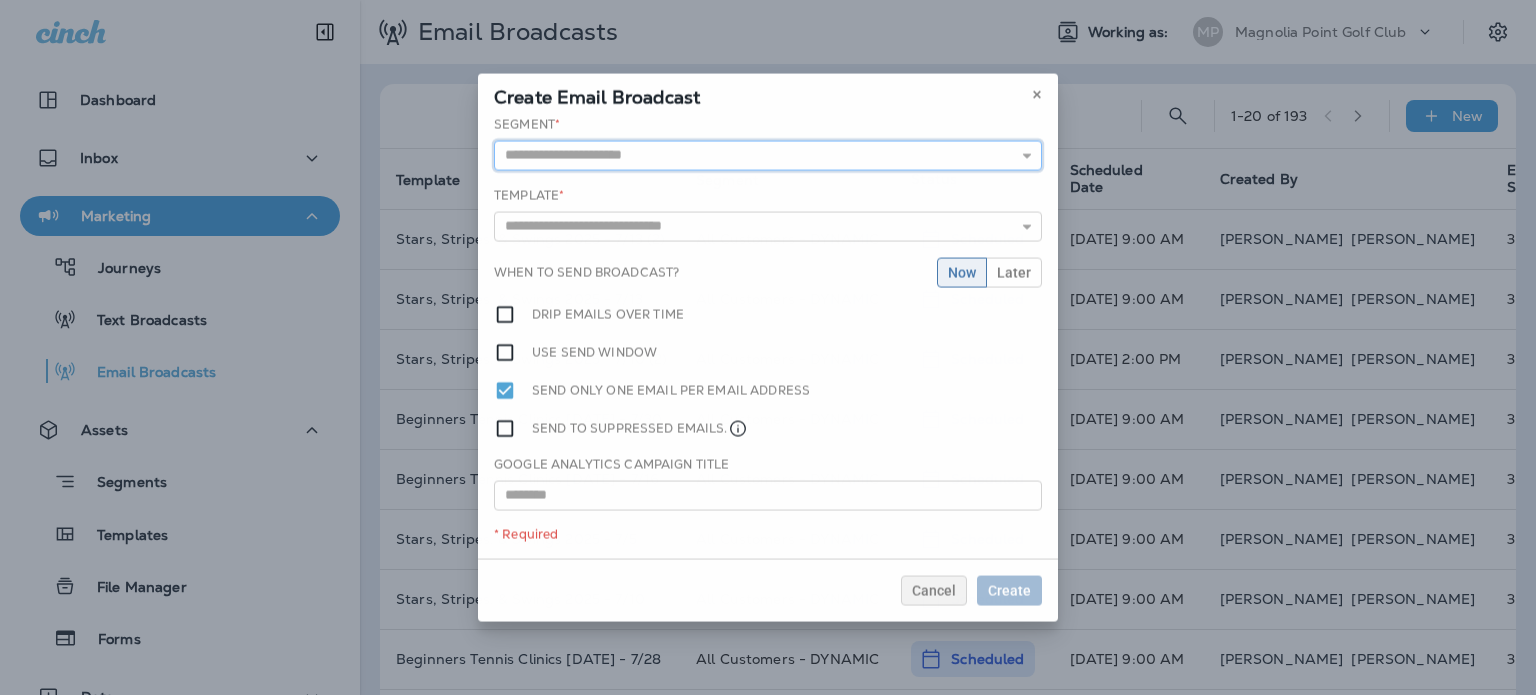 click at bounding box center (768, 155) 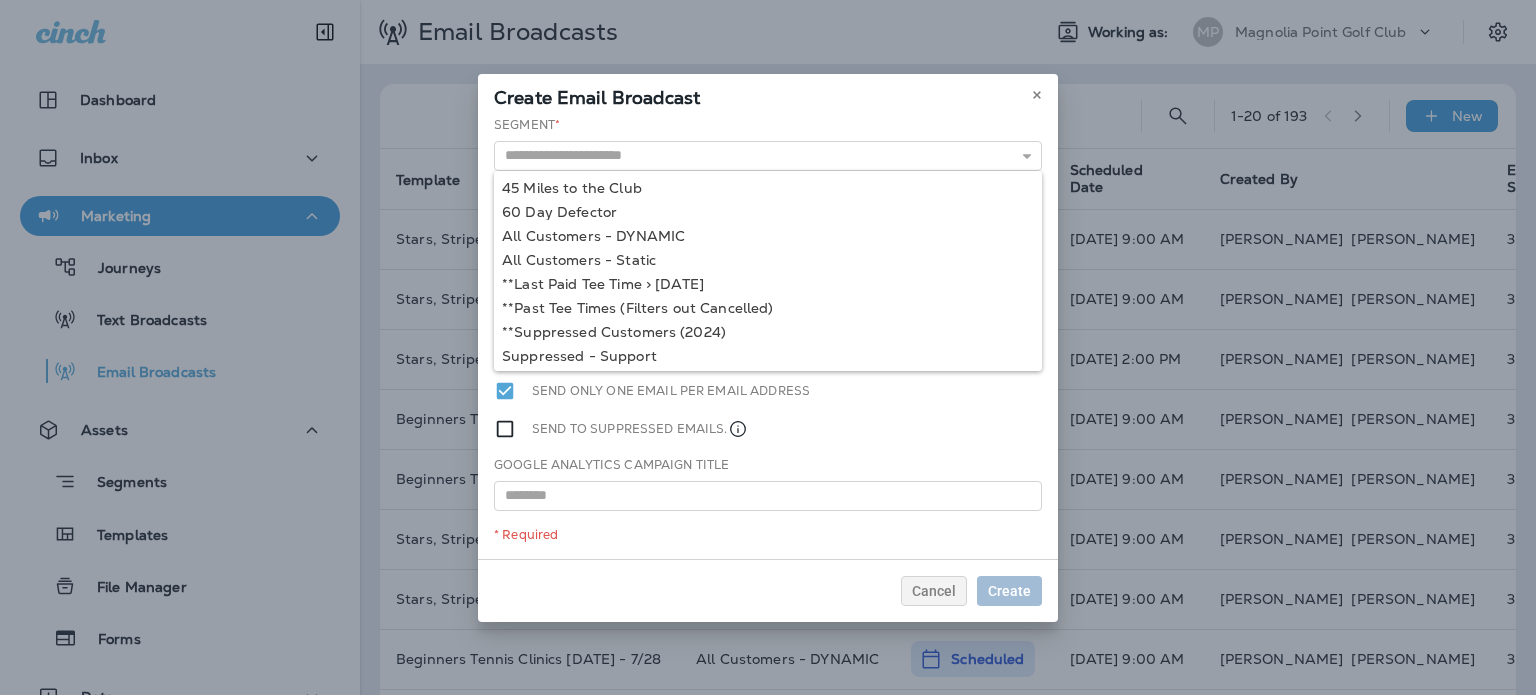 type on "**********" 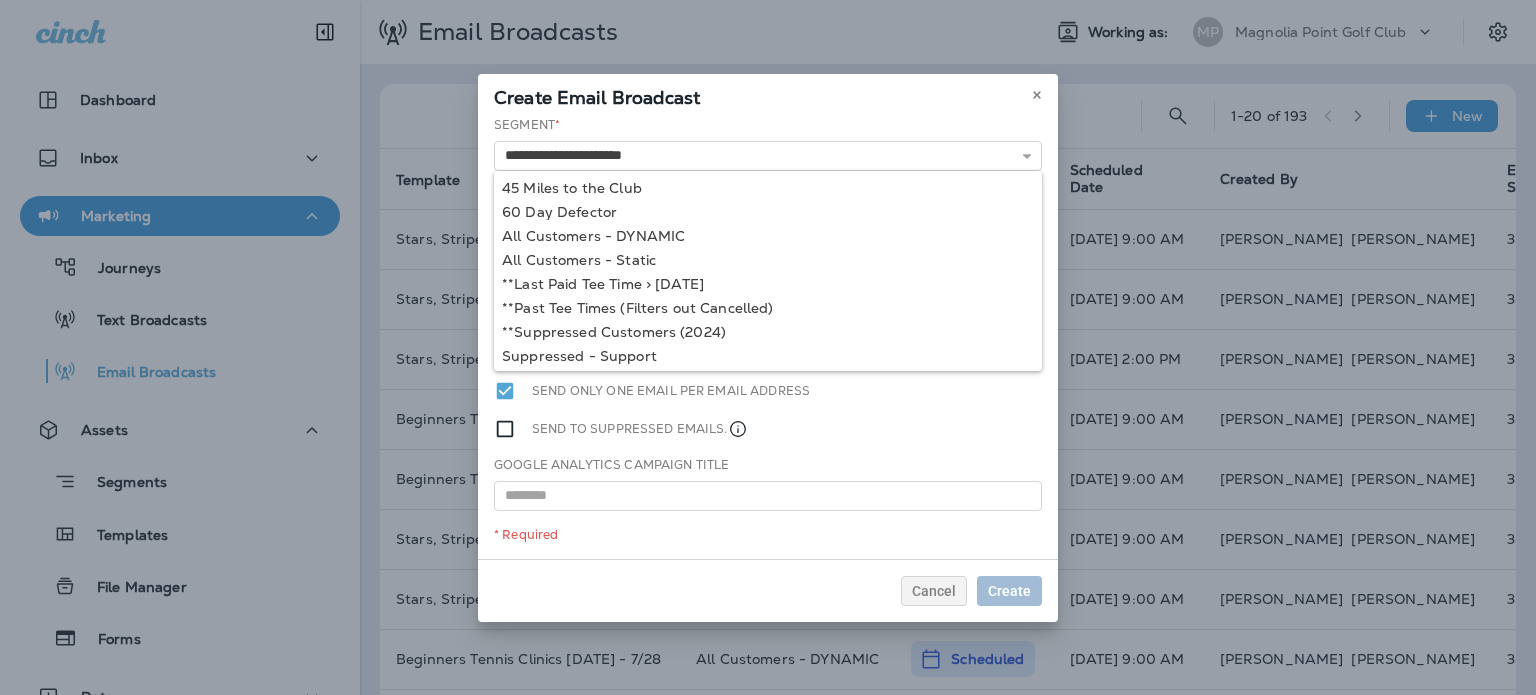 click on "**********" at bounding box center [768, 337] 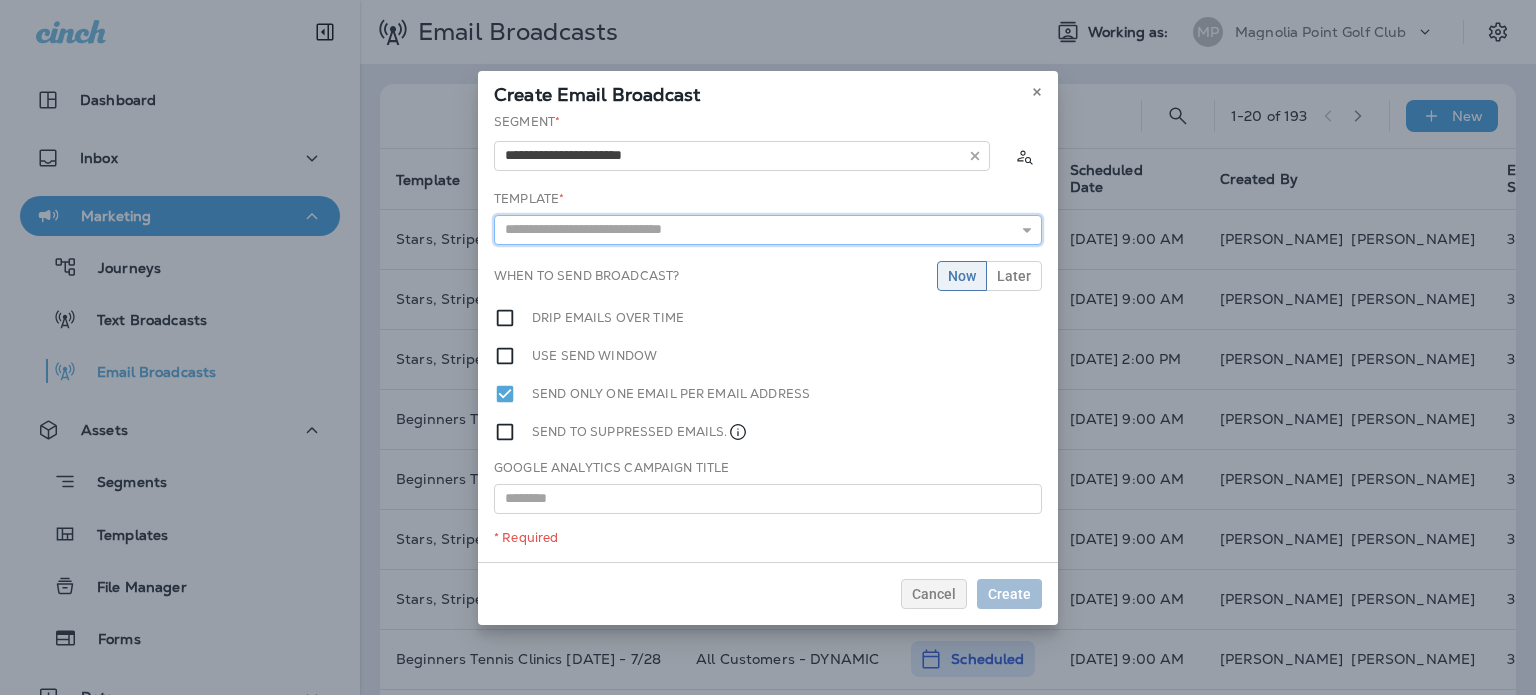 click at bounding box center [768, 230] 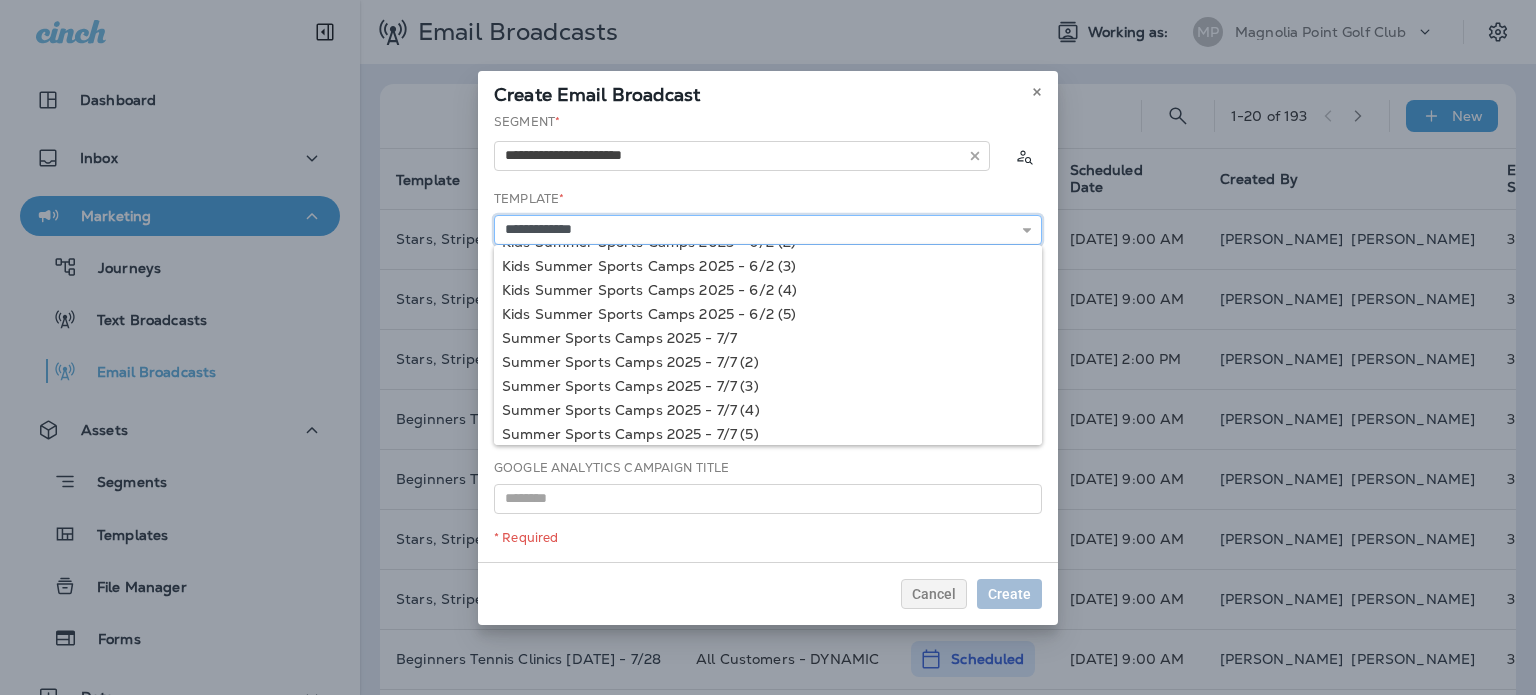 scroll, scrollTop: 25, scrollLeft: 0, axis: vertical 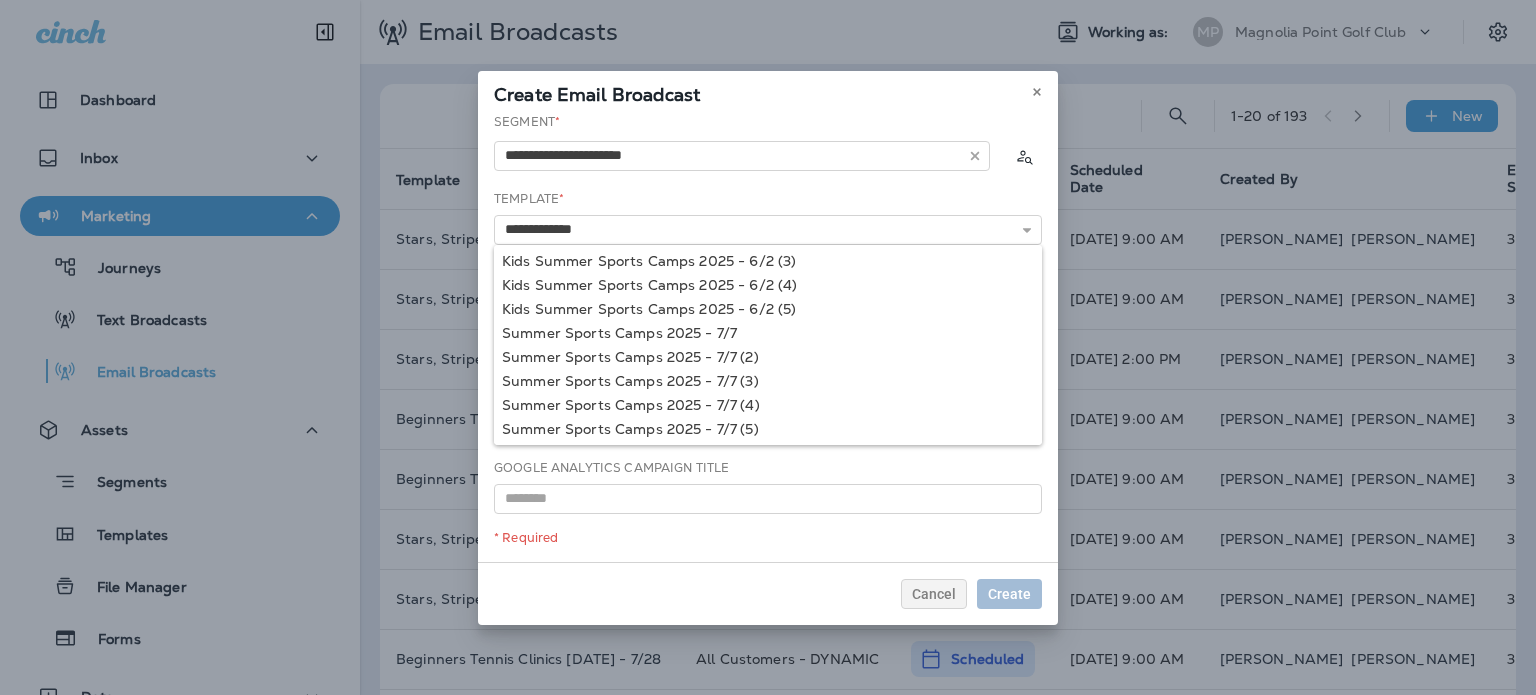 type on "**********" 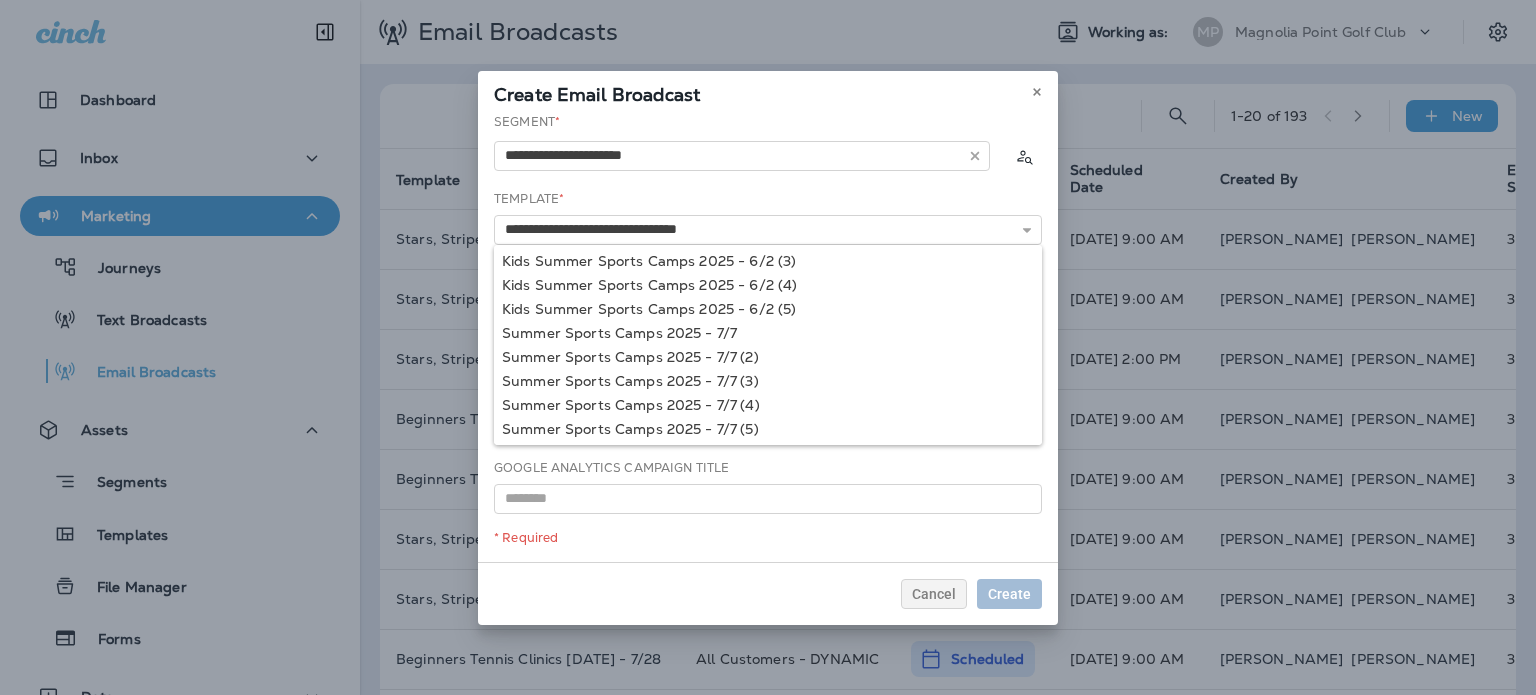 click on "**********" at bounding box center [768, 337] 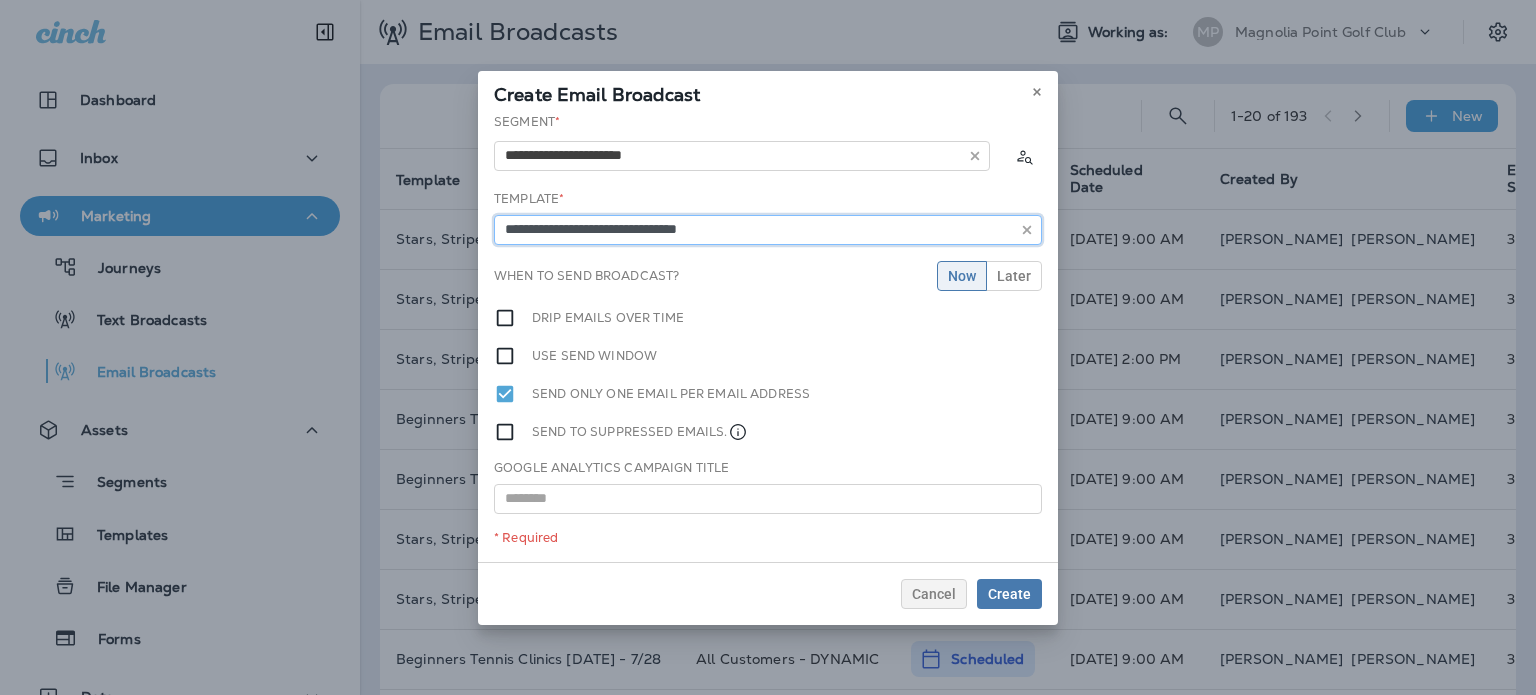 click on "**********" at bounding box center [768, 230] 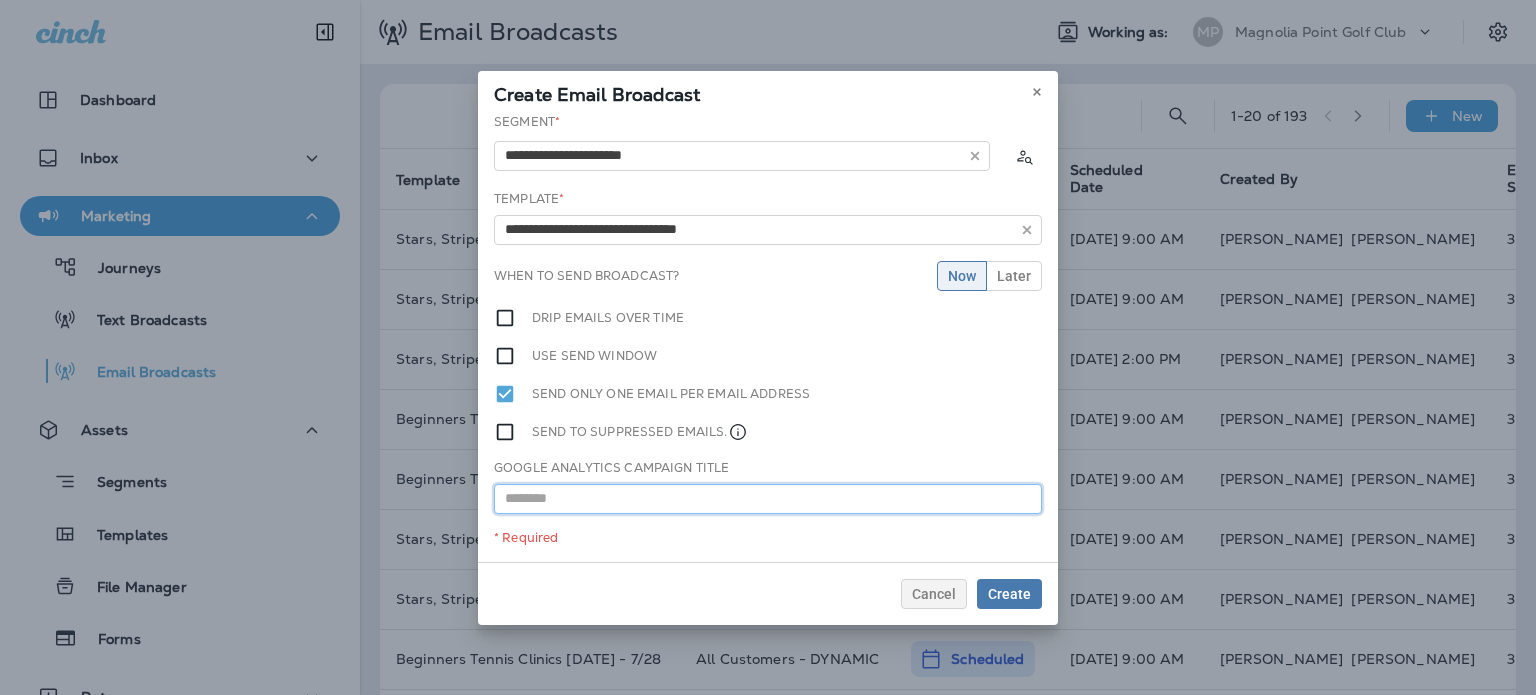 drag, startPoint x: 658, startPoint y: 495, endPoint x: 627, endPoint y: 484, distance: 32.89377 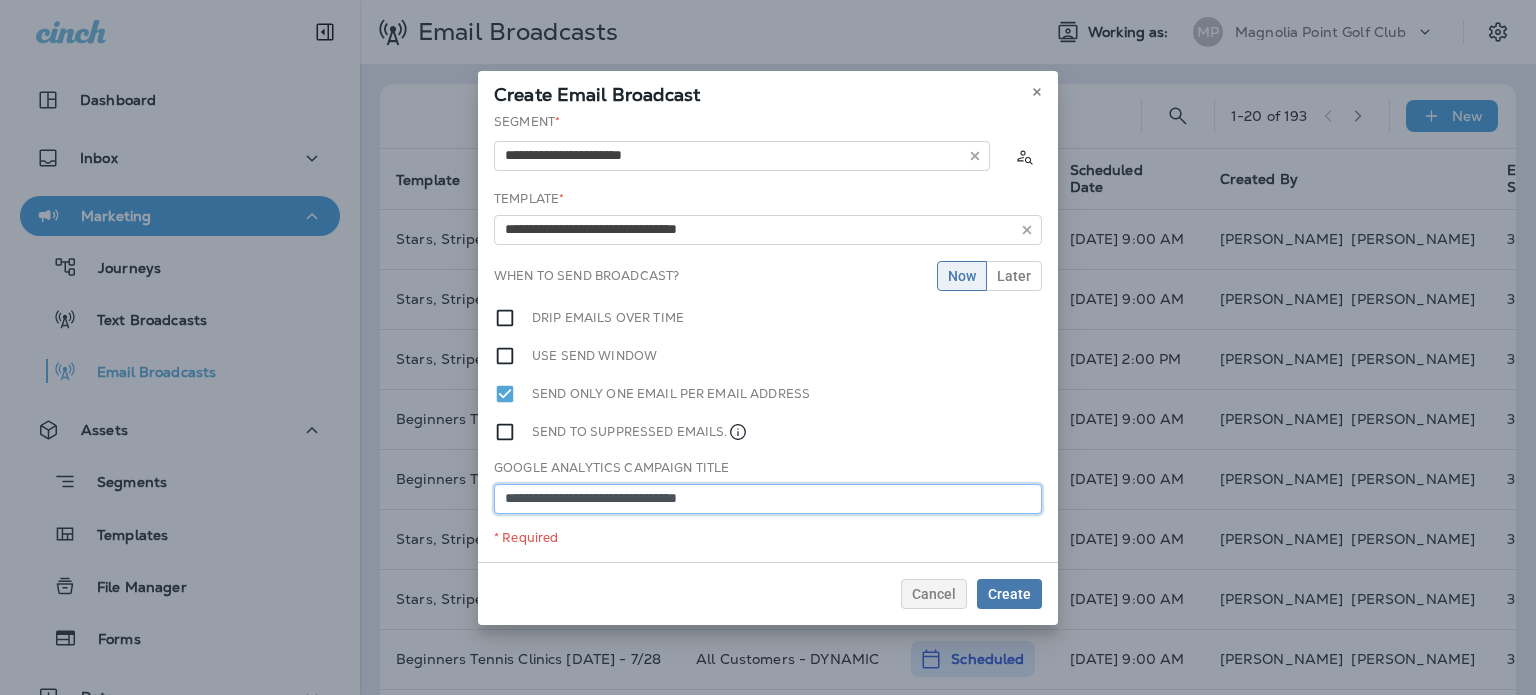 type on "**********" 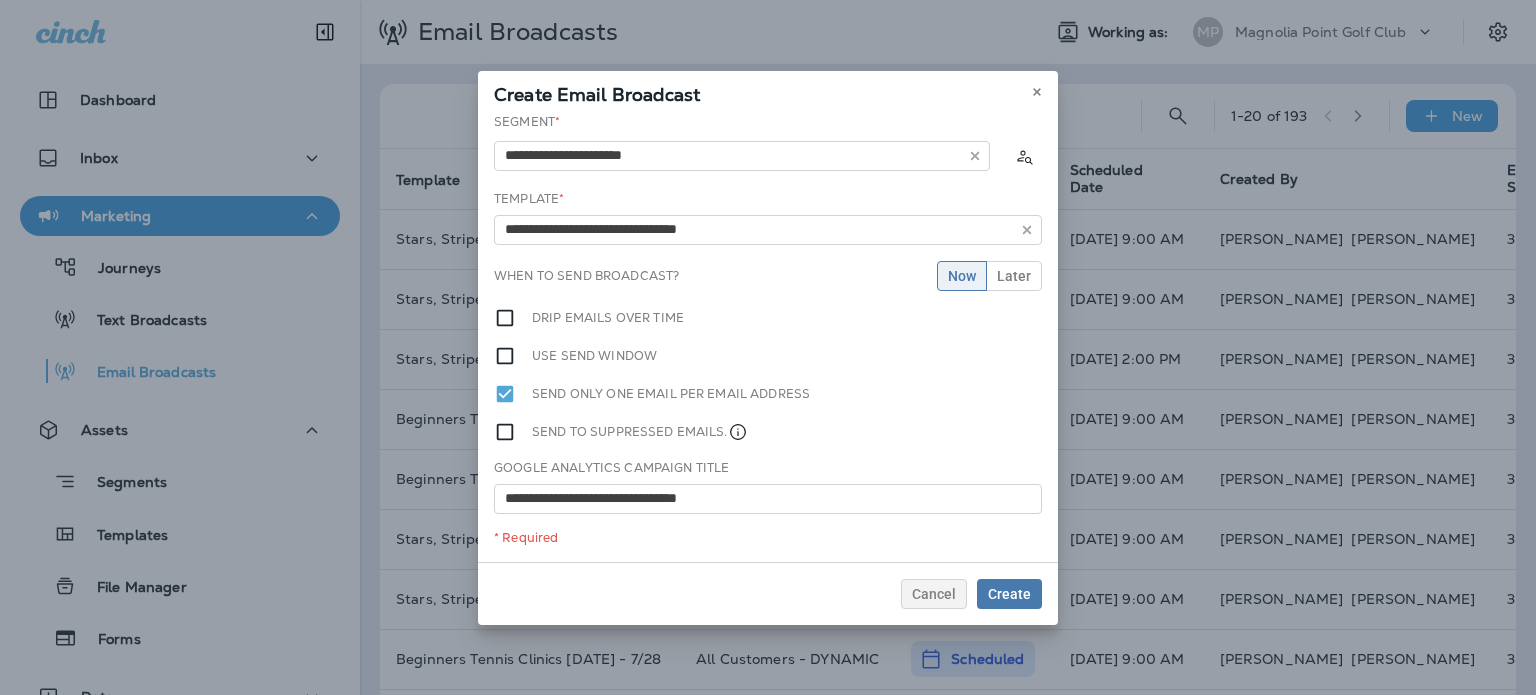 click on "**********" at bounding box center (768, 337) 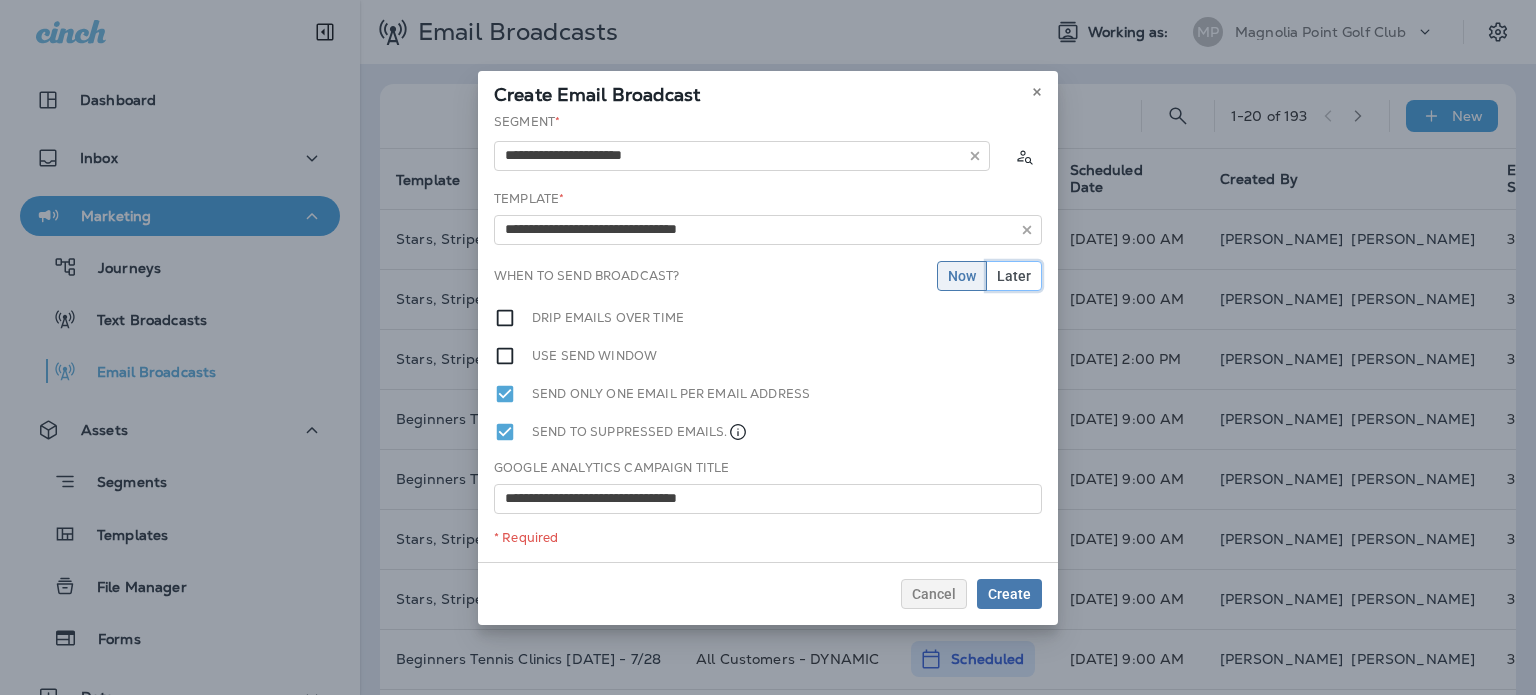 click on "Later" at bounding box center [1014, 276] 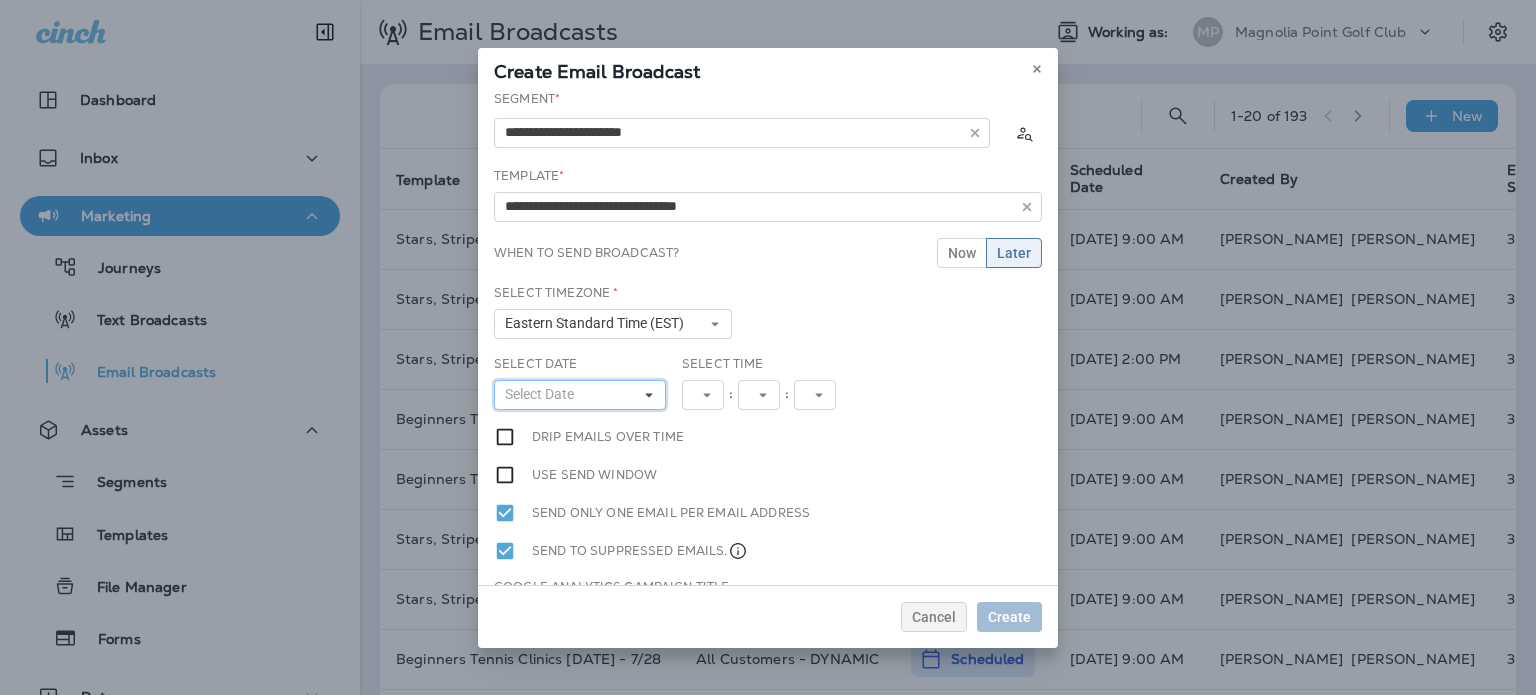 click on "Select Date" at bounding box center [580, 395] 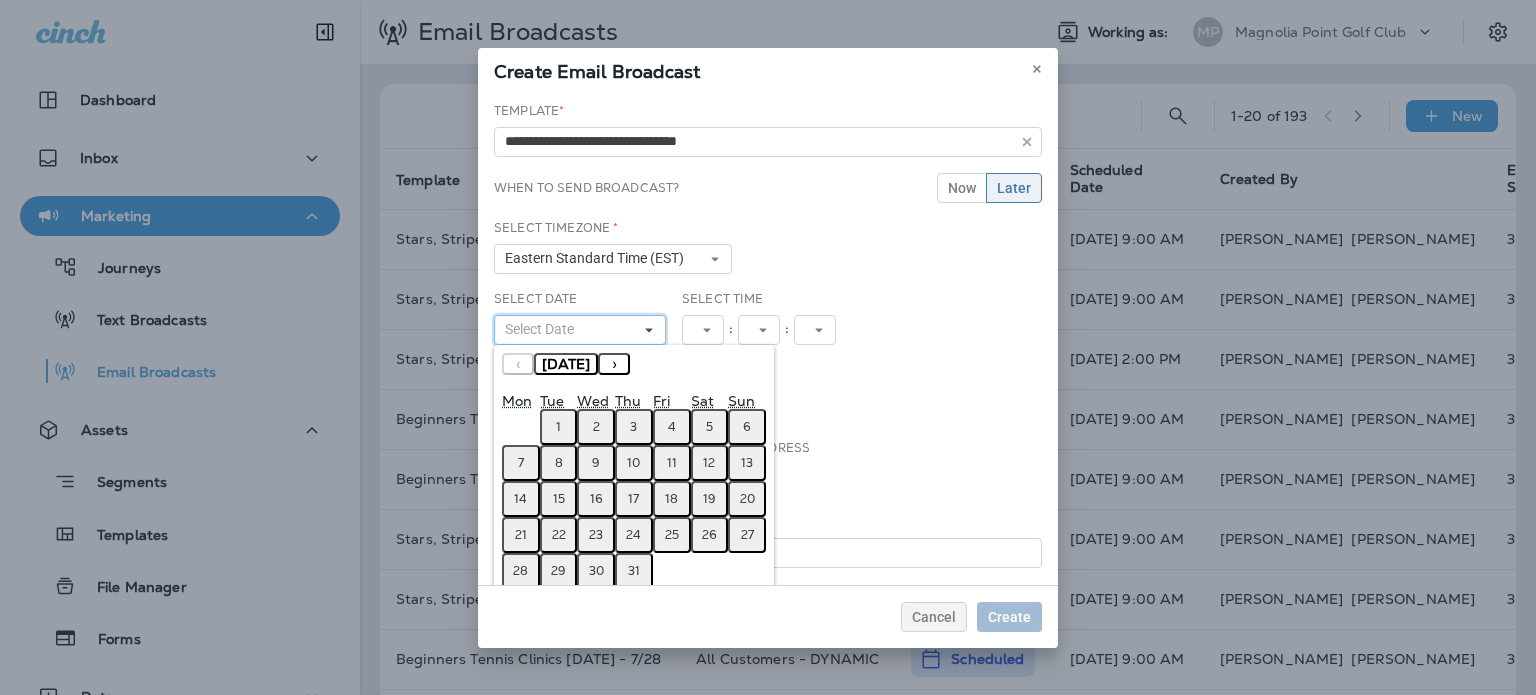 scroll, scrollTop: 95, scrollLeft: 0, axis: vertical 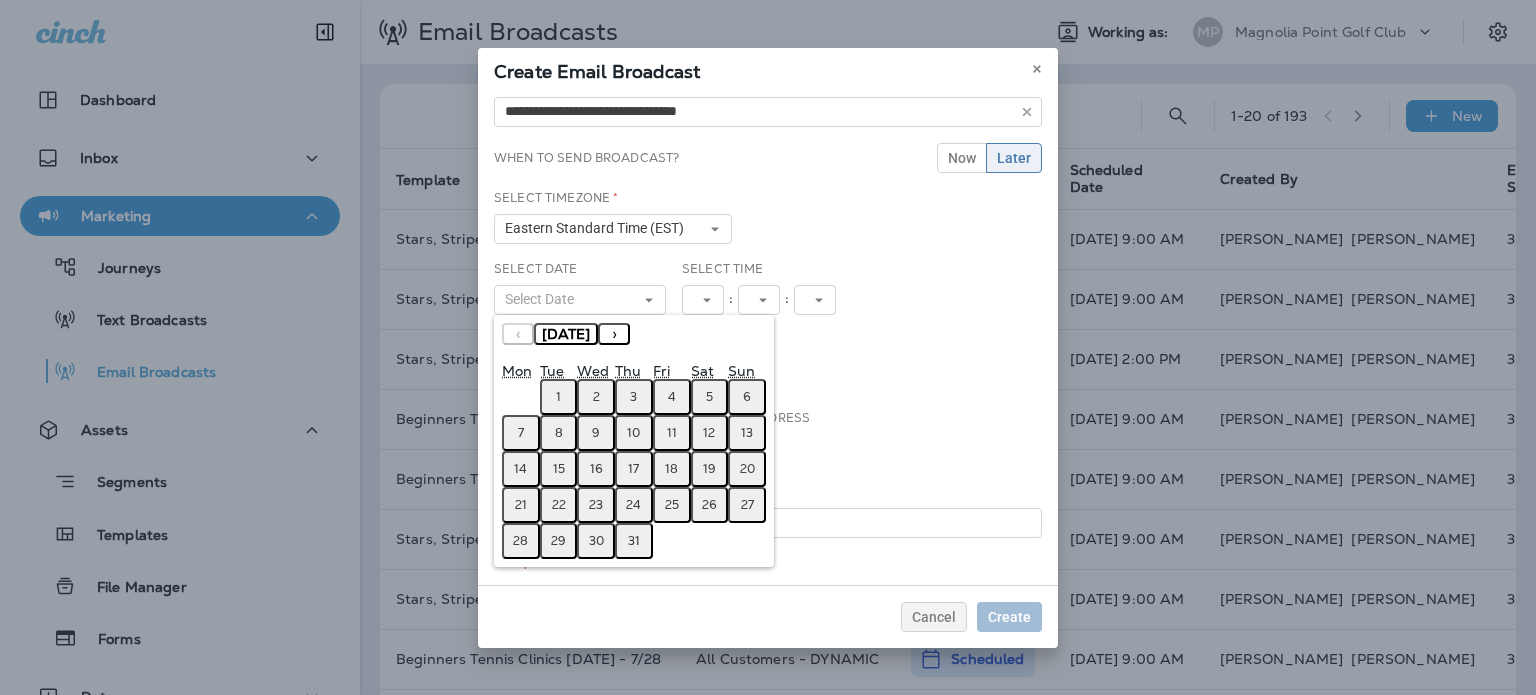 click on "22" at bounding box center (559, 505) 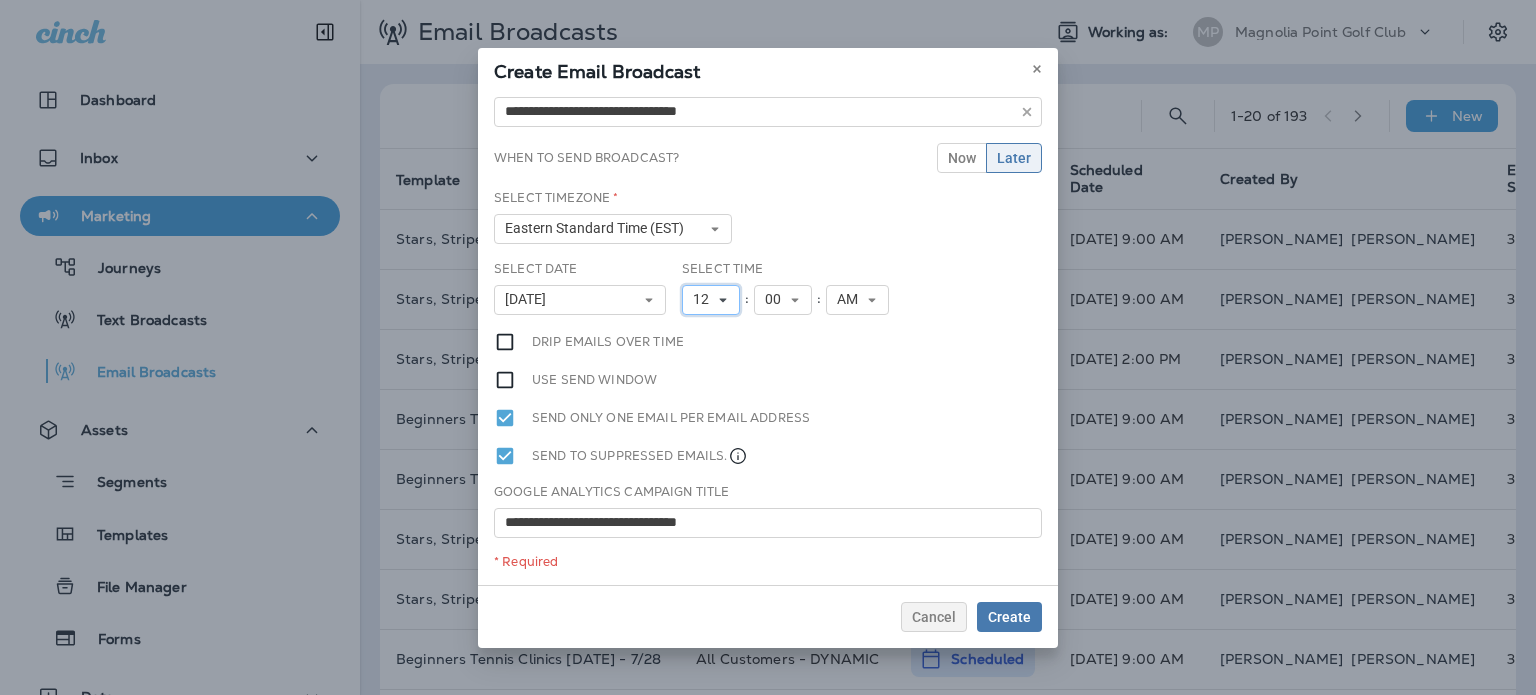 click on "12" at bounding box center (705, 299) 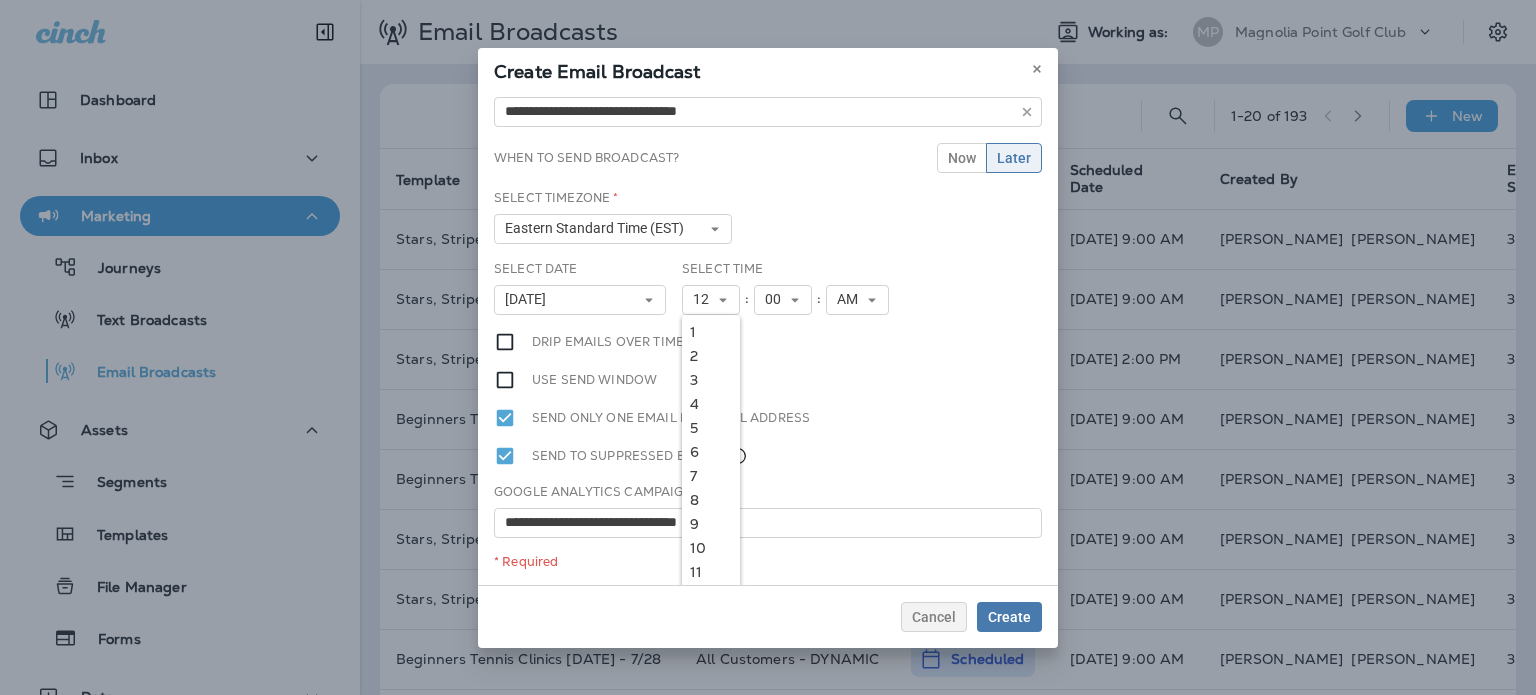 click at bounding box center (0, 0) 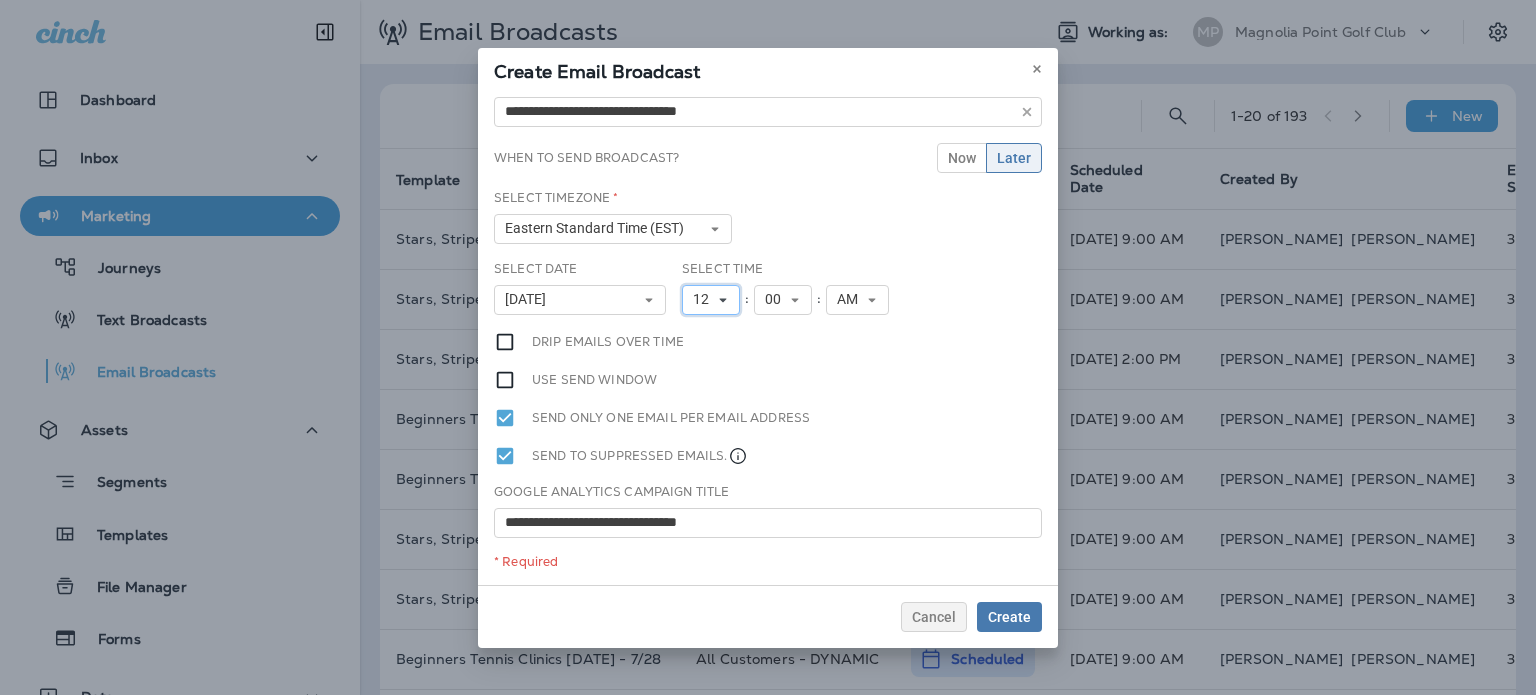 click 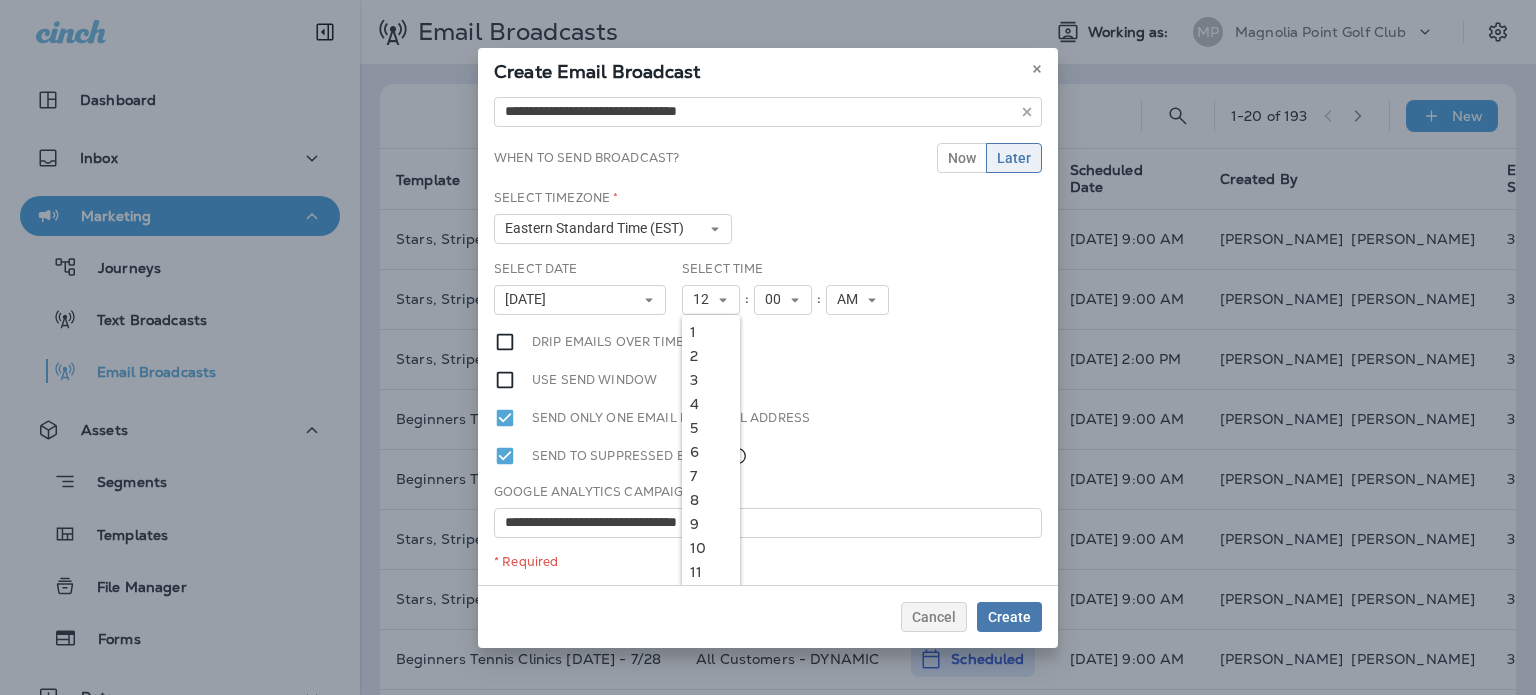 click on "9" at bounding box center [711, 524] 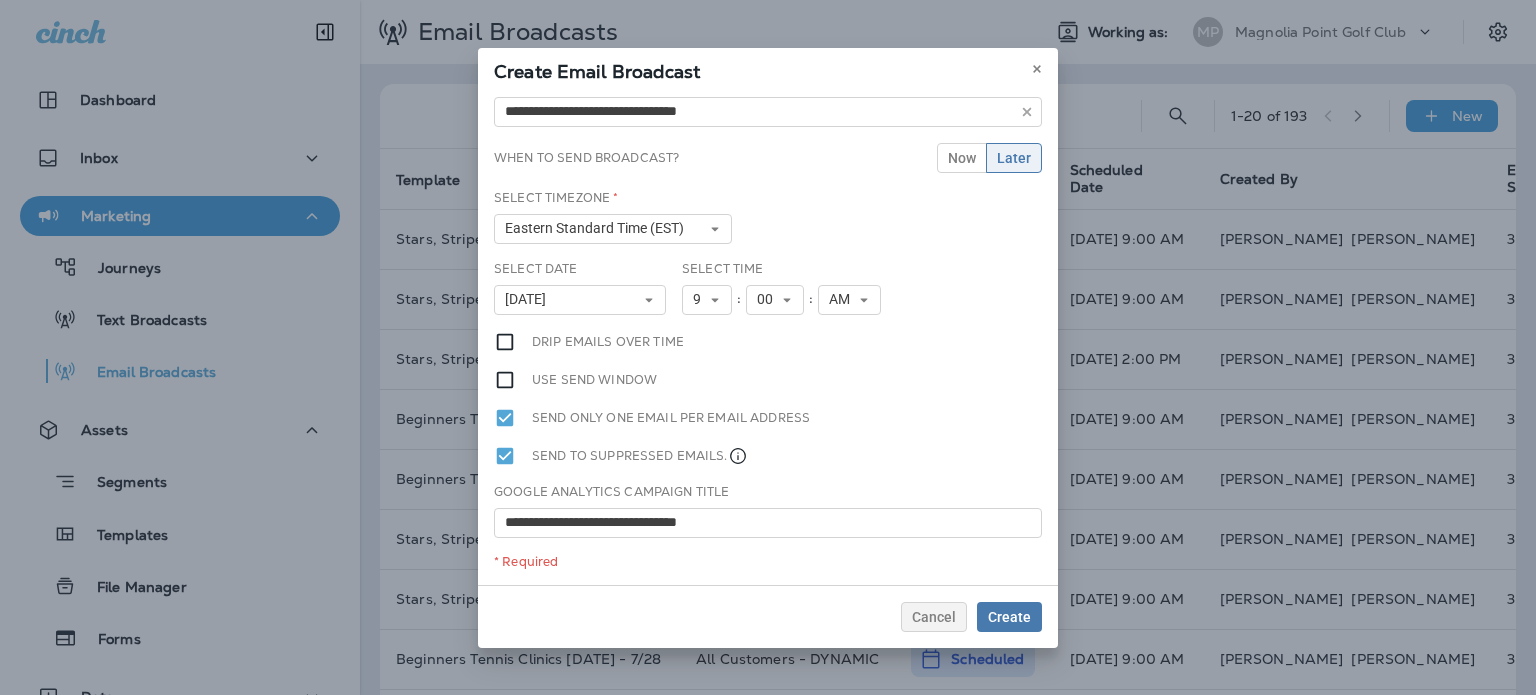 click on "**********" at bounding box center [768, 337] 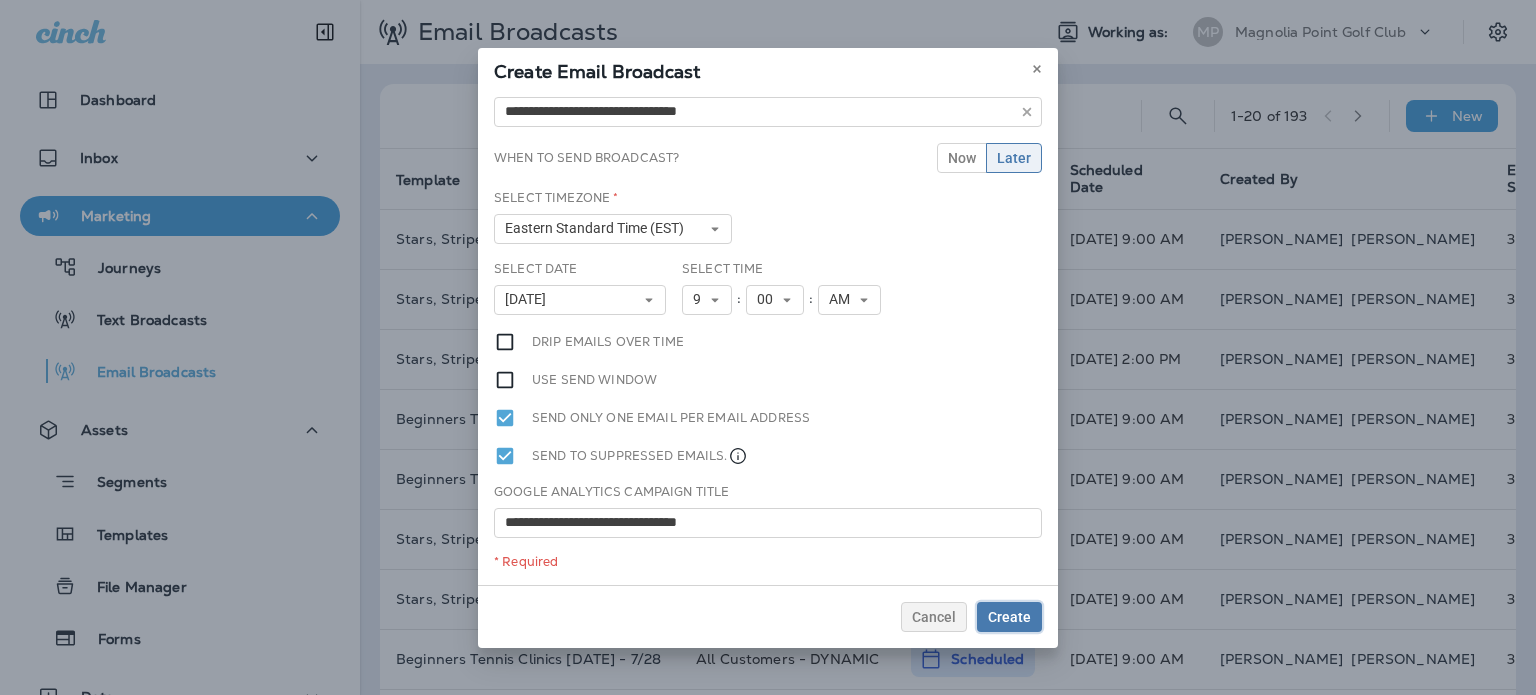 click on "Create" at bounding box center (1009, 617) 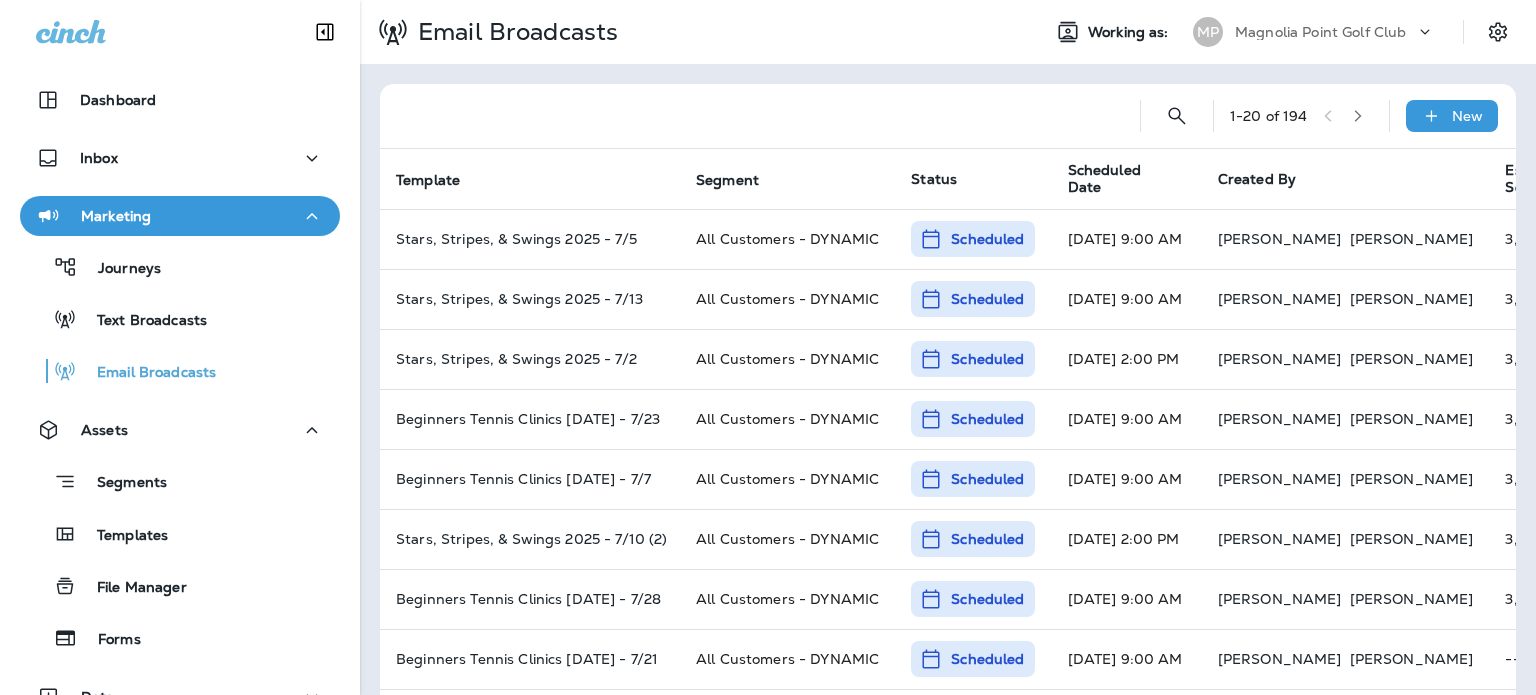 click on "New" at bounding box center [1467, 116] 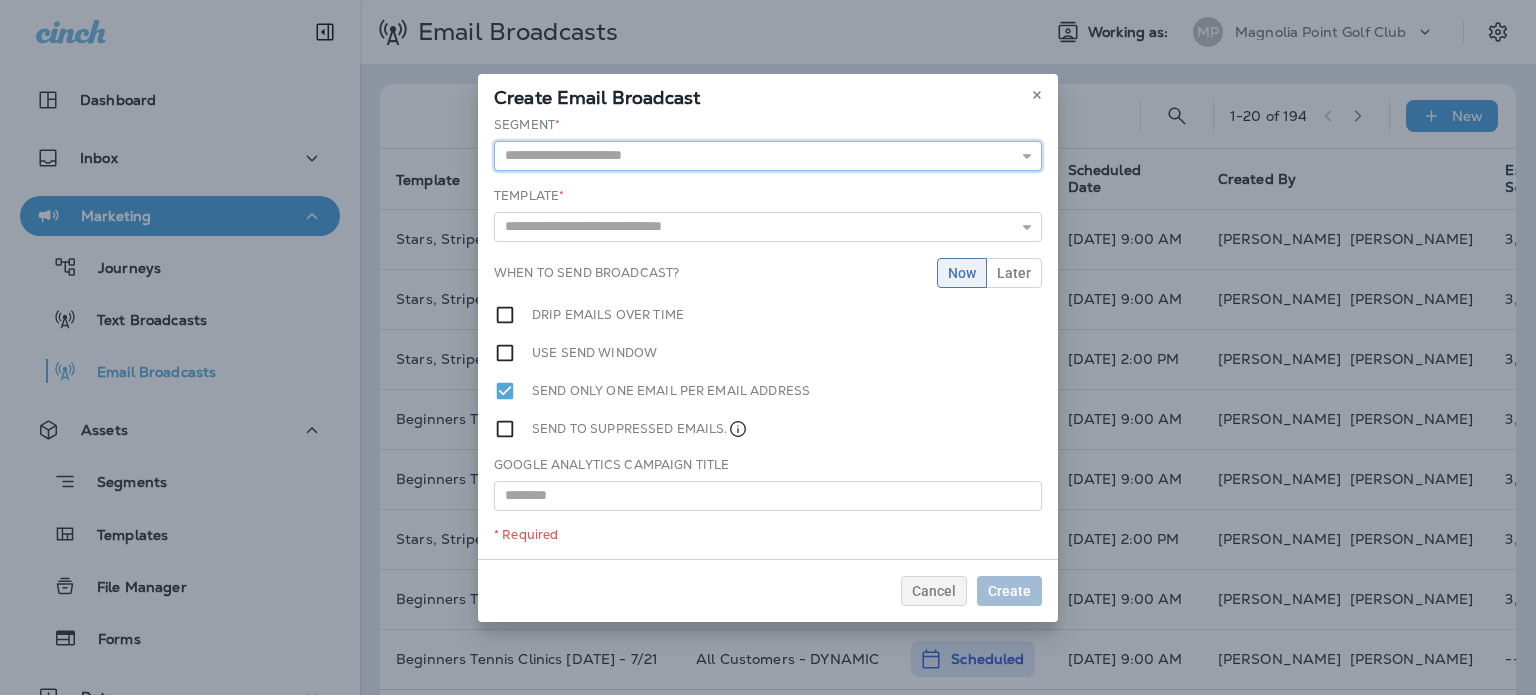click at bounding box center (768, 156) 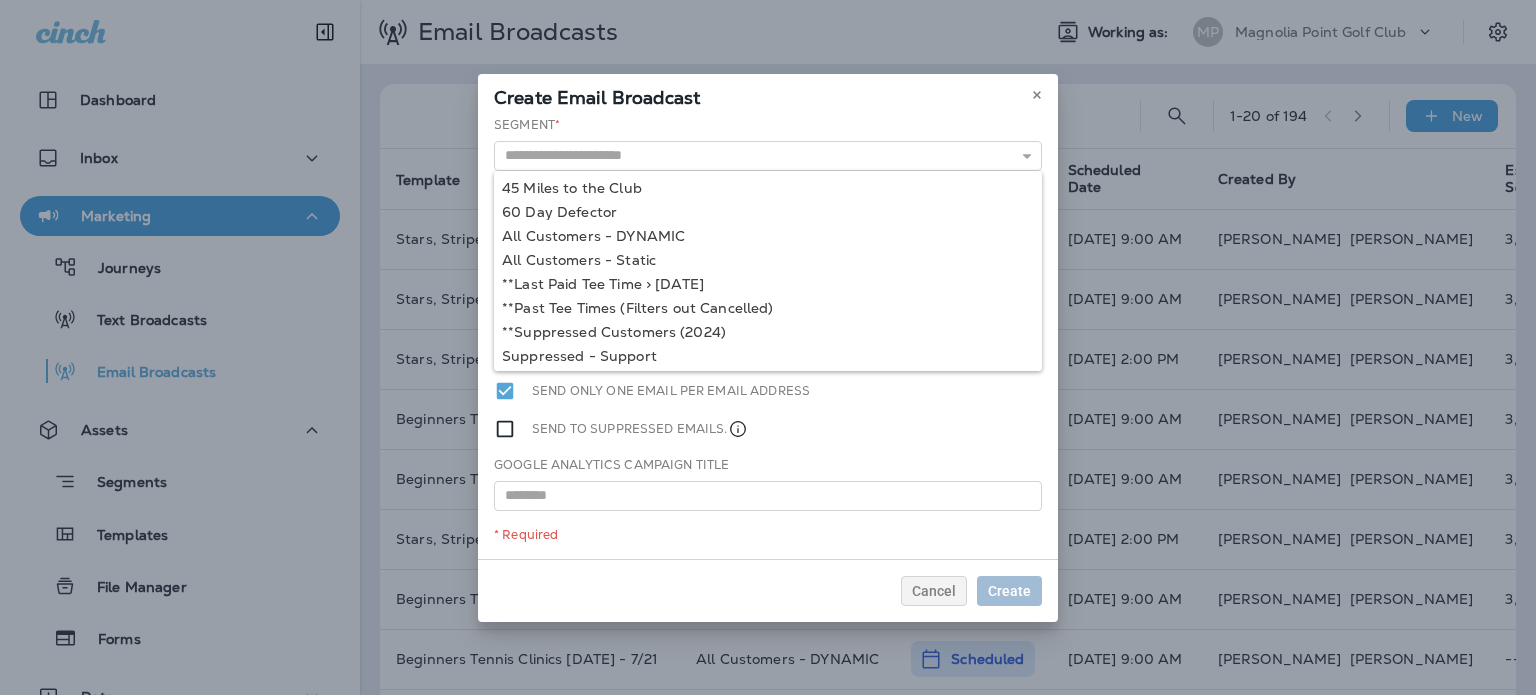 type on "**********" 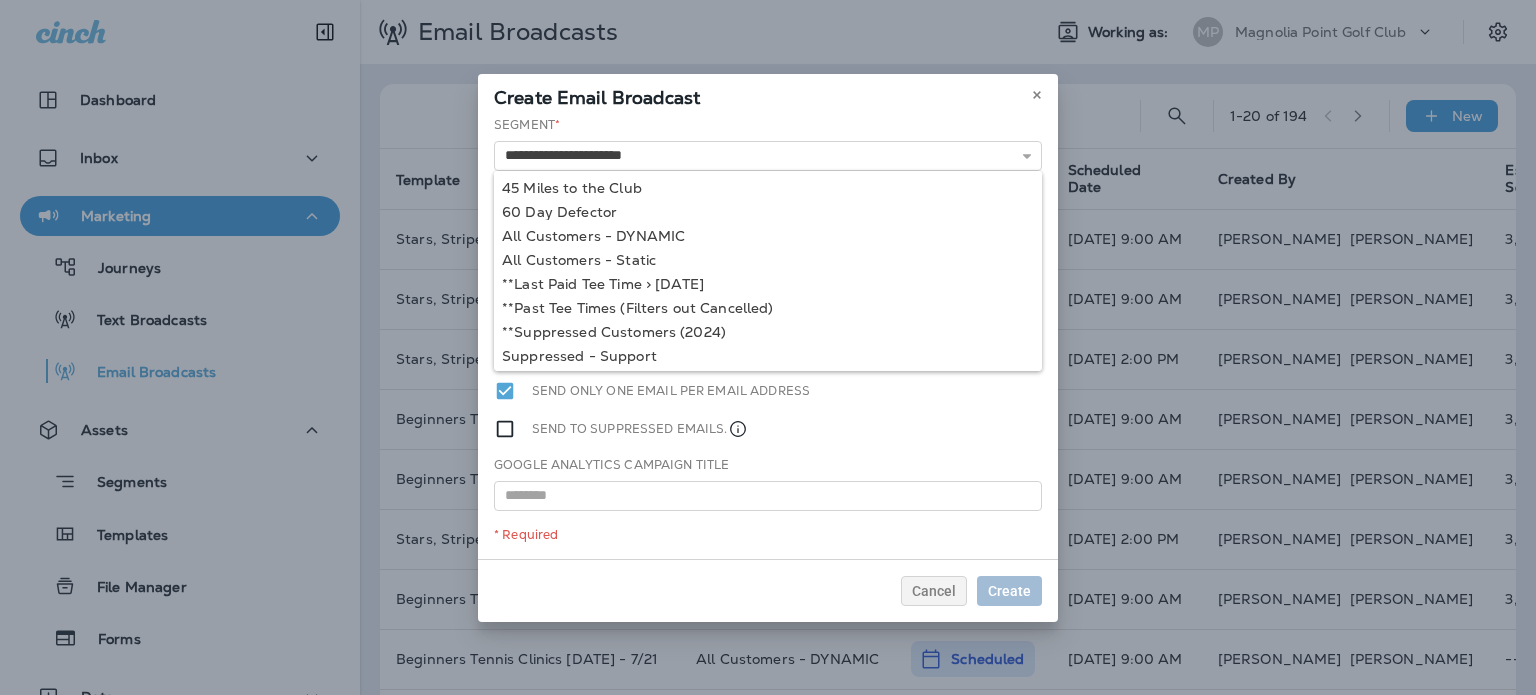 click on "**********" at bounding box center (768, 337) 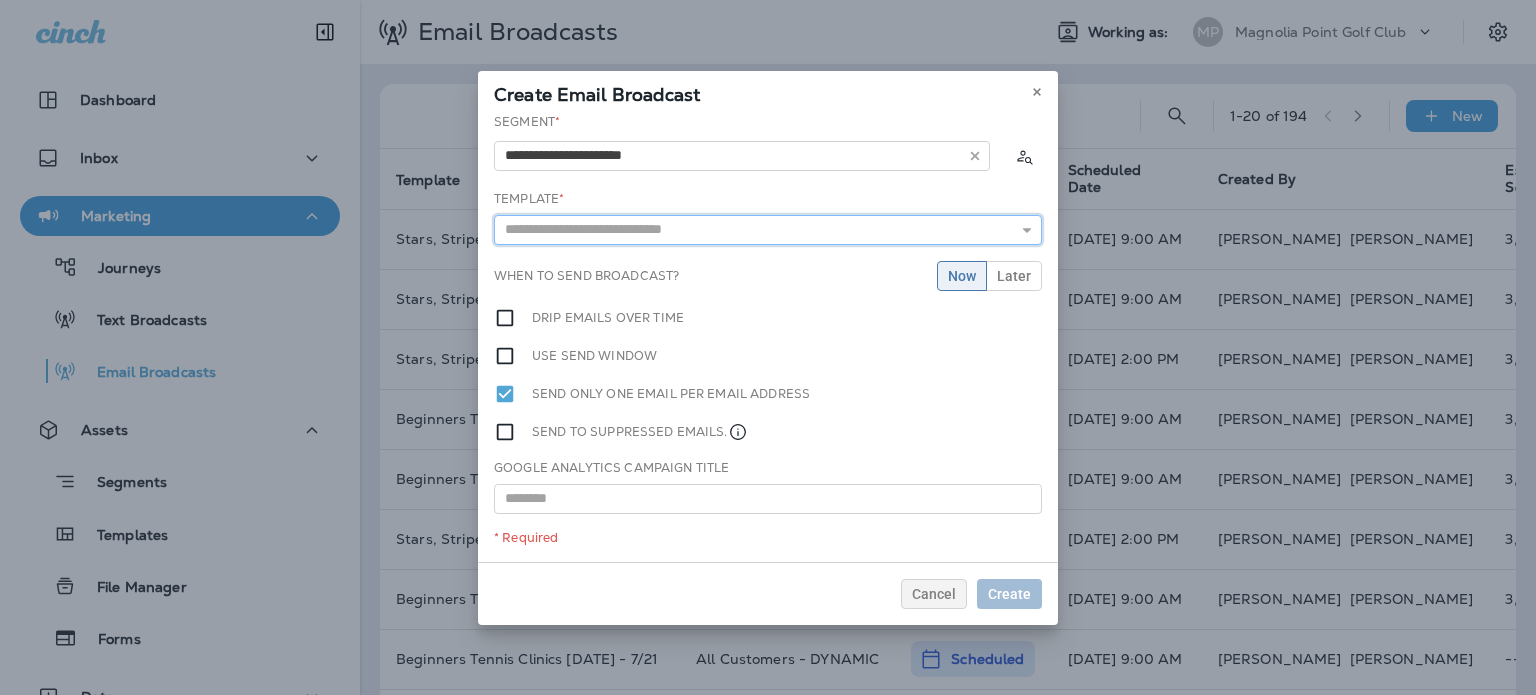 click at bounding box center (768, 230) 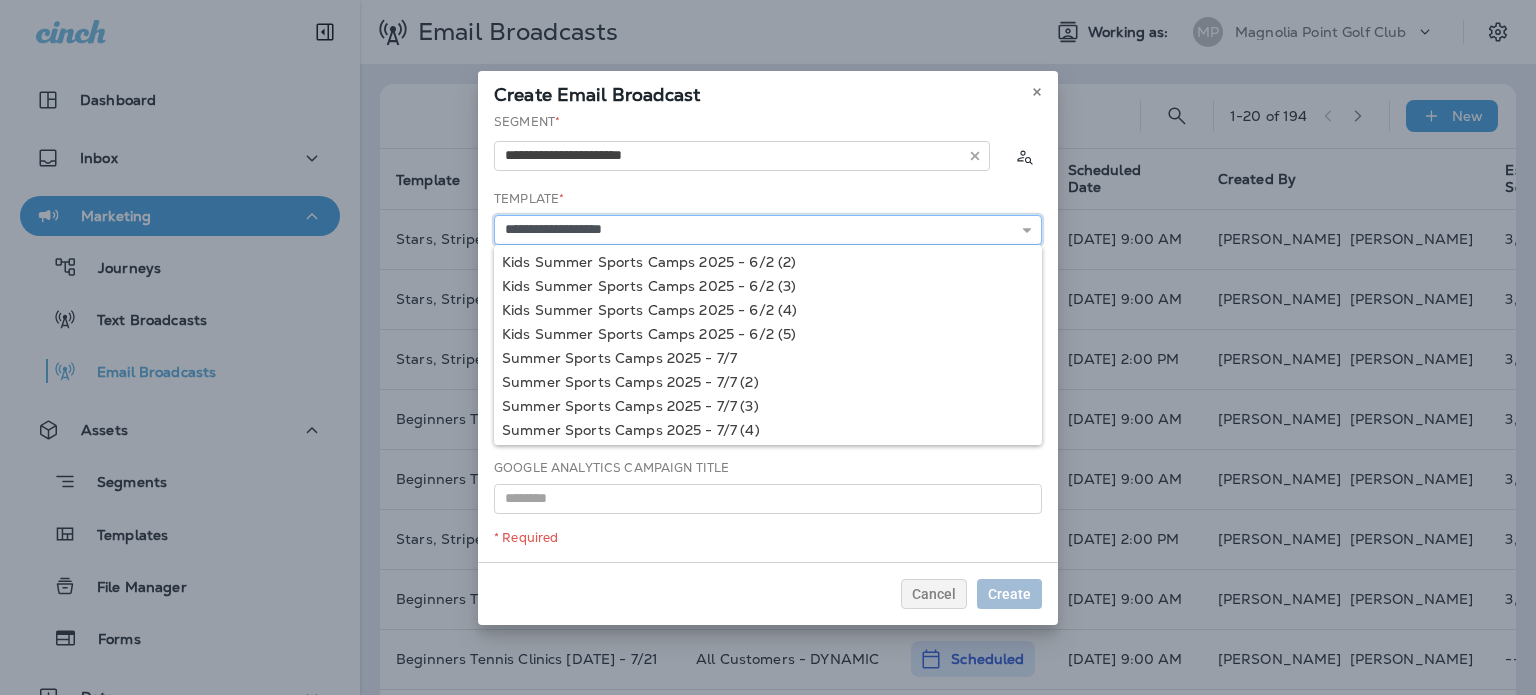 scroll, scrollTop: 25, scrollLeft: 0, axis: vertical 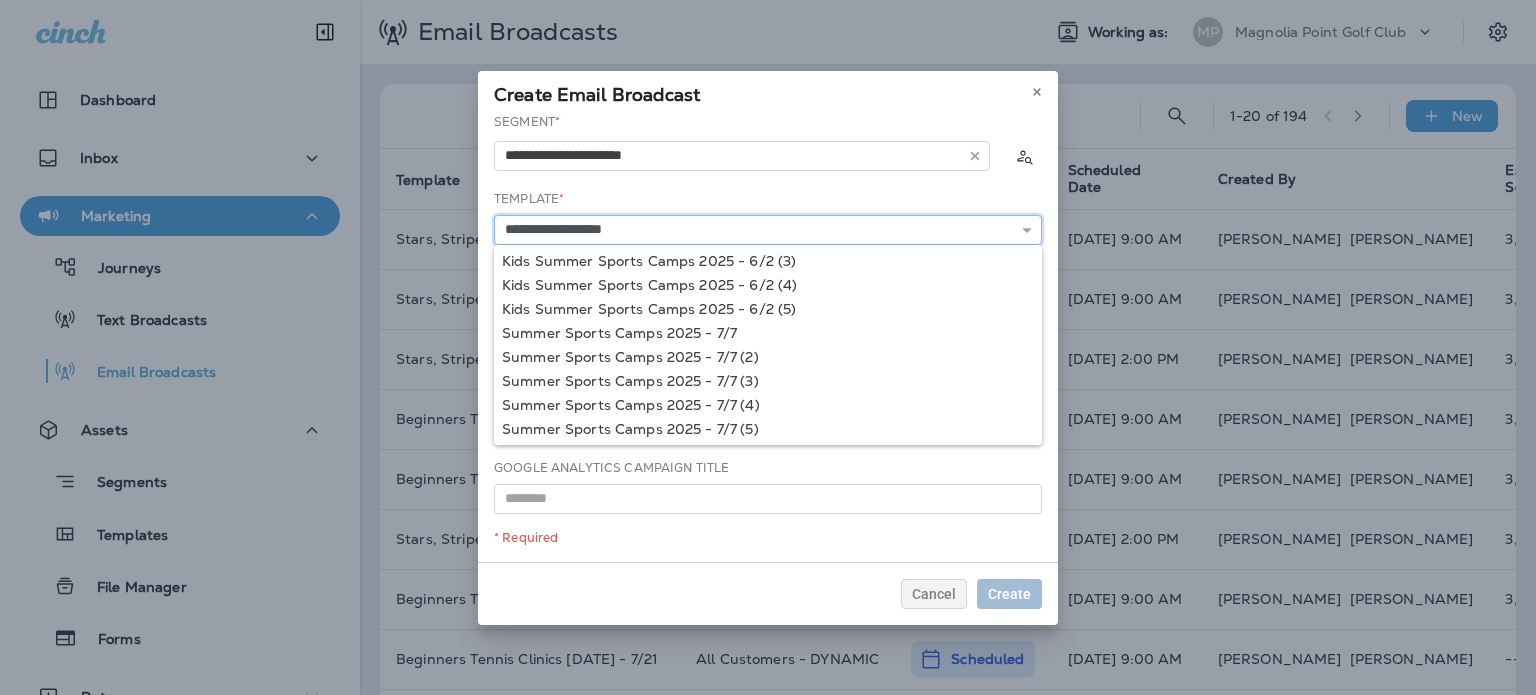 type on "**********" 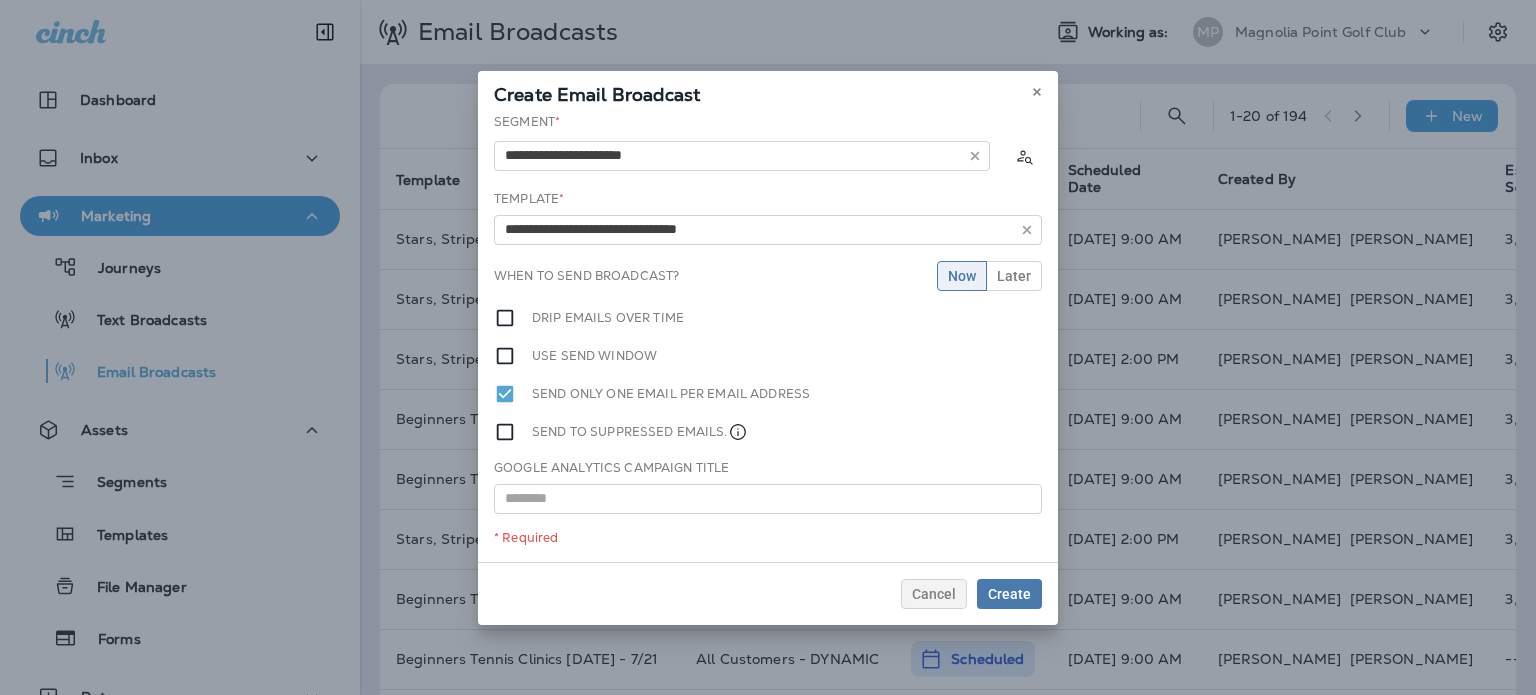 click on "**********" at bounding box center (768, 337) 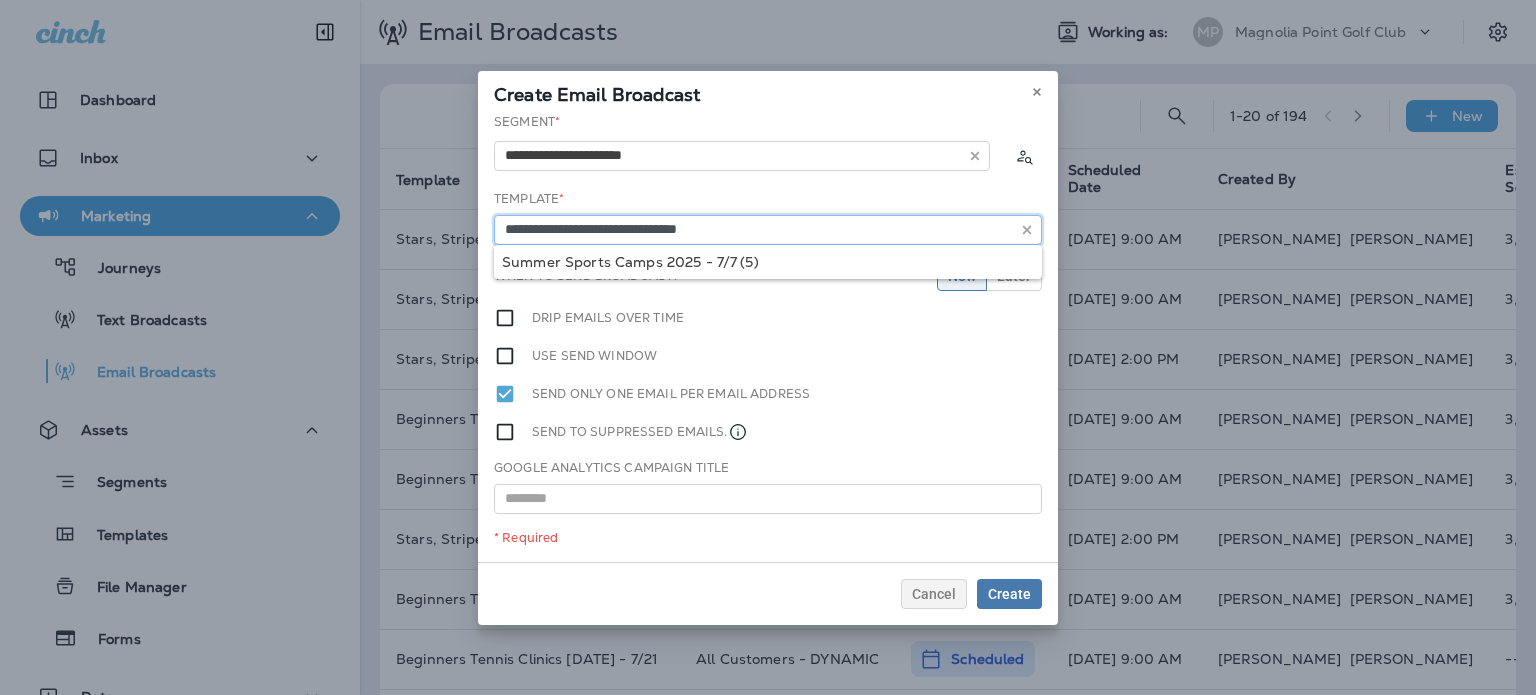 click on "**********" at bounding box center [768, 230] 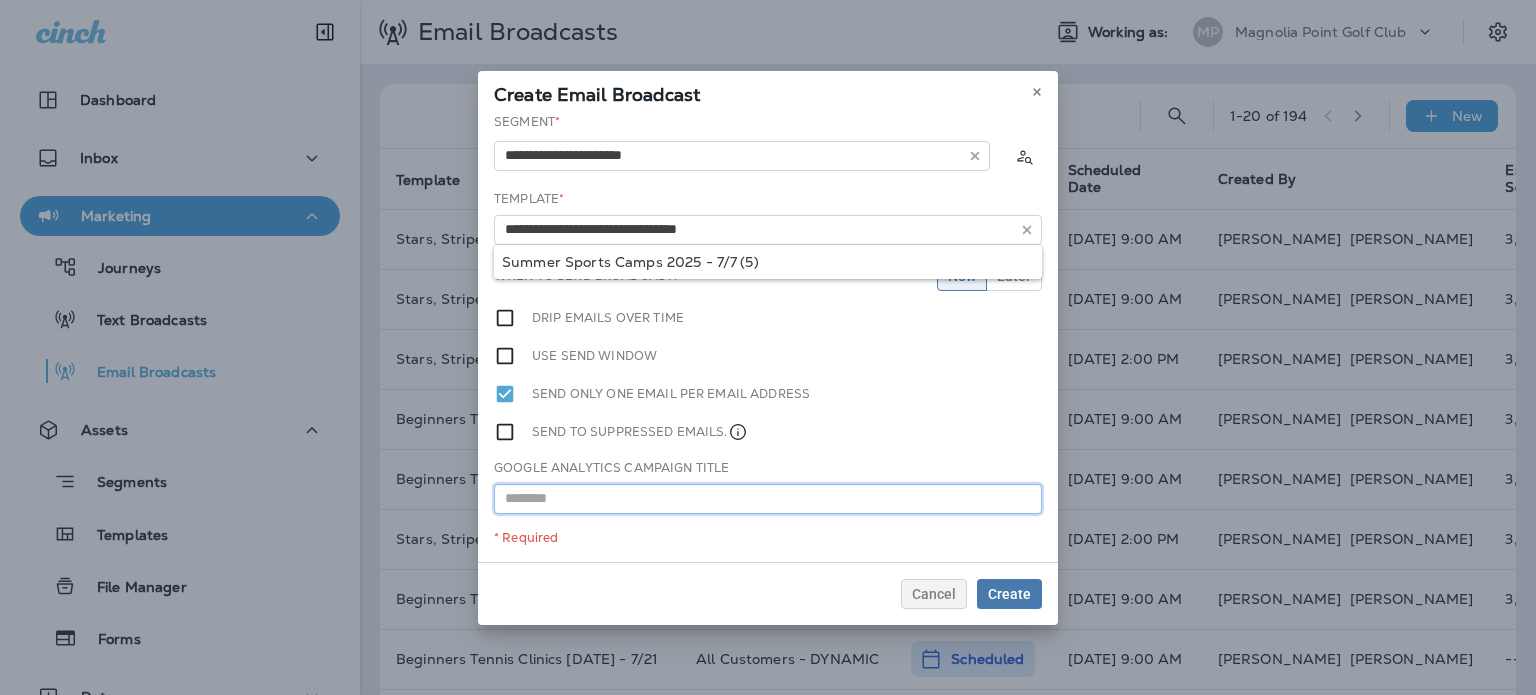 click at bounding box center (768, 499) 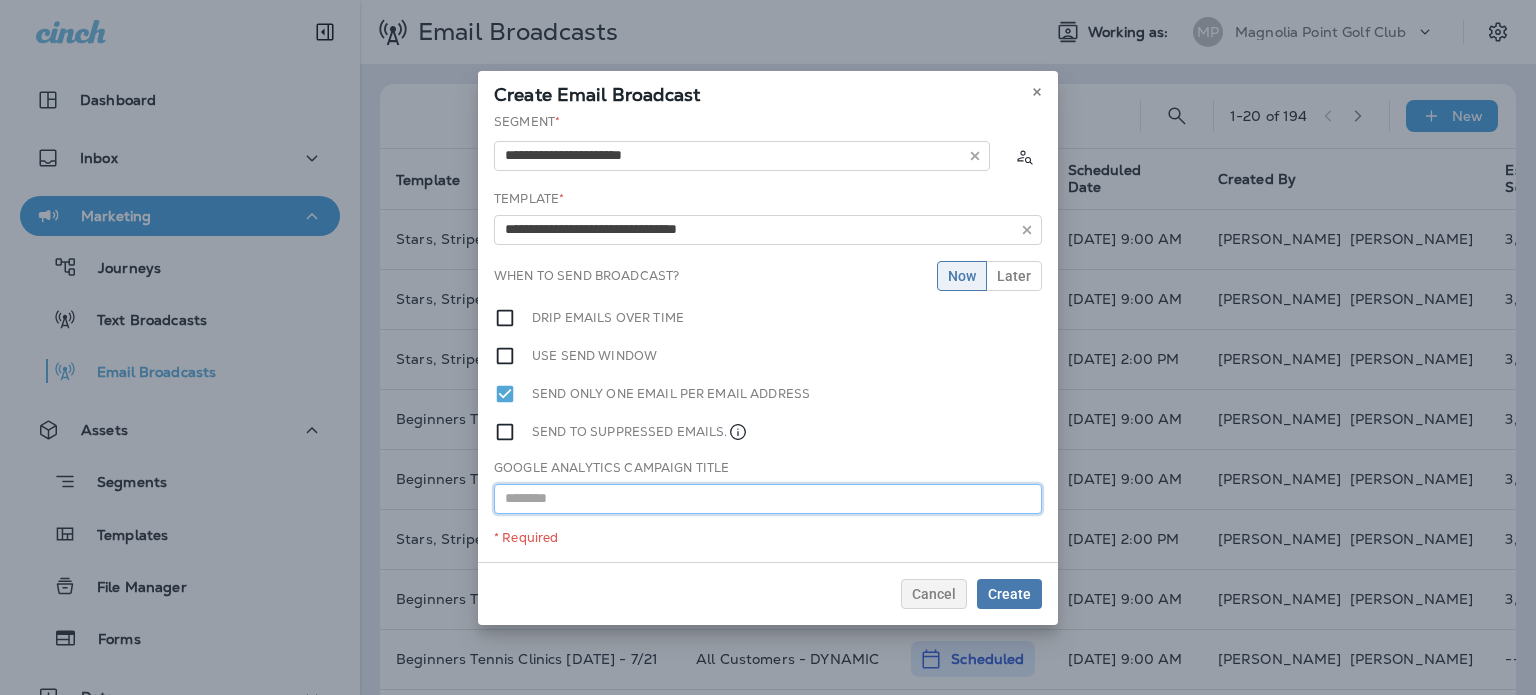 paste on "**********" 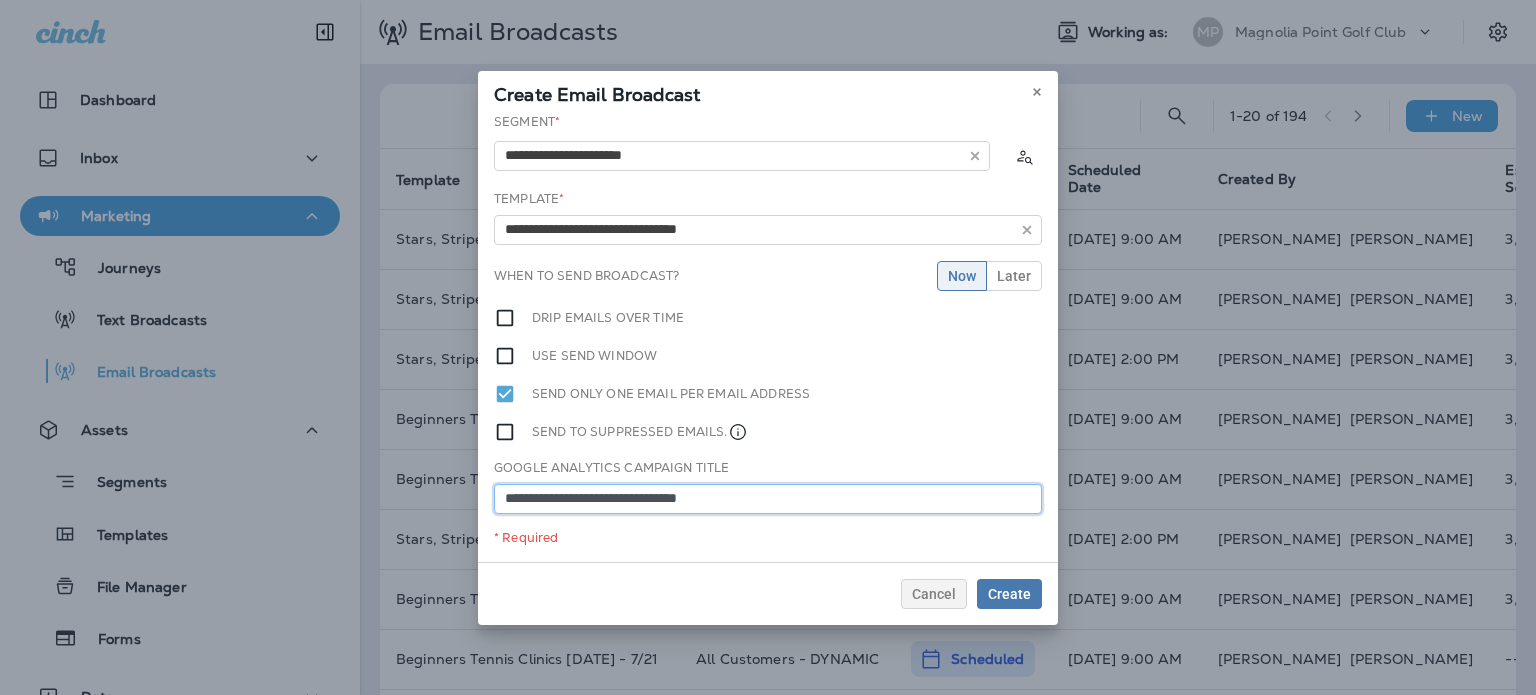 type on "**********" 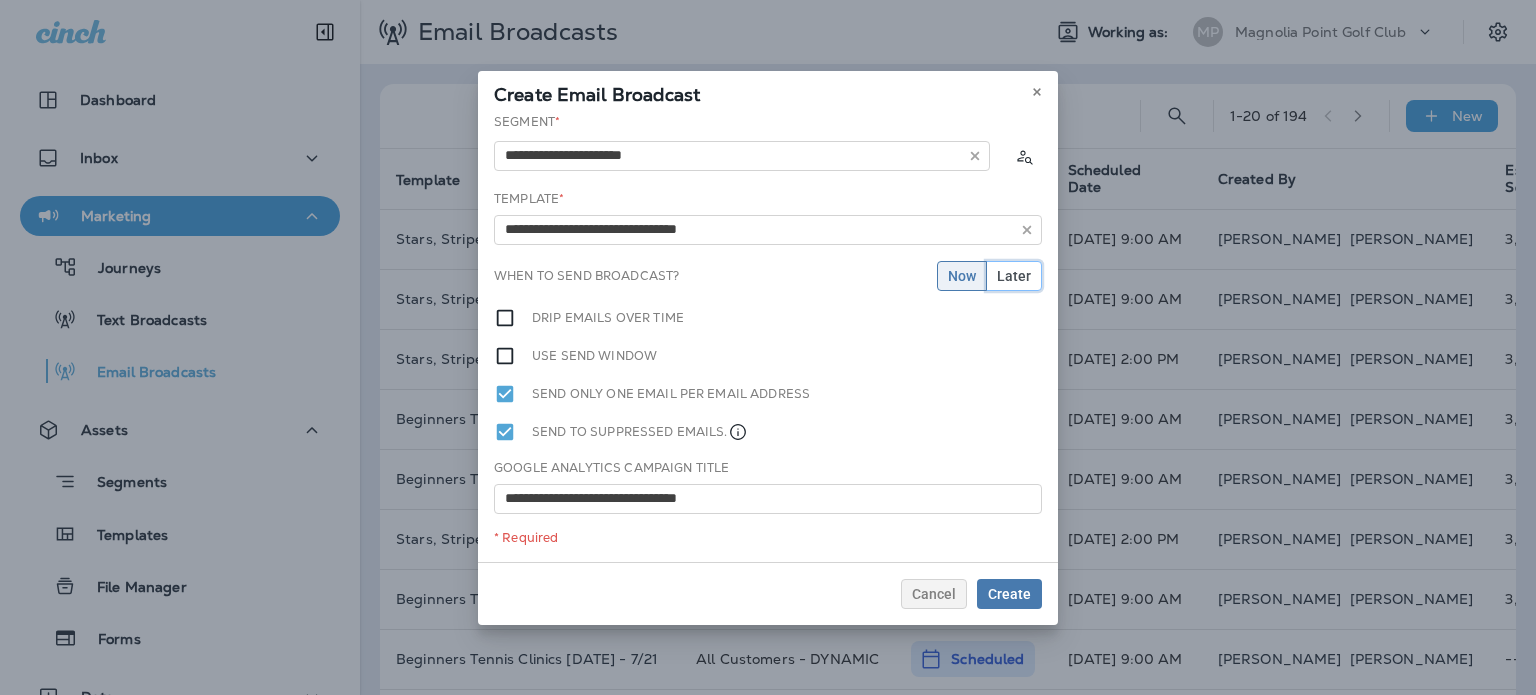 click on "Later" at bounding box center (1014, 276) 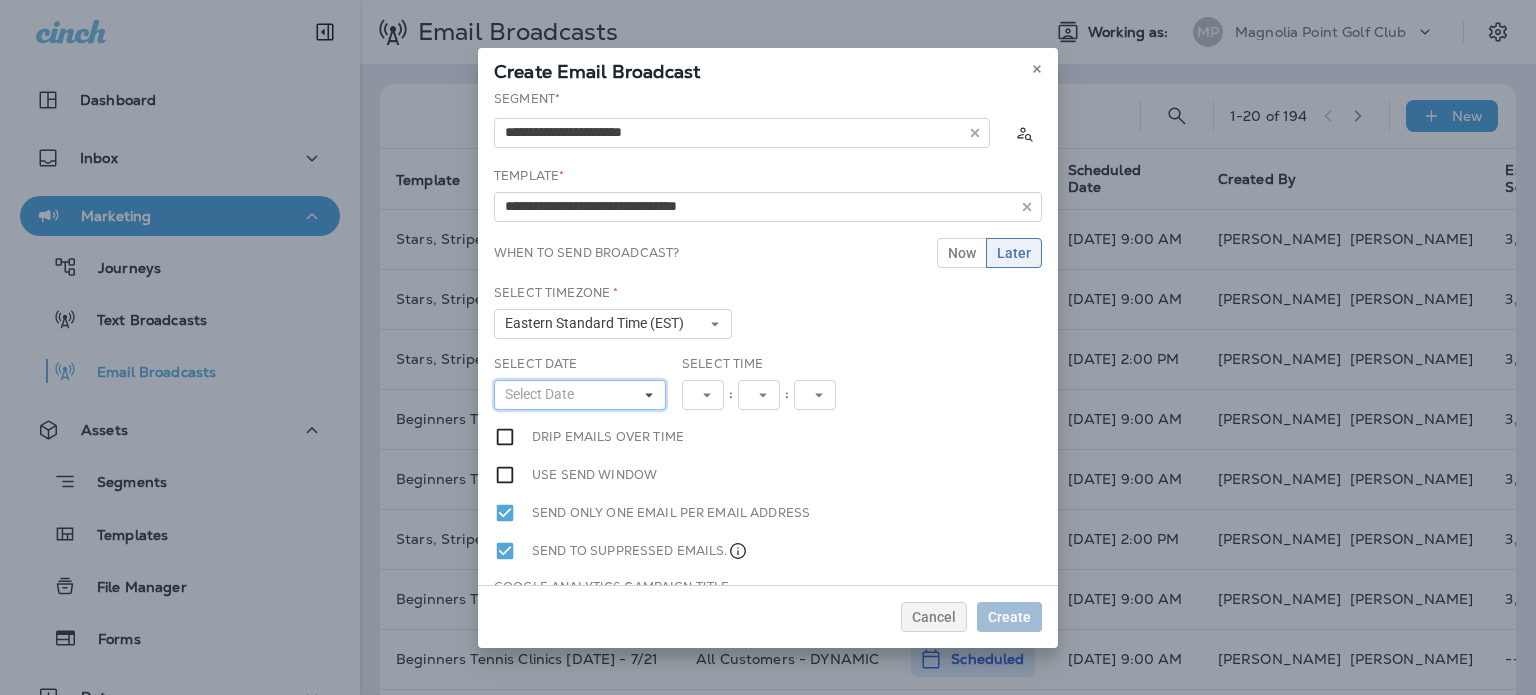 click on "Select Date" at bounding box center [543, 394] 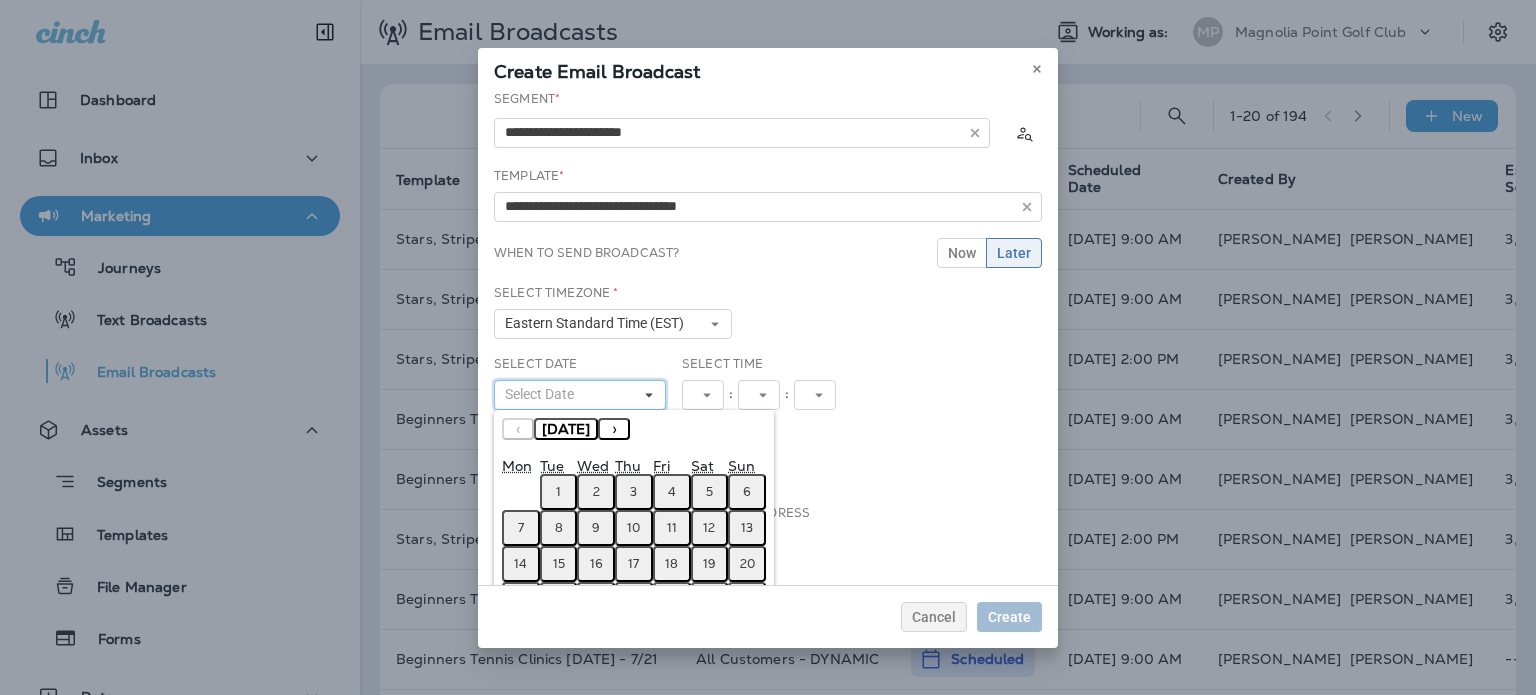 scroll, scrollTop: 95, scrollLeft: 0, axis: vertical 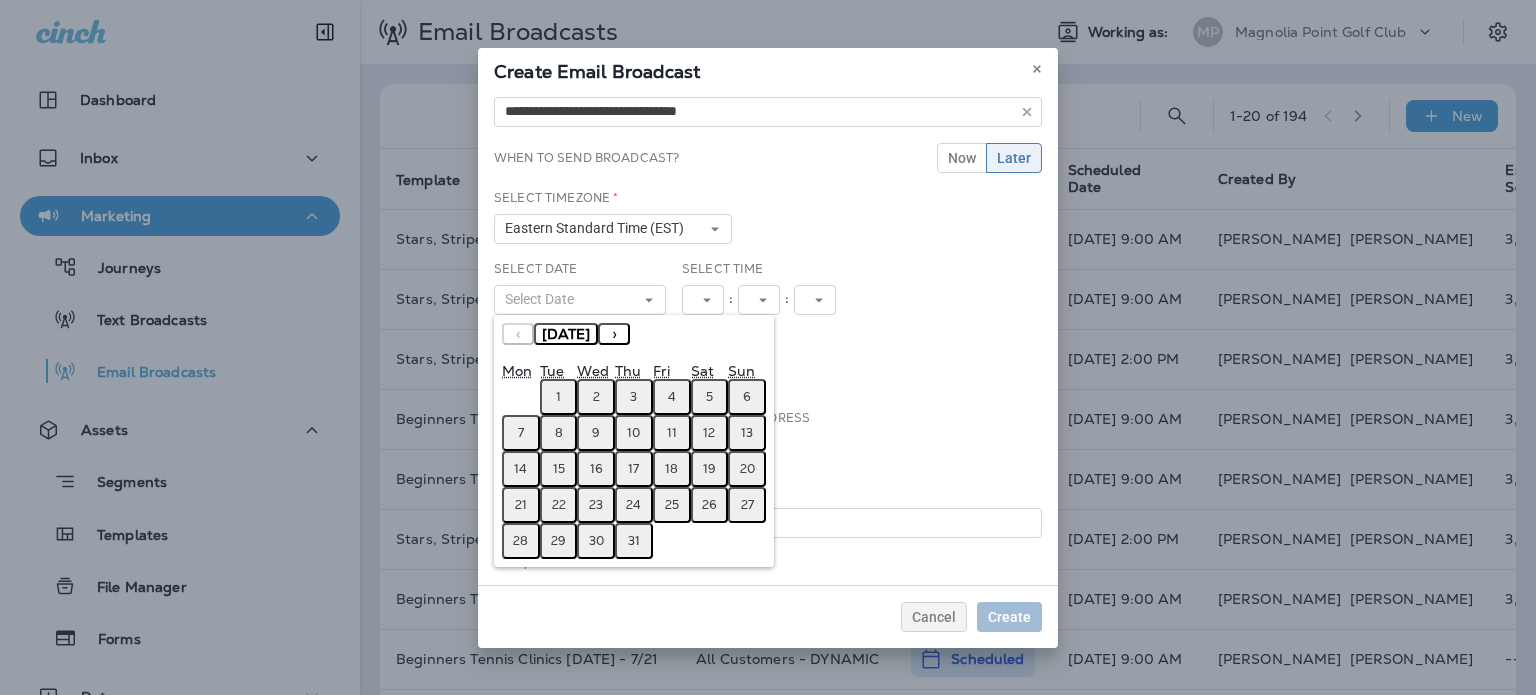 click on "25" at bounding box center [672, 505] 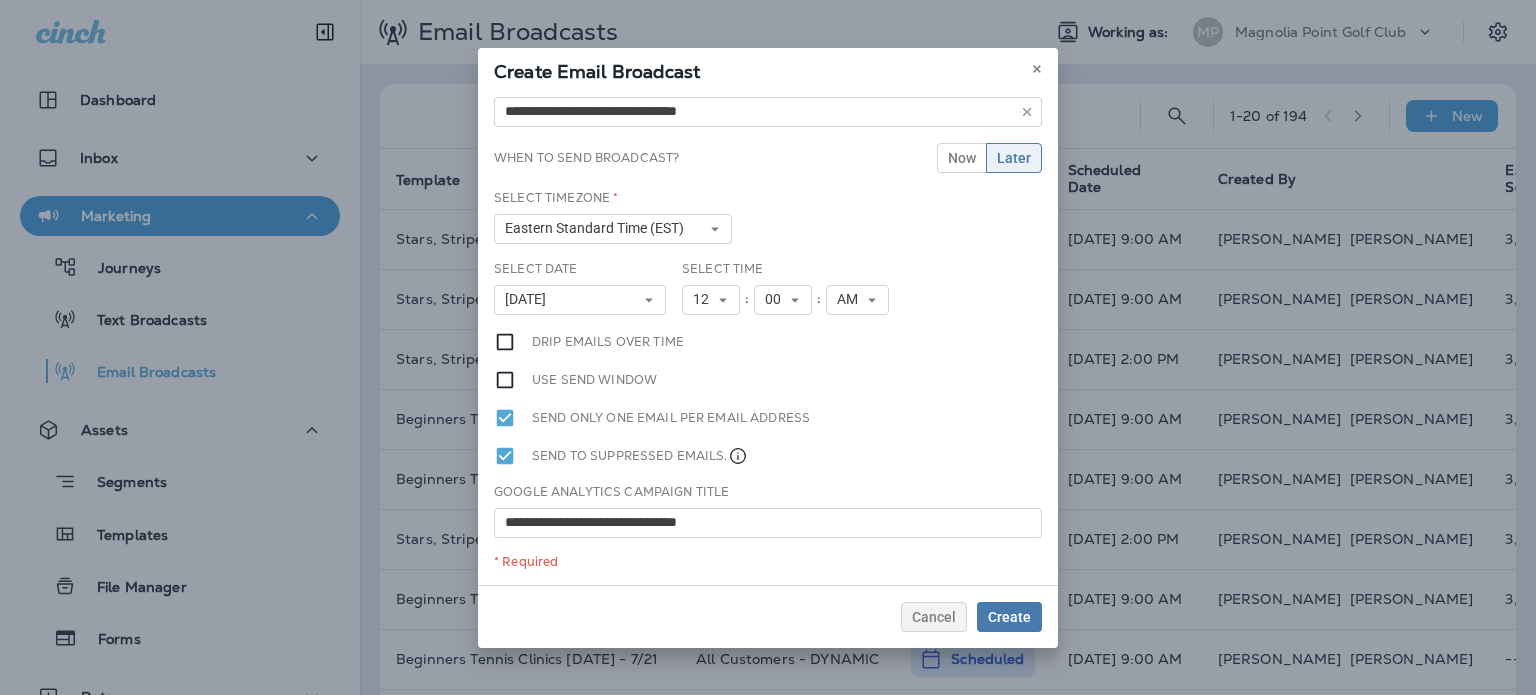 drag, startPoint x: 1491, startPoint y: 285, endPoint x: 1812, endPoint y: 158, distance: 345.21008 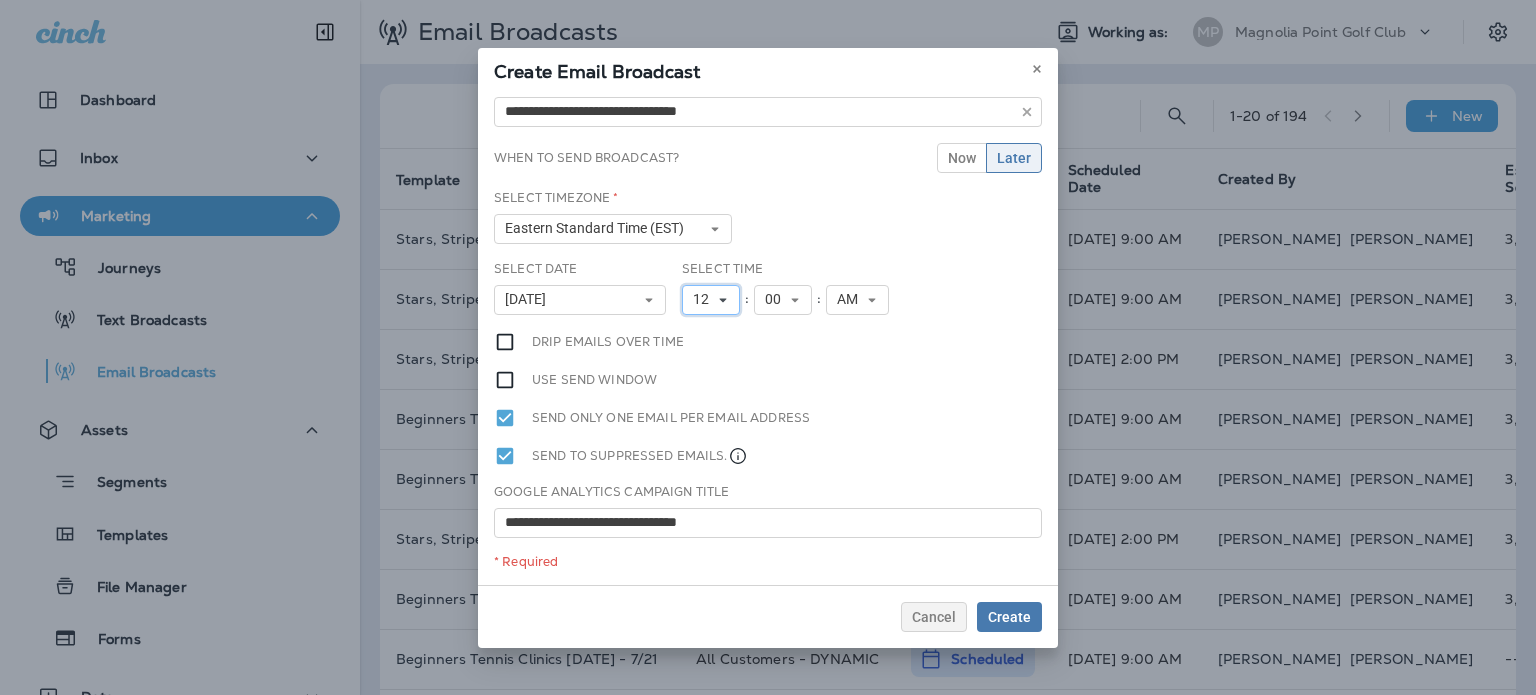 click 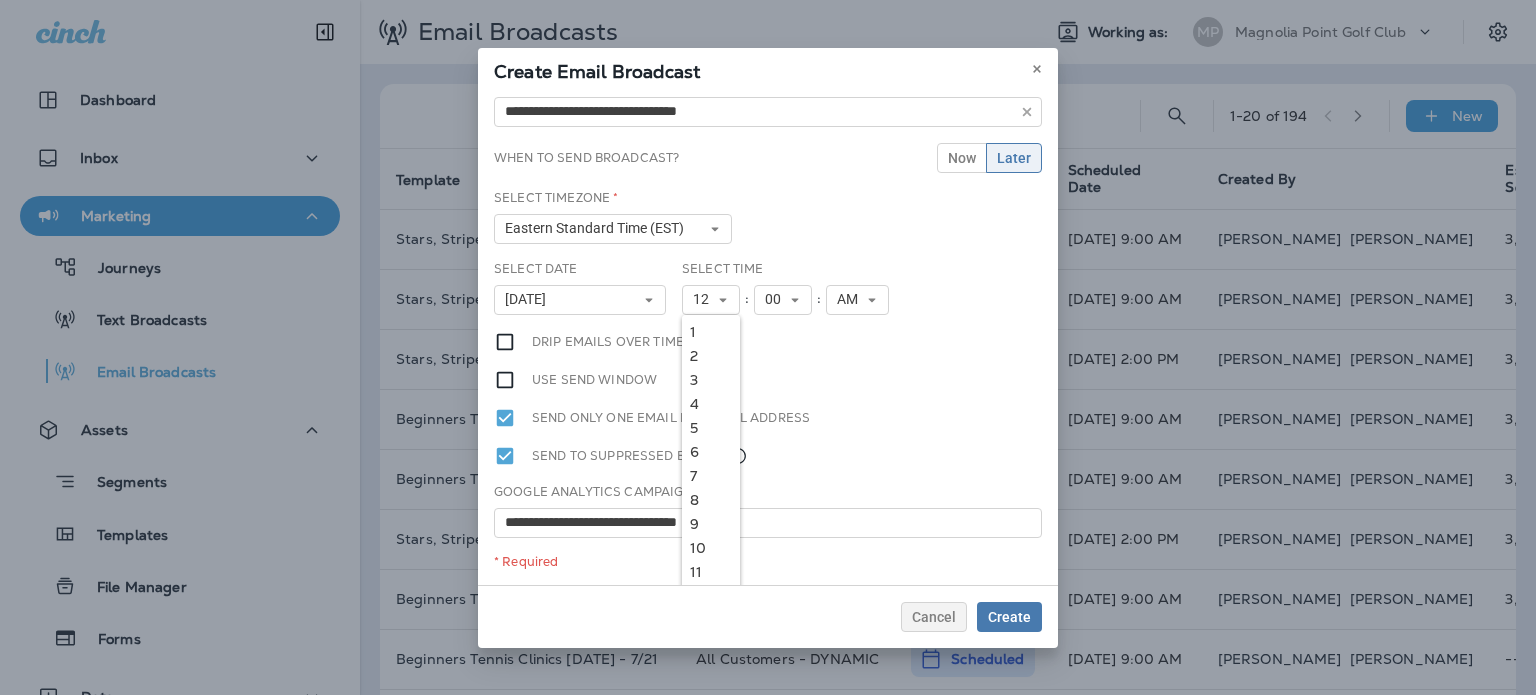 click on "9" at bounding box center (711, 524) 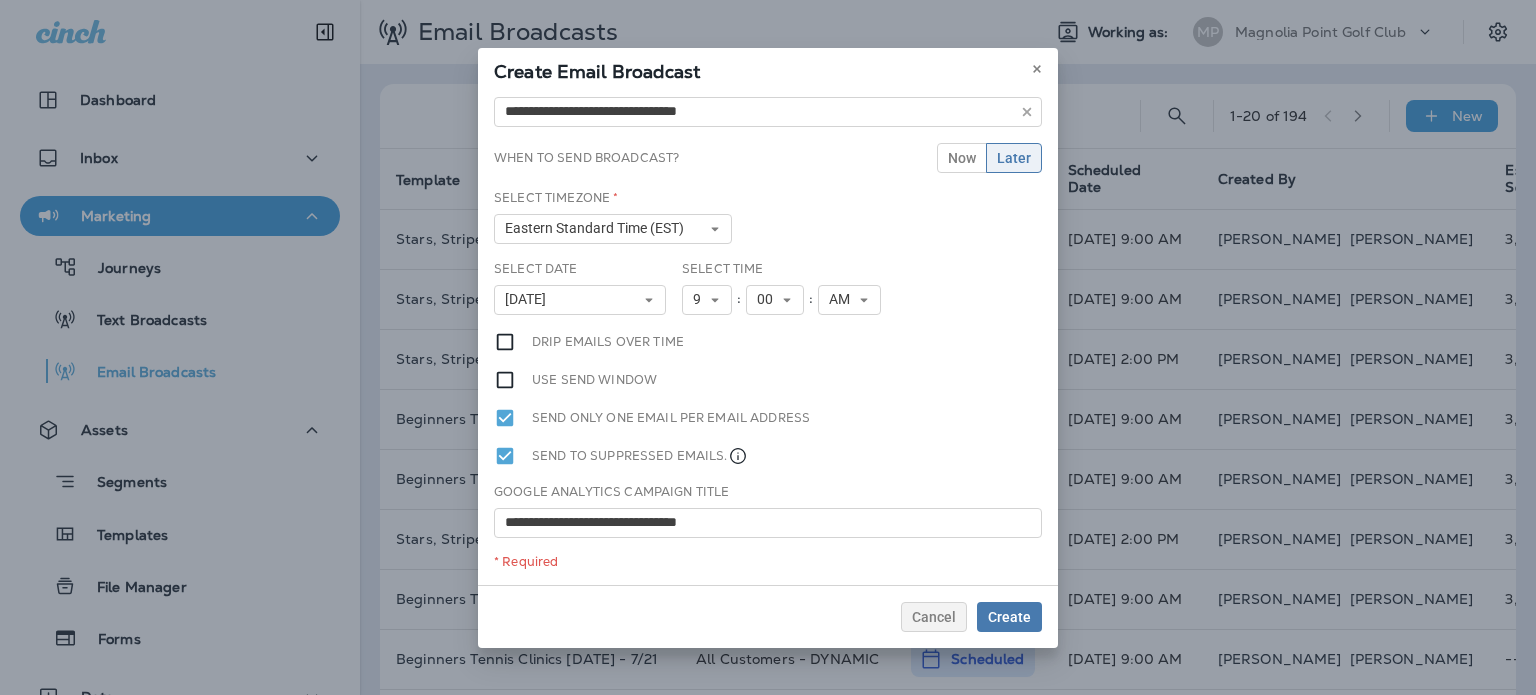 click on "Use send window" at bounding box center (768, 380) 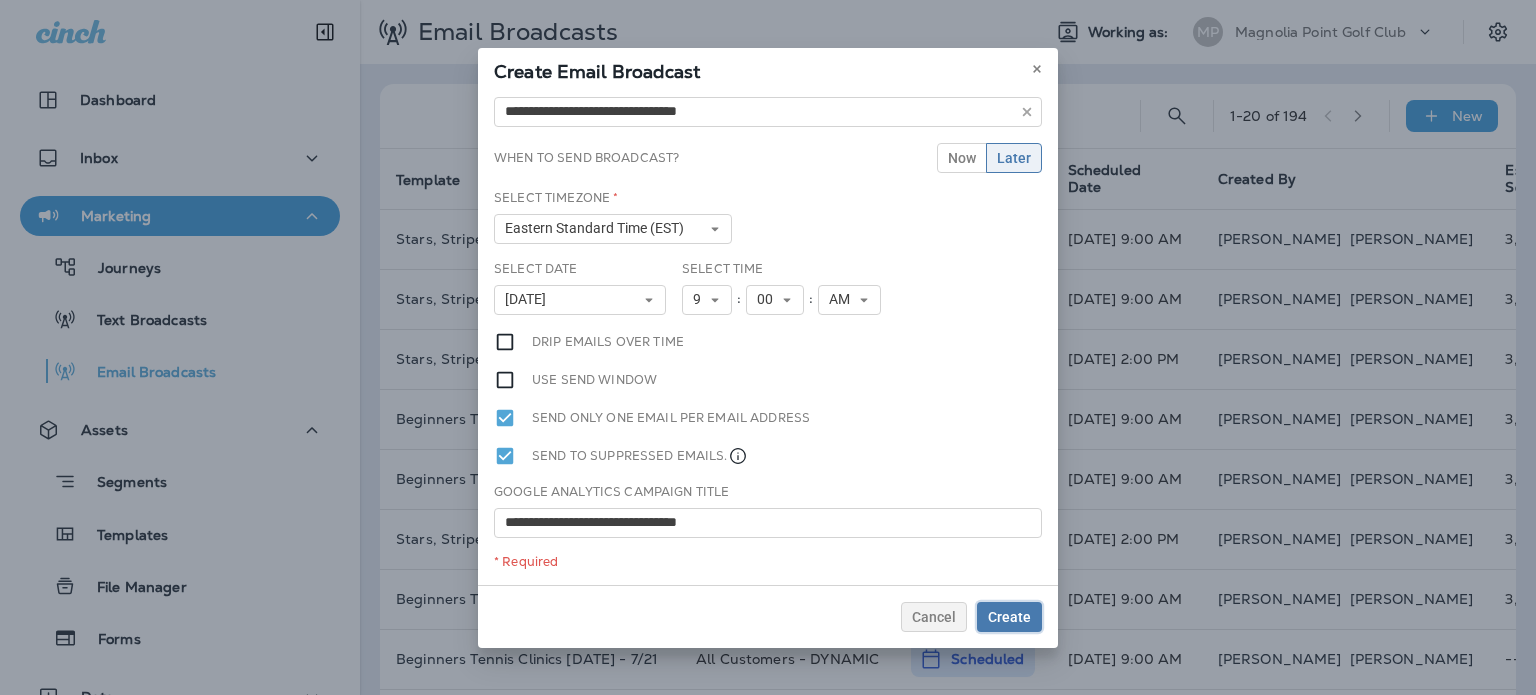 click on "Create" at bounding box center [1009, 617] 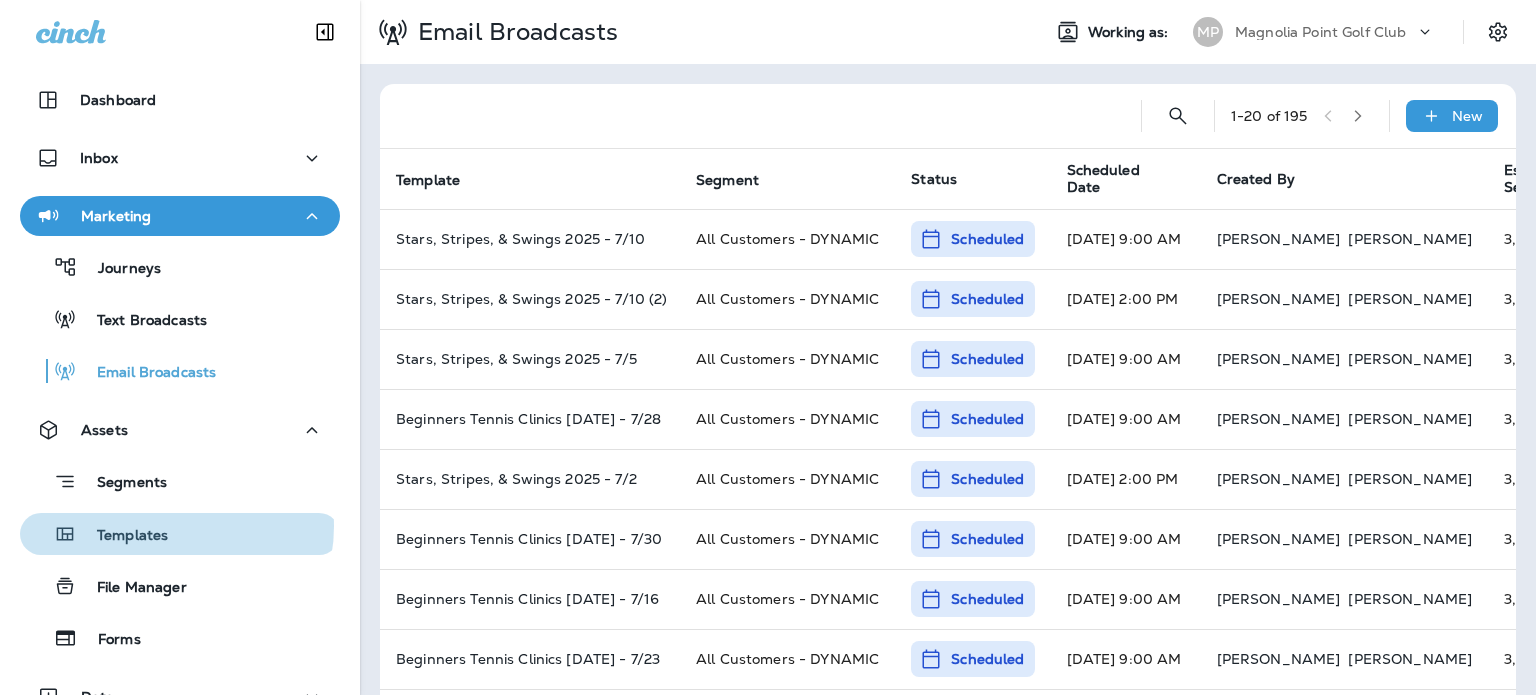 click on "Templates" at bounding box center (98, 534) 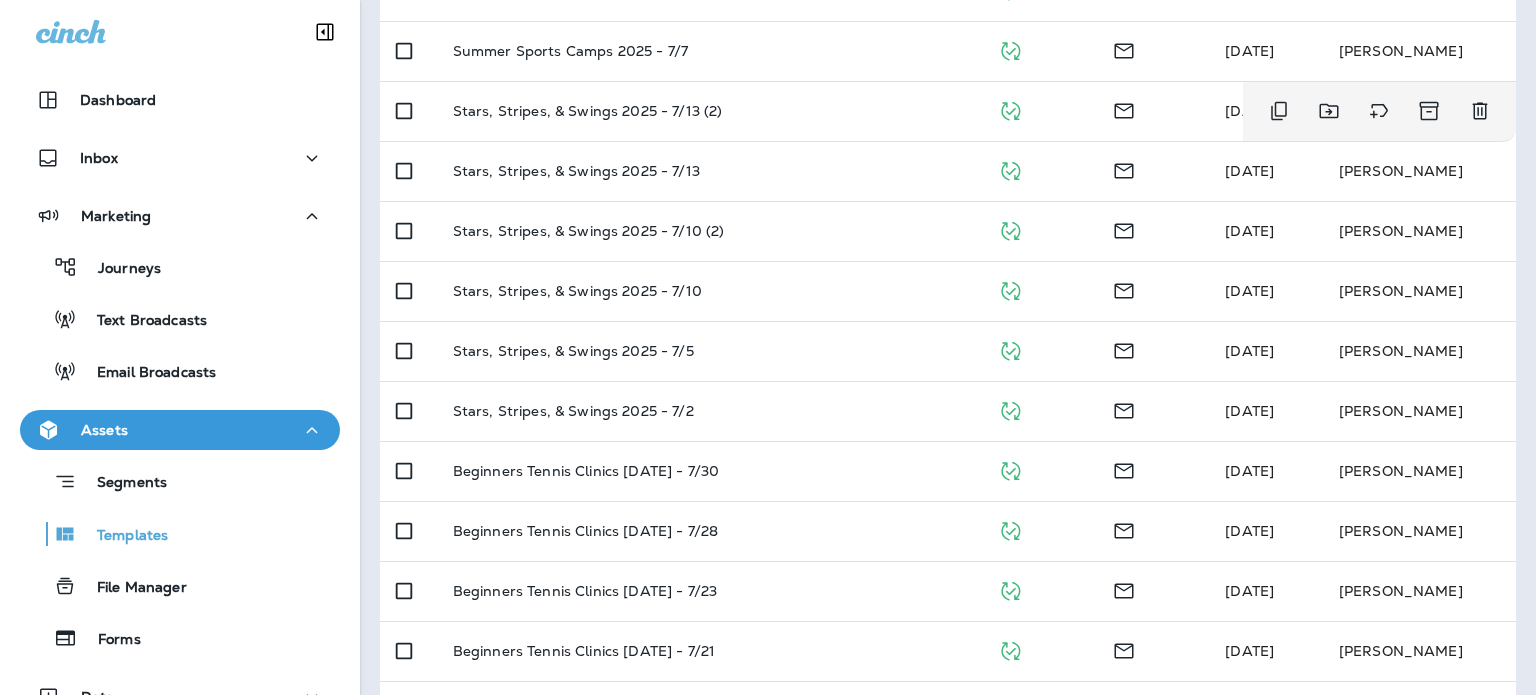 scroll, scrollTop: 606, scrollLeft: 0, axis: vertical 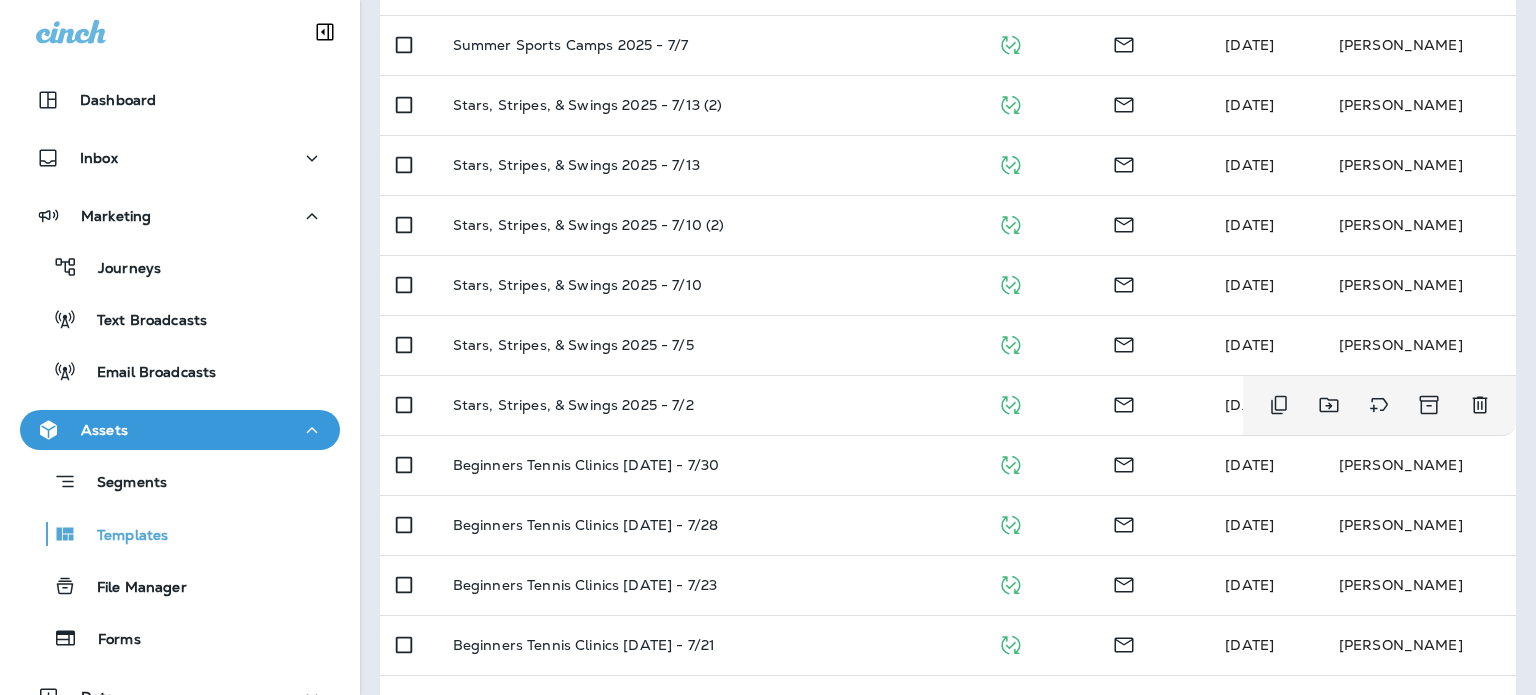 click on "Stars, Stripes, & Swings 2025 - 7/2" at bounding box center [709, 405] 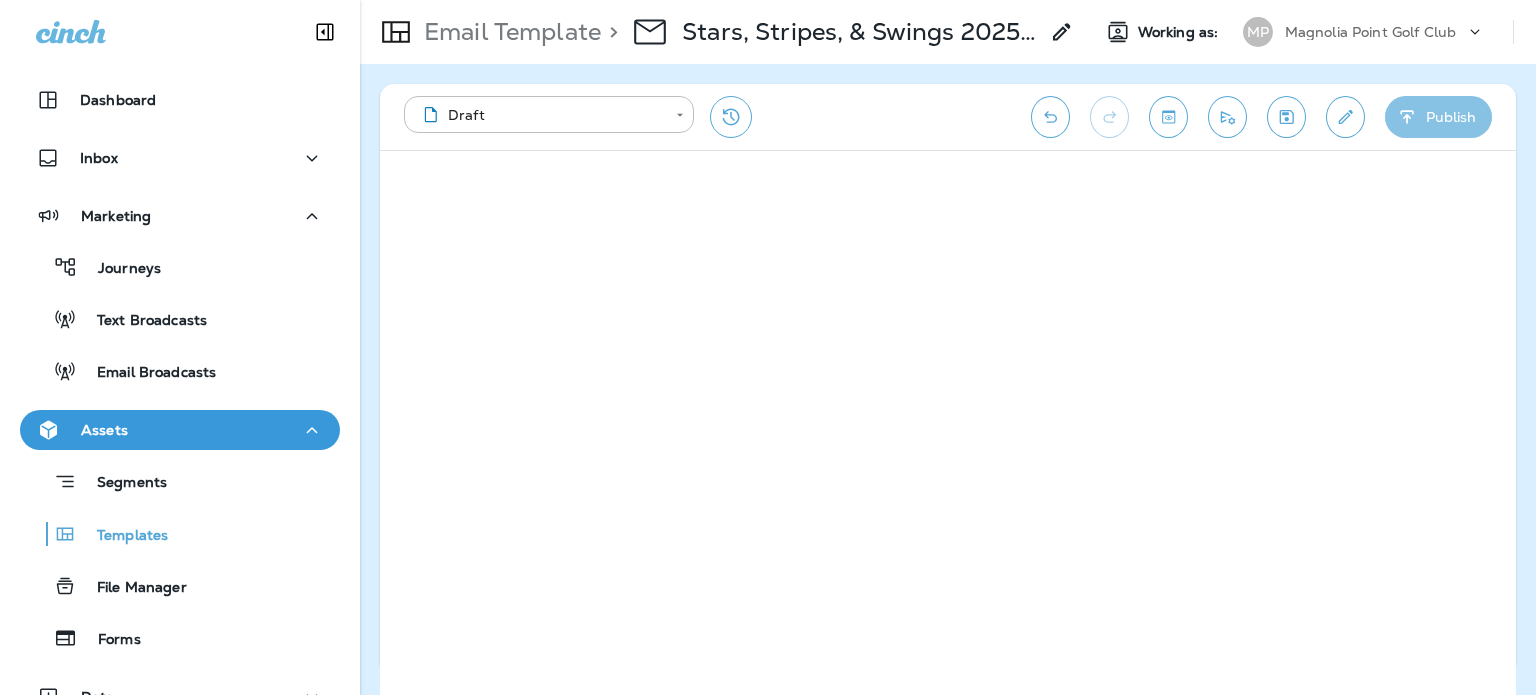 click 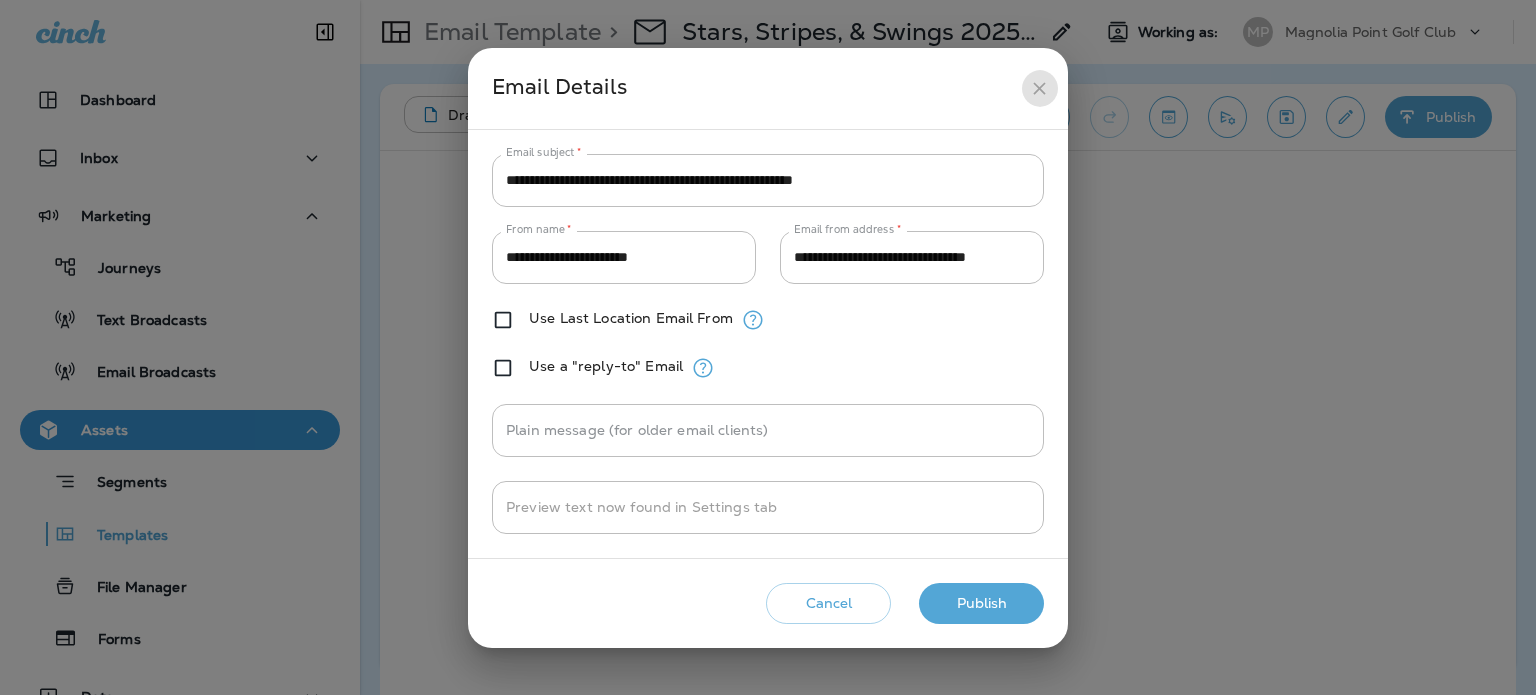 click 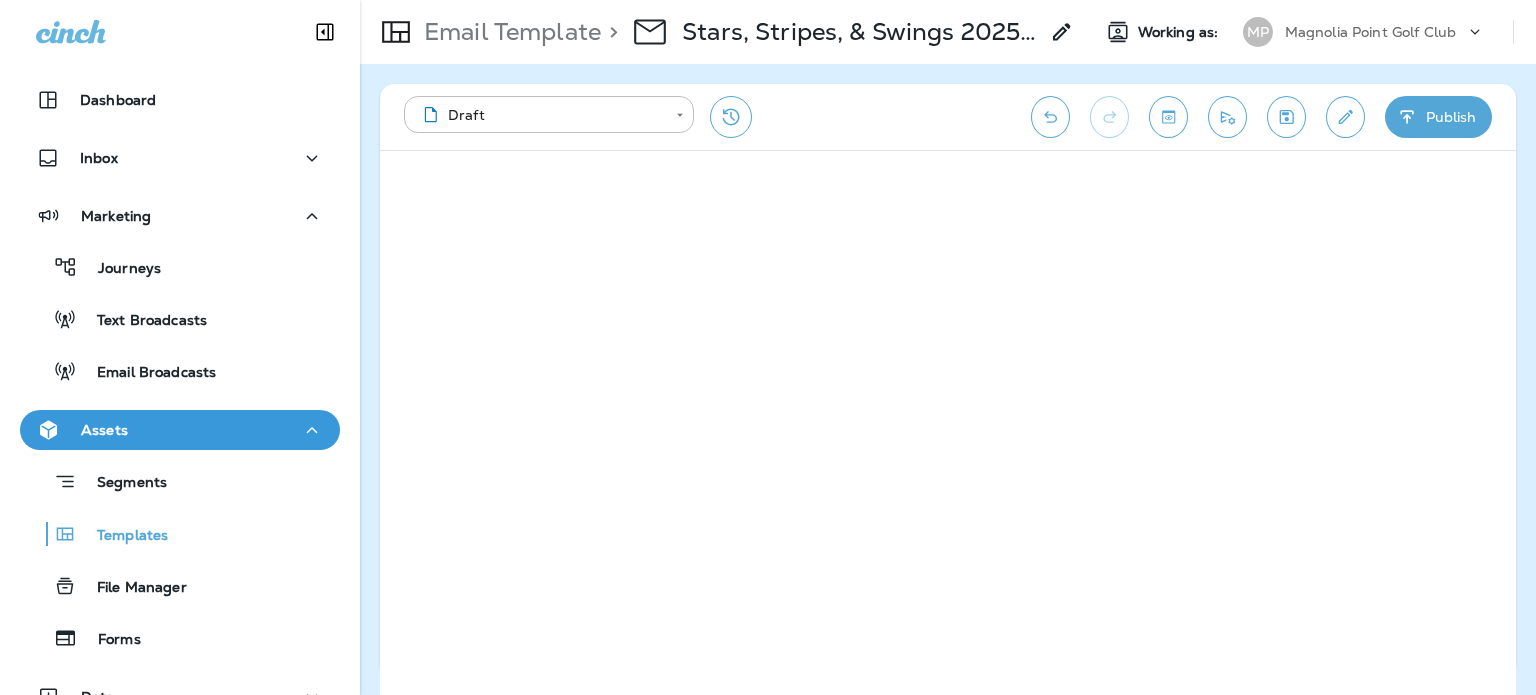 click 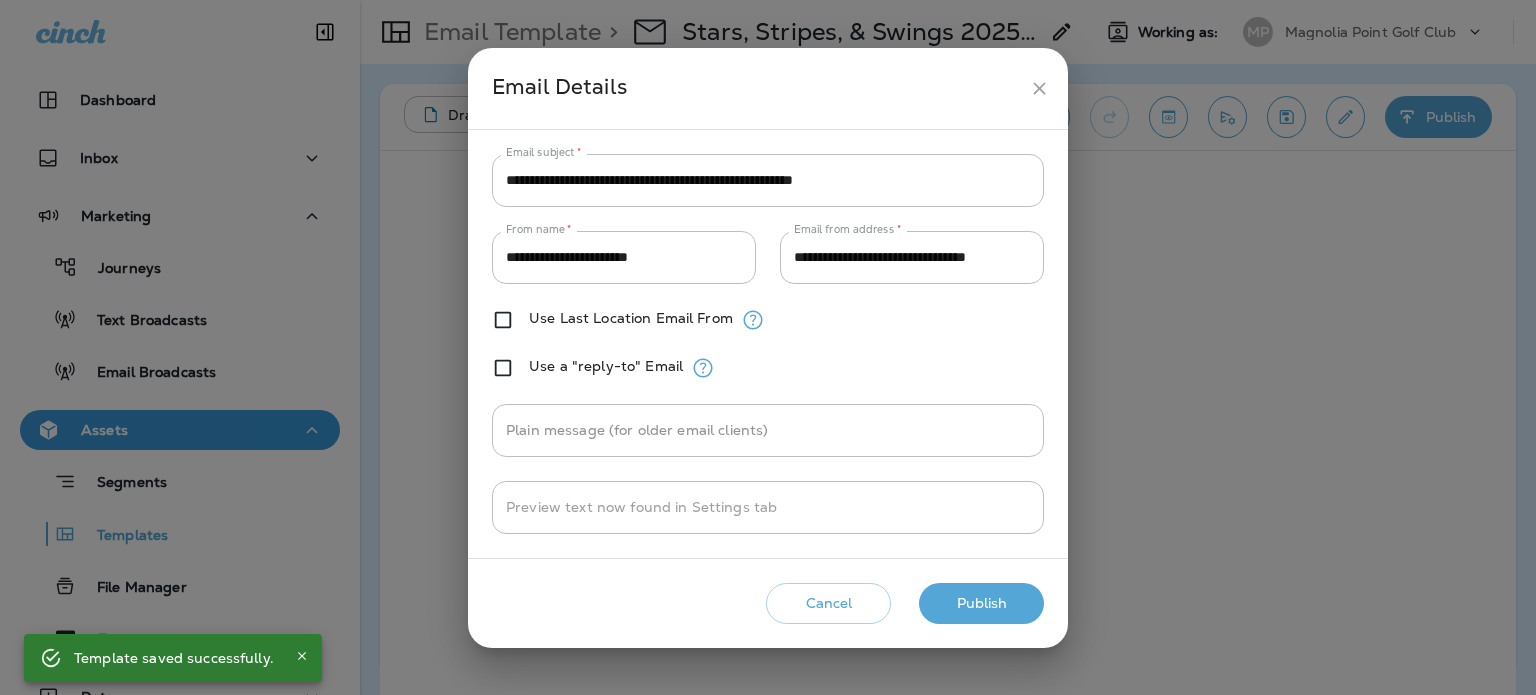 click on "Publish" at bounding box center (981, 603) 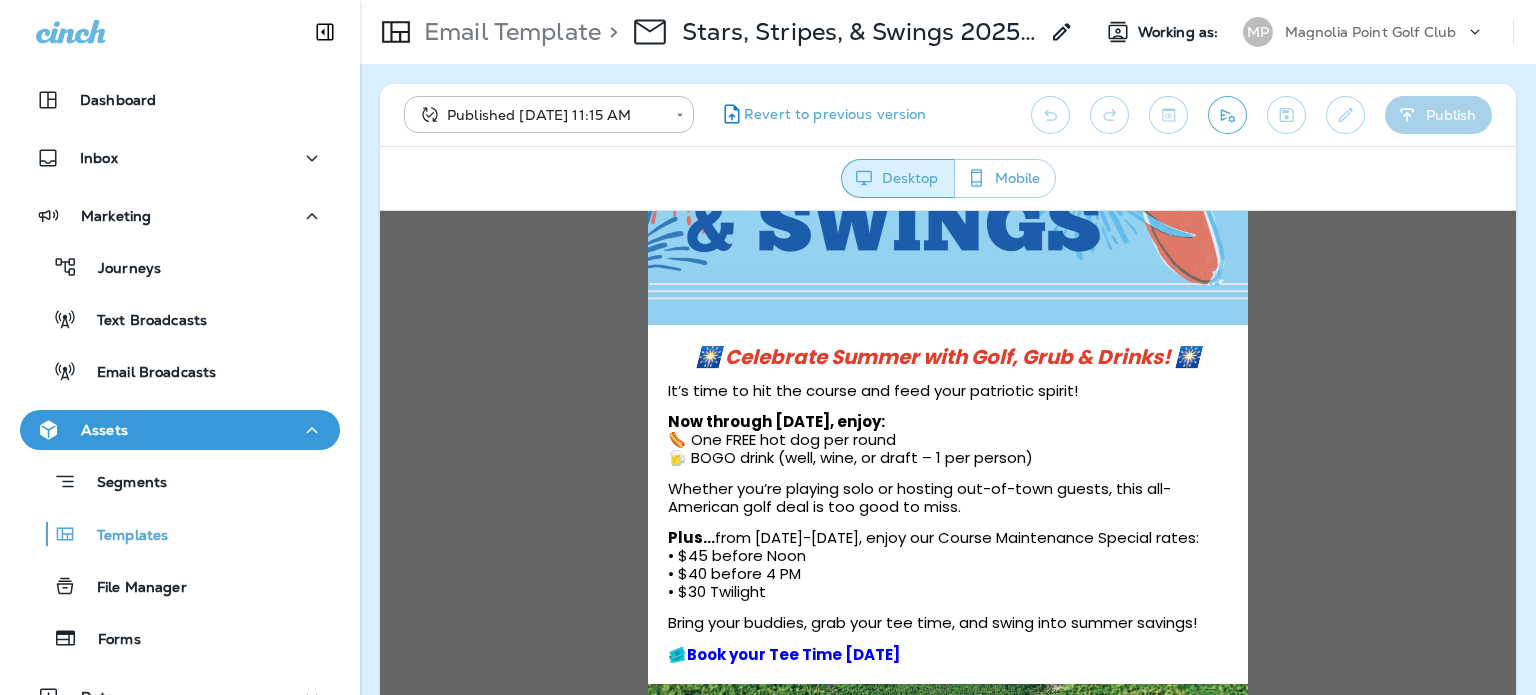 scroll, scrollTop: 400, scrollLeft: 0, axis: vertical 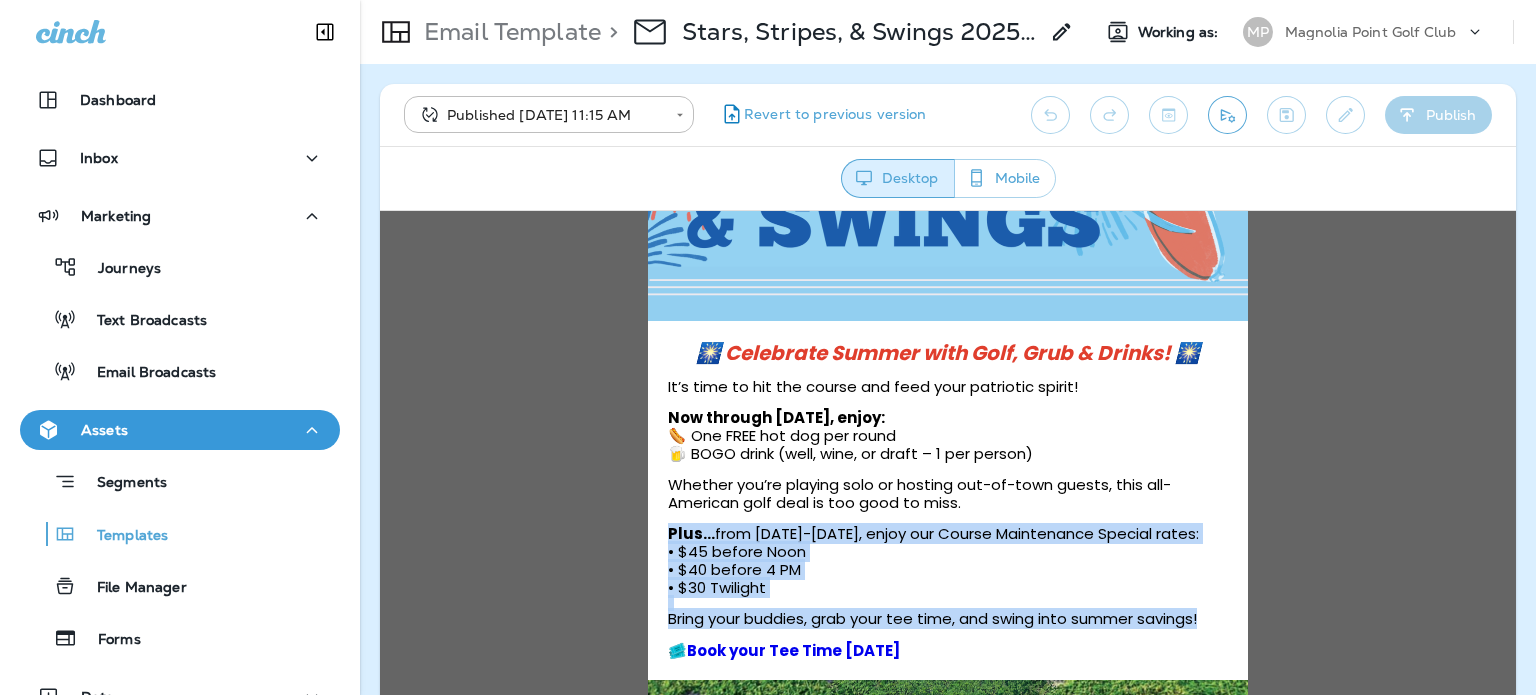 drag, startPoint x: 662, startPoint y: 531, endPoint x: 1206, endPoint y: 615, distance: 550.4471 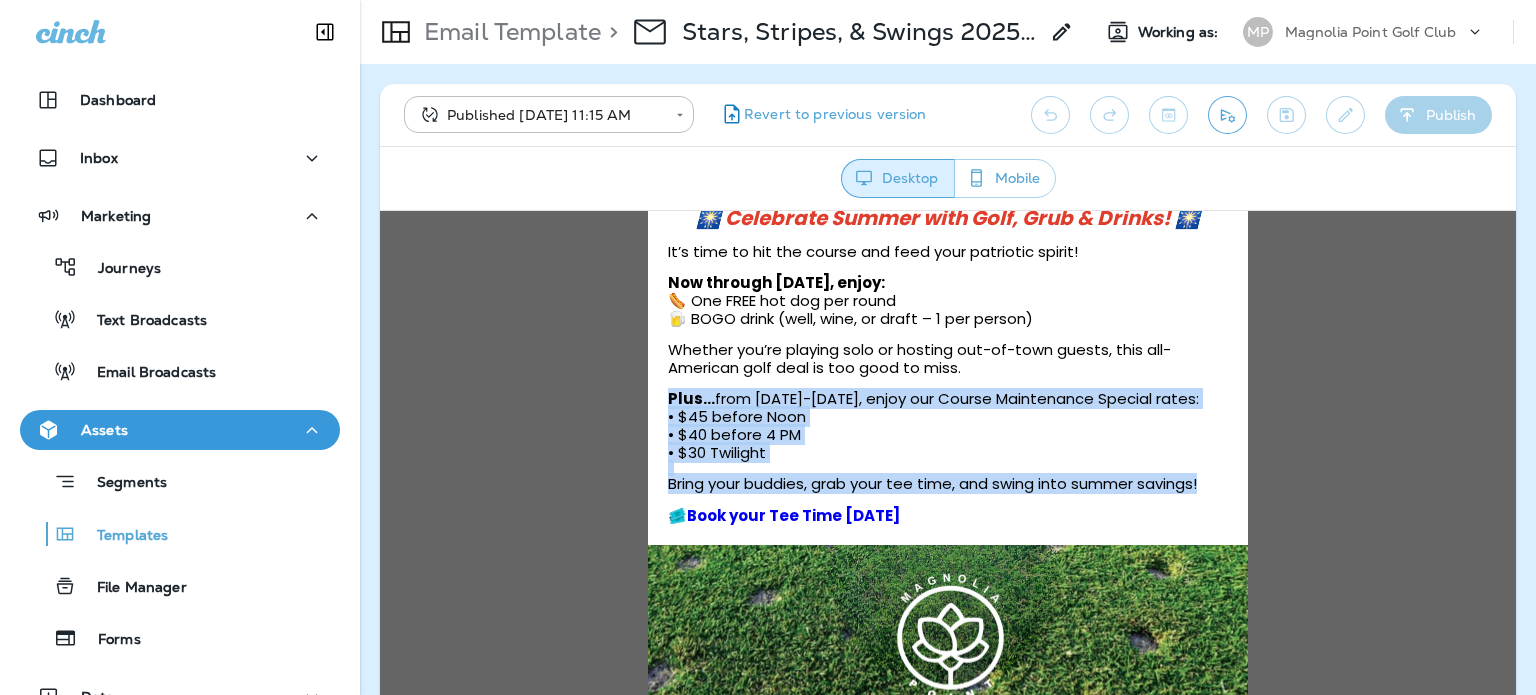 scroll, scrollTop: 700, scrollLeft: 0, axis: vertical 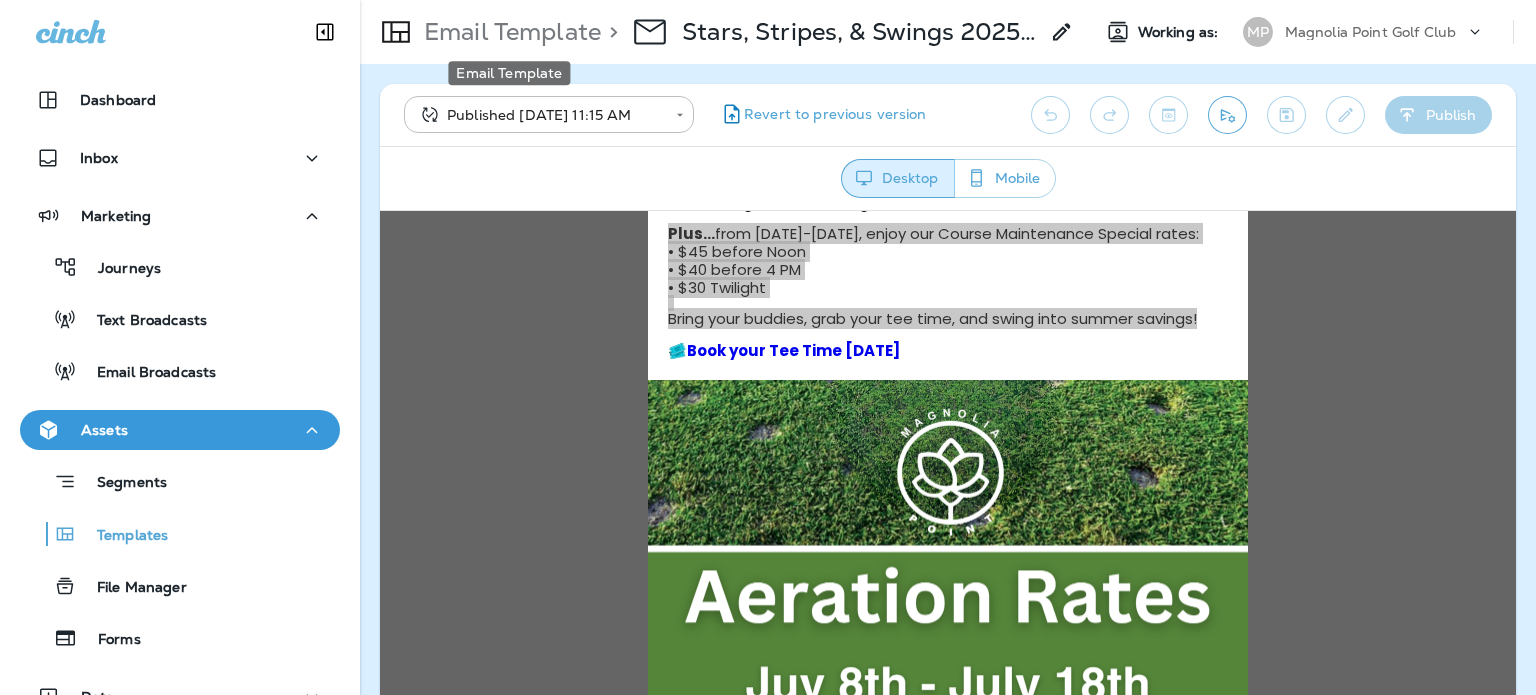 click on "Email Template" at bounding box center (508, 32) 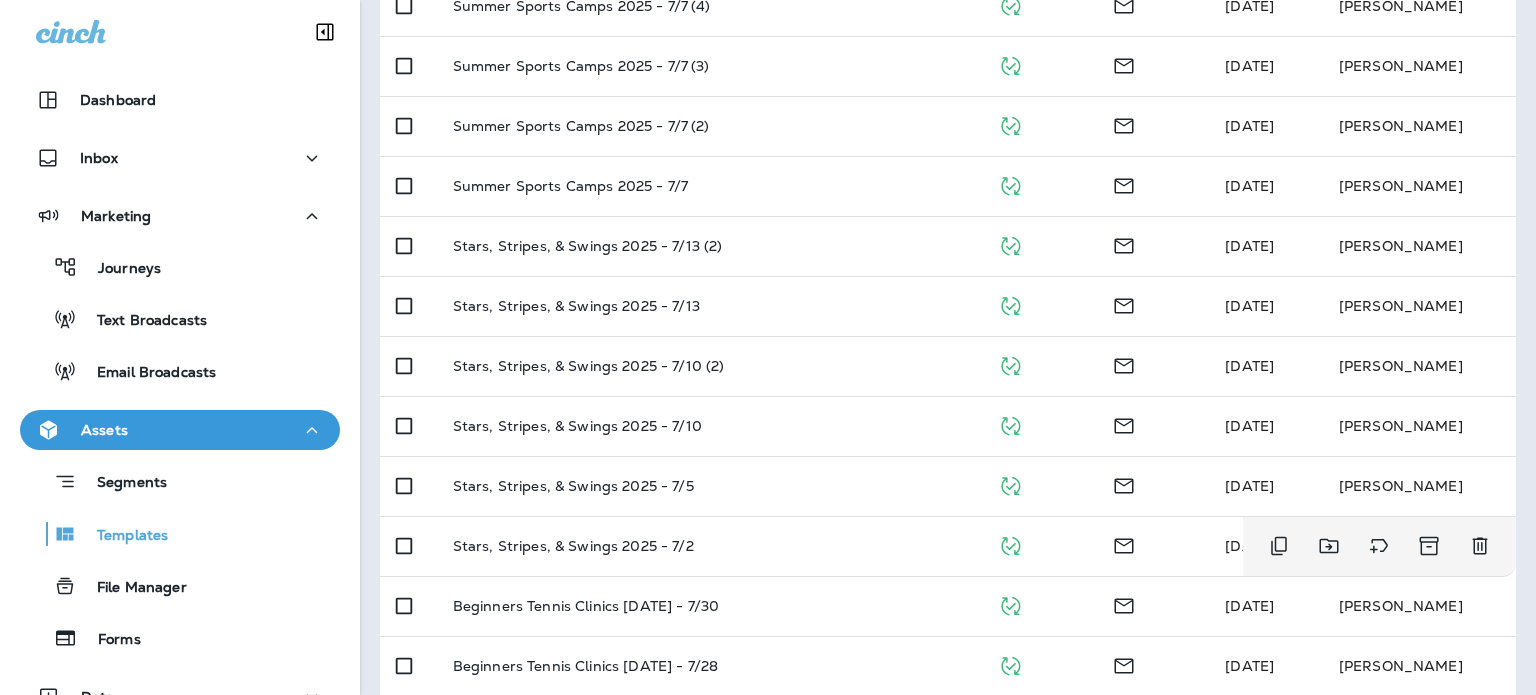 scroll, scrollTop: 500, scrollLeft: 0, axis: vertical 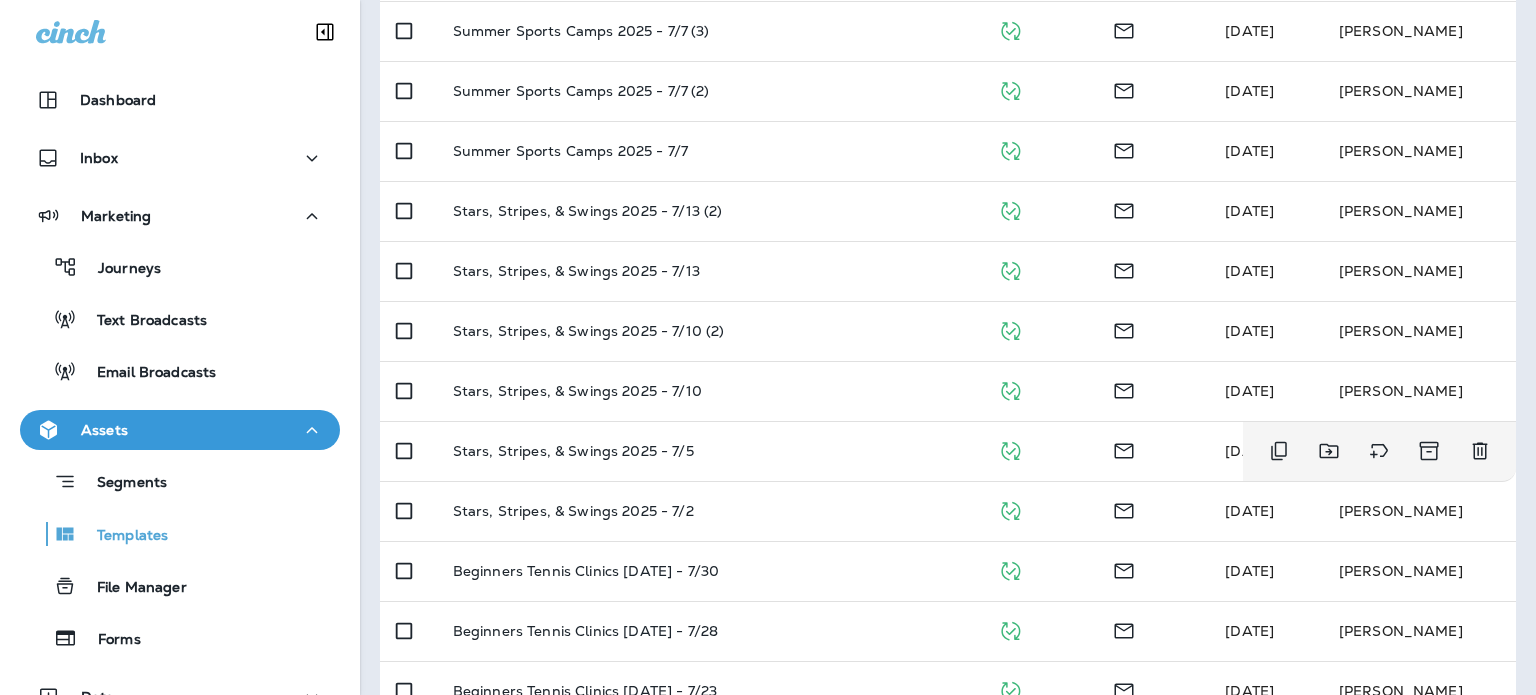 click on "Stars, Stripes, & Swings 2025 - 7/5" at bounding box center (709, 451) 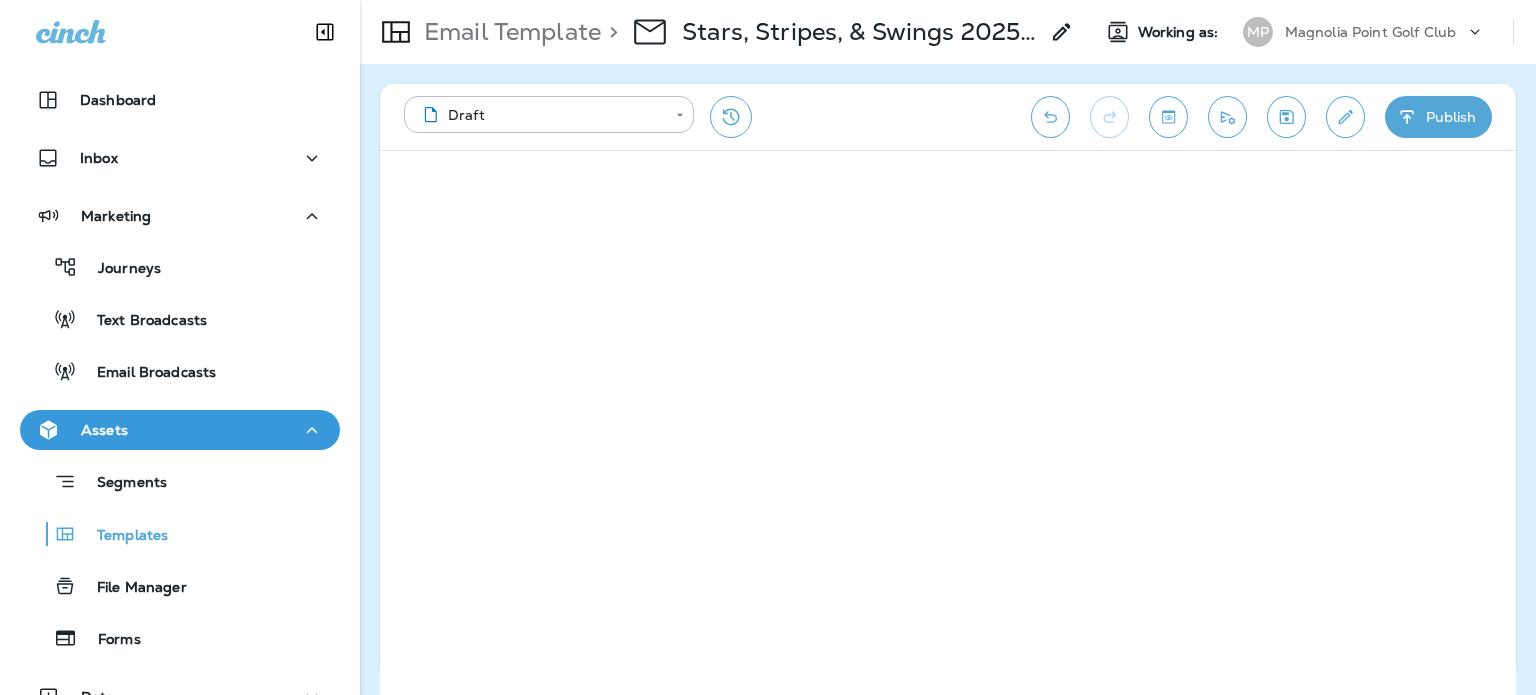 click at bounding box center [1345, 117] 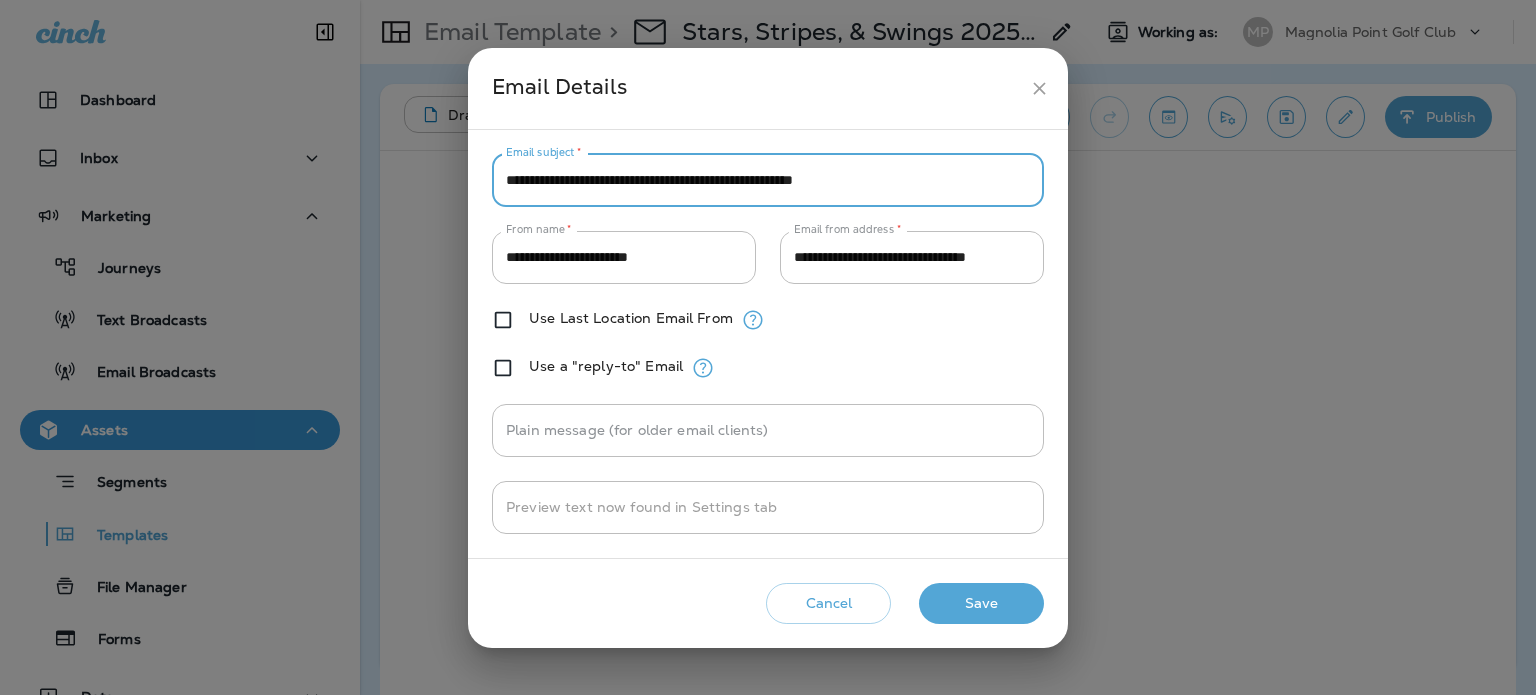 drag, startPoint x: 908, startPoint y: 178, endPoint x: 868, endPoint y: 182, distance: 40.1995 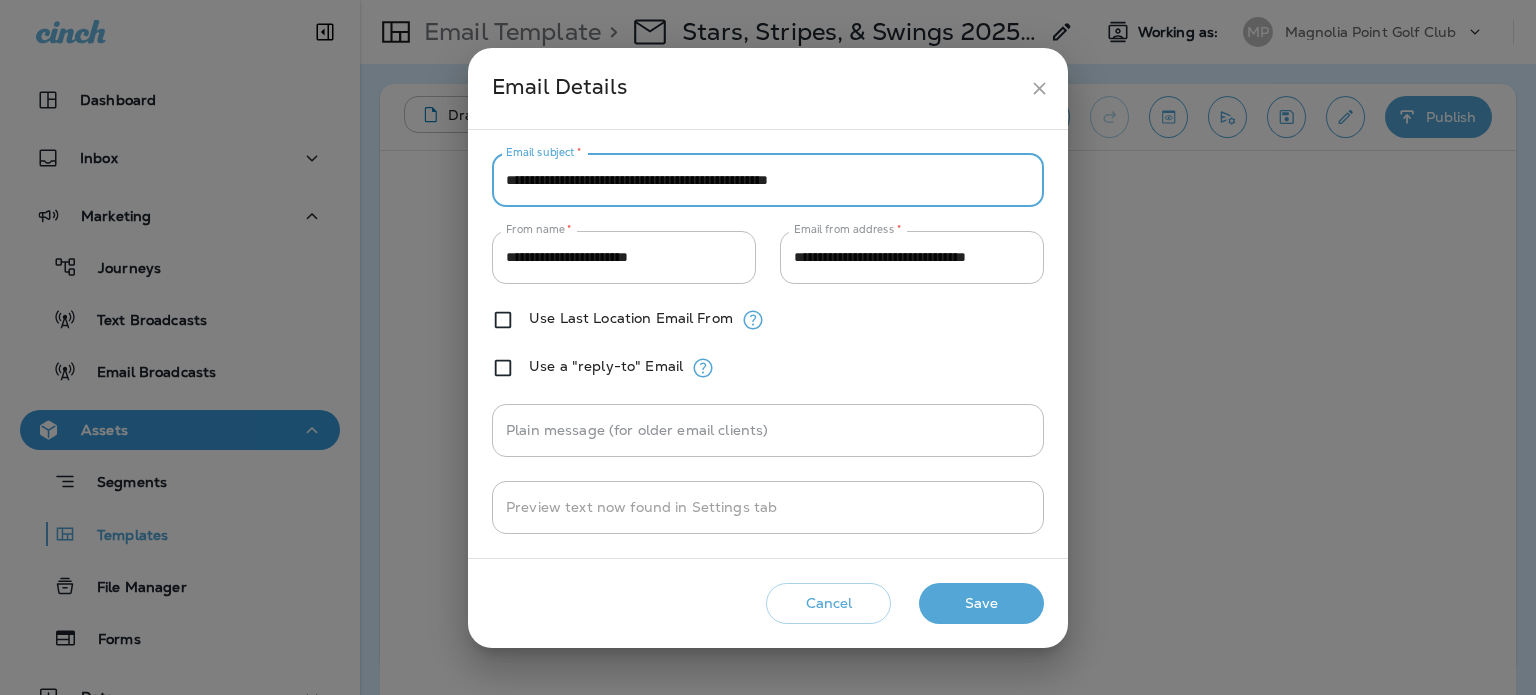 type on "**********" 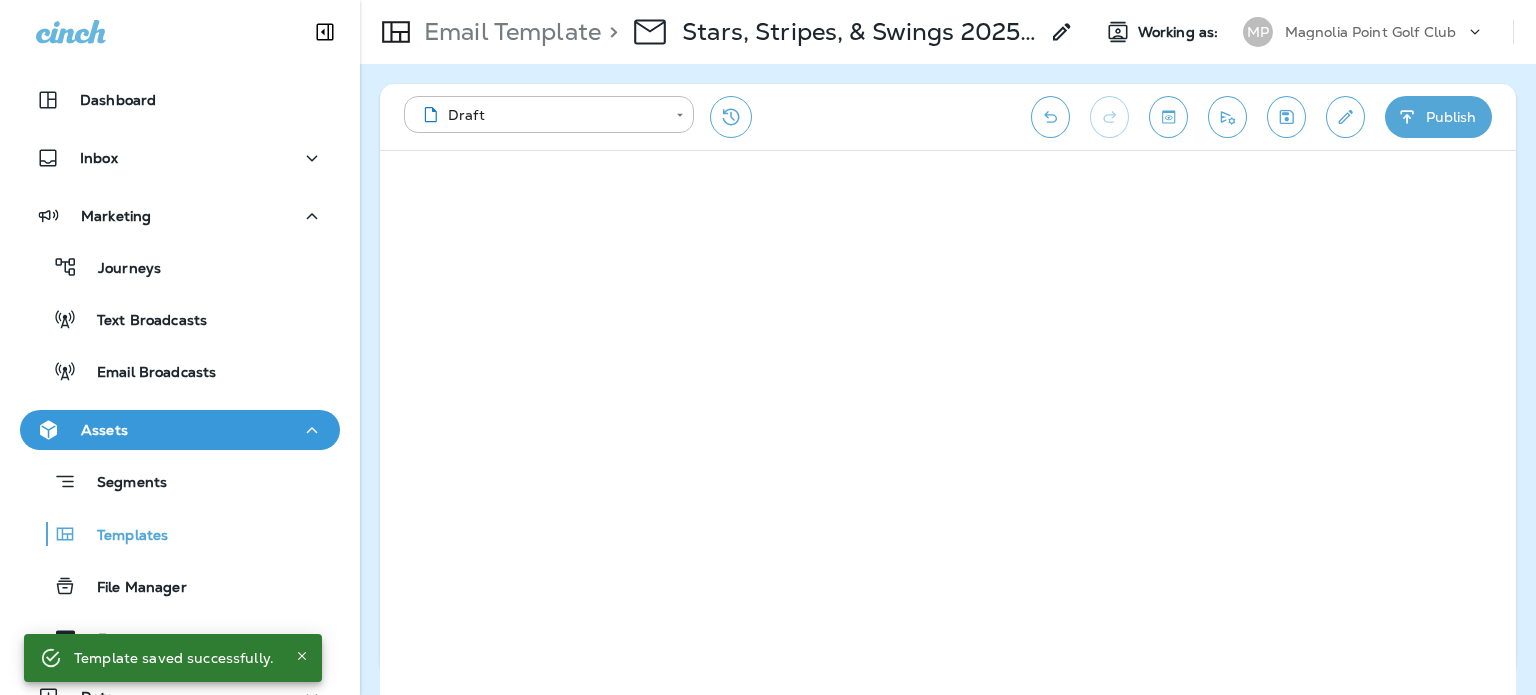click on "Publish" at bounding box center [1438, 117] 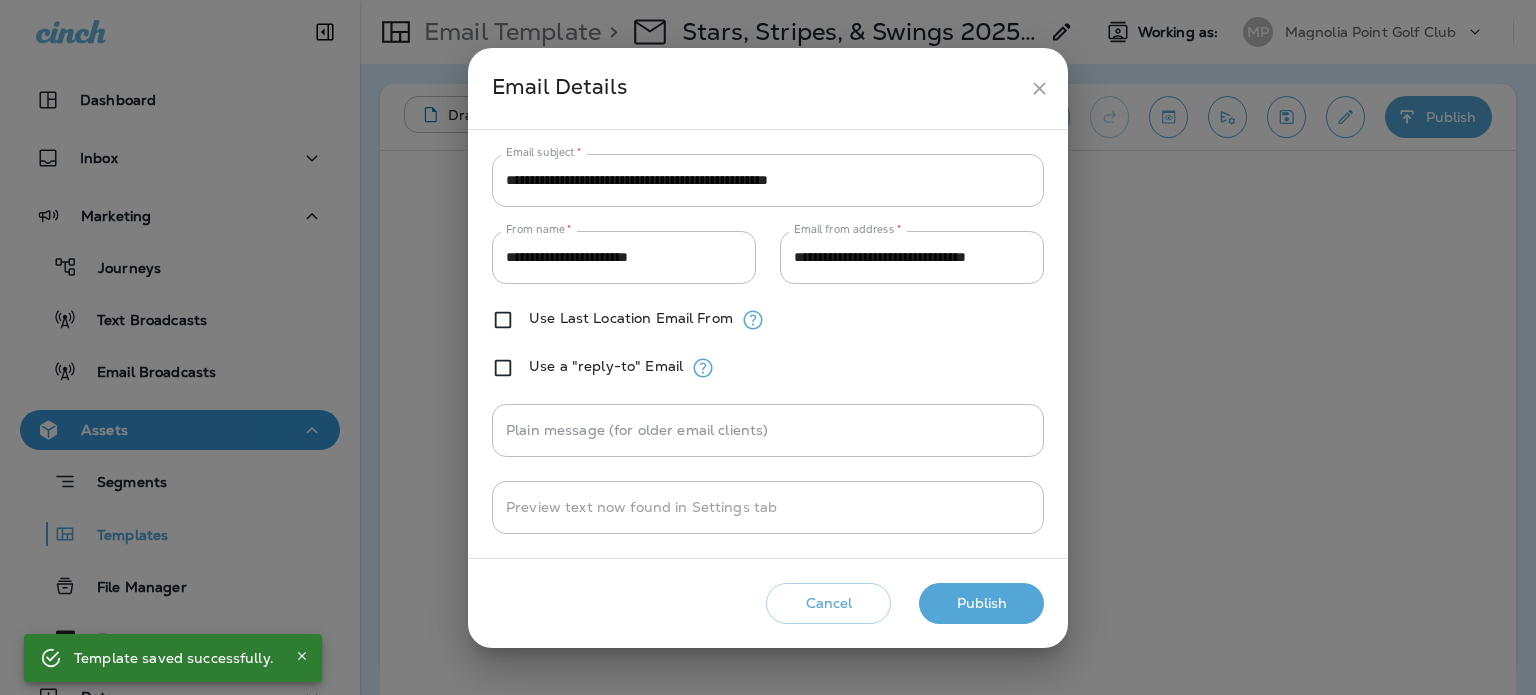 click on "Publish" at bounding box center (981, 603) 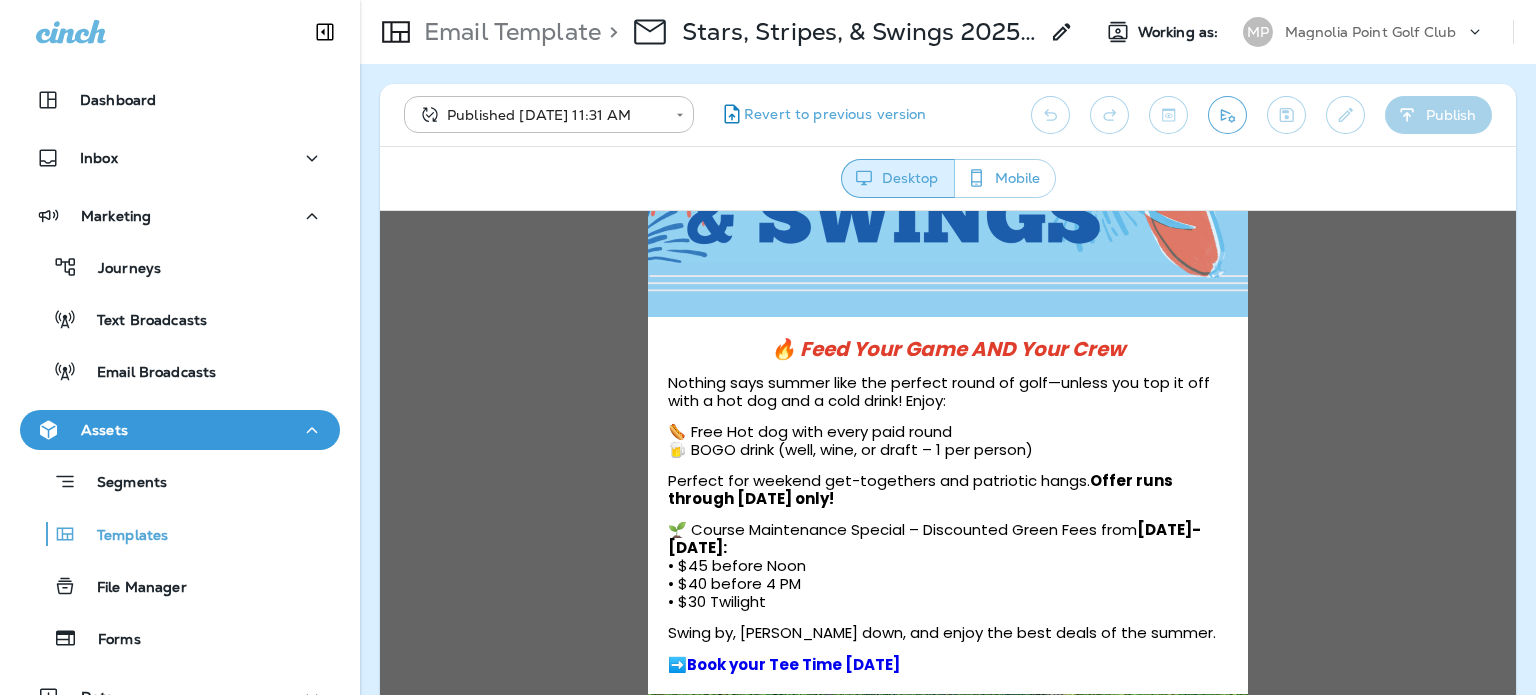 scroll, scrollTop: 500, scrollLeft: 0, axis: vertical 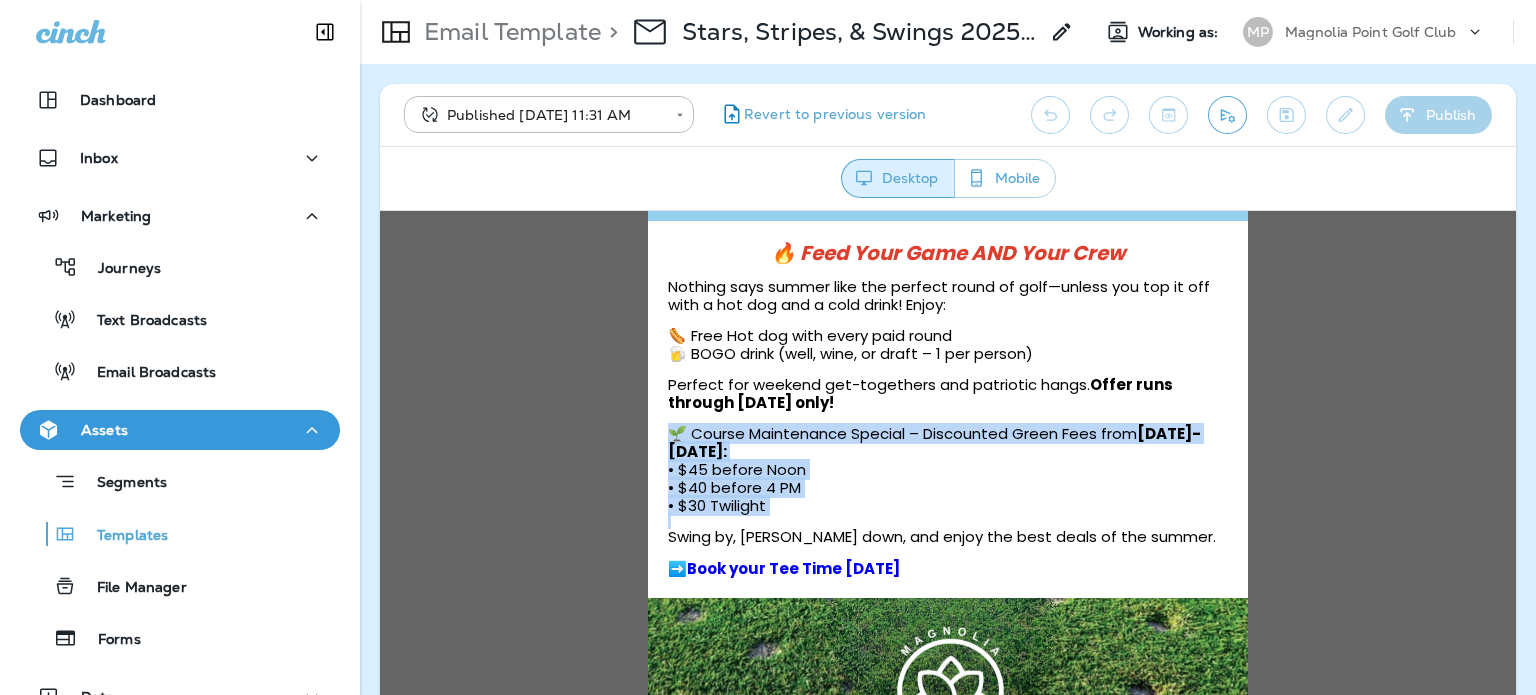 drag, startPoint x: 663, startPoint y: 436, endPoint x: 809, endPoint y: 516, distance: 166.48123 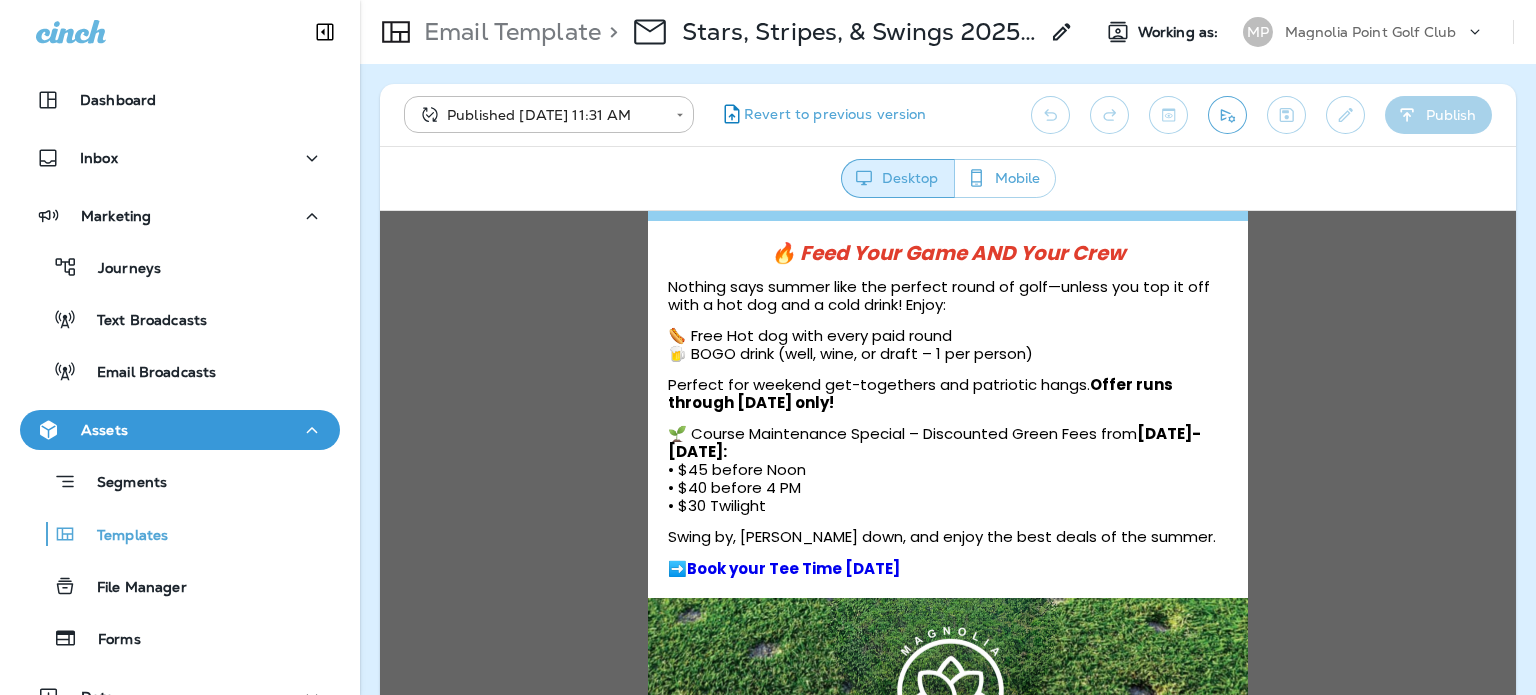 click on "Swing by, [PERSON_NAME] down, and enjoy the best deals of the summer." at bounding box center (942, 535) 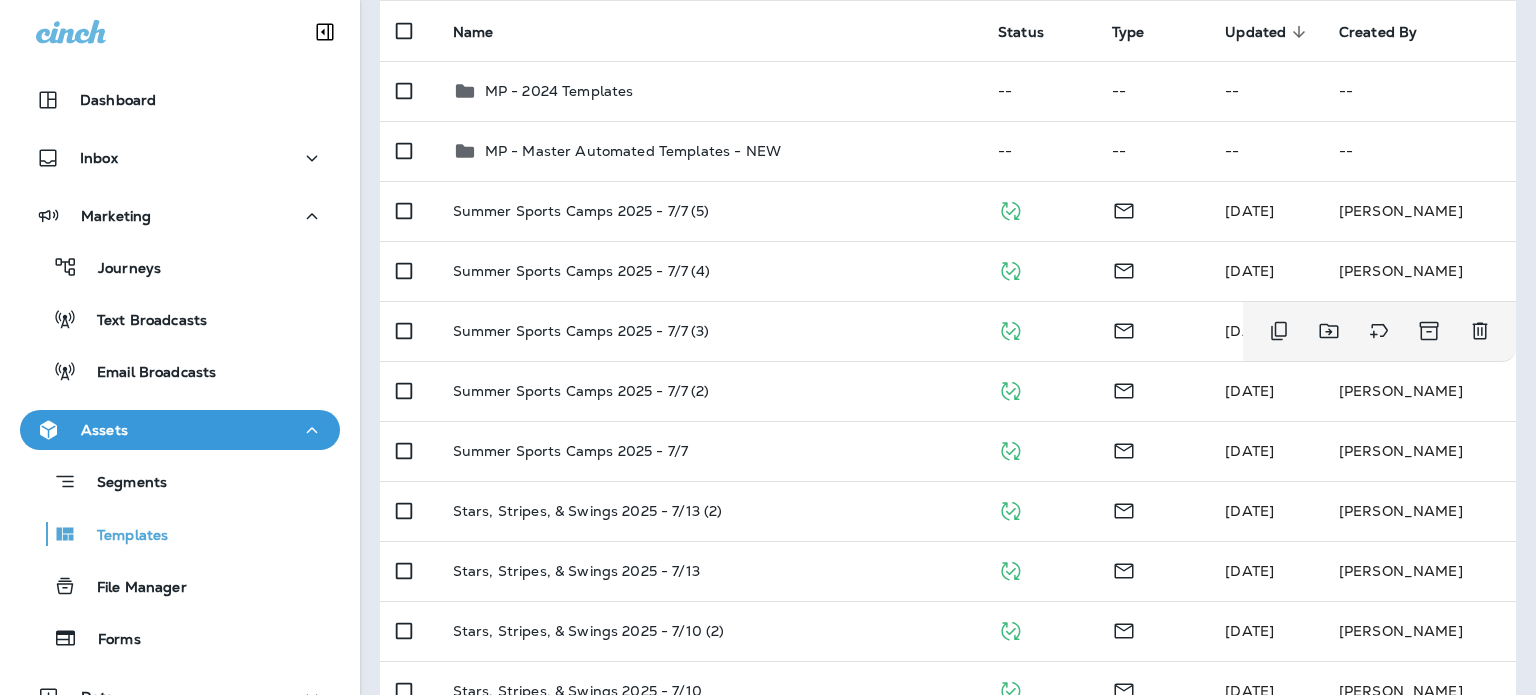 scroll, scrollTop: 400, scrollLeft: 0, axis: vertical 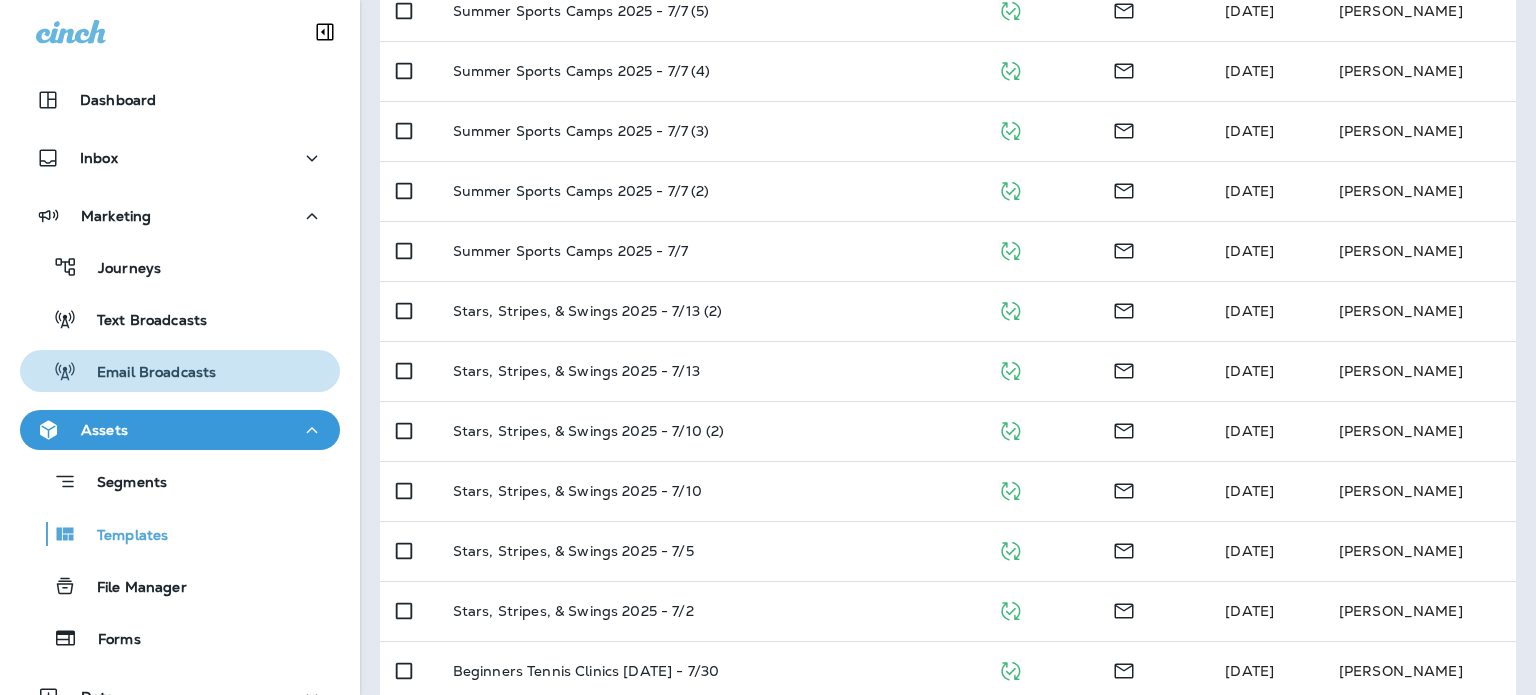 click on "Email Broadcasts" at bounding box center (180, 371) 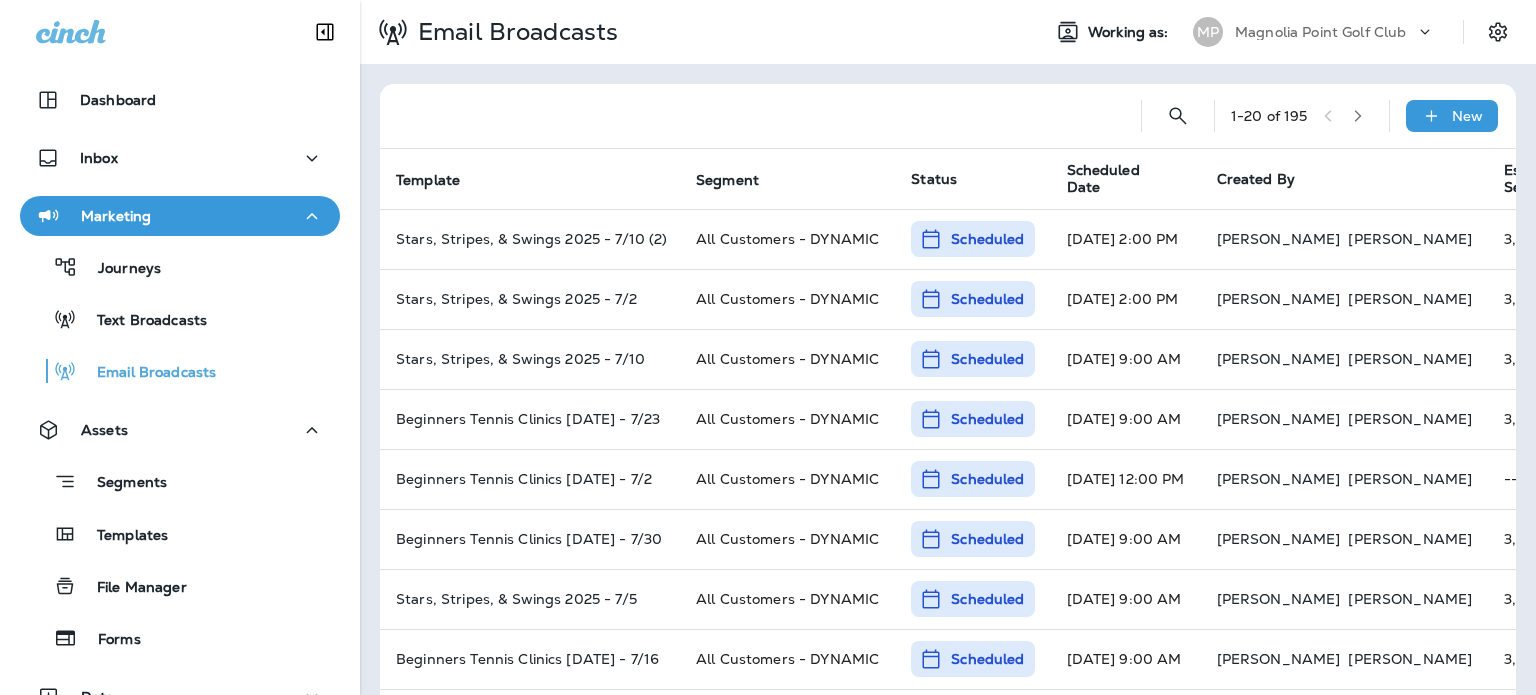 click on "Scheduled Date" at bounding box center [1126, 179] 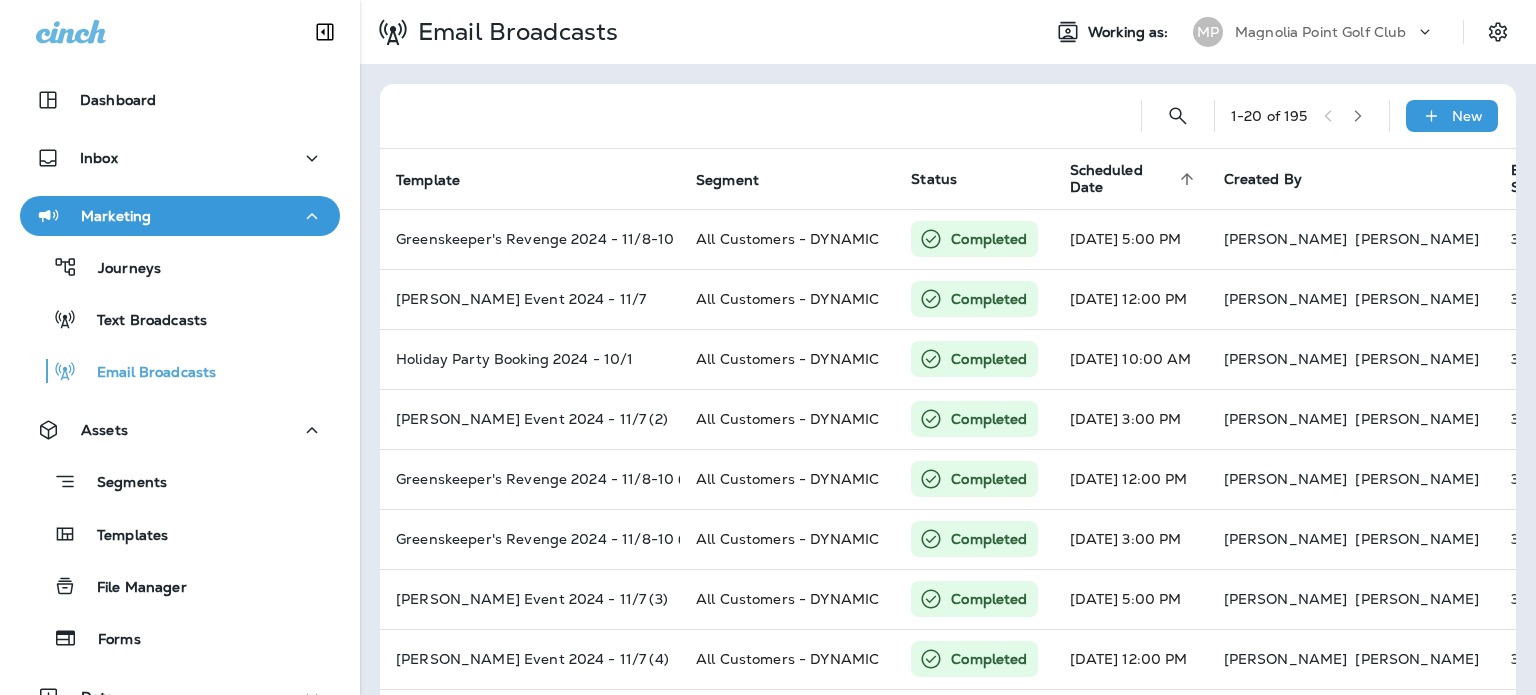 click on "Scheduled Date" at bounding box center [1122, 179] 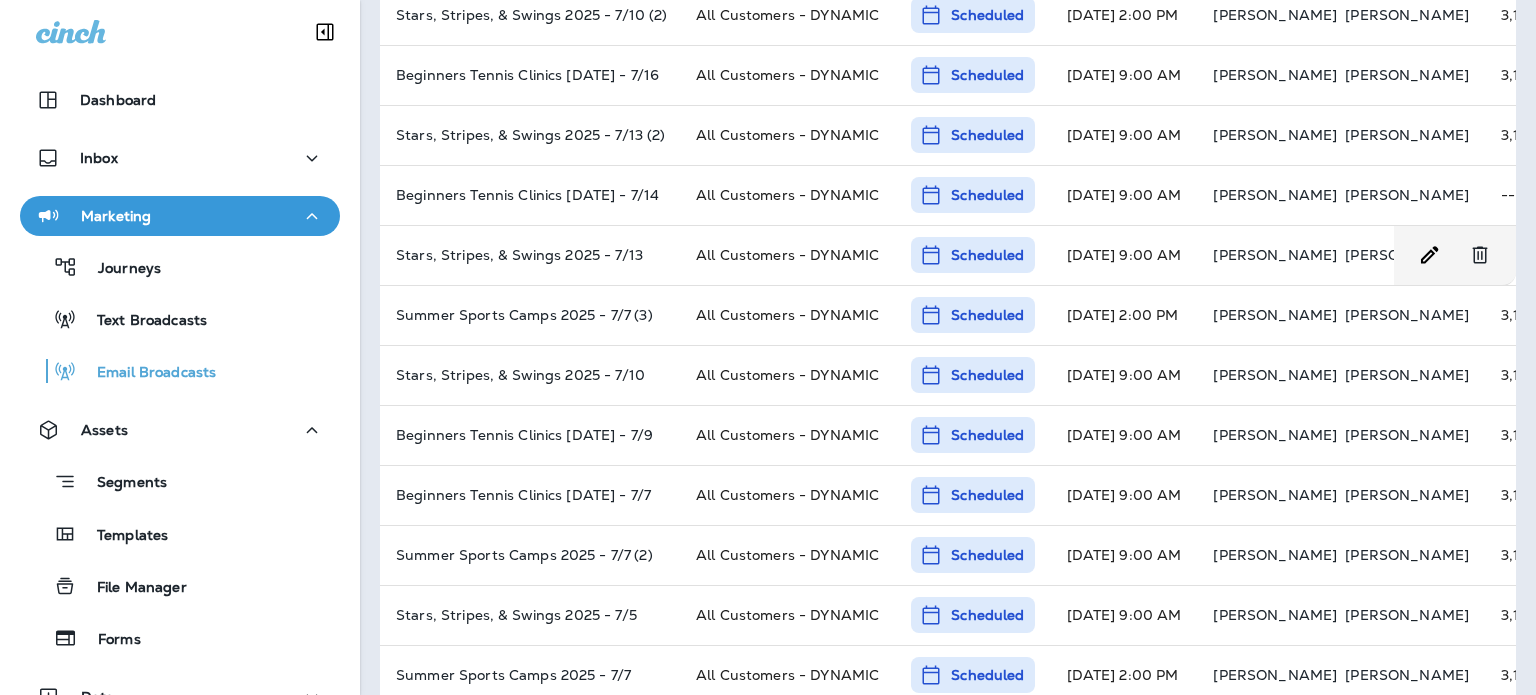 scroll, scrollTop: 549, scrollLeft: 0, axis: vertical 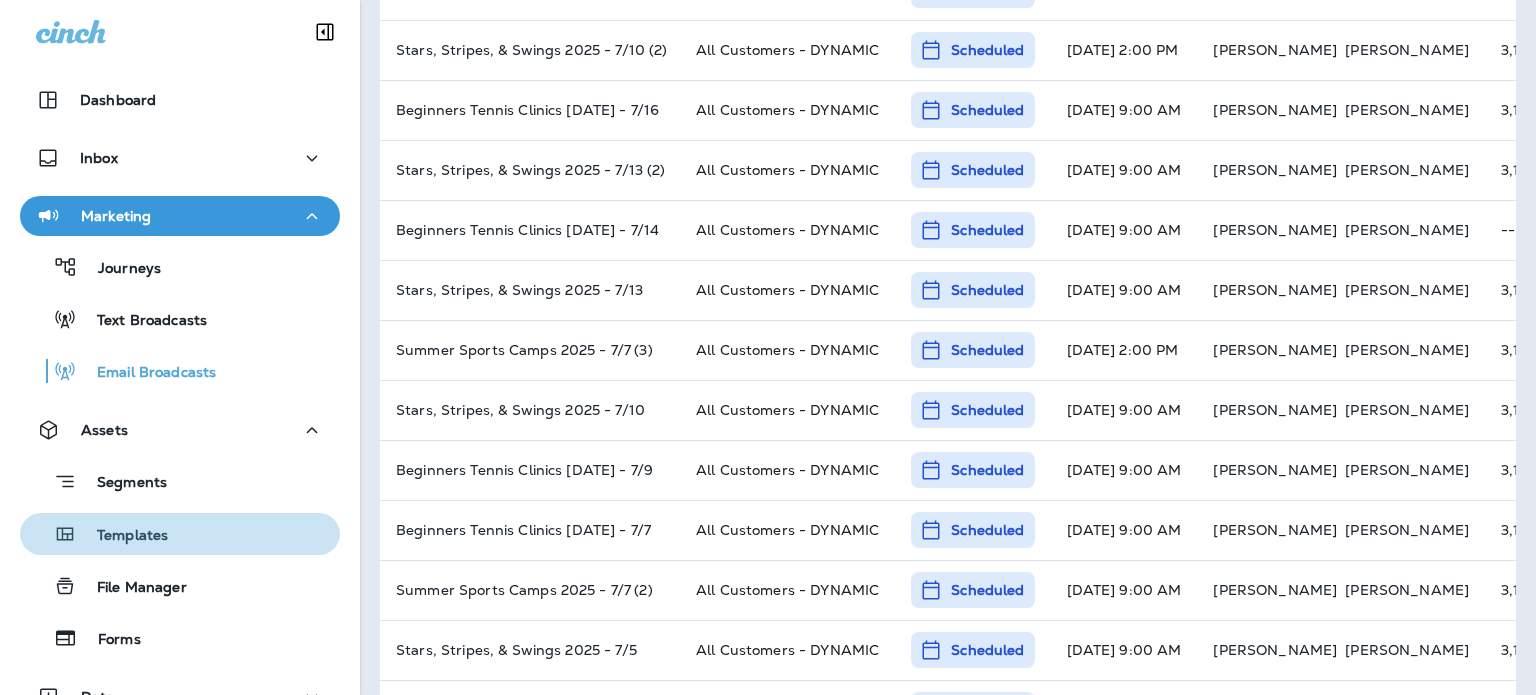 click on "Templates" at bounding box center [180, 534] 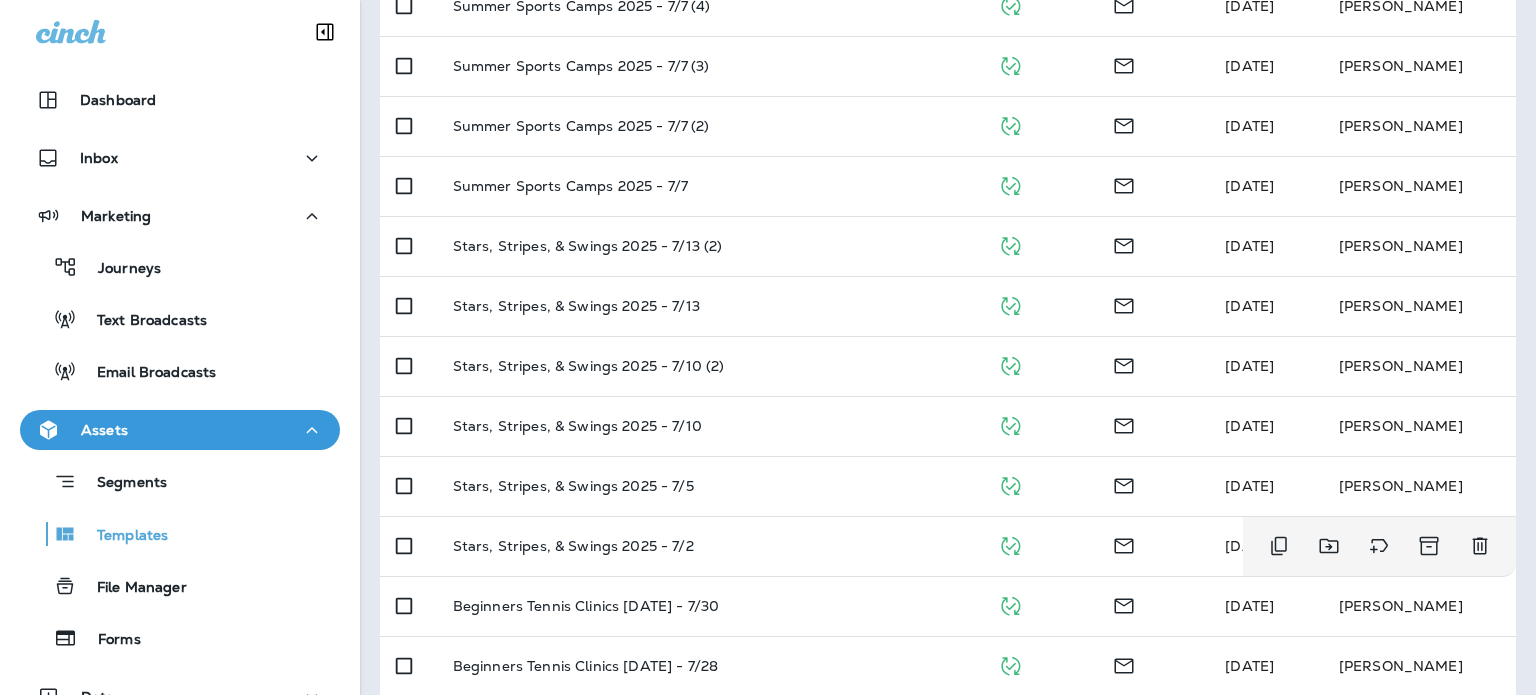 scroll, scrollTop: 500, scrollLeft: 0, axis: vertical 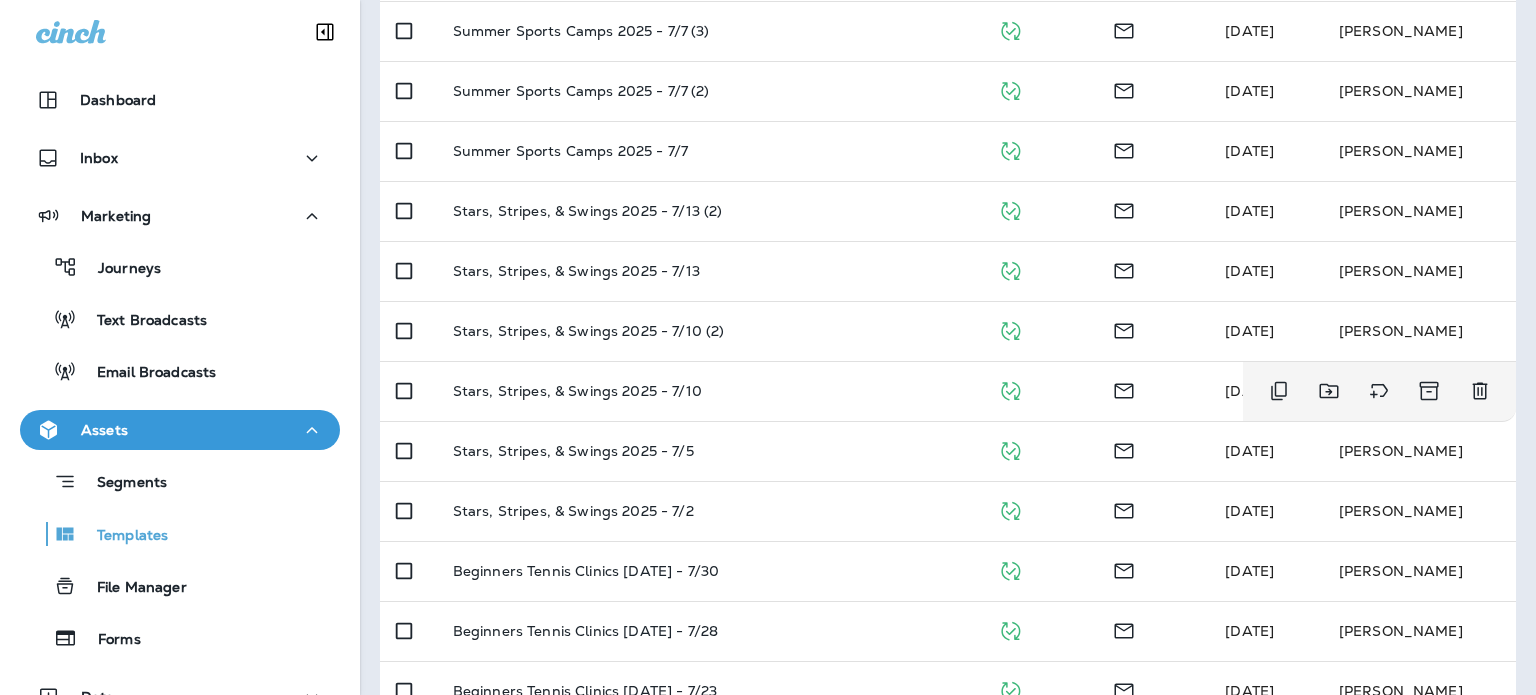 click on "Stars, Stripes, & Swings 2025 - 7/10" at bounding box center (709, 391) 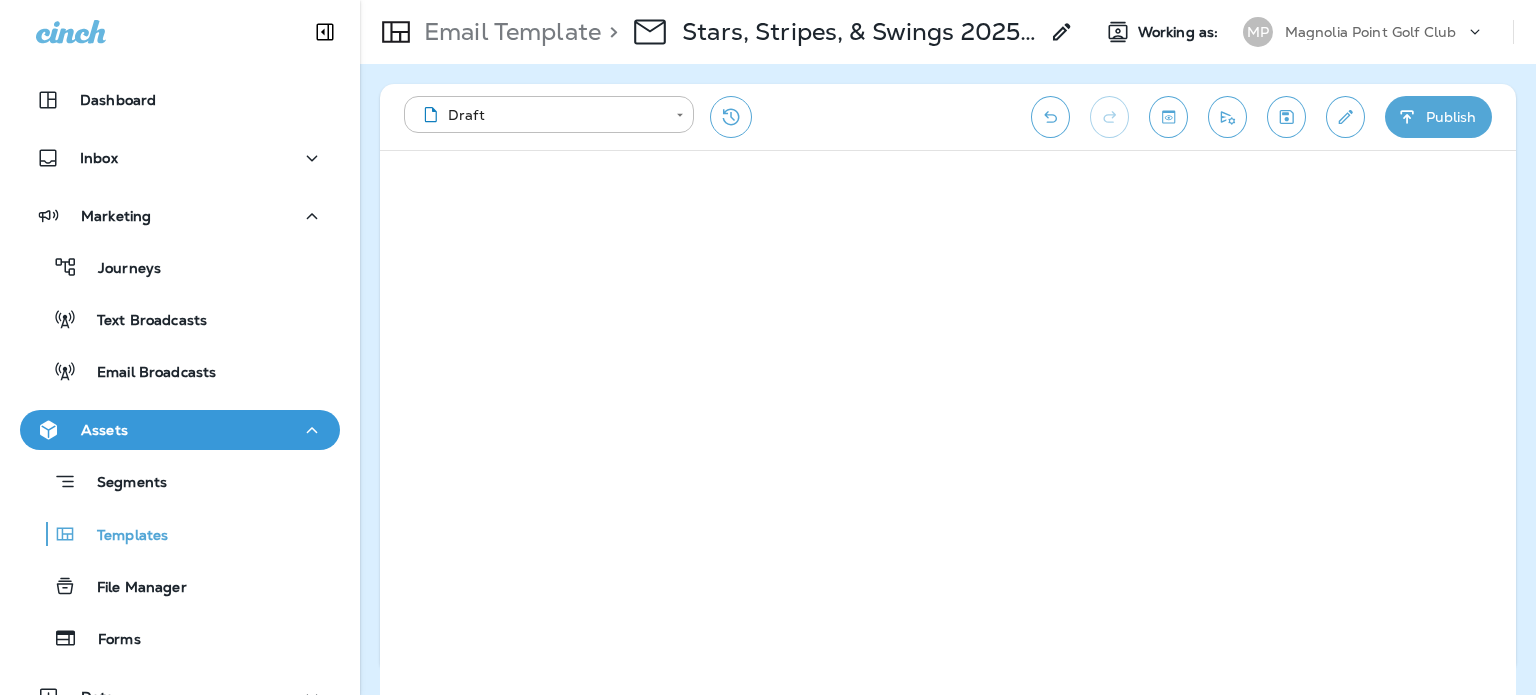 click on "**********" at bounding box center (948, 379) 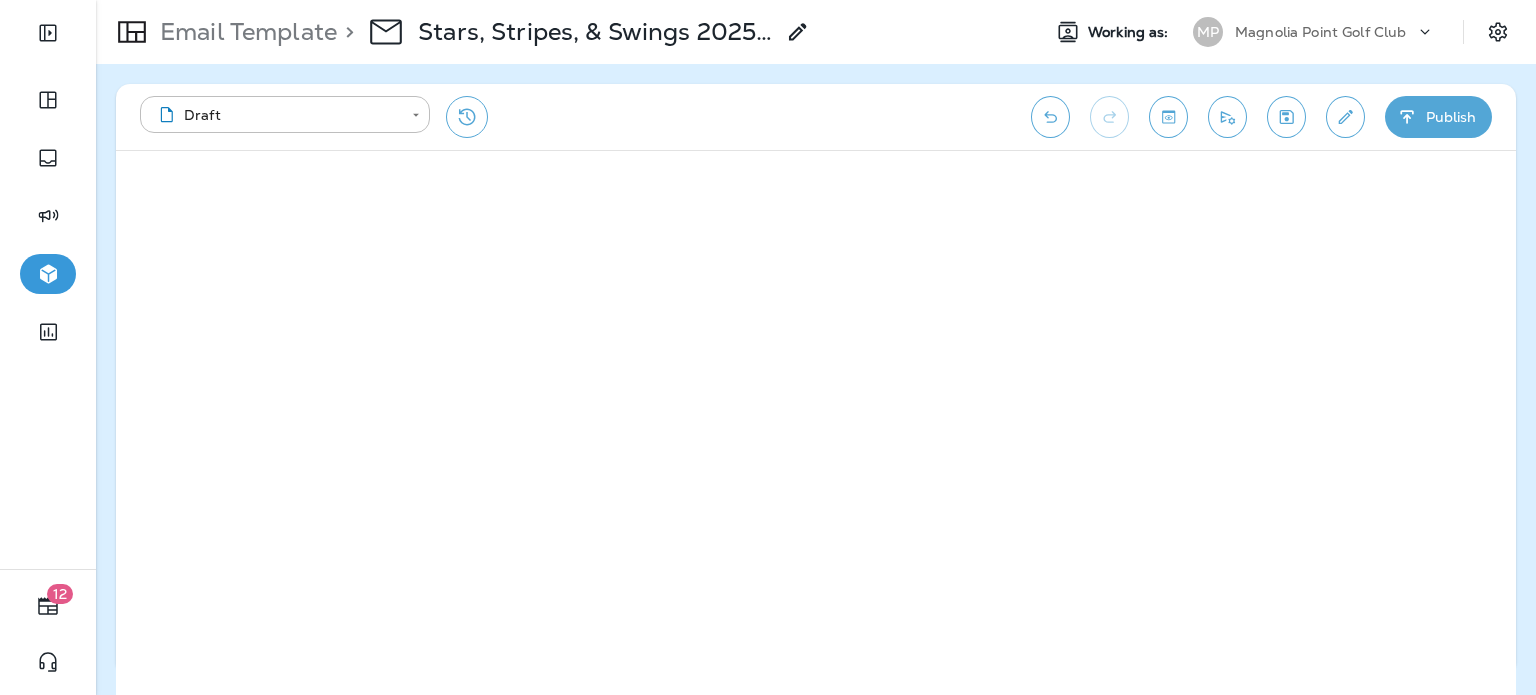 click 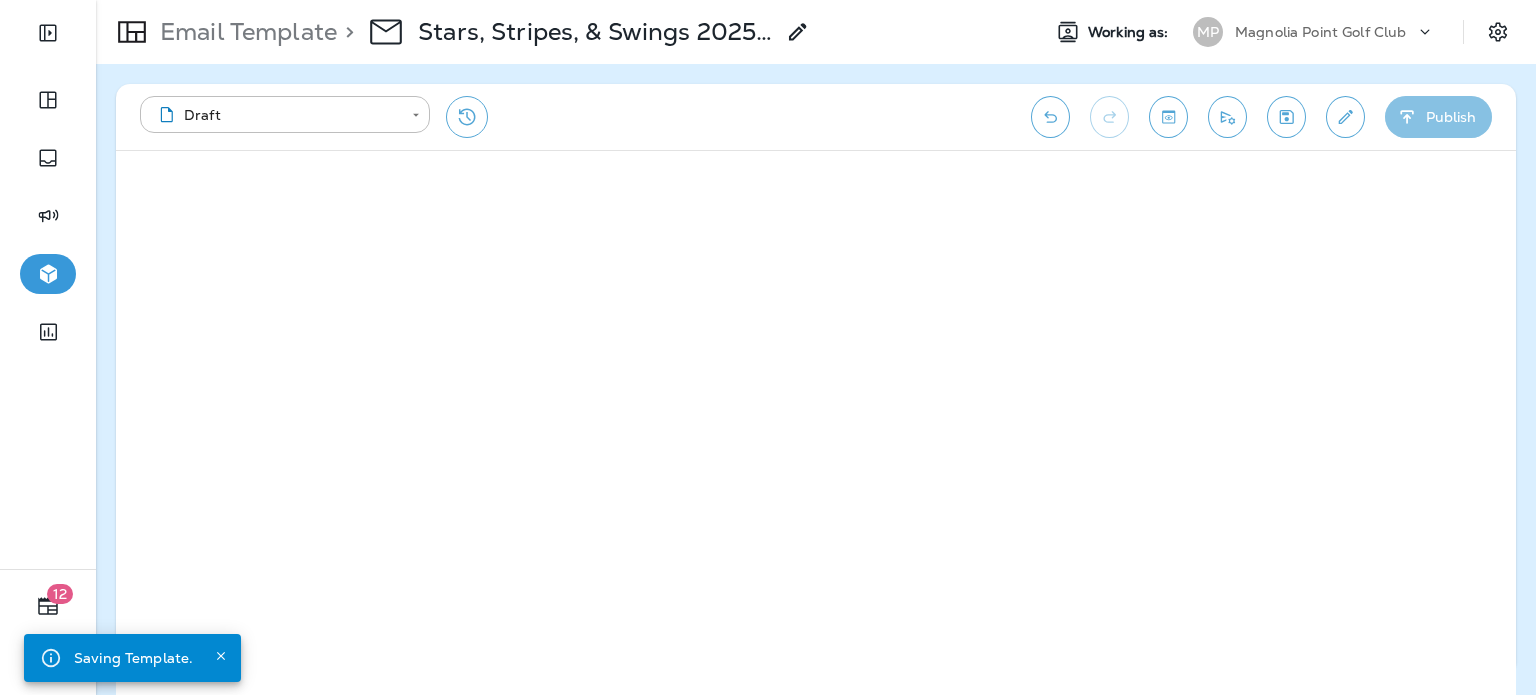 click on "Publish" at bounding box center (1438, 117) 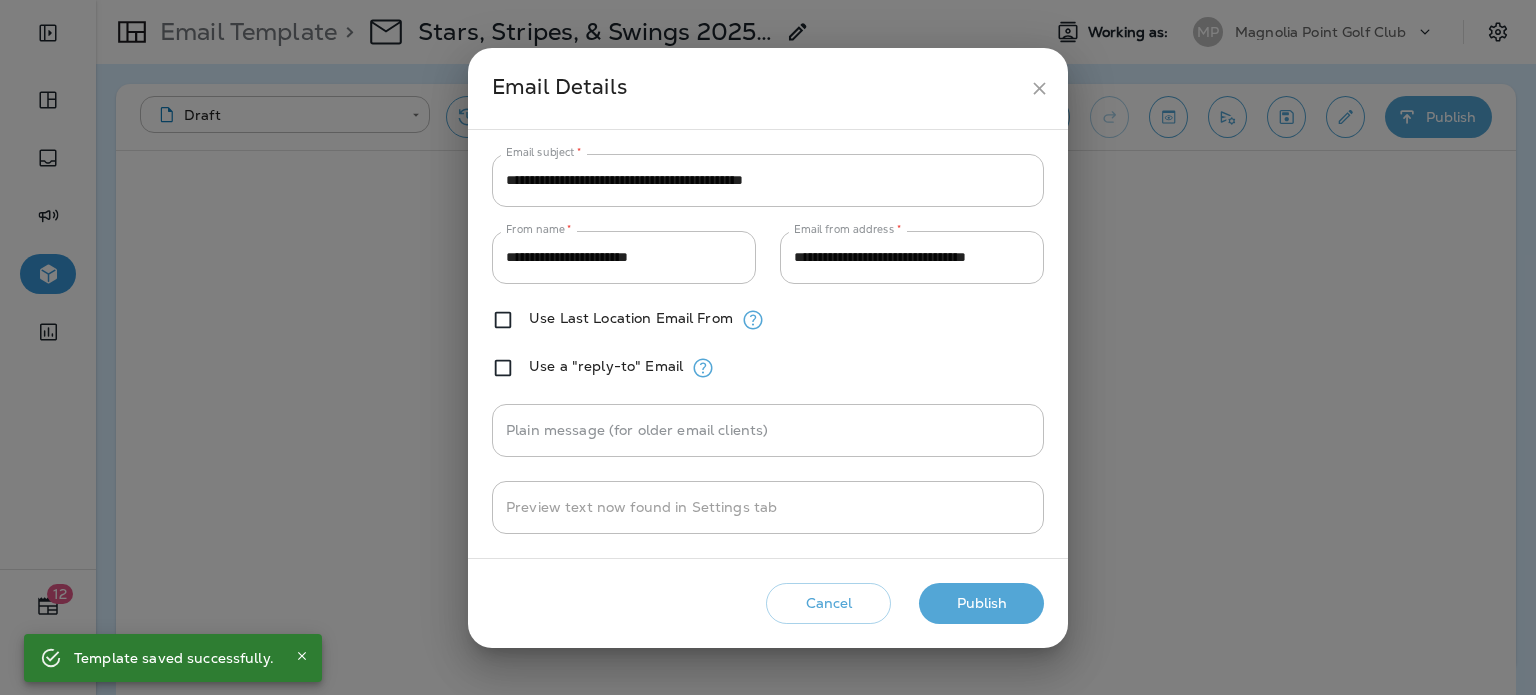click 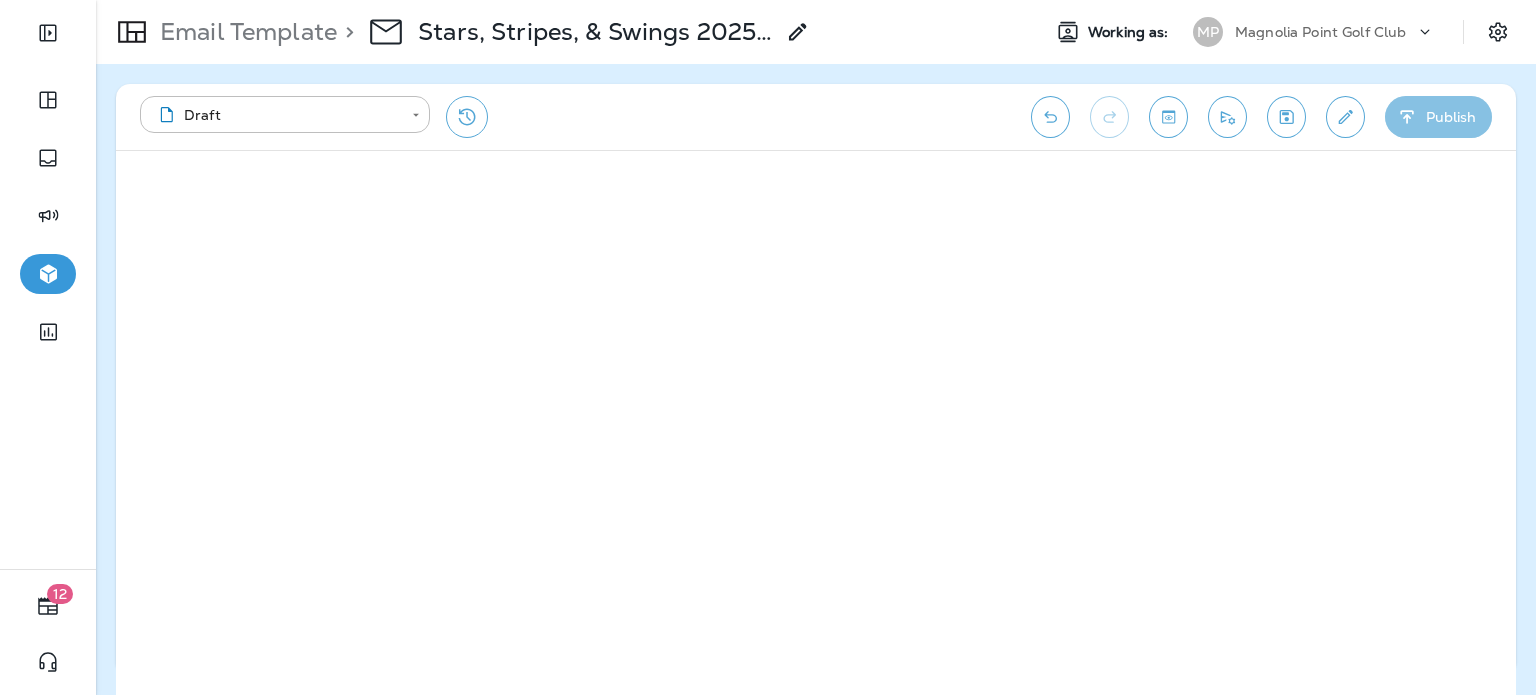 click on "Publish" at bounding box center [1438, 117] 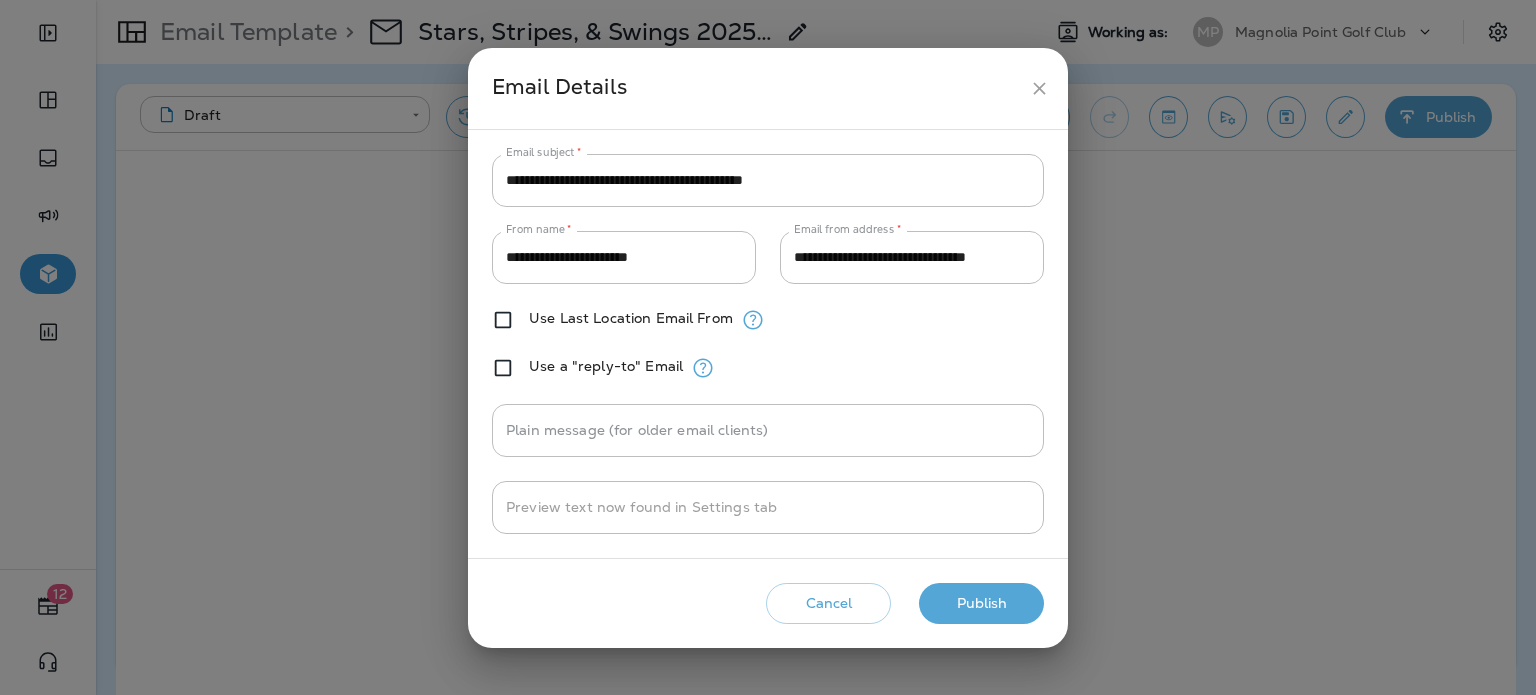 click on "Publish" at bounding box center (981, 603) 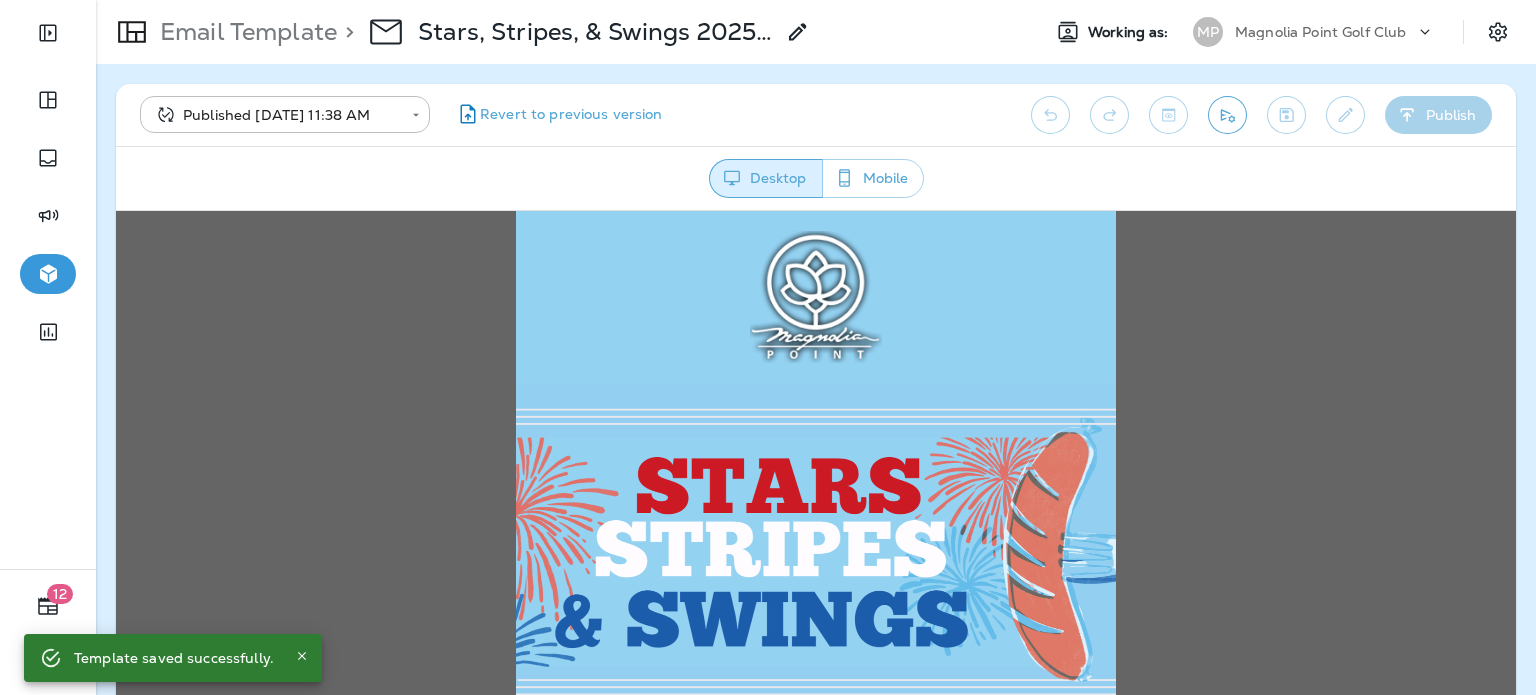 scroll, scrollTop: 0, scrollLeft: 0, axis: both 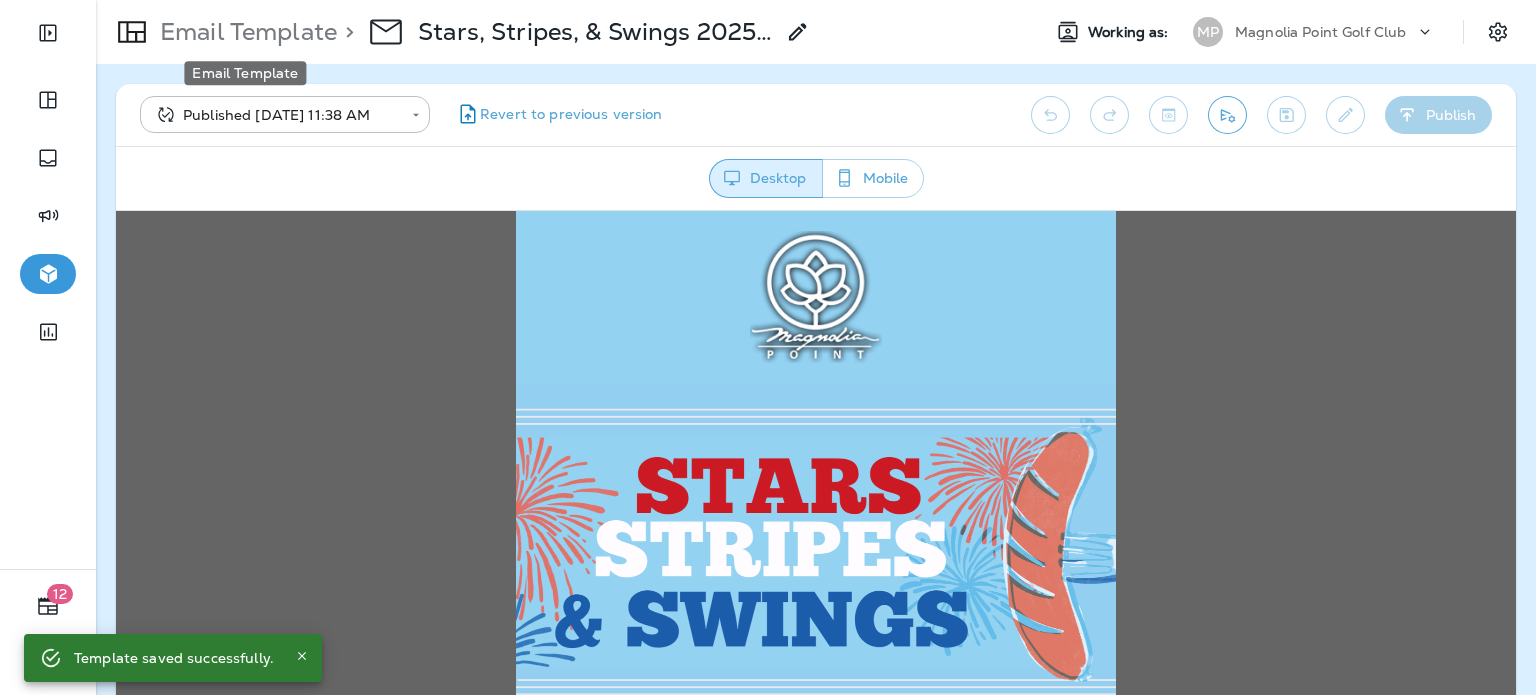 click on "Email Template" at bounding box center (244, 32) 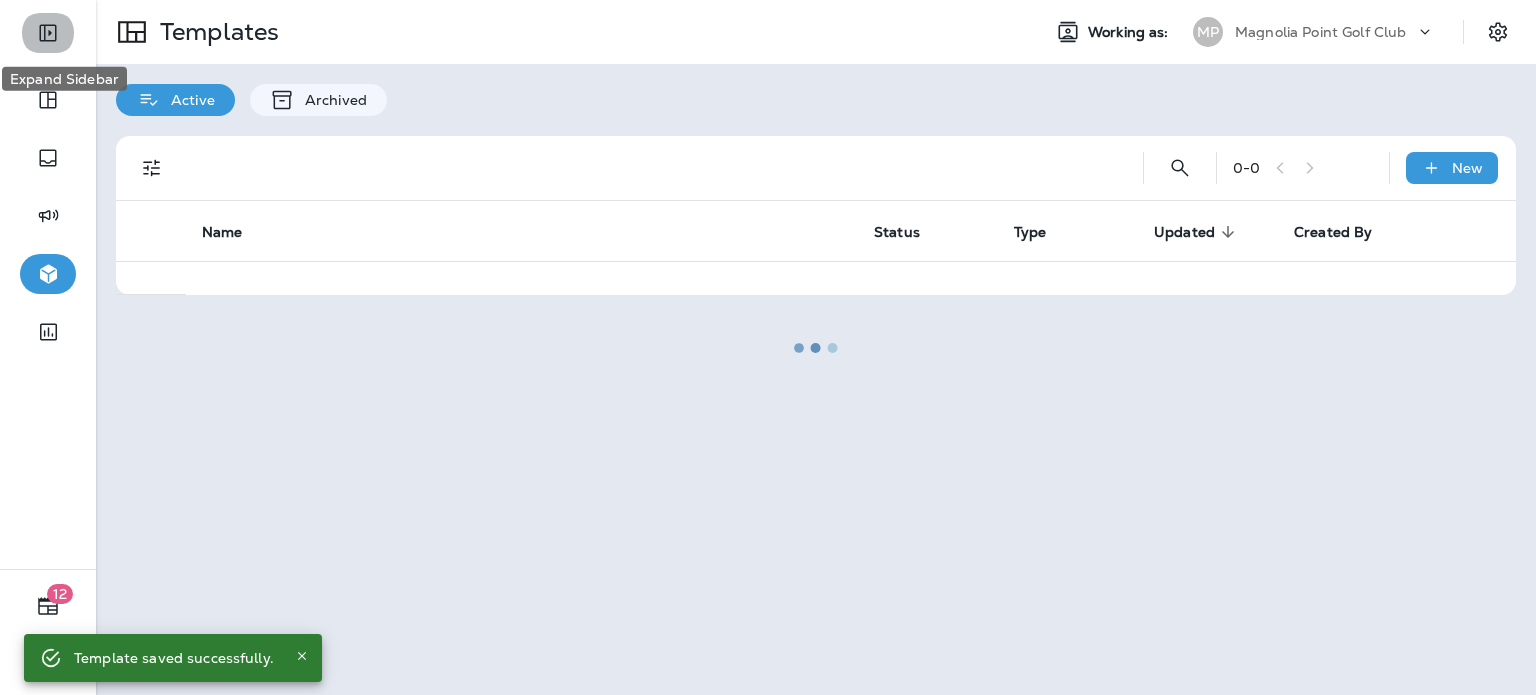 click 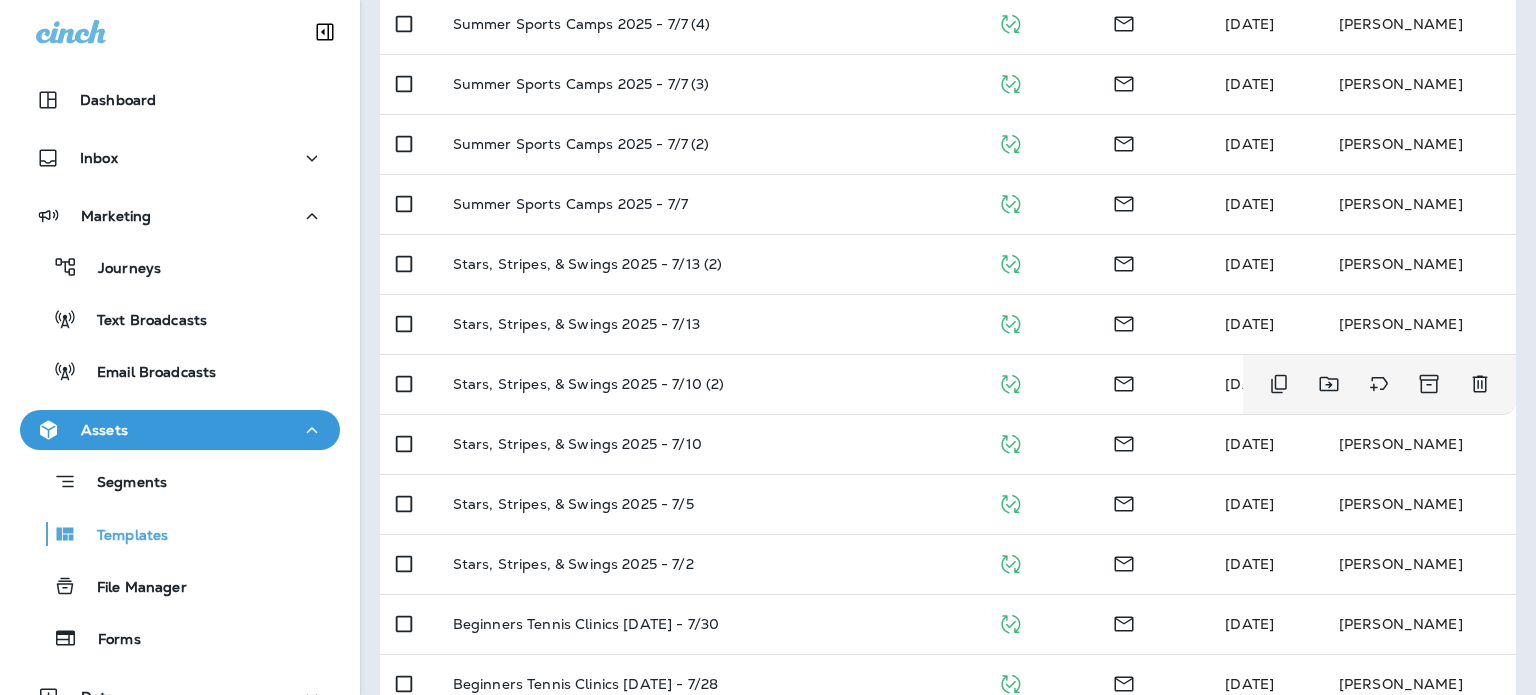 scroll, scrollTop: 400, scrollLeft: 0, axis: vertical 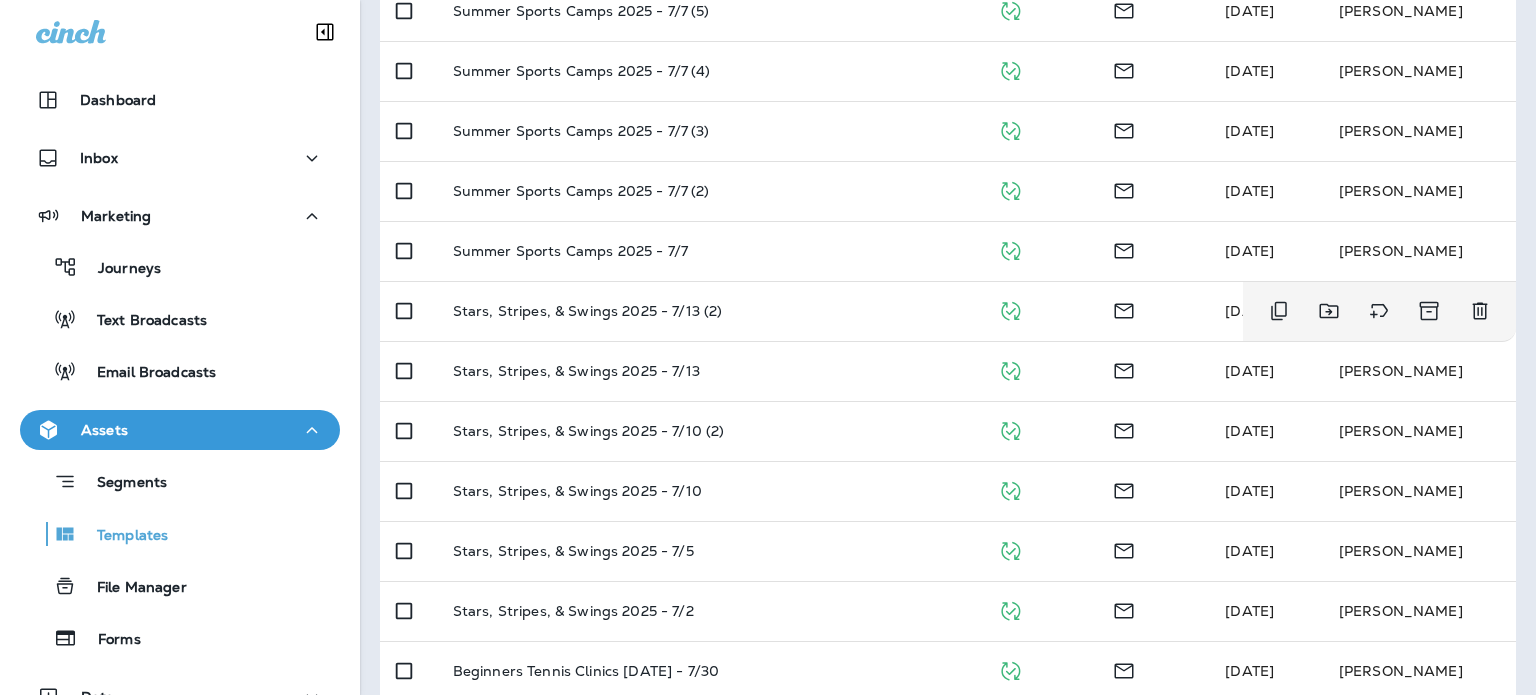 click on "Stars, Stripes, & Swings 2025 - 7/13 (2)" at bounding box center [709, 311] 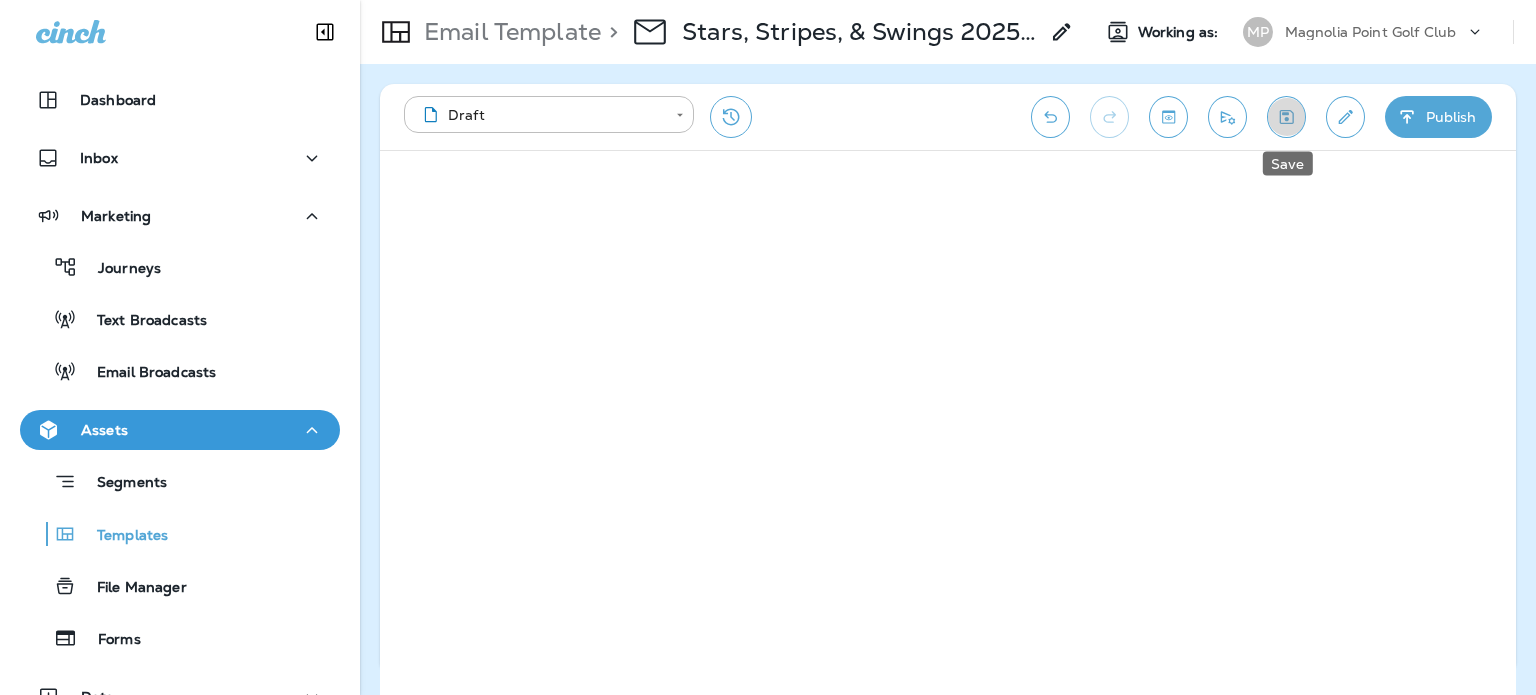 click 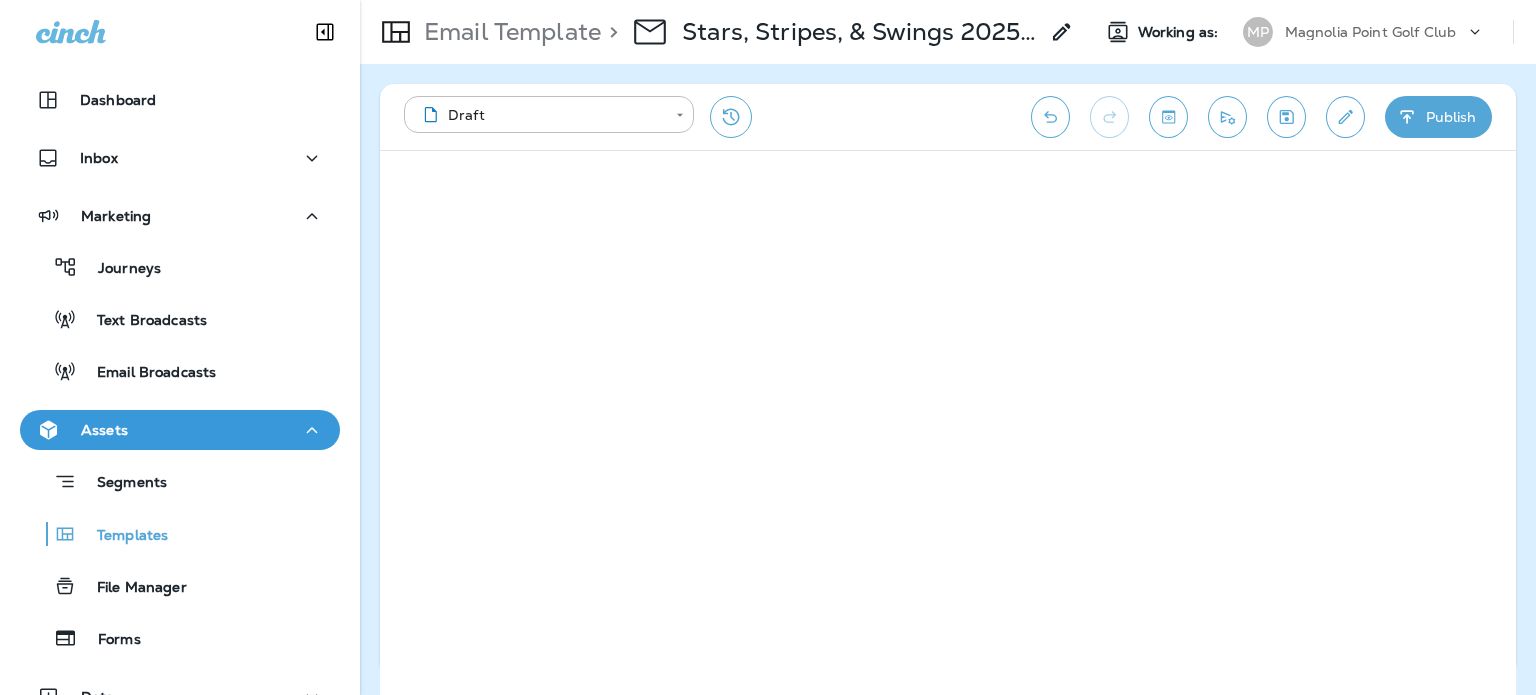 click on "Publish" at bounding box center (1438, 117) 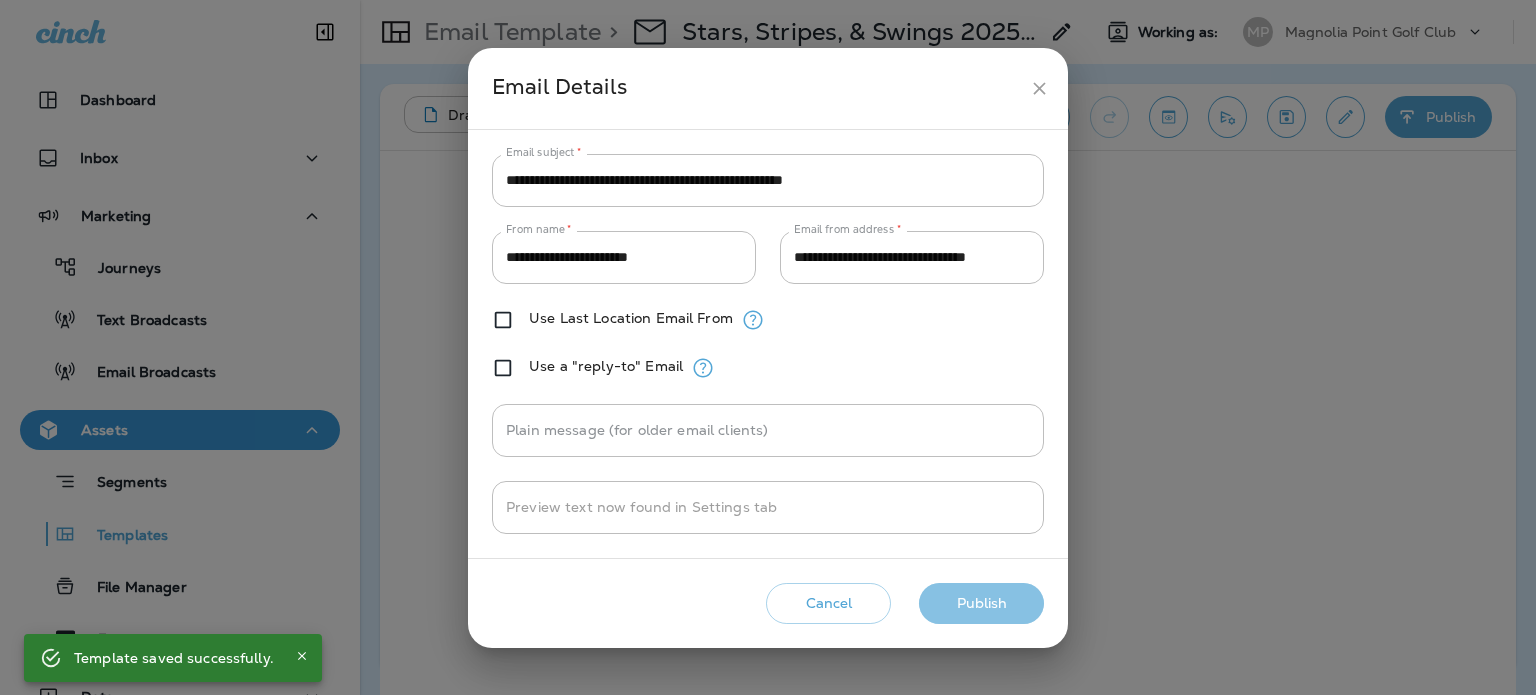 click on "Publish" at bounding box center (981, 603) 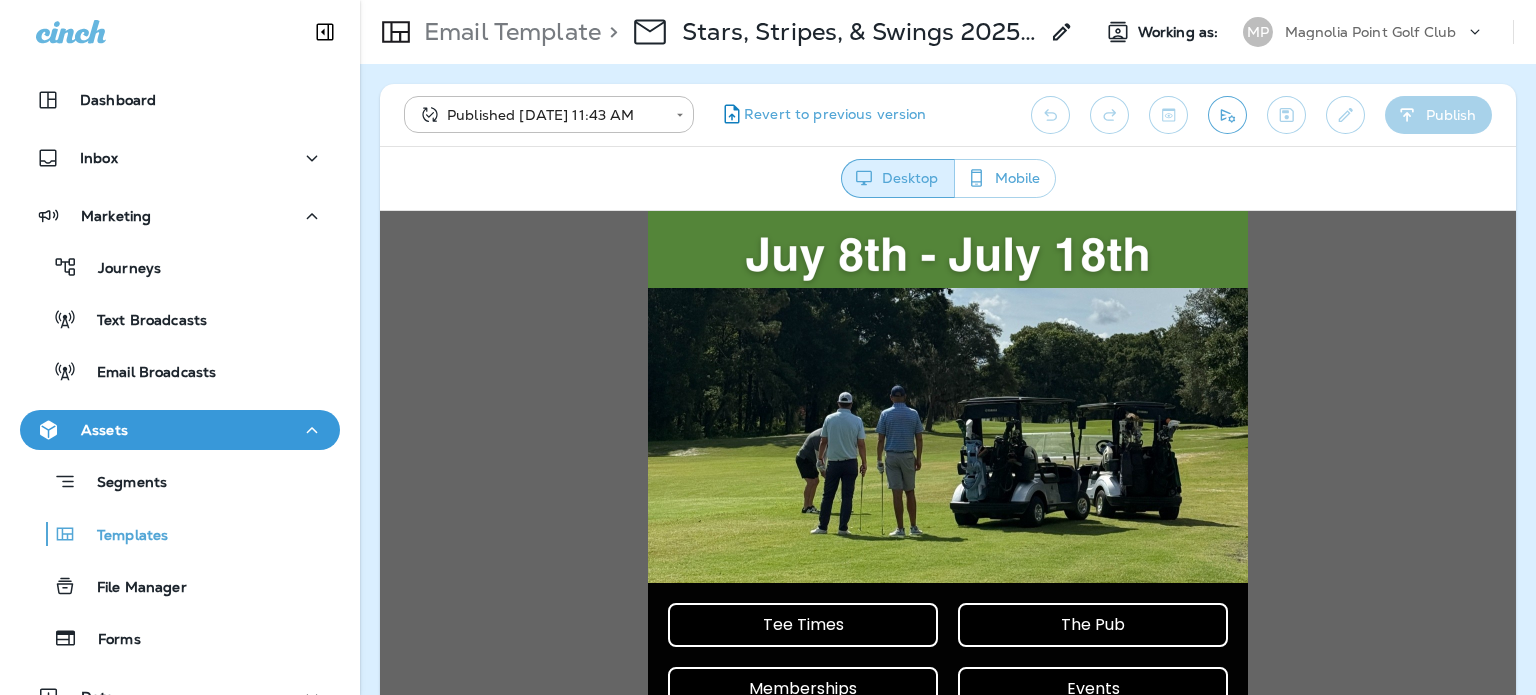scroll, scrollTop: 1248, scrollLeft: 0, axis: vertical 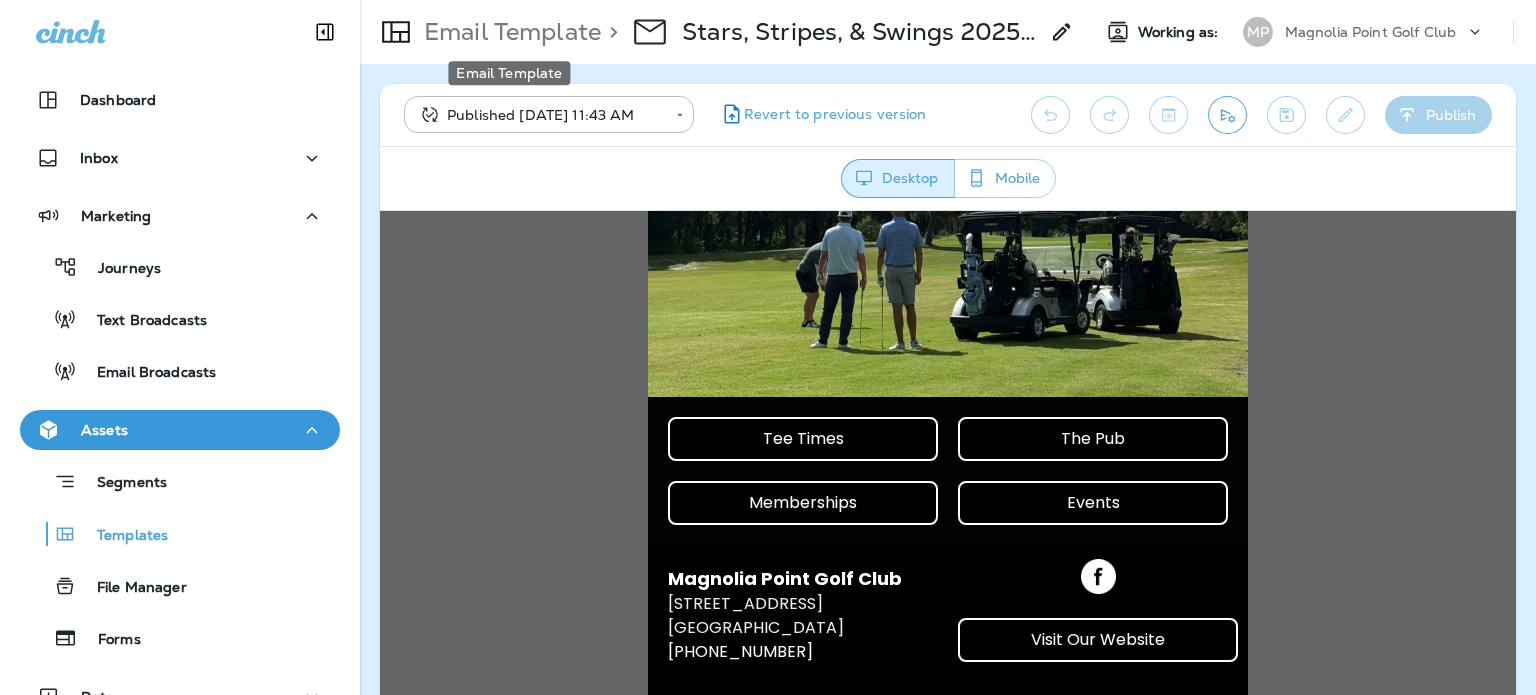 click on "Email Template" at bounding box center (508, 32) 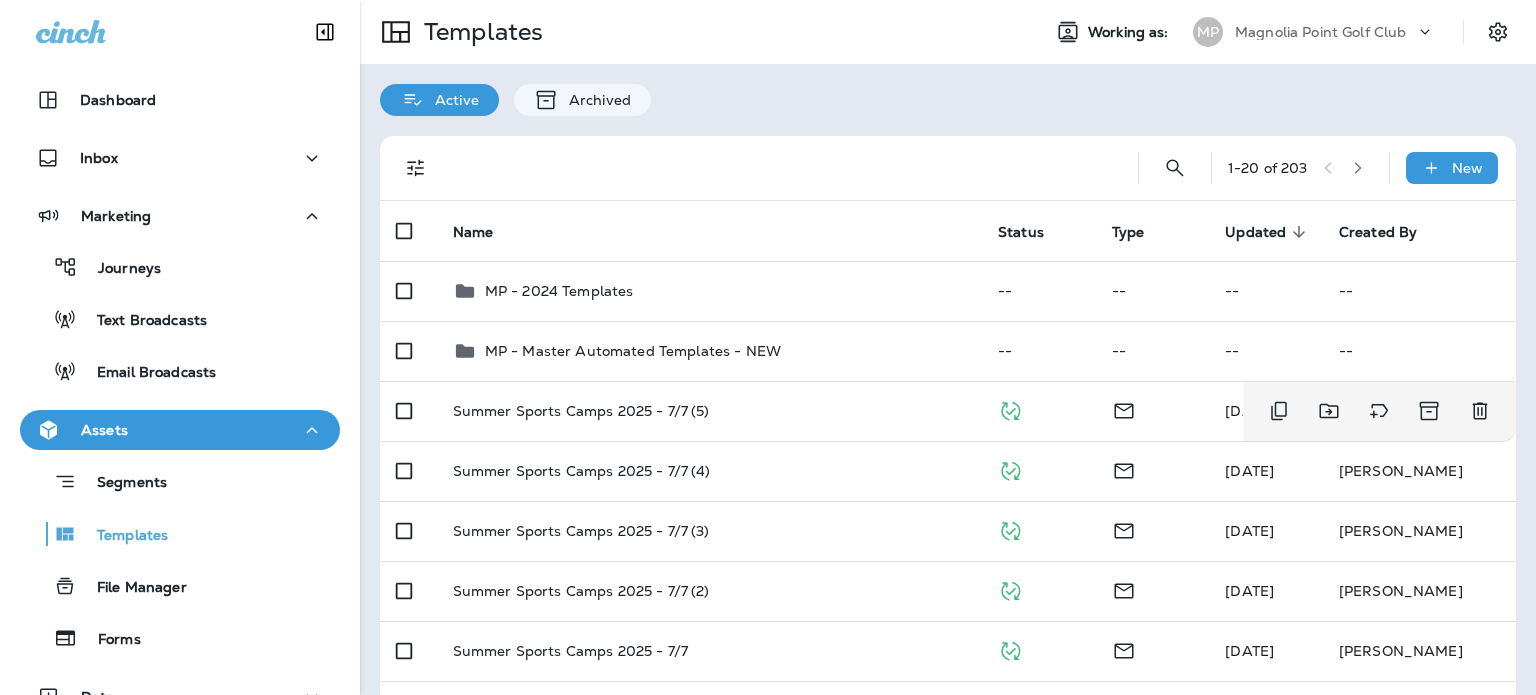 click on "Summer Sports Camps 2025 - 7/7 (5)" at bounding box center [709, 411] 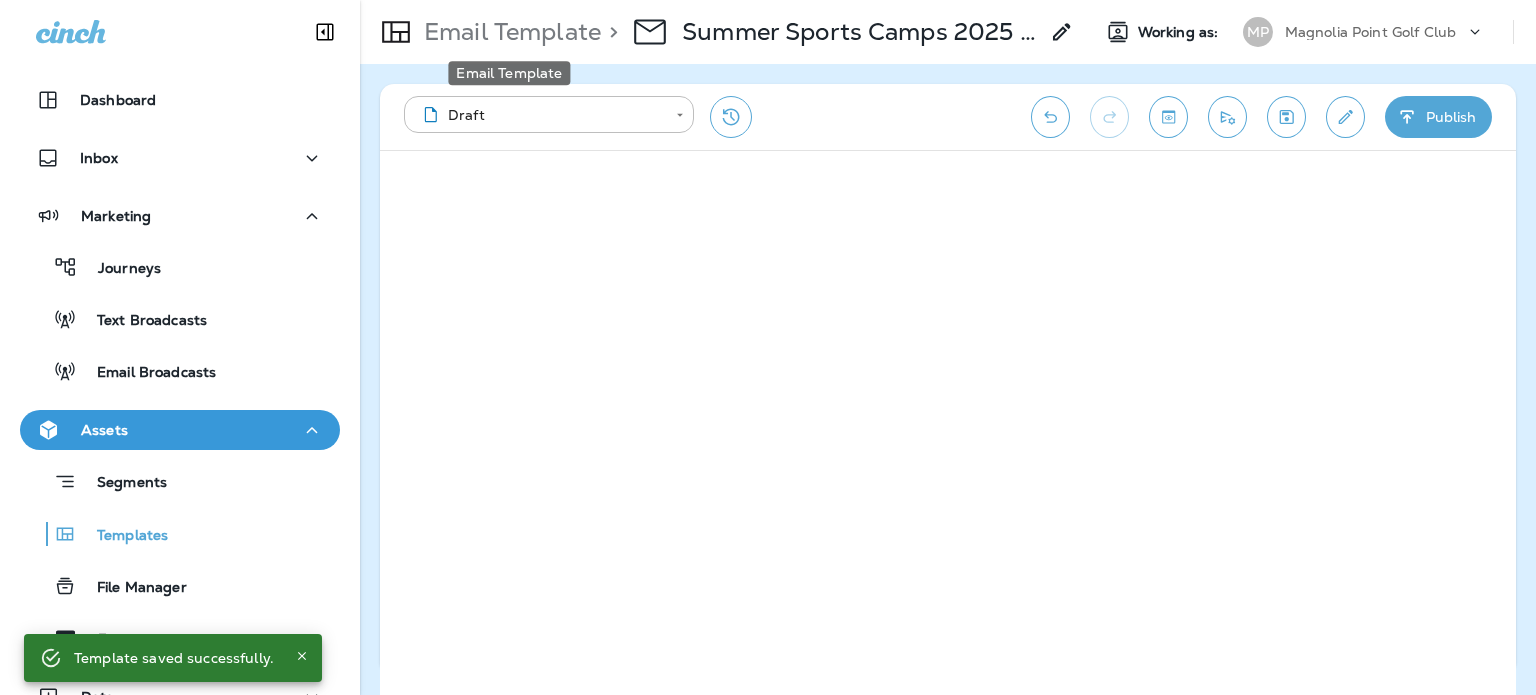 click on "Email Template" at bounding box center [508, 32] 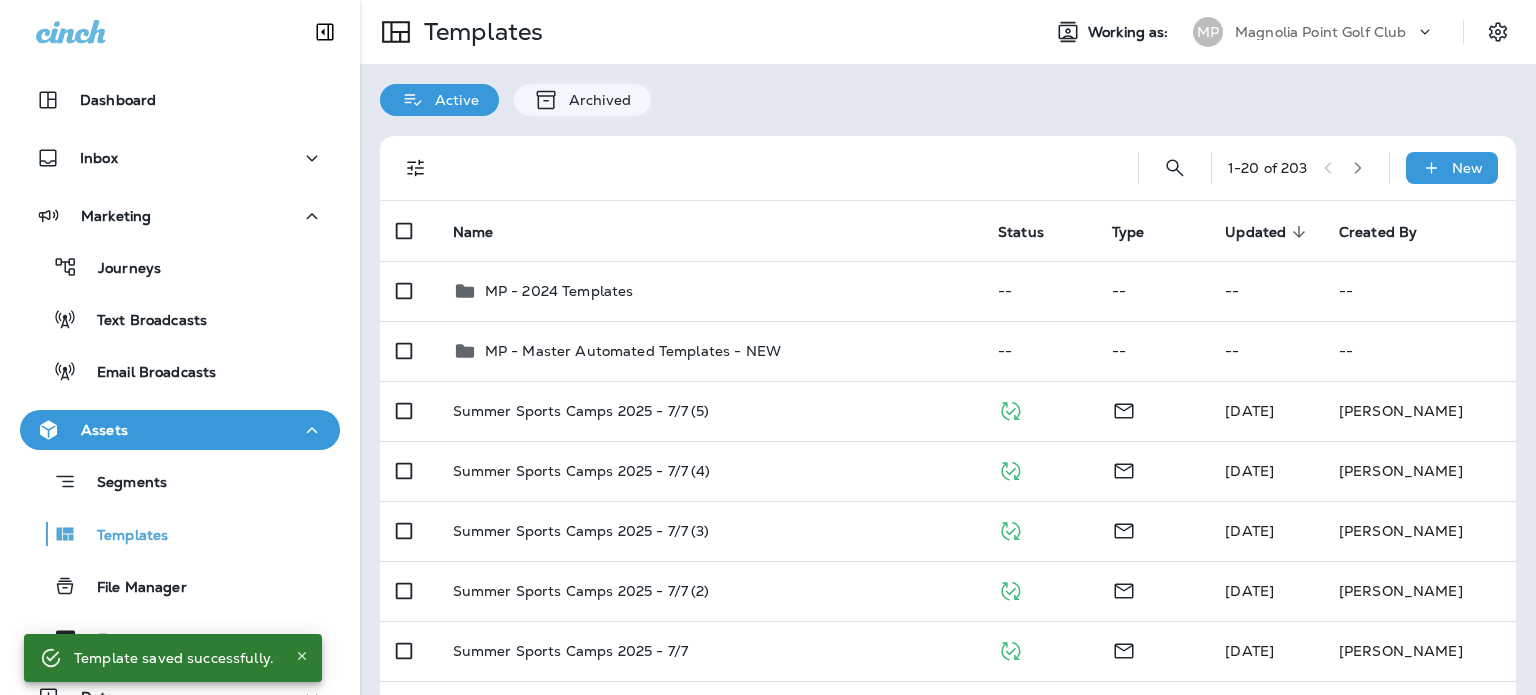 click on "1  -  20   of 203 New" at bounding box center [952, 168] 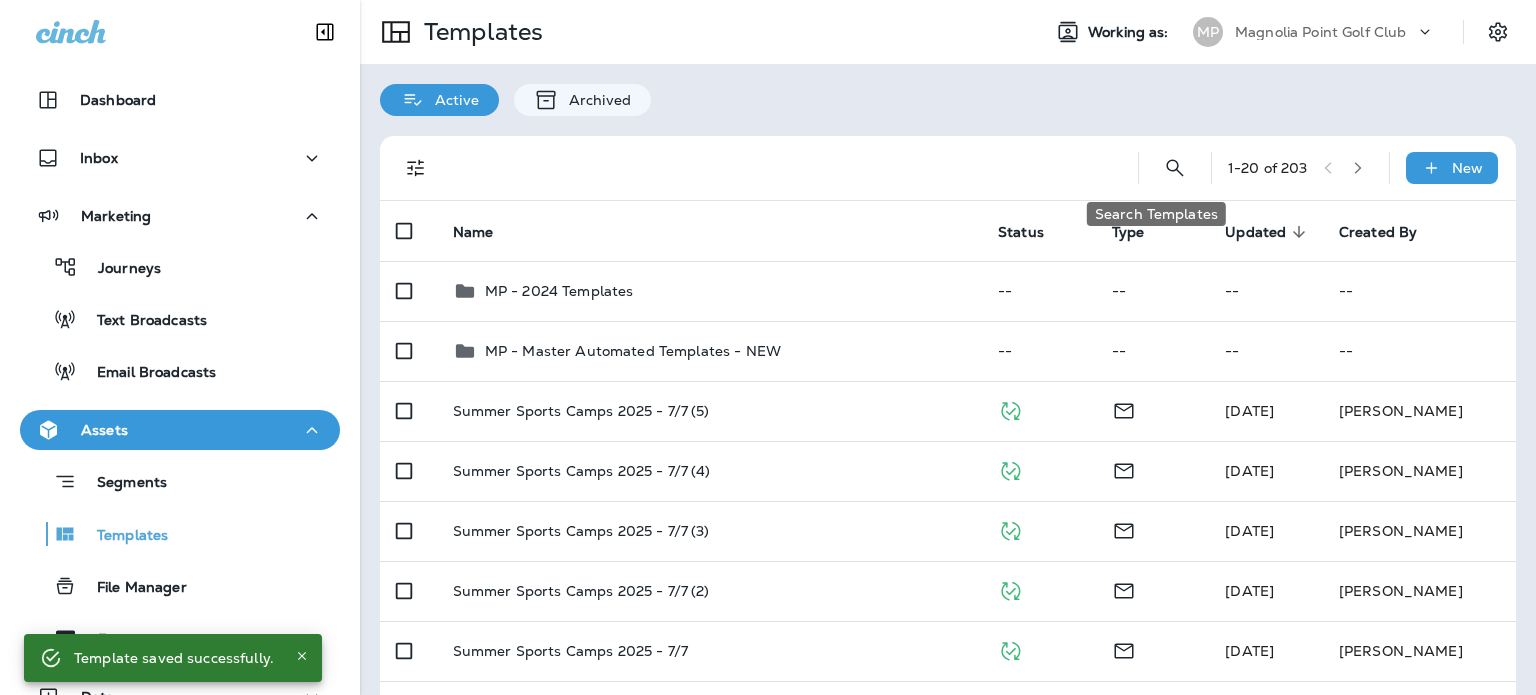 click 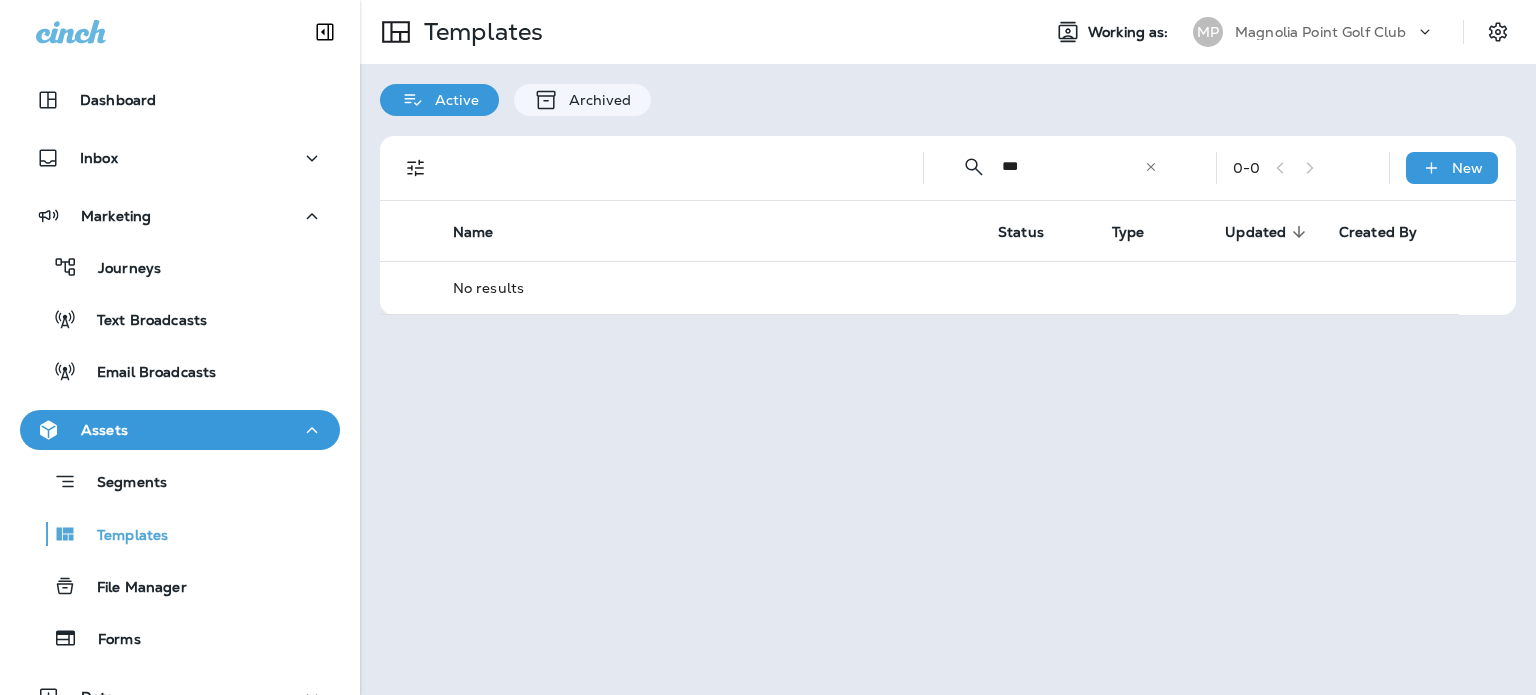 drag, startPoint x: 1060, startPoint y: 157, endPoint x: 1018, endPoint y: 164, distance: 42.579338 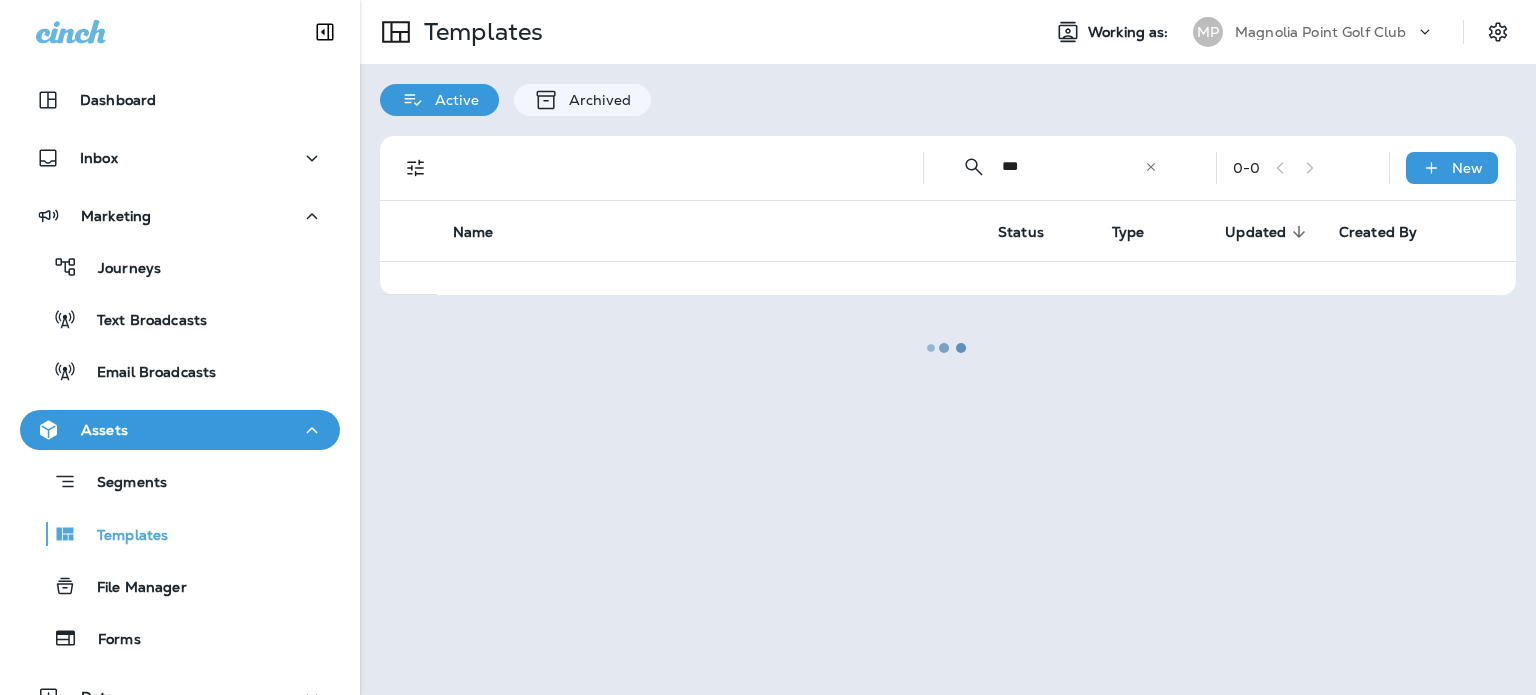 type on "**********" 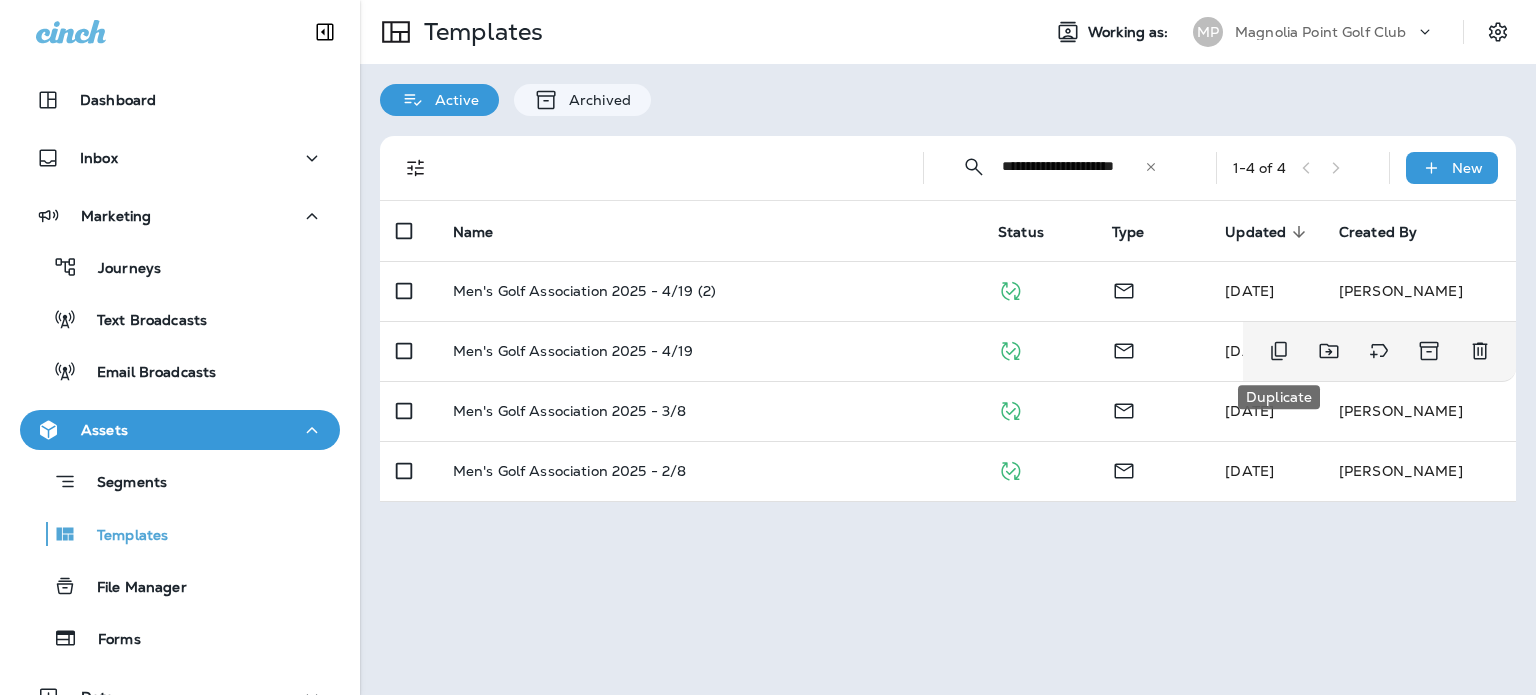 click 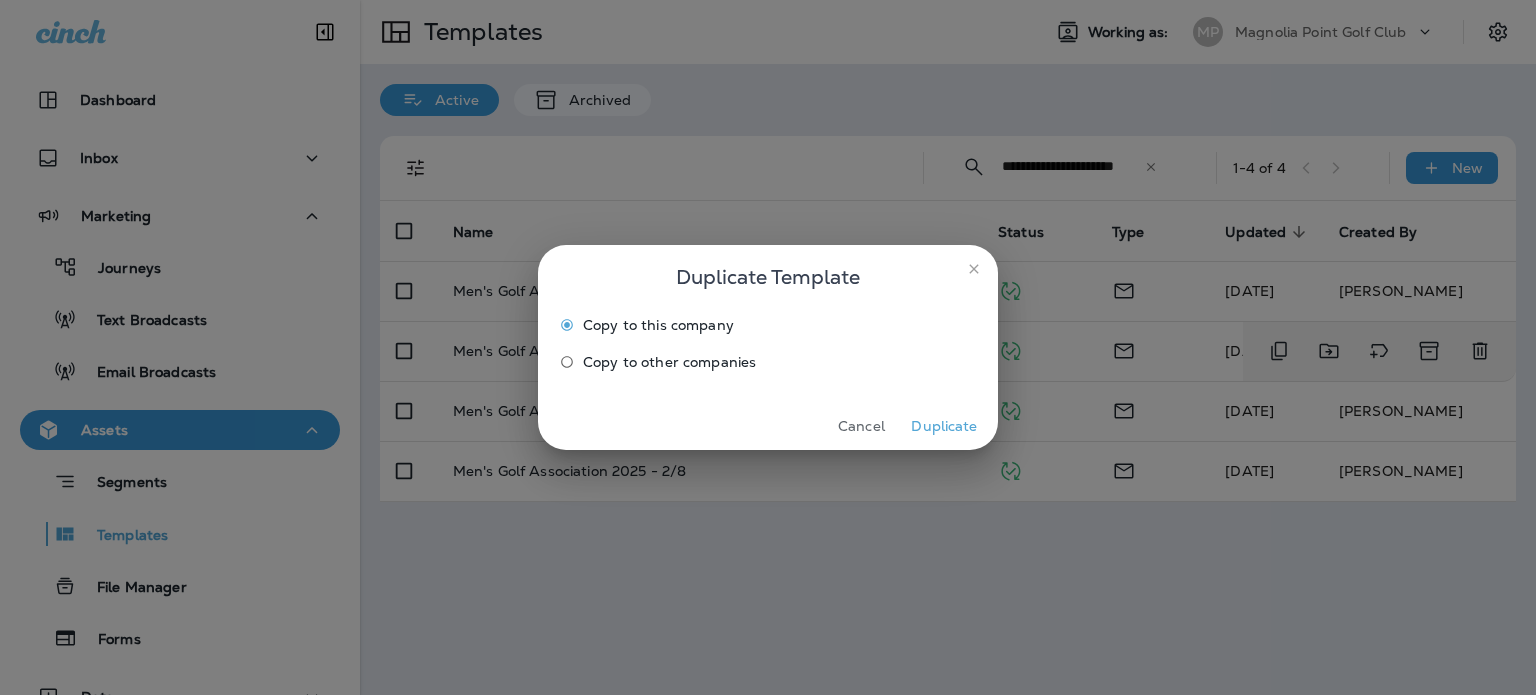 click on "Duplicate" at bounding box center [944, 426] 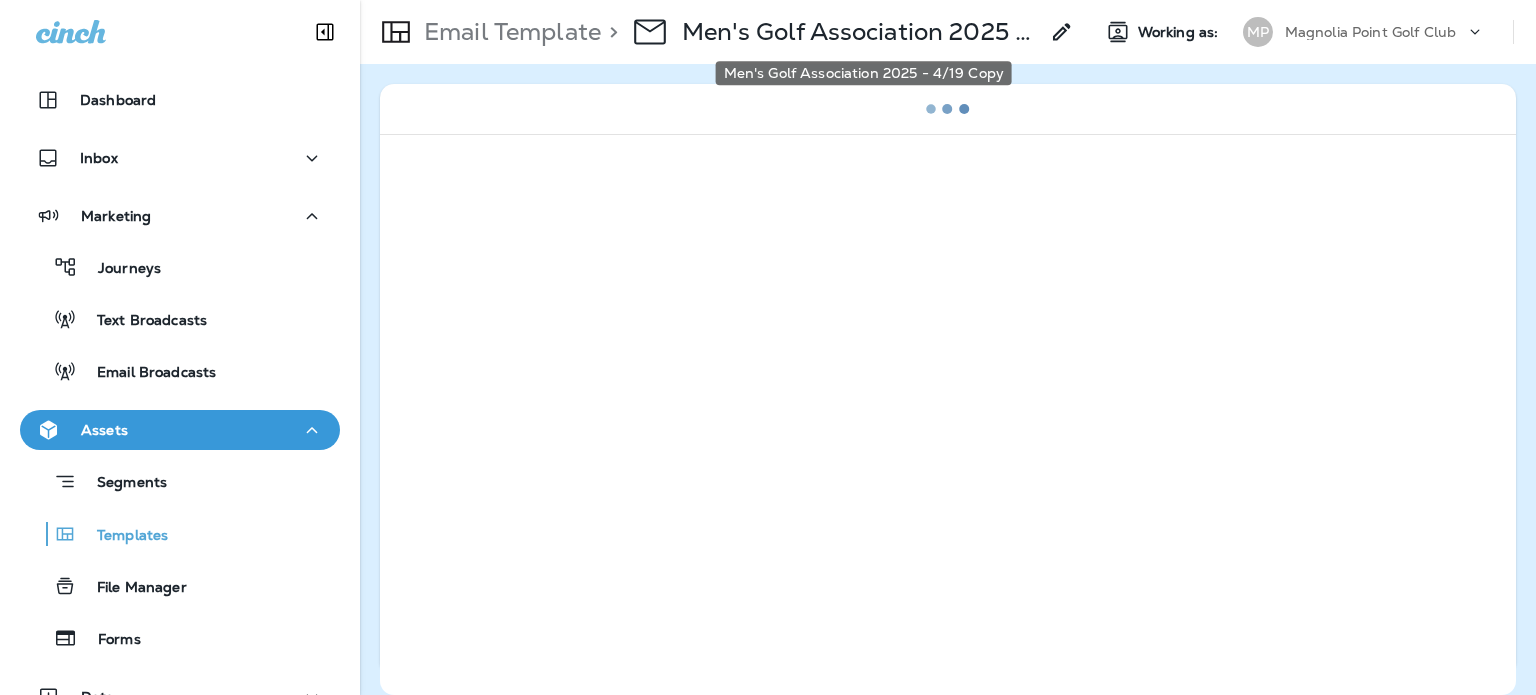 click on "Men's Golf Association 2025 - 4/19 Copy" at bounding box center (860, 32) 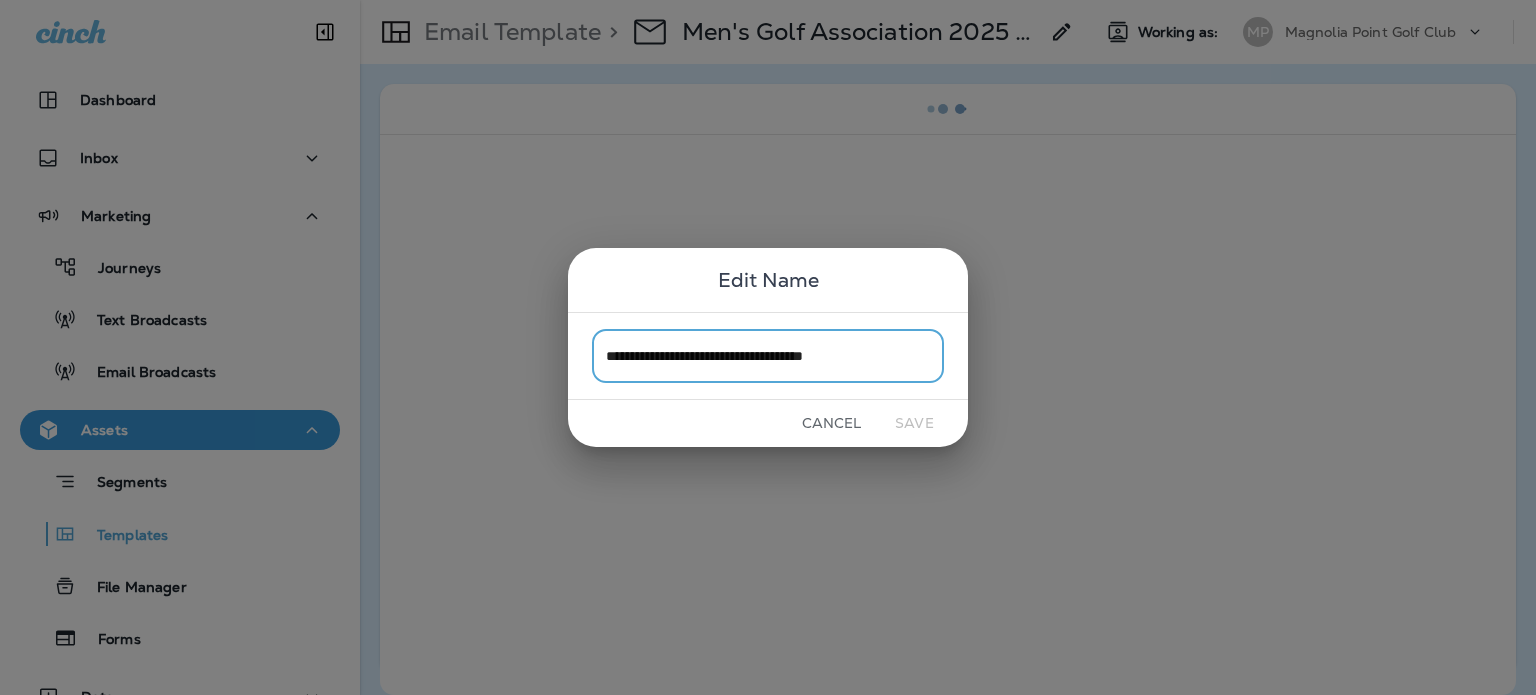 click on "**********" at bounding box center [768, 355] 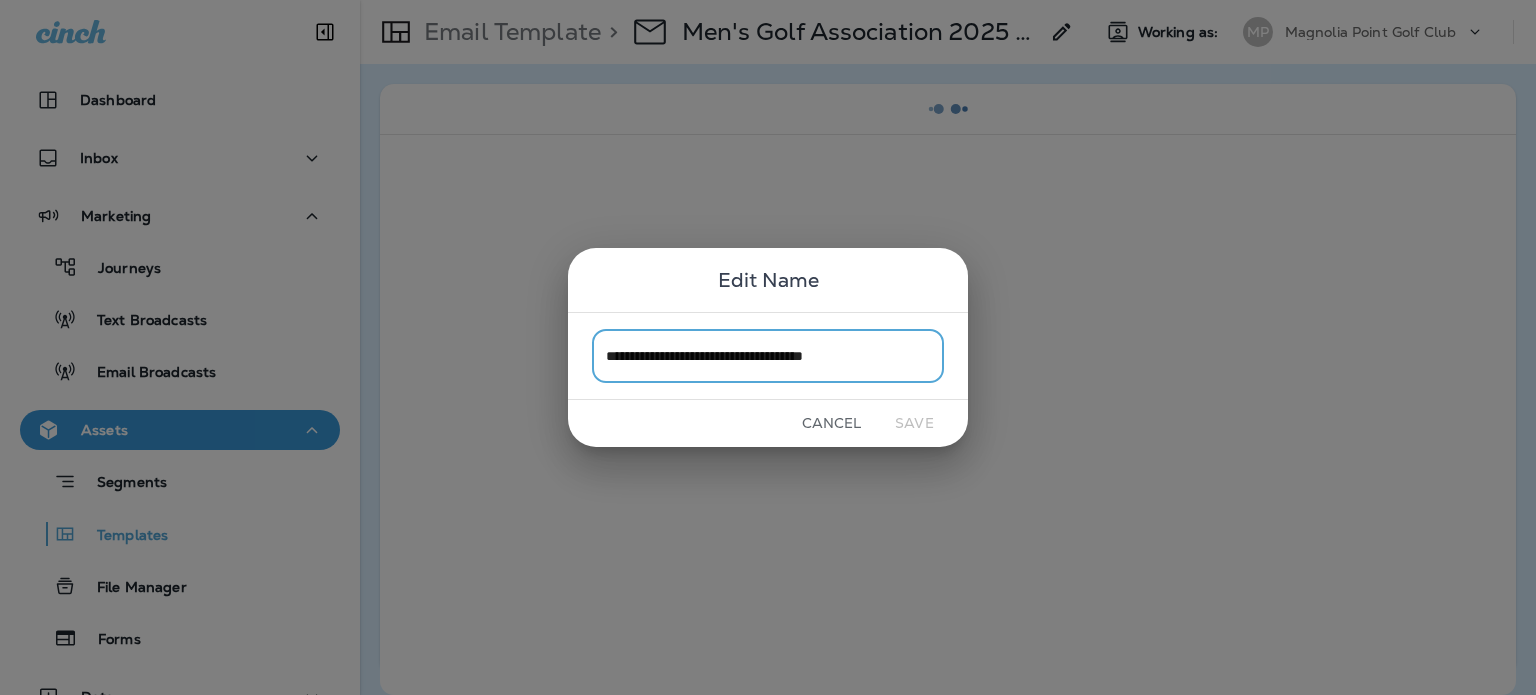 click on "**********" at bounding box center [768, 355] 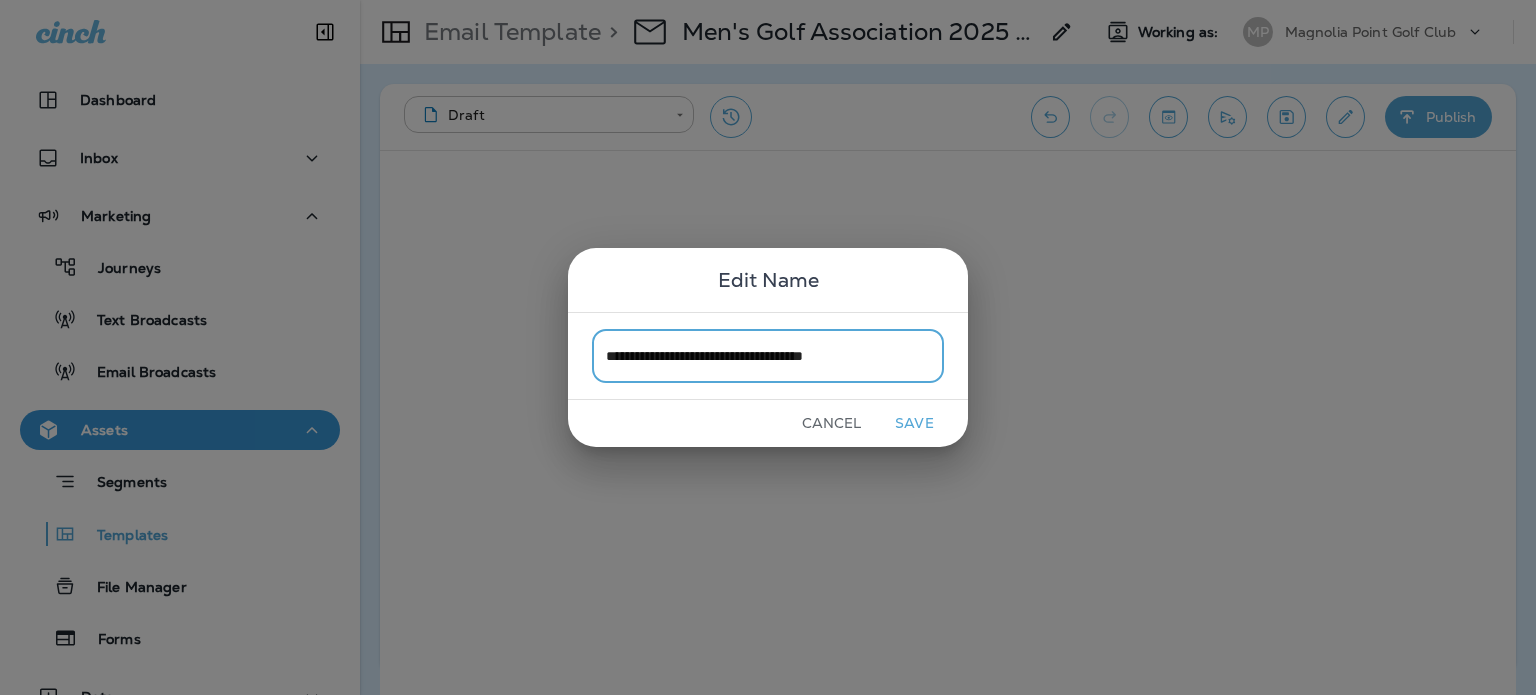 drag, startPoint x: 836, startPoint y: 351, endPoint x: 939, endPoint y: 377, distance: 106.23088 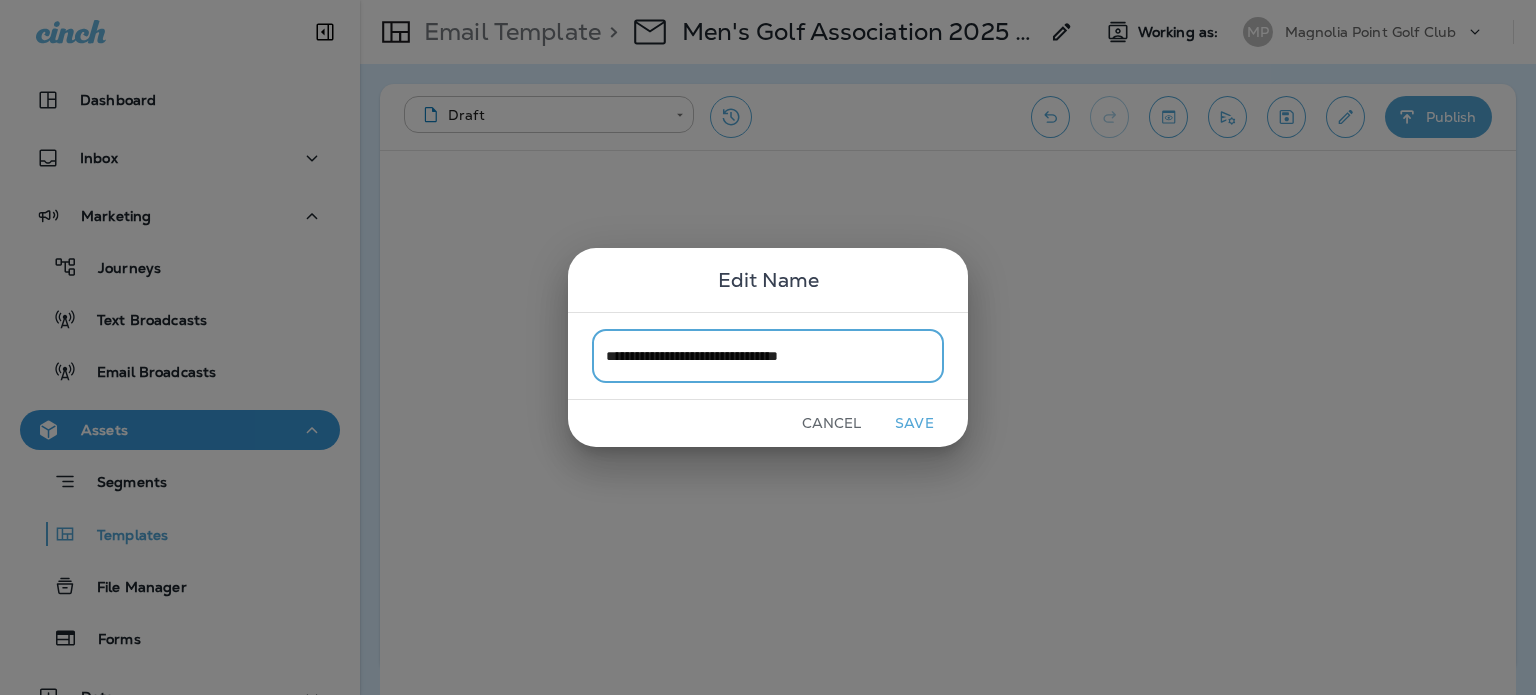 type on "**********" 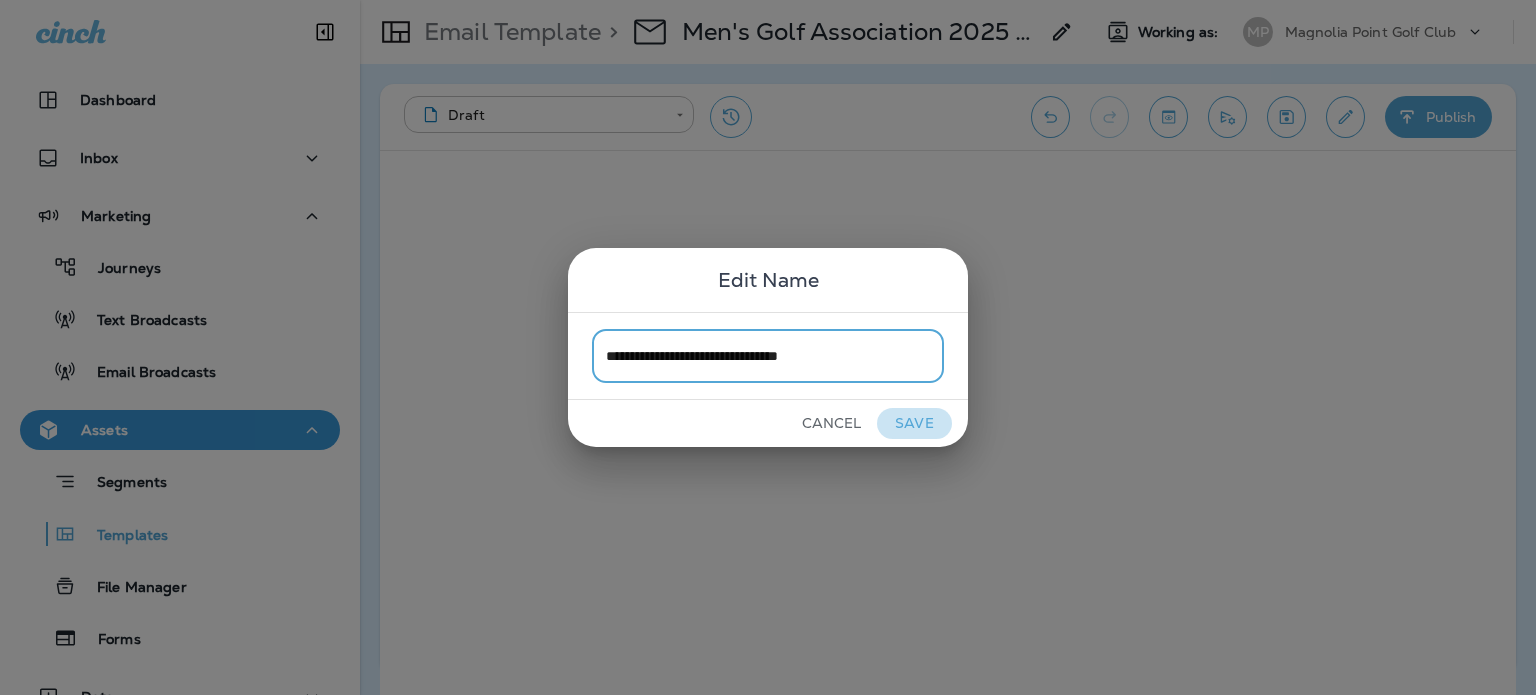 click on "Save" at bounding box center [914, 423] 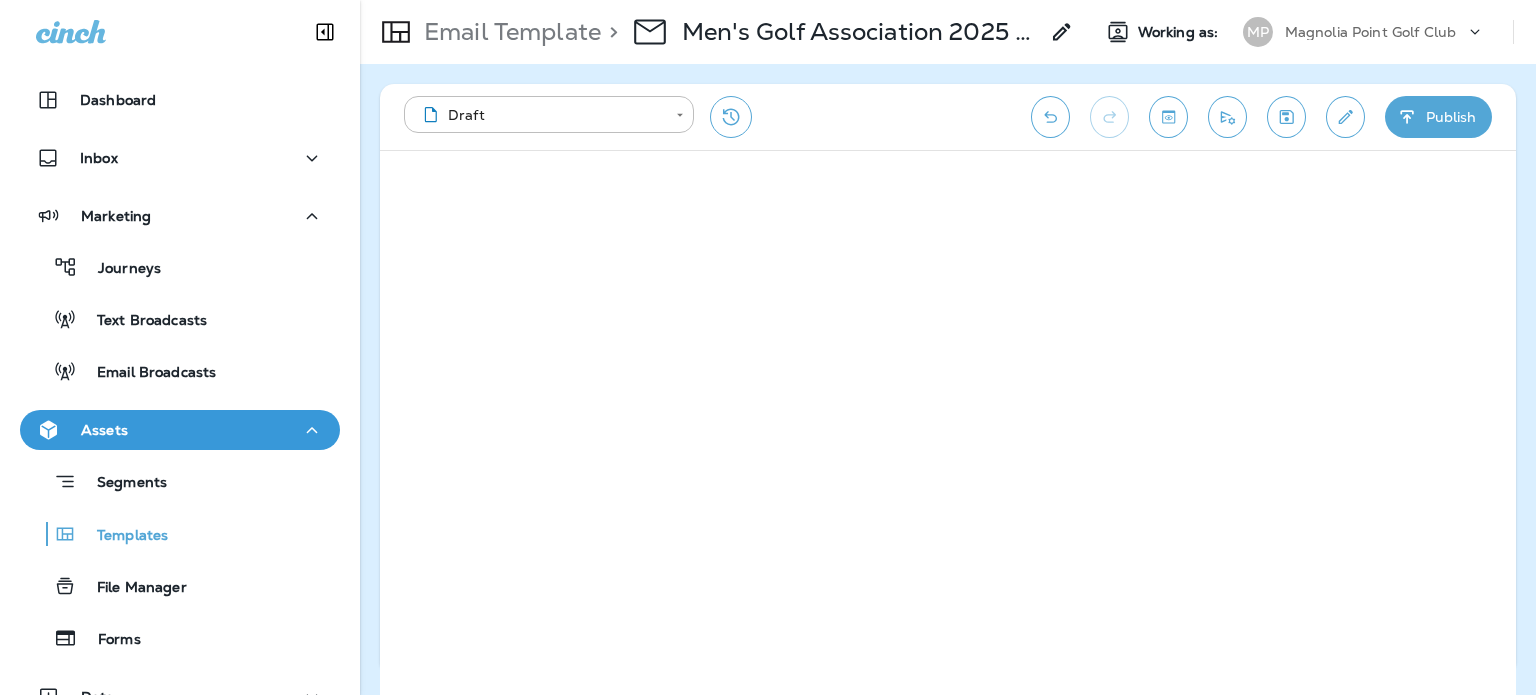 click 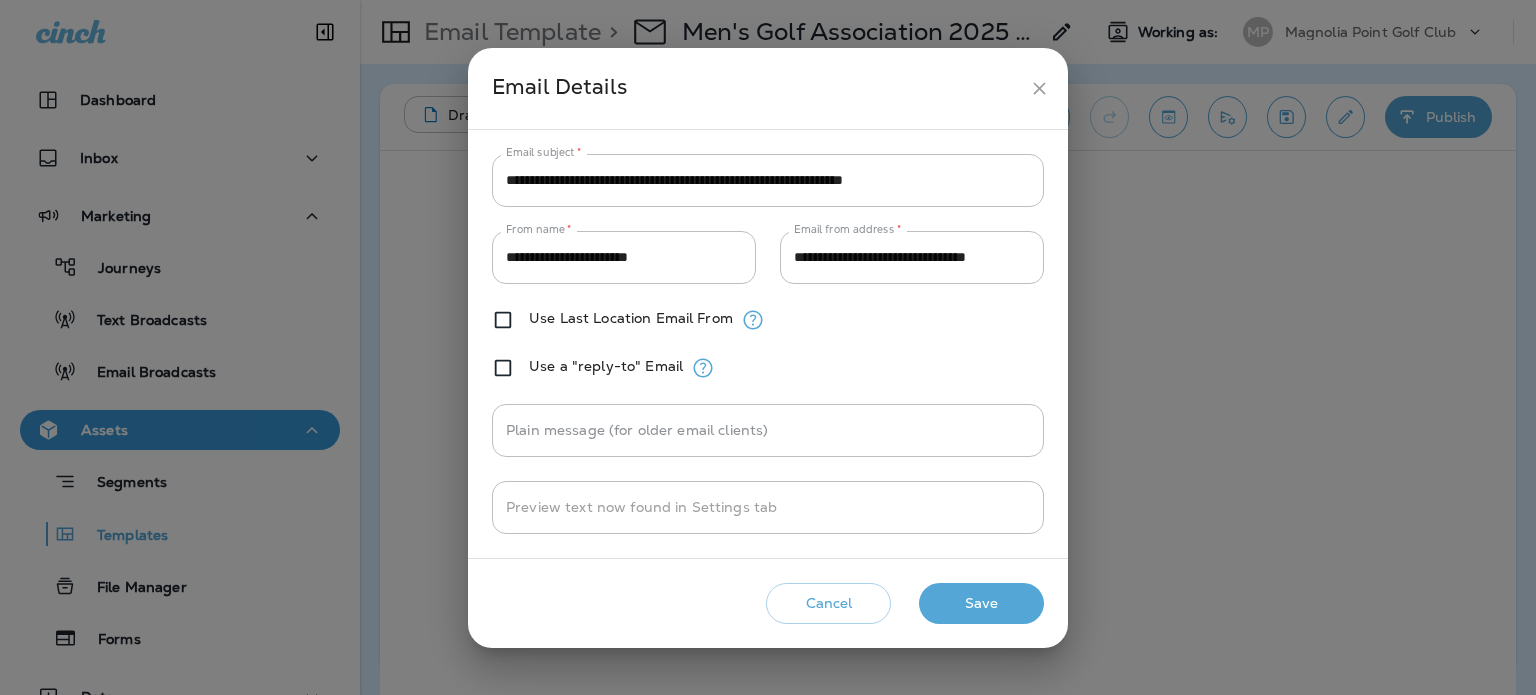 click on "**********" at bounding box center [768, 180] 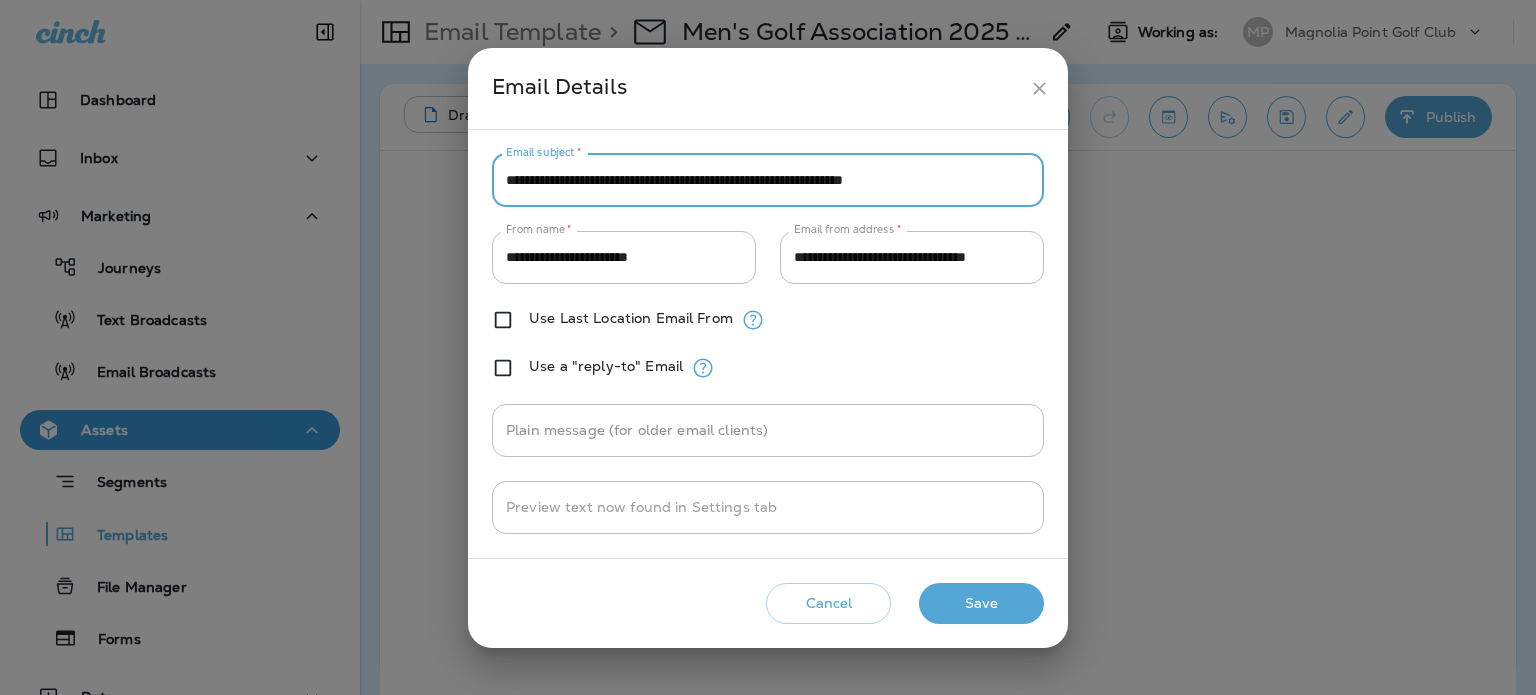 paste 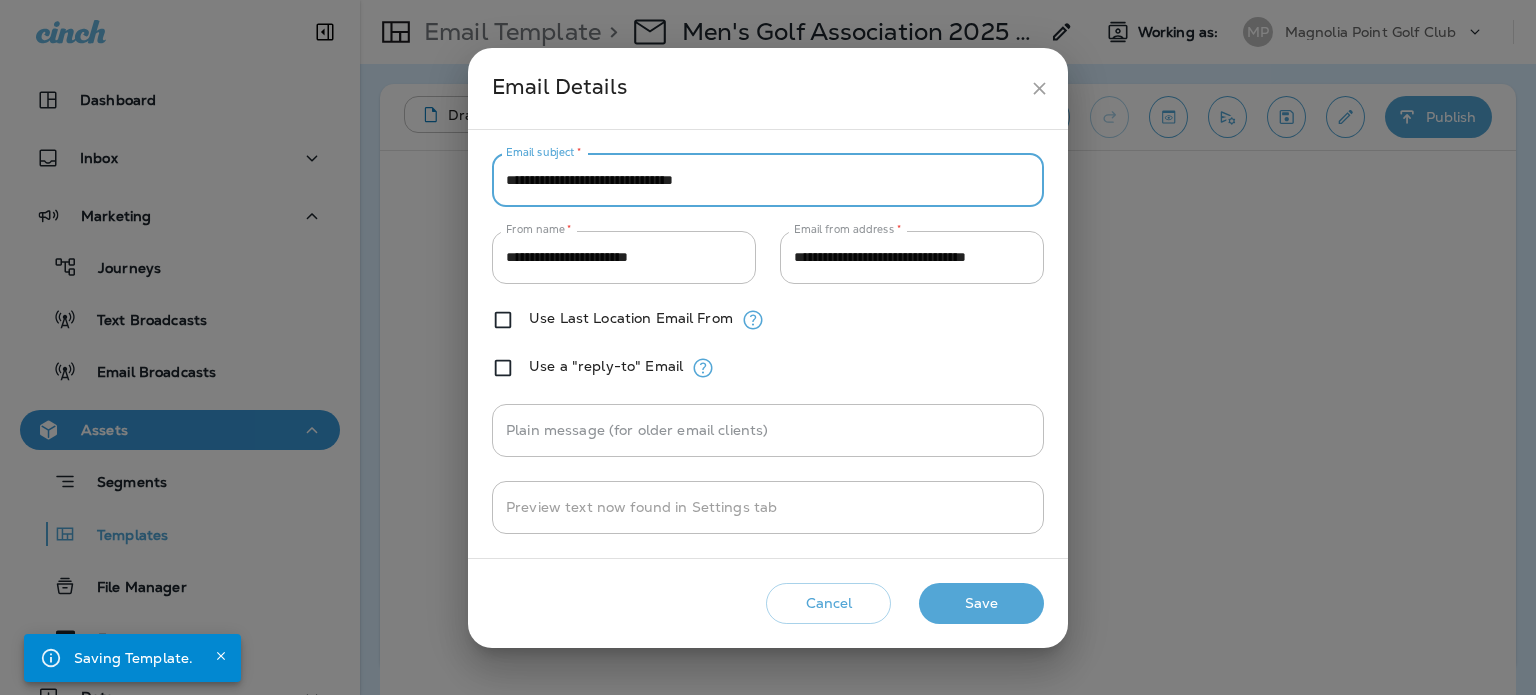 type on "**********" 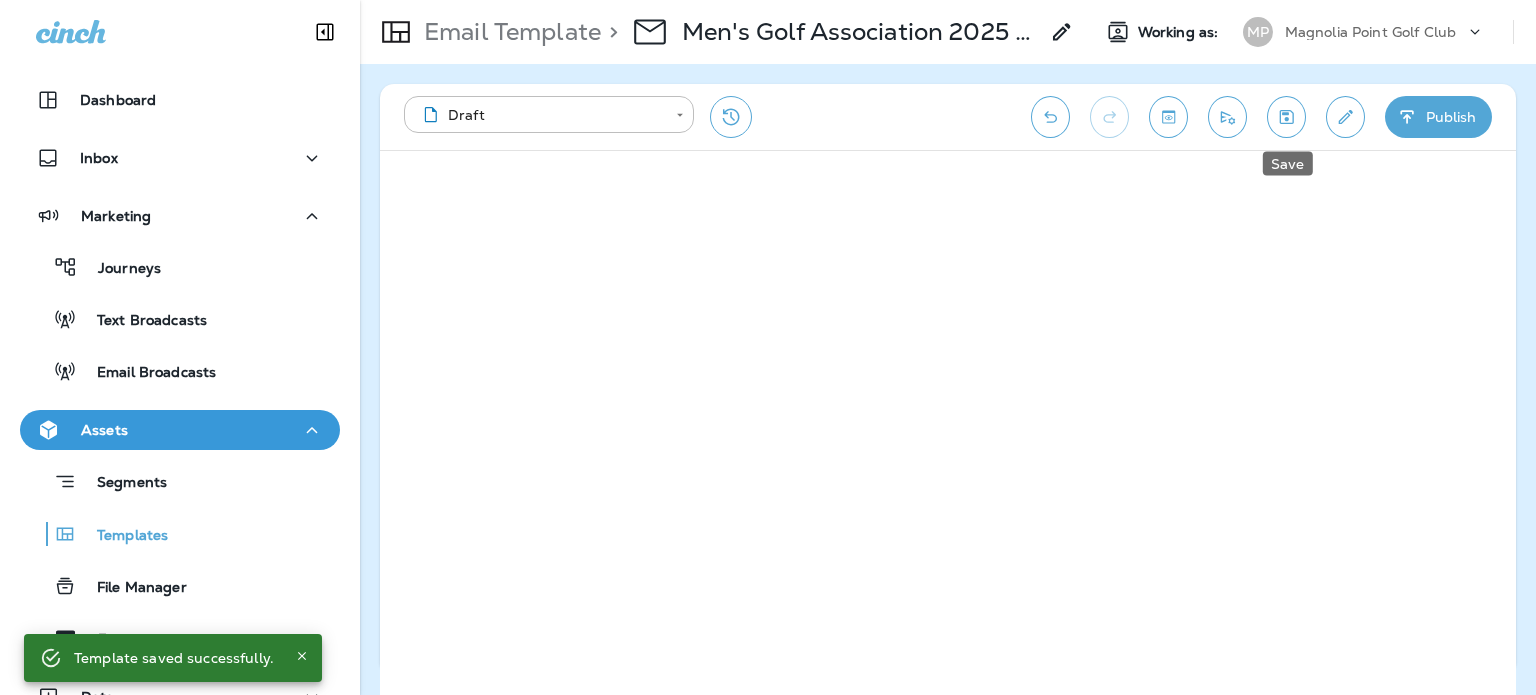 click 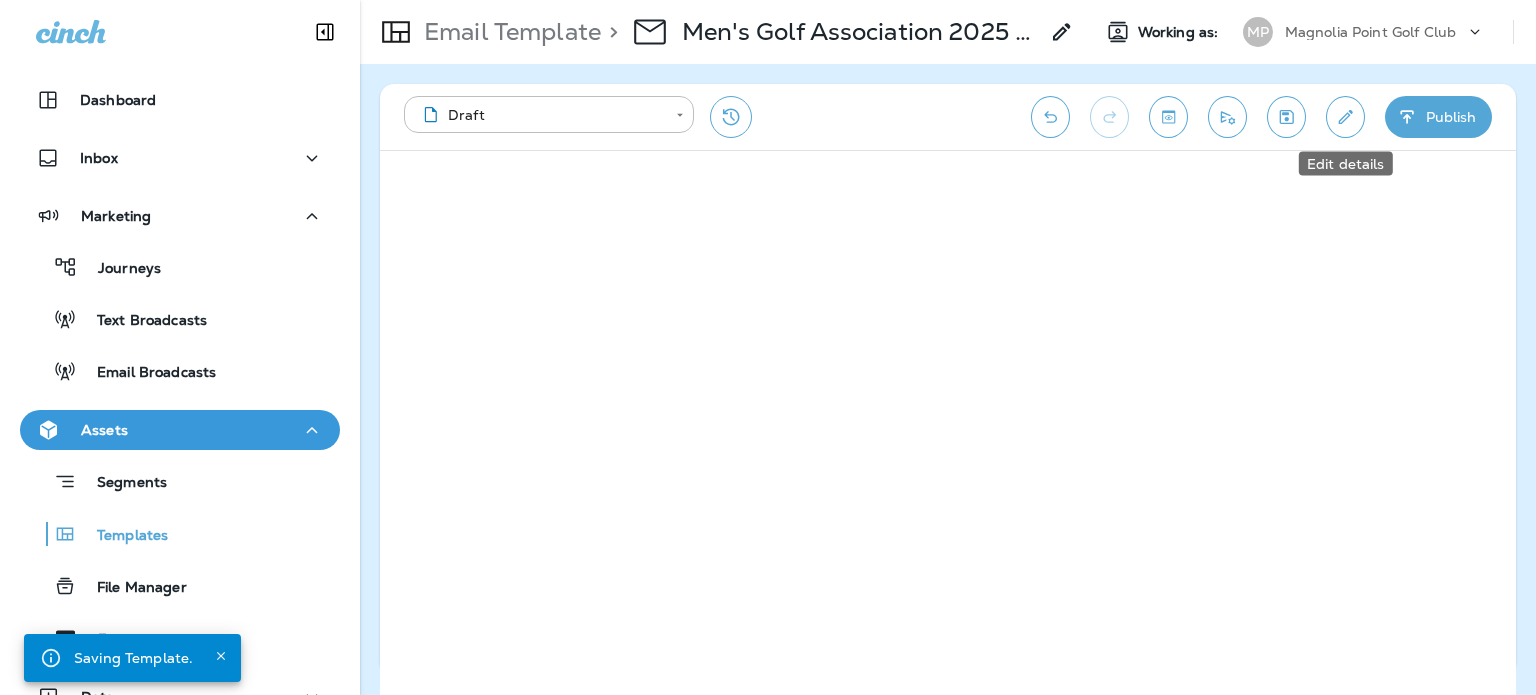 click 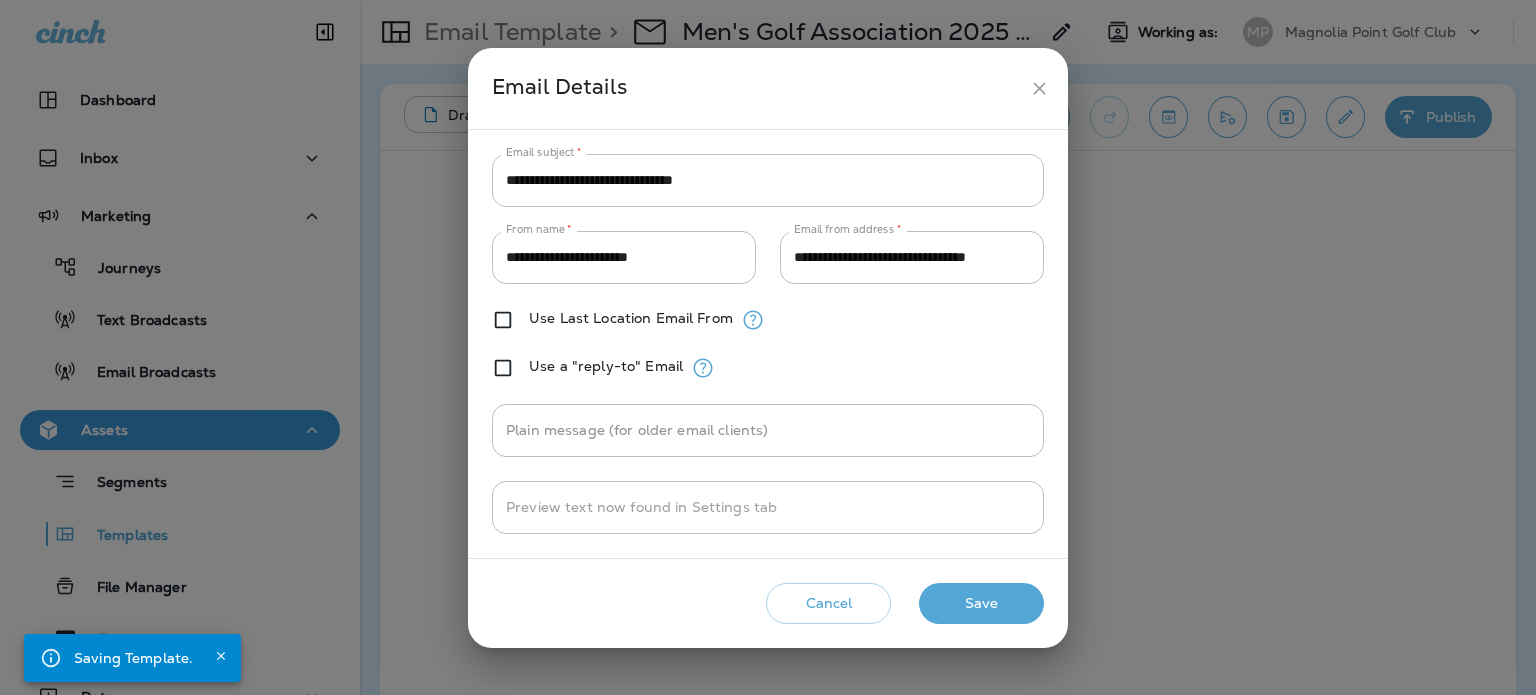click 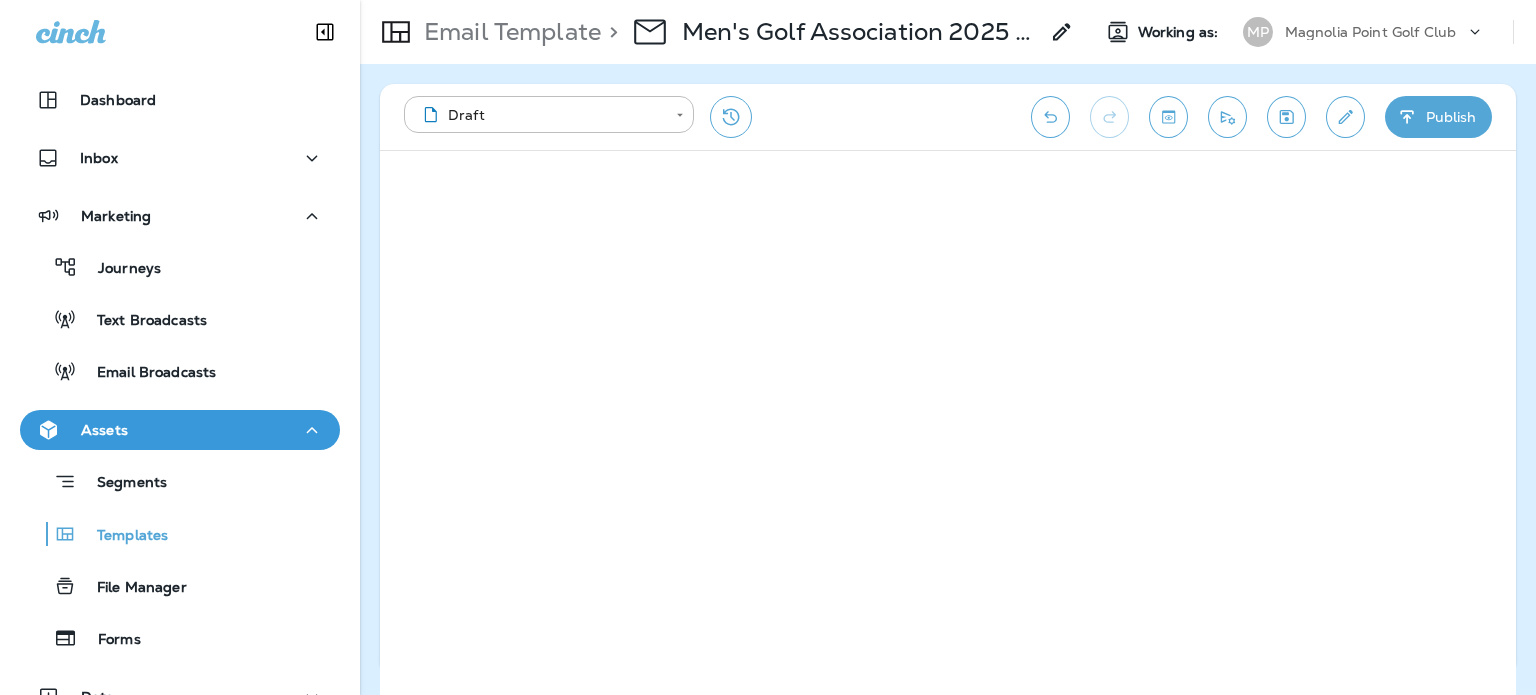 click on "**********" at bounding box center (948, 117) 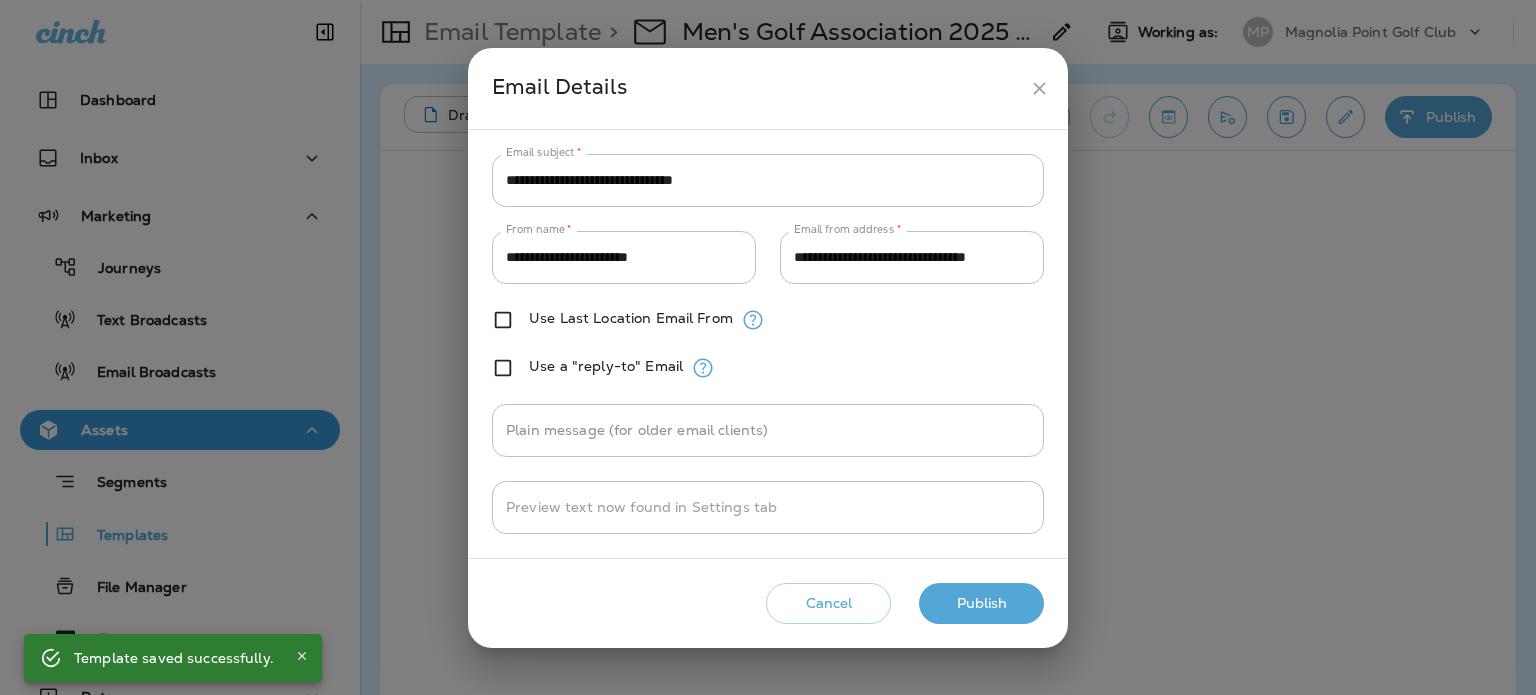click on "Publish" at bounding box center [981, 603] 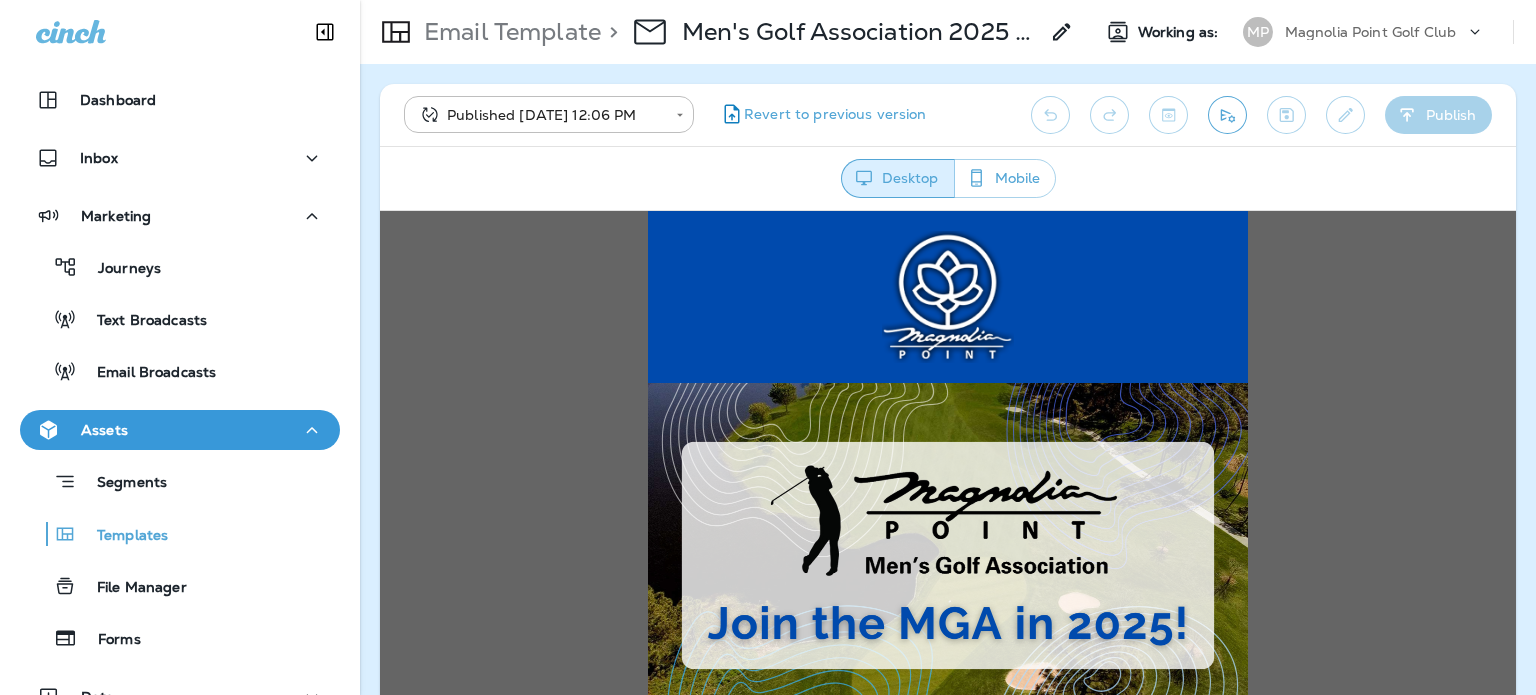 scroll, scrollTop: 0, scrollLeft: 0, axis: both 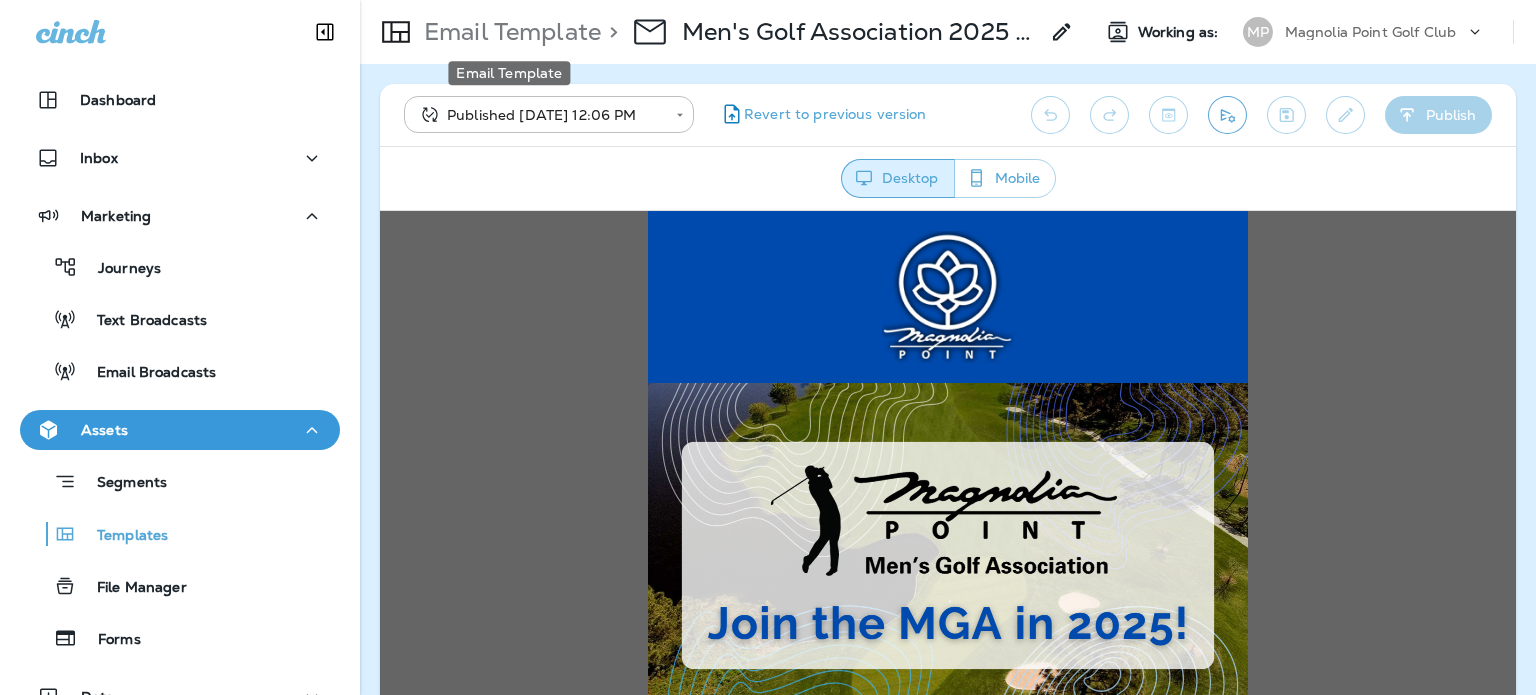 click on "Email Template" at bounding box center [508, 32] 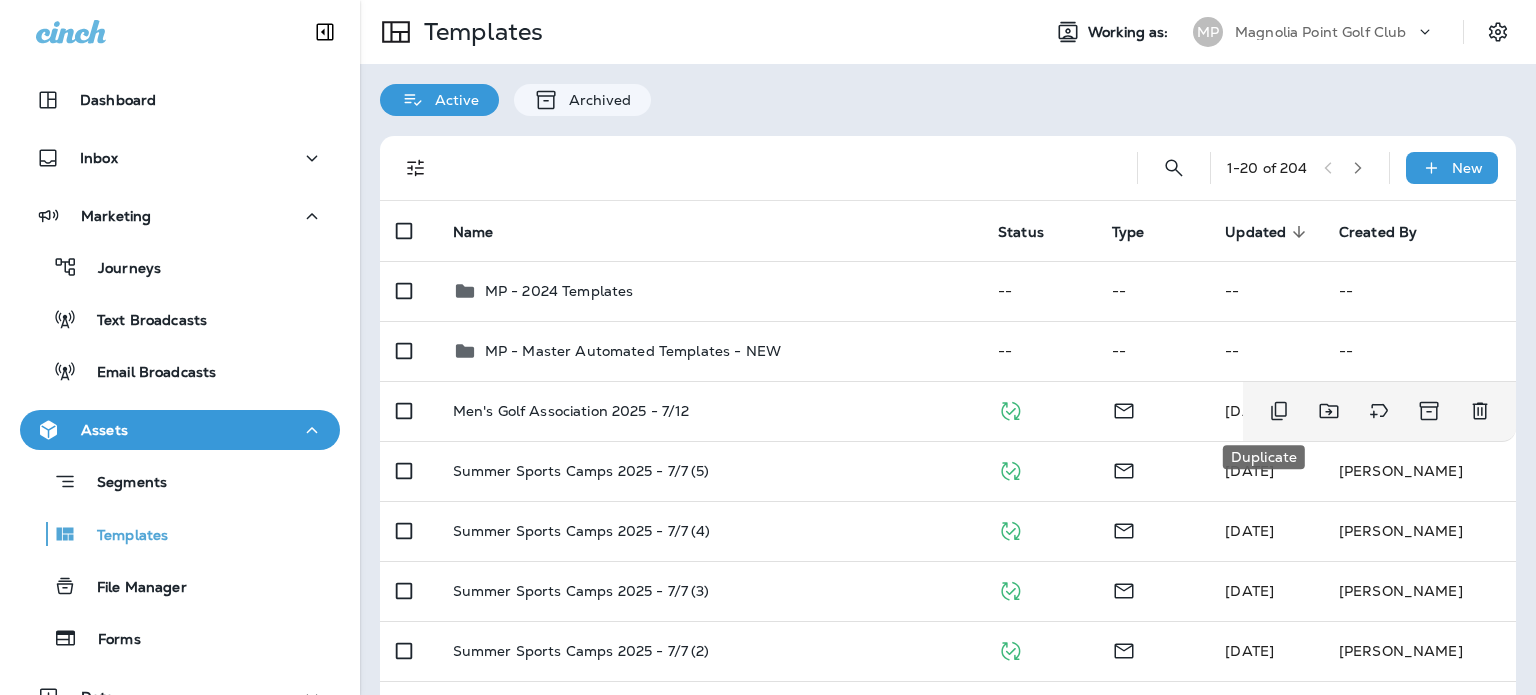 click 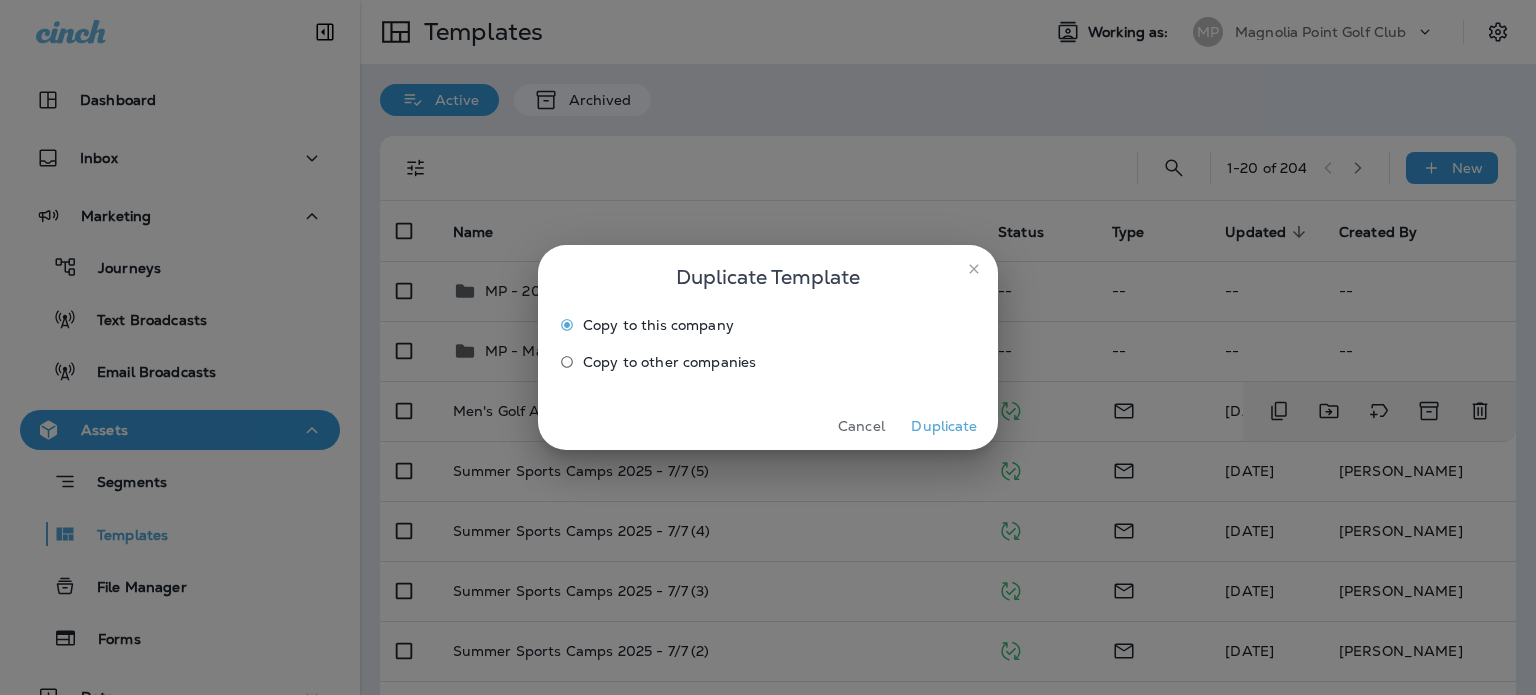 click on "Duplicate" at bounding box center (944, 426) 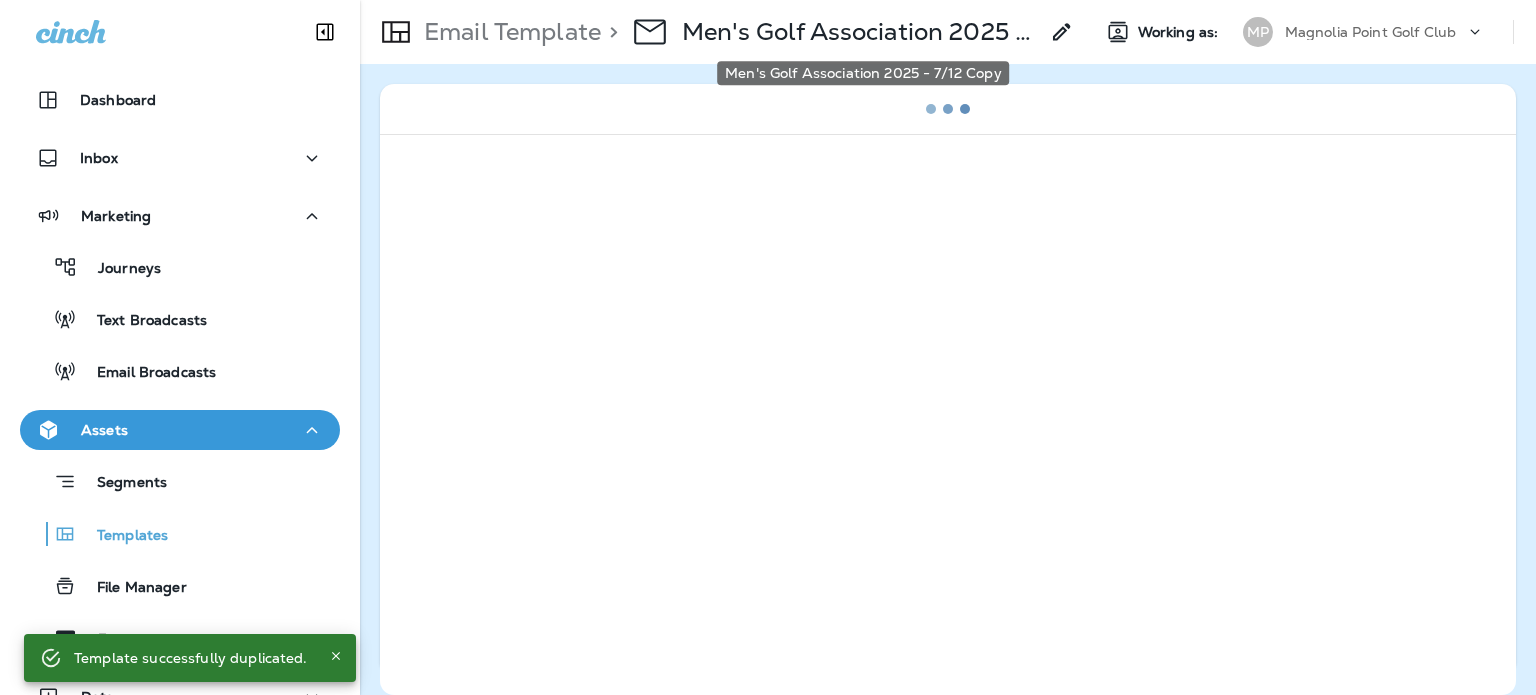 click on "Men's Golf Association 2025 - 7/12 Copy" at bounding box center (860, 32) 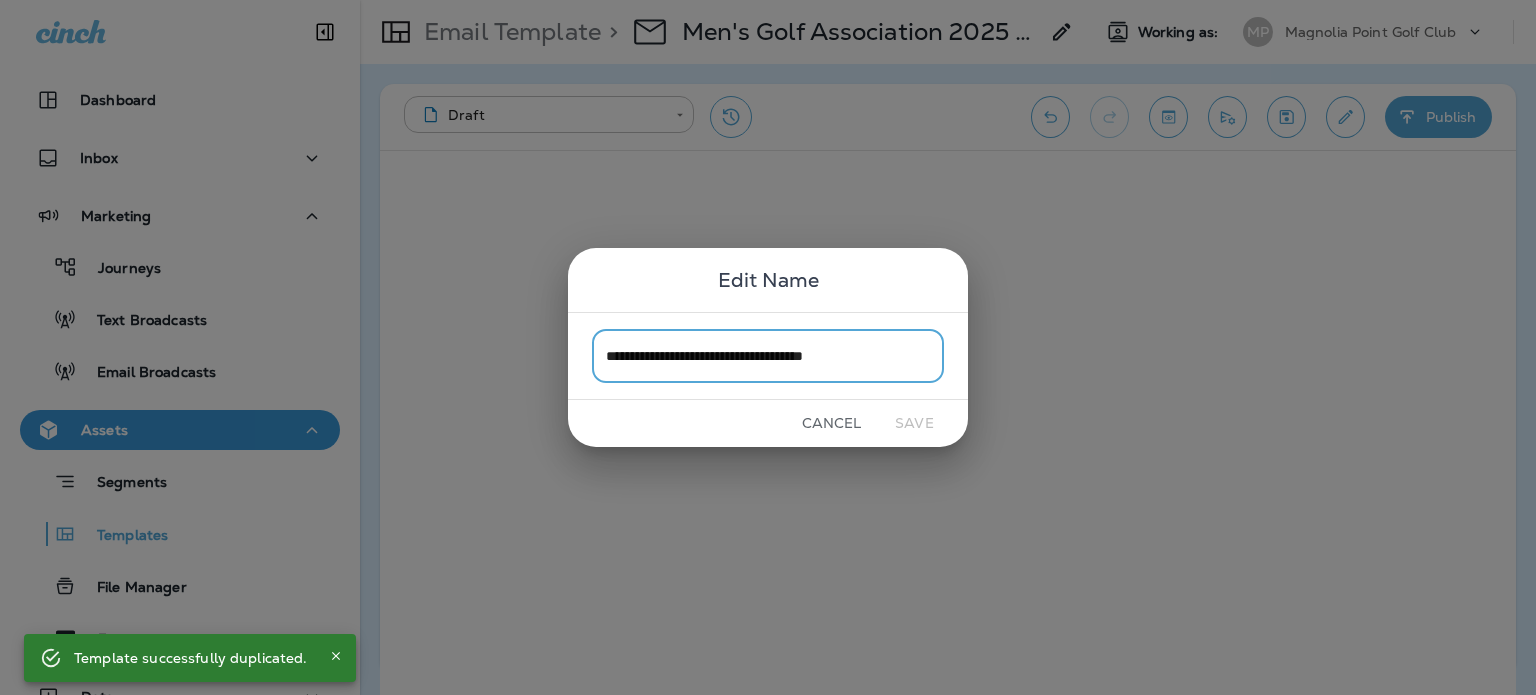 click on "**********" at bounding box center [768, 355] 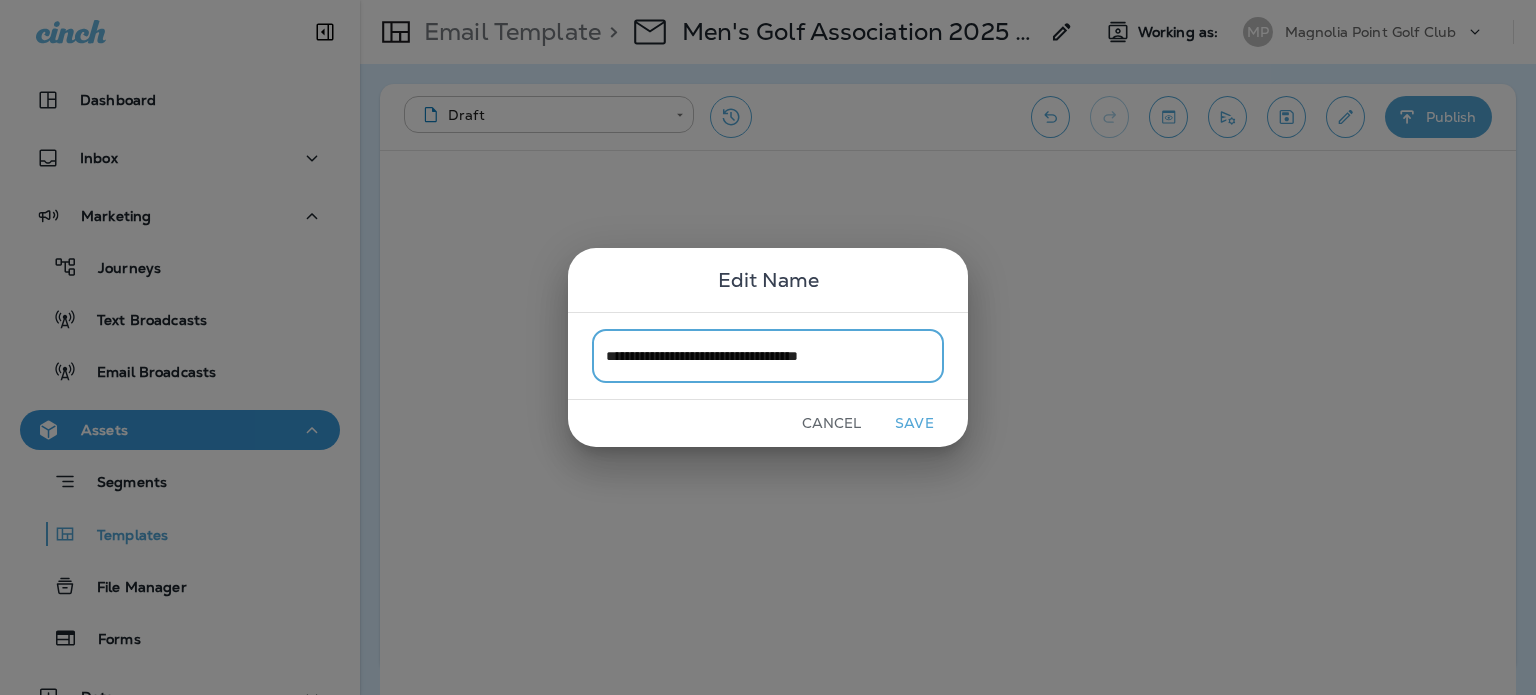 type on "**********" 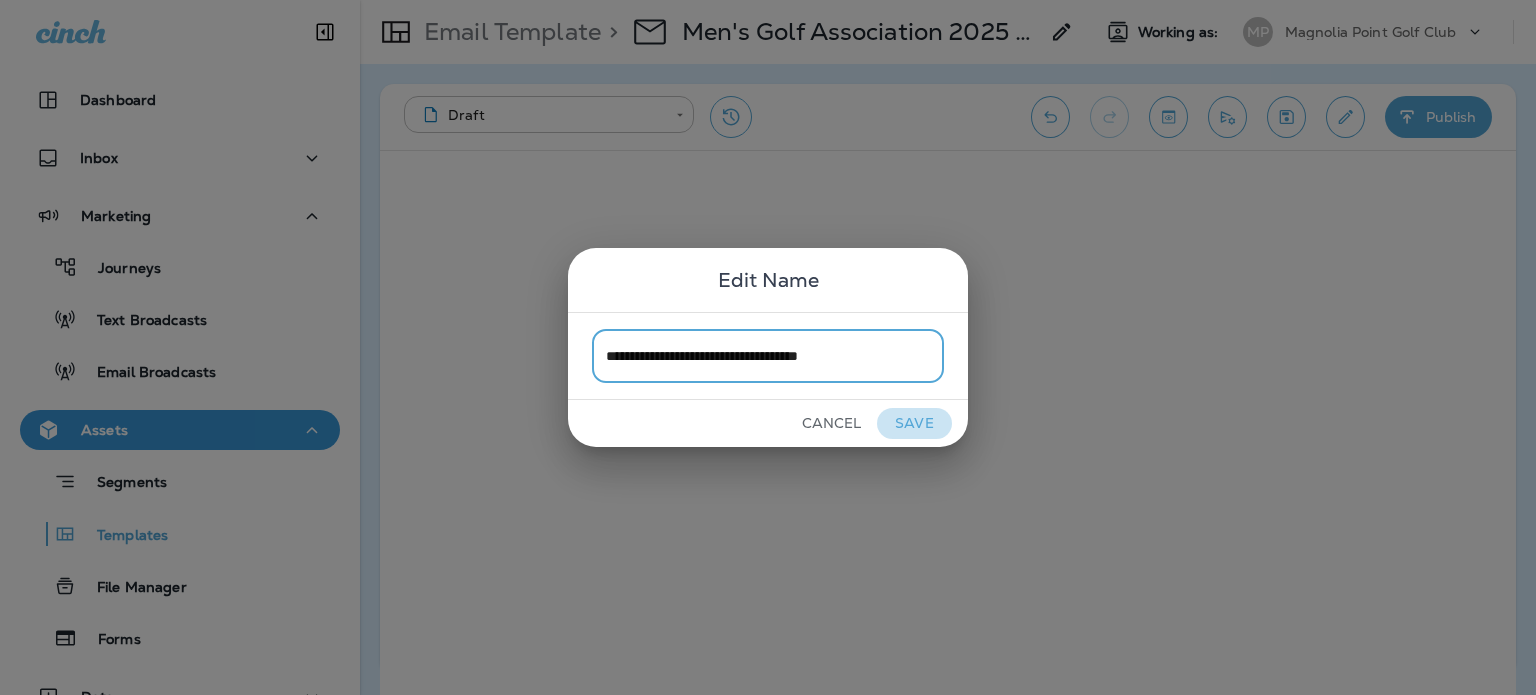 click on "Save" at bounding box center [914, 423] 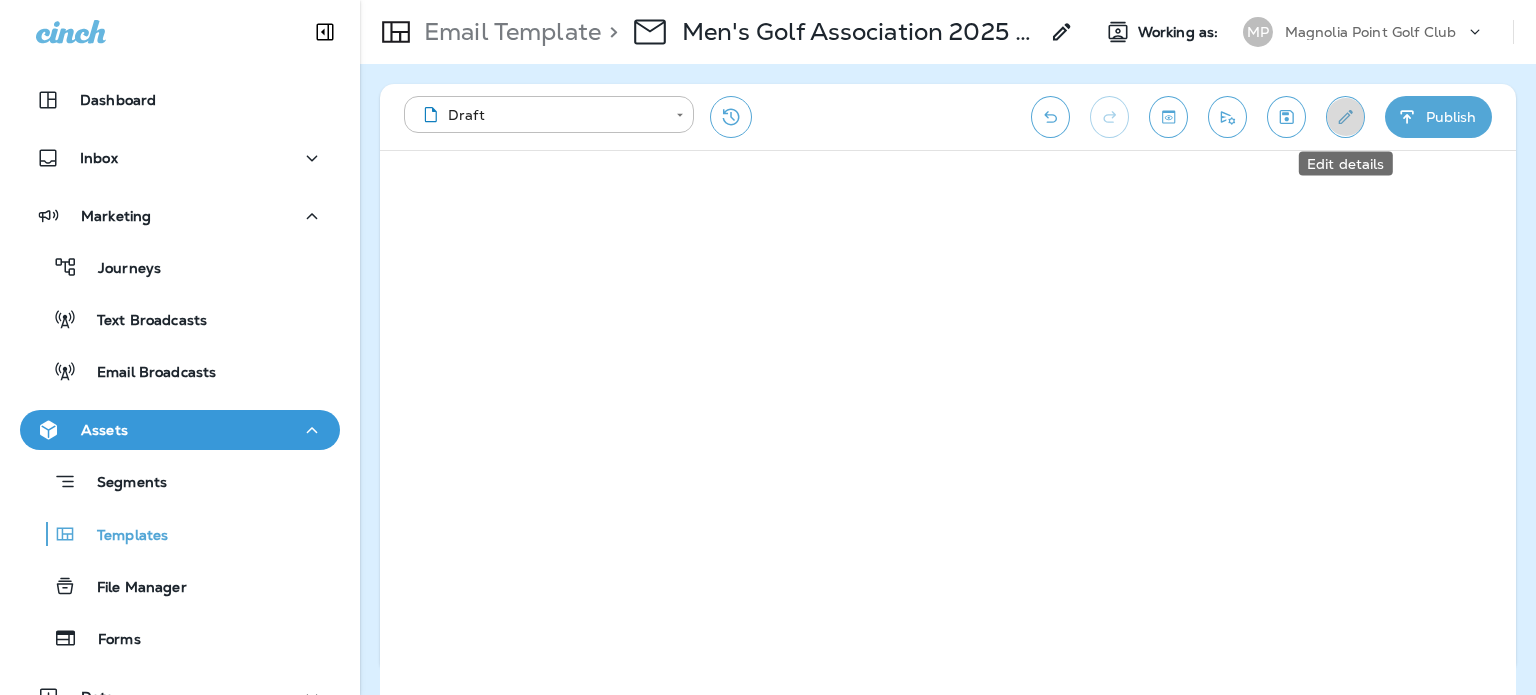 click 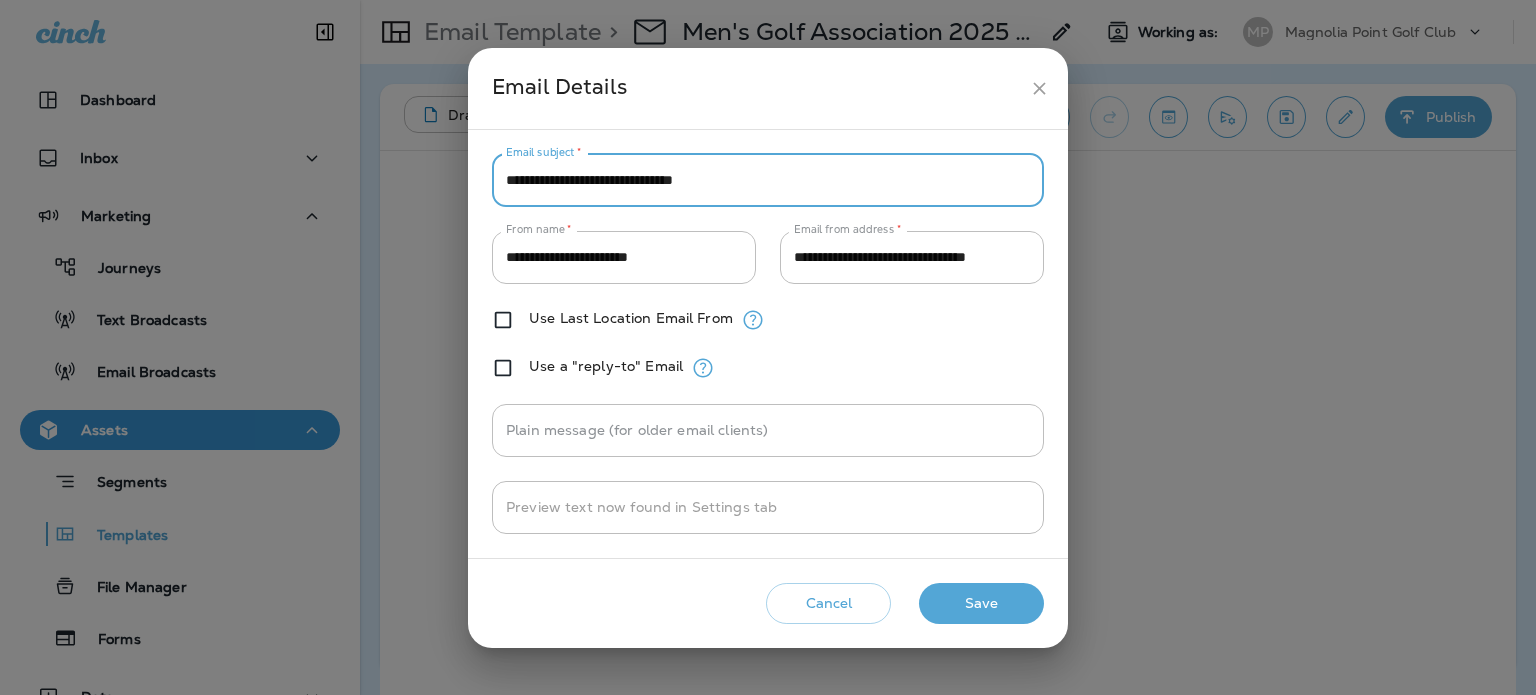 click on "**********" at bounding box center (768, 180) 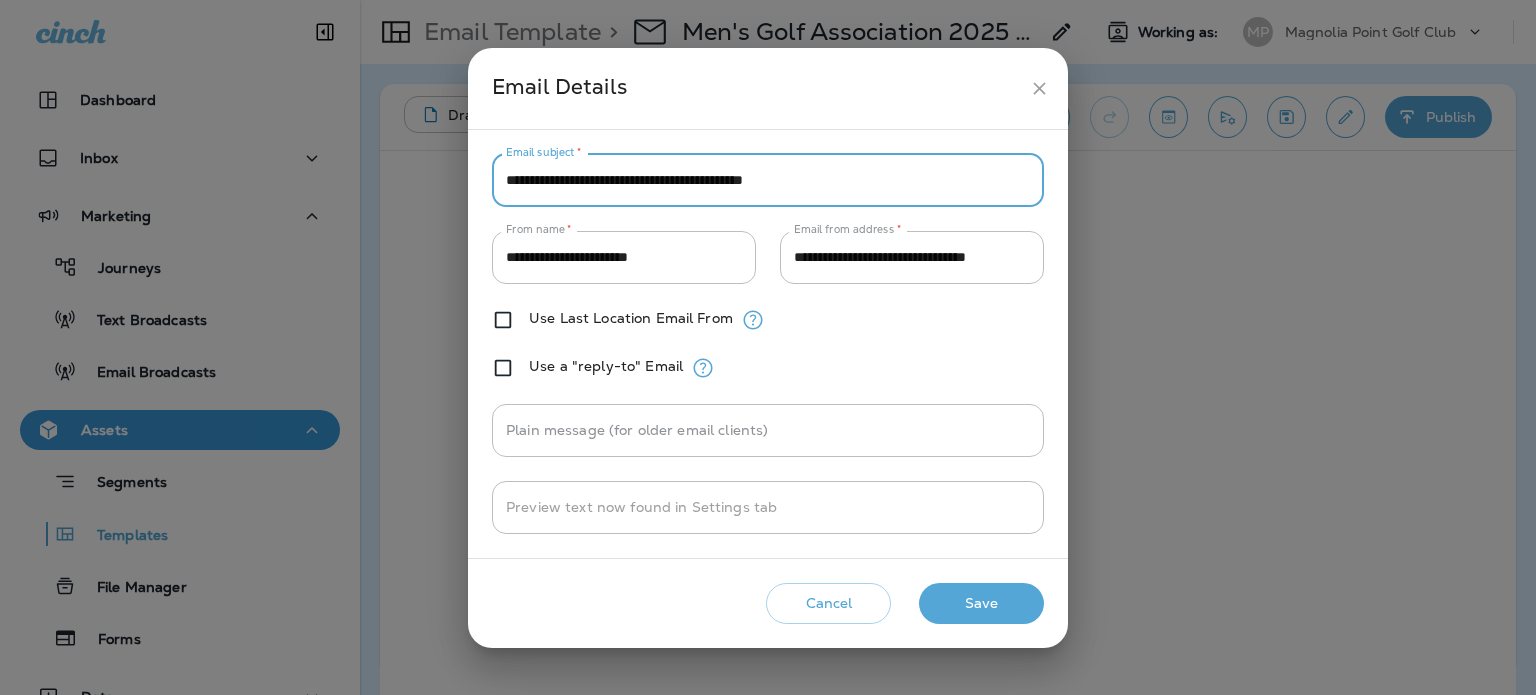 type on "**********" 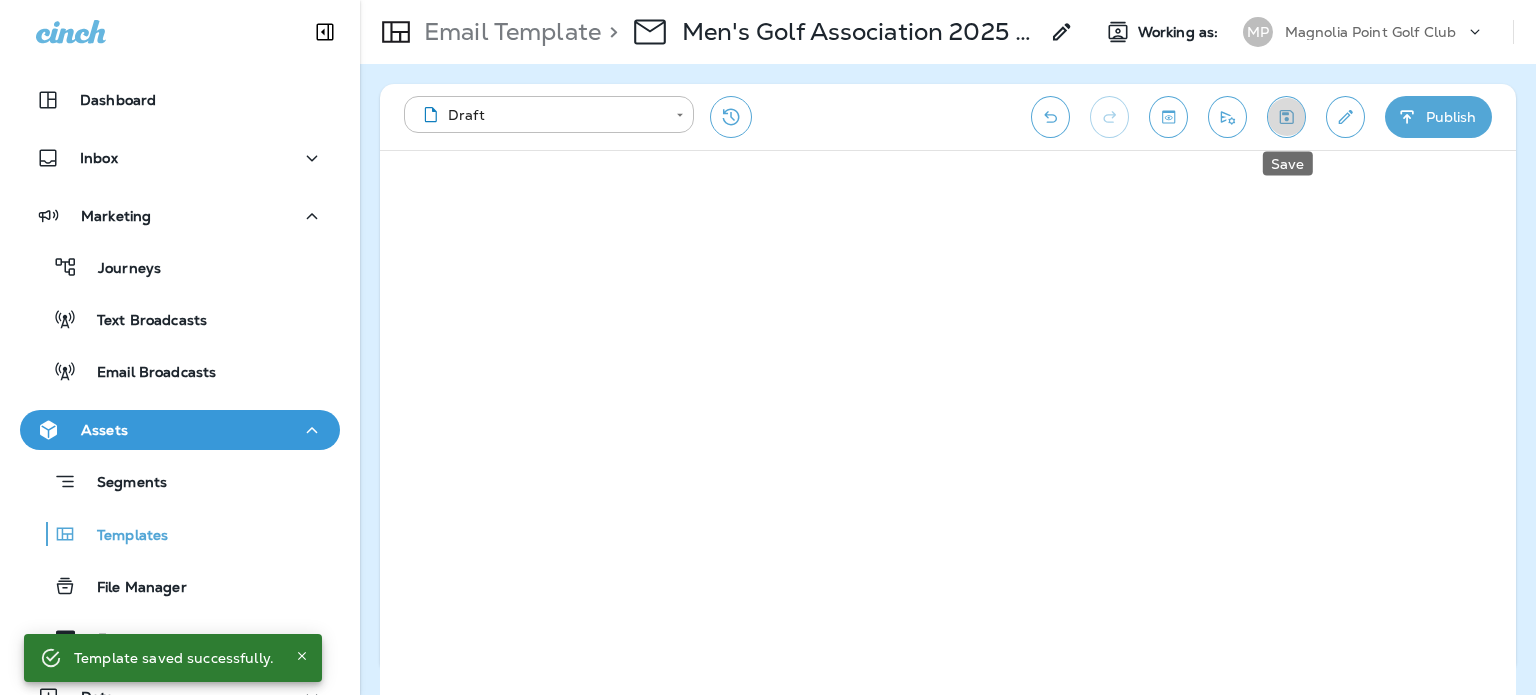 click 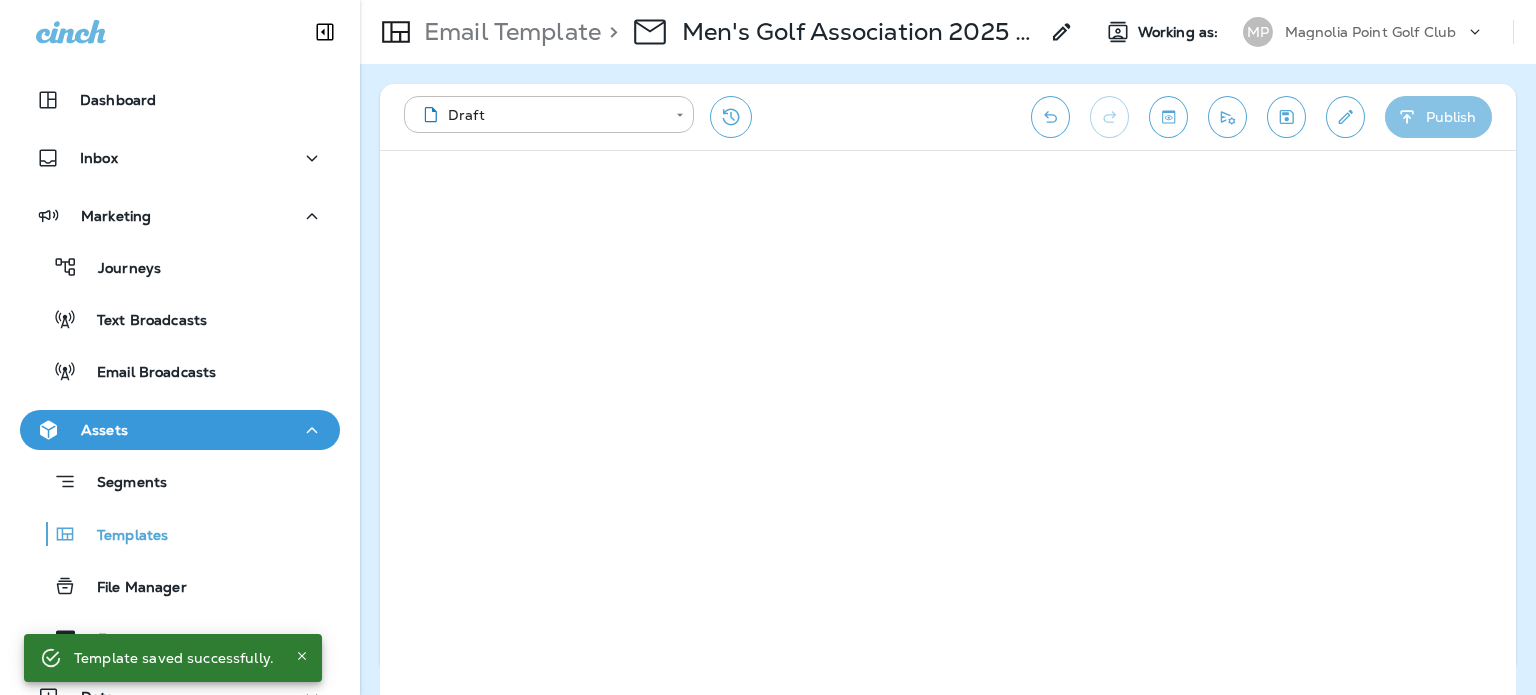 click on "Publish" at bounding box center (1438, 117) 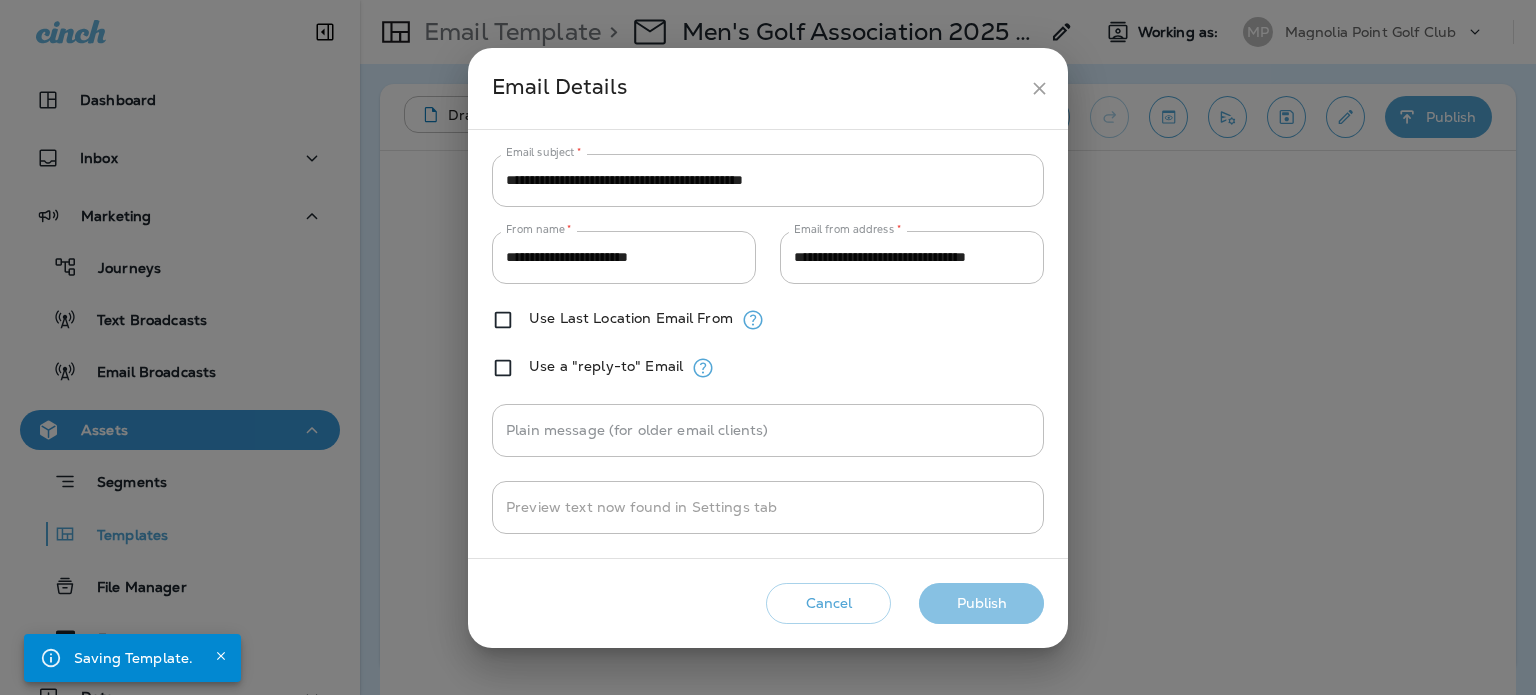 click on "Publish" at bounding box center (981, 603) 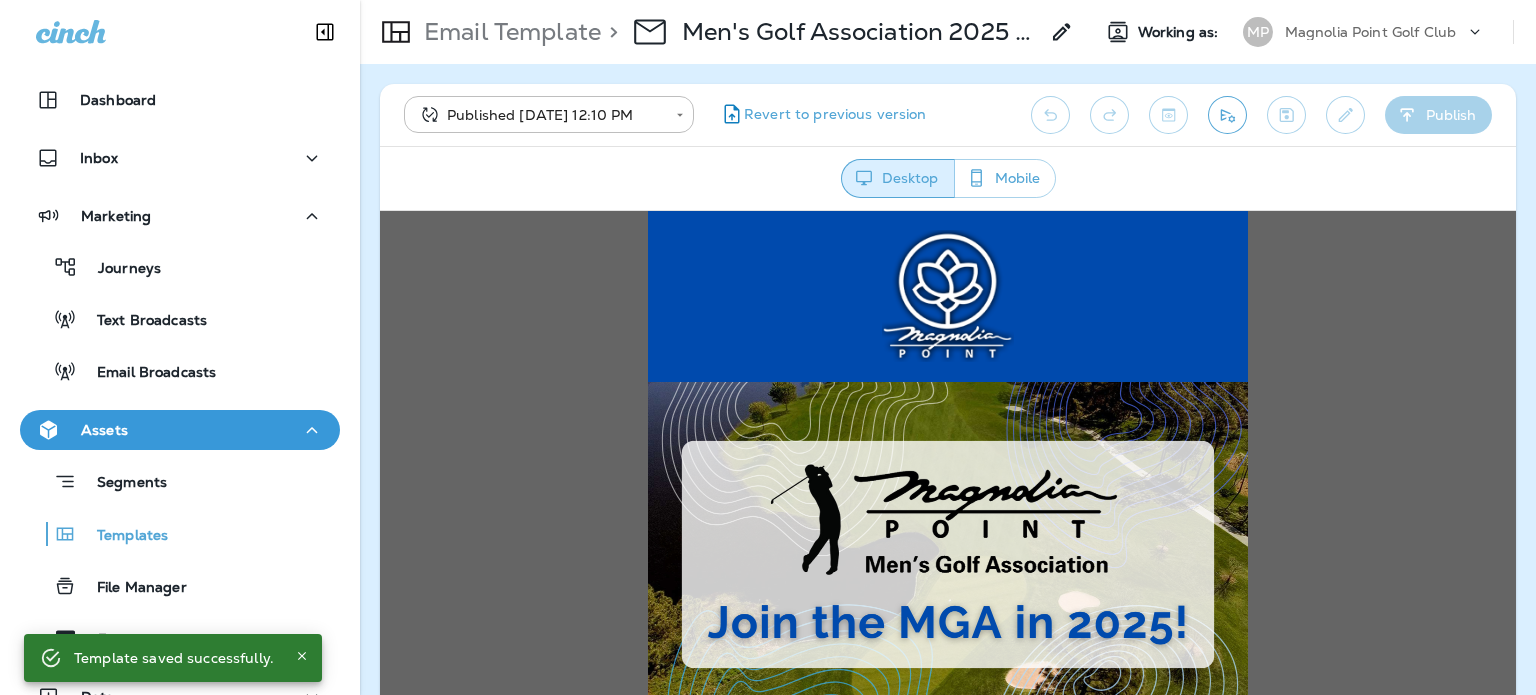 scroll, scrollTop: 0, scrollLeft: 0, axis: both 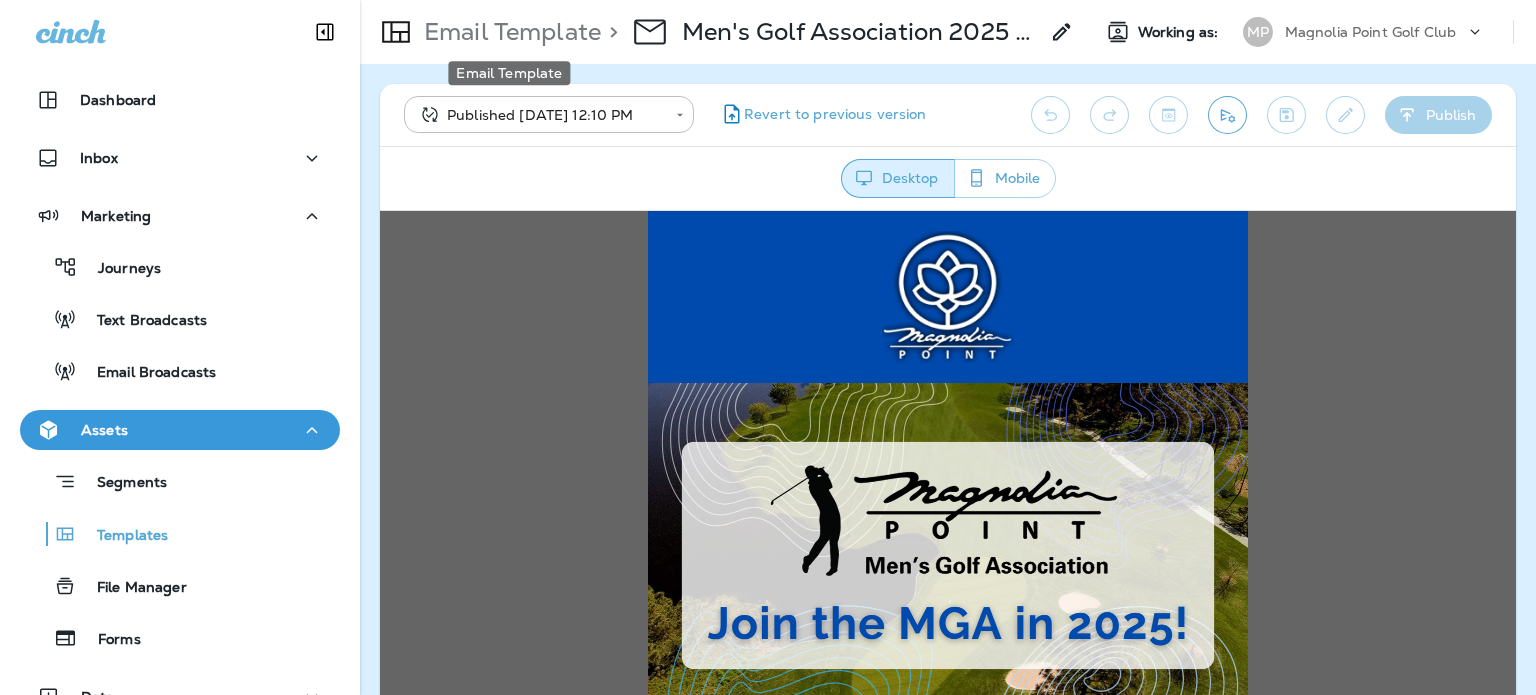 click on "Email Template" at bounding box center [508, 32] 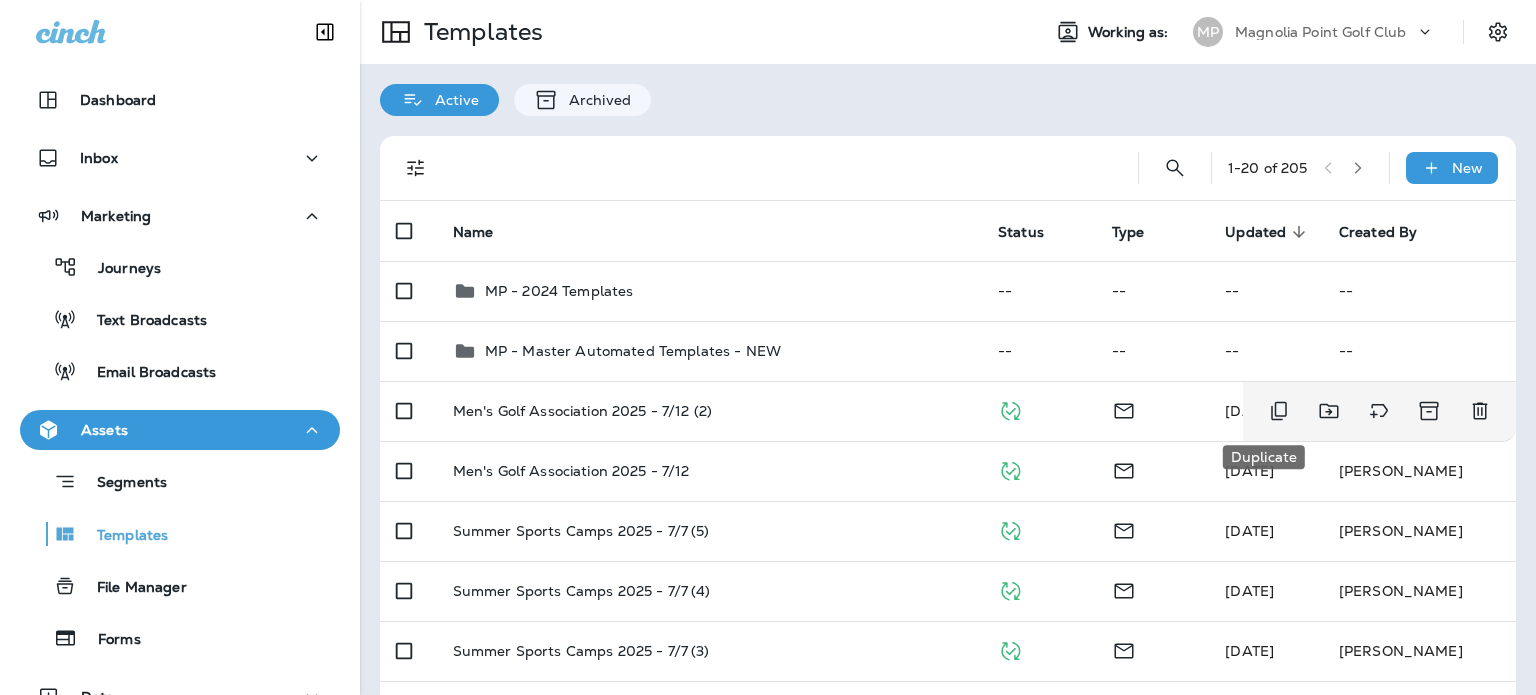 click 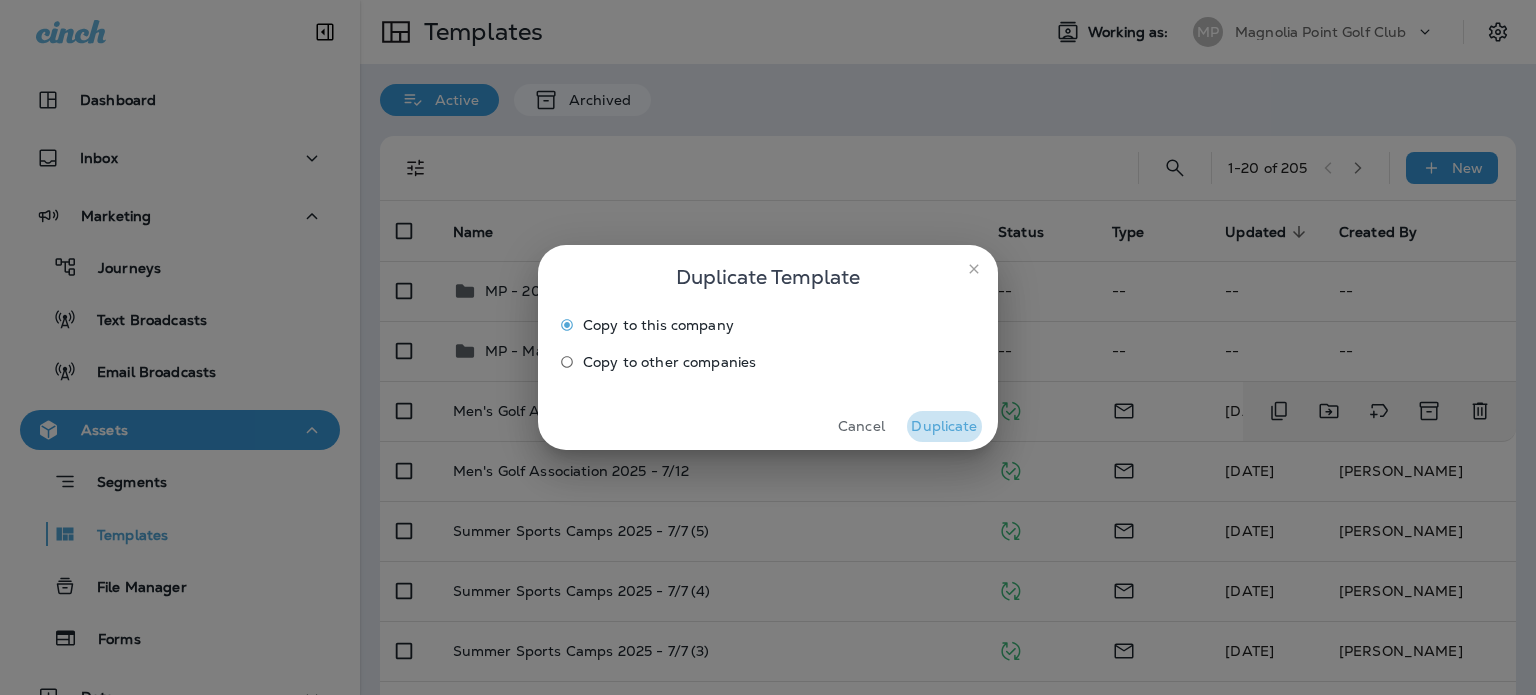 click on "Duplicate" at bounding box center (944, 426) 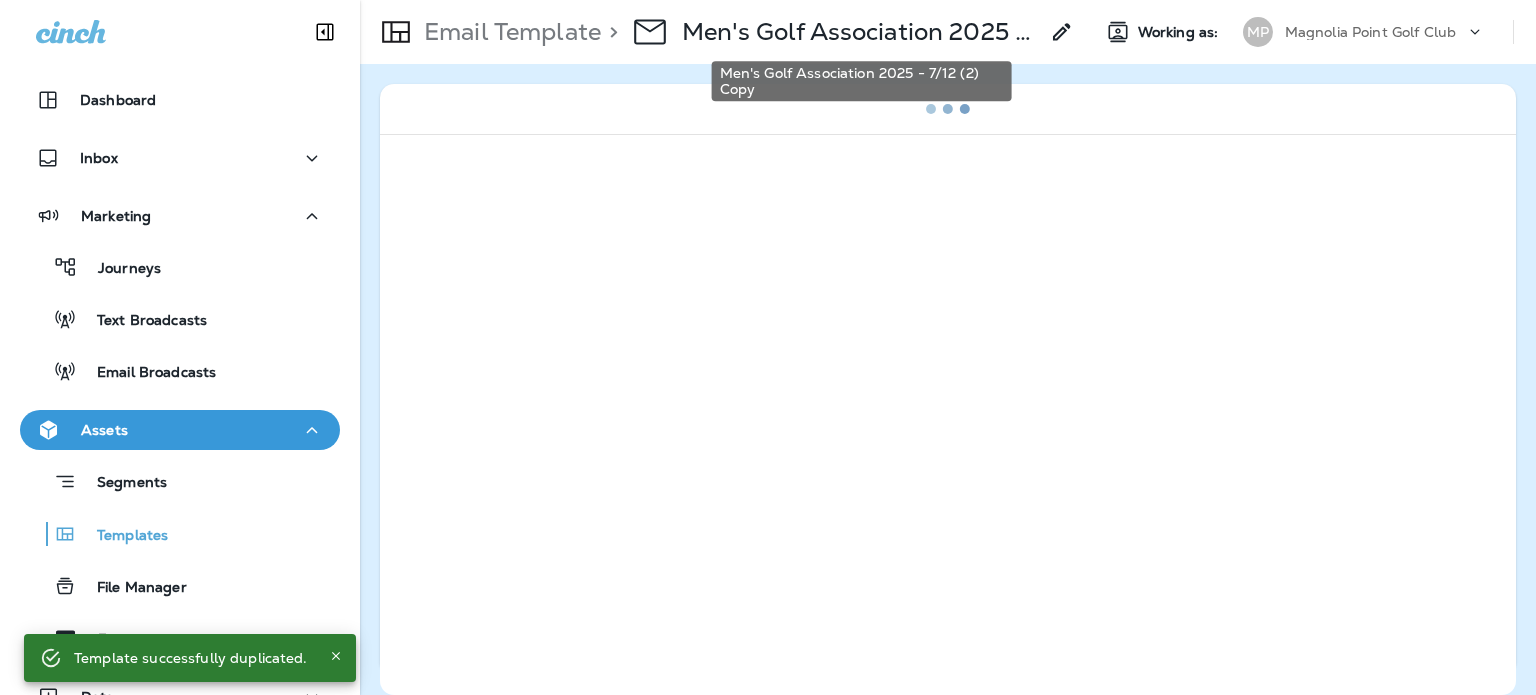 click on "Men's Golf Association 2025 - 7/12 (2) Copy" at bounding box center (860, 32) 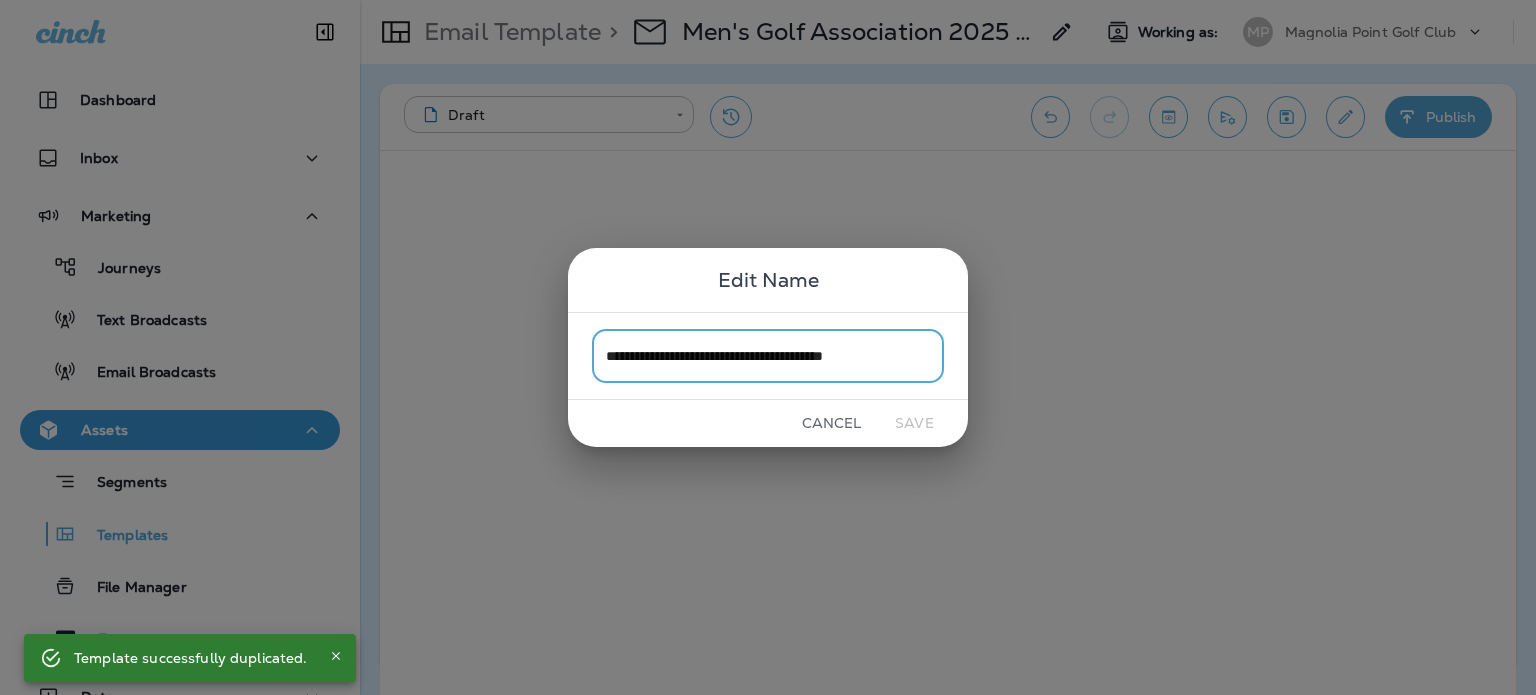 click on "**********" at bounding box center [768, 355] 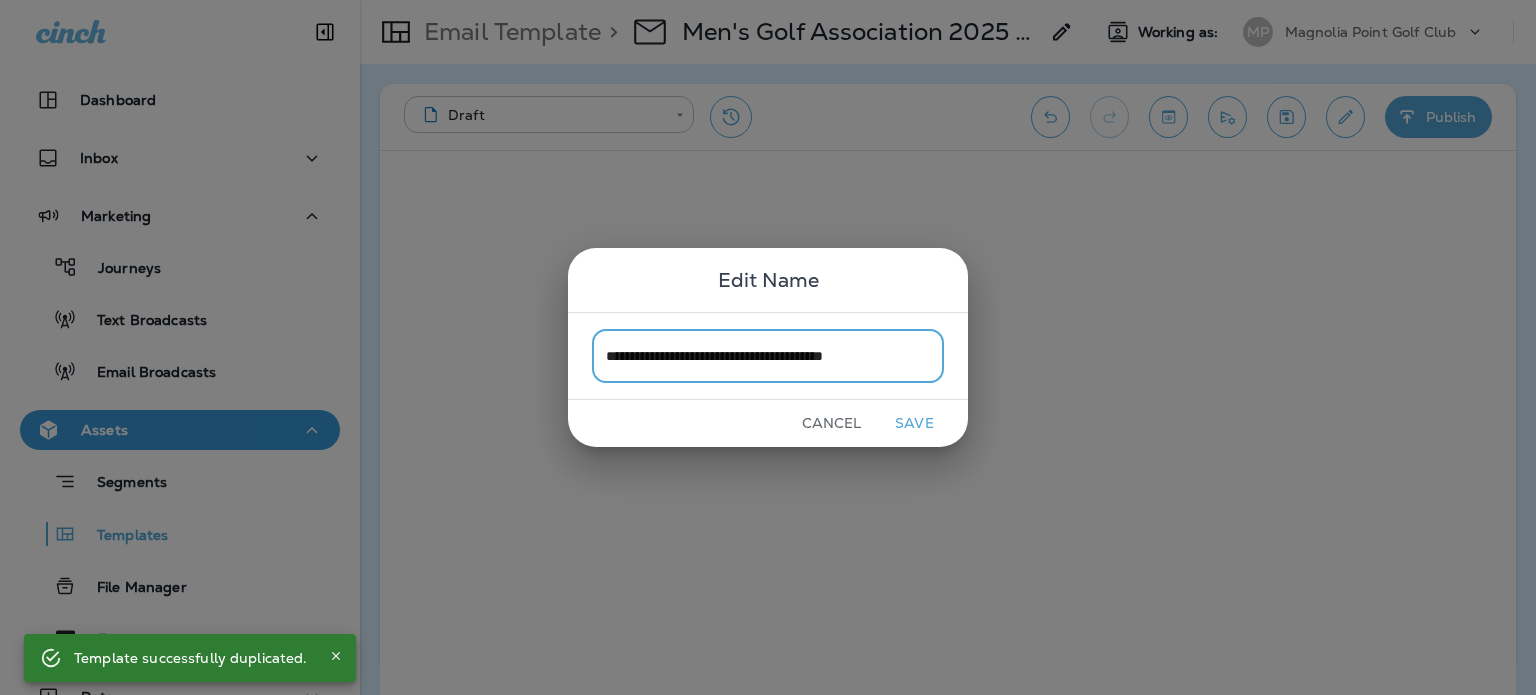 drag, startPoint x: 876, startPoint y: 358, endPoint x: 1002, endPoint y: 360, distance: 126.01587 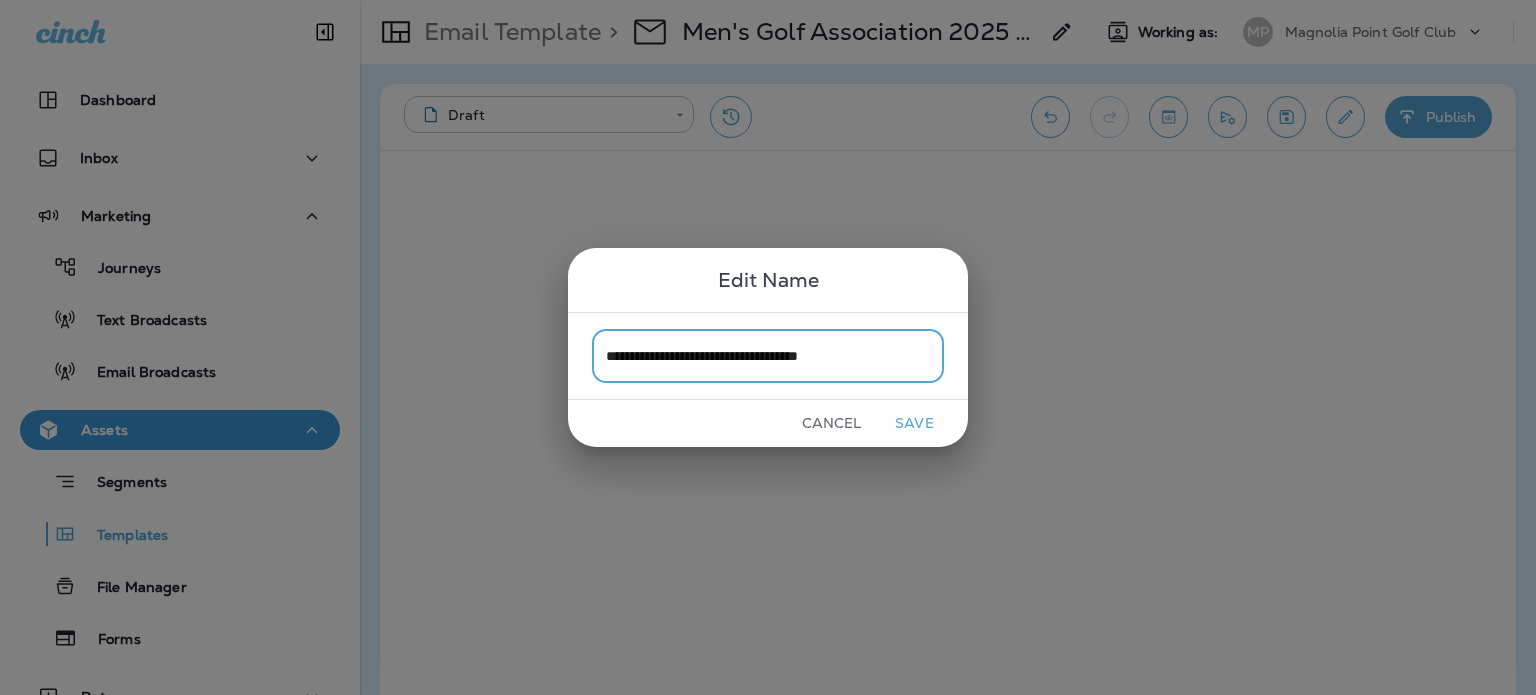 type on "**********" 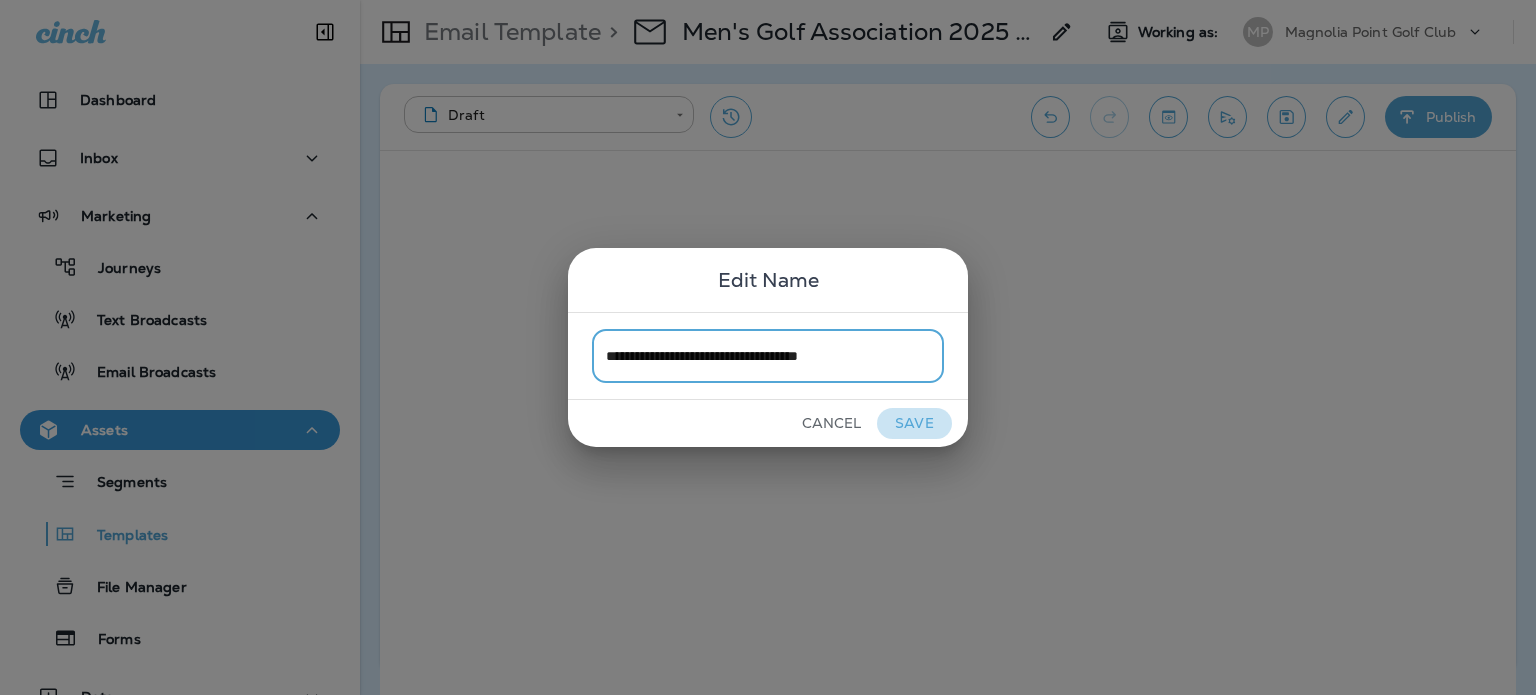 click on "Save" at bounding box center (914, 423) 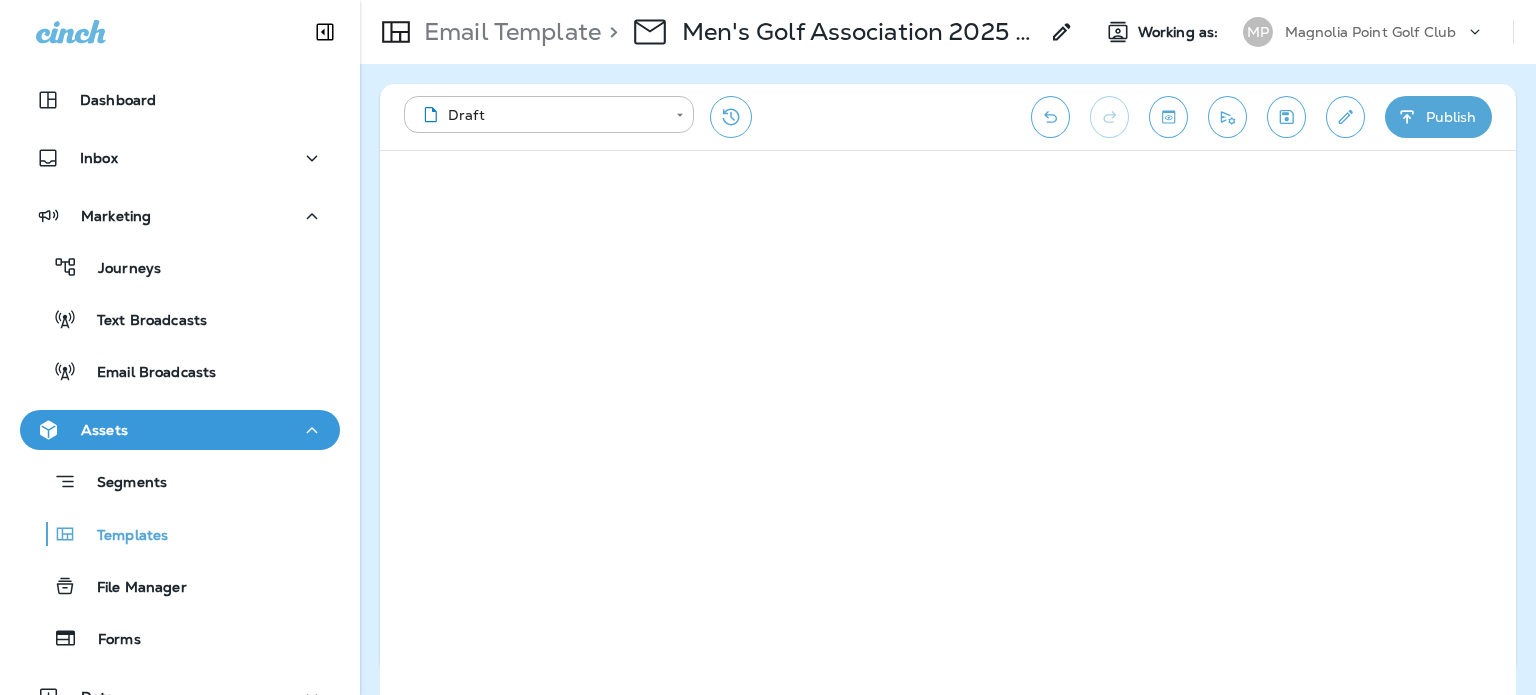 click 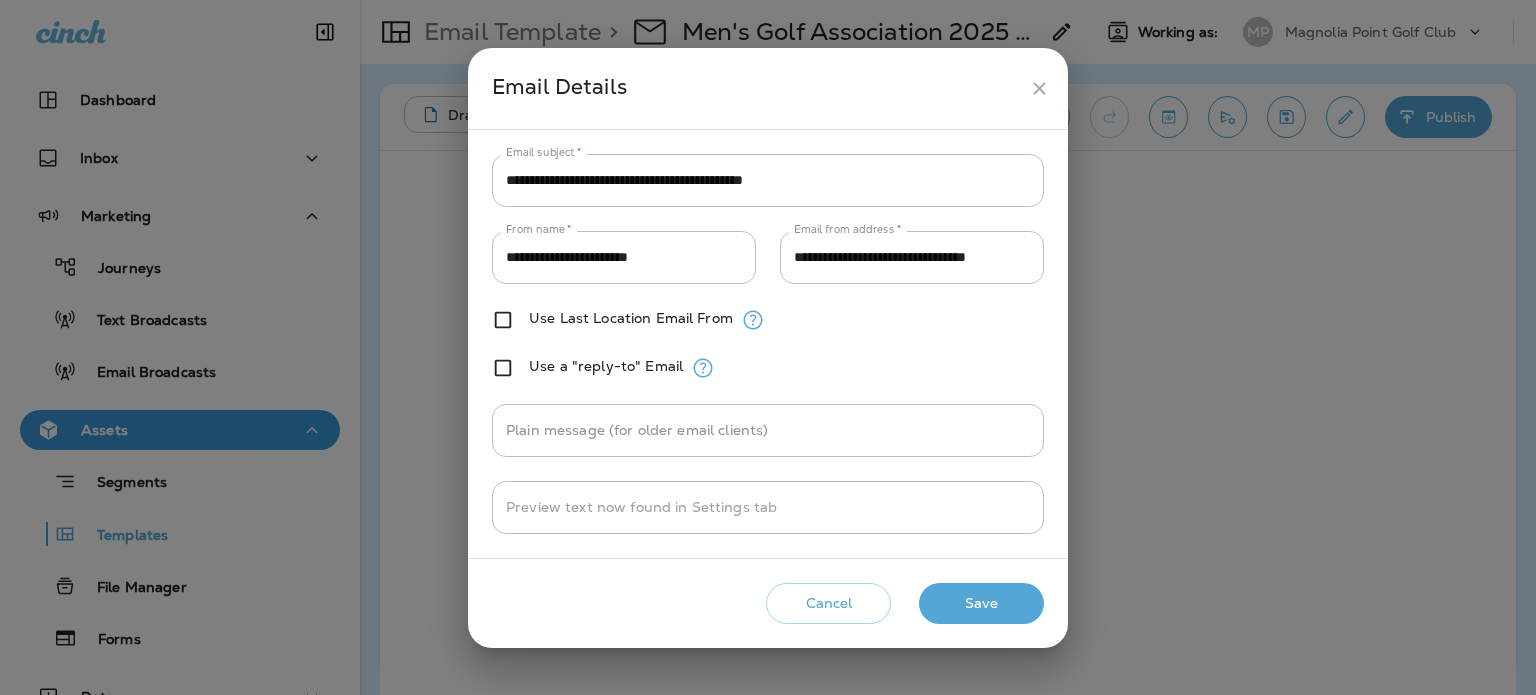 click on "**********" at bounding box center [768, 180] 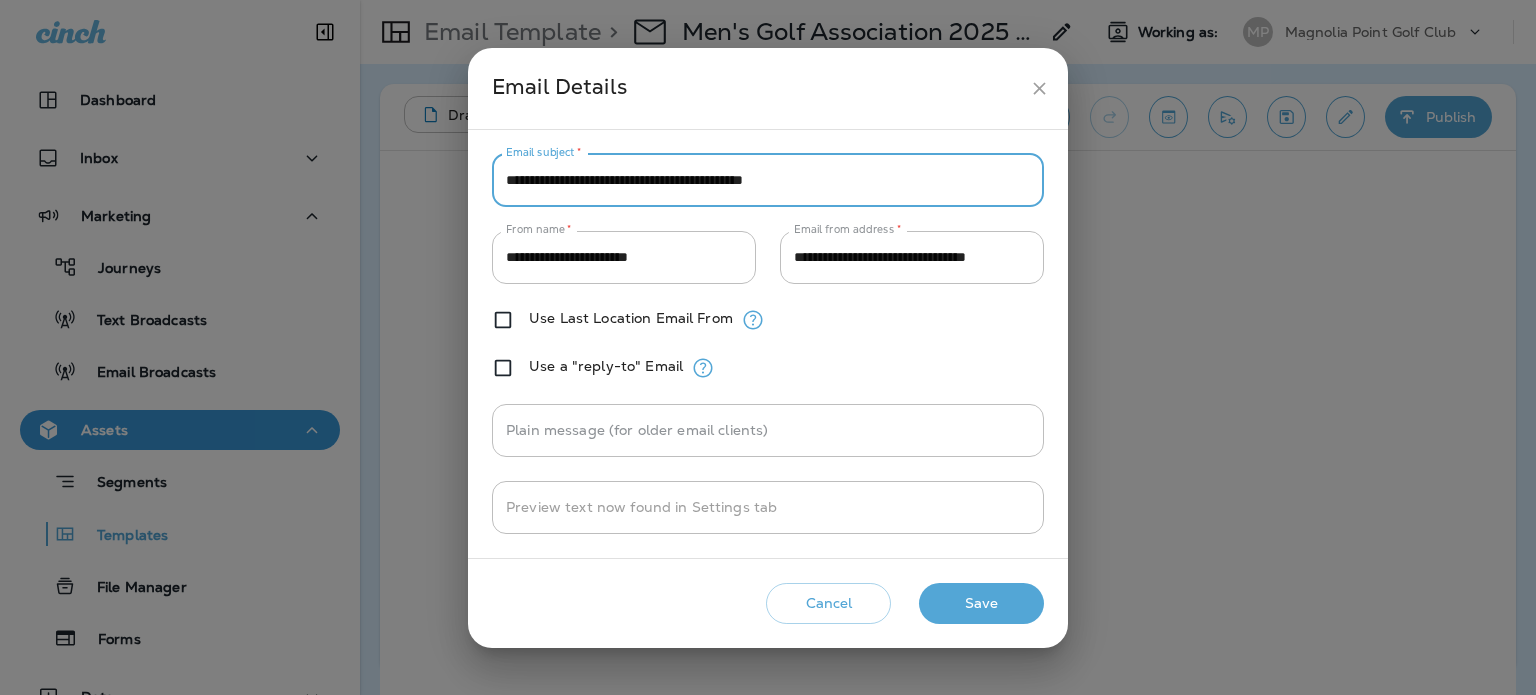 paste 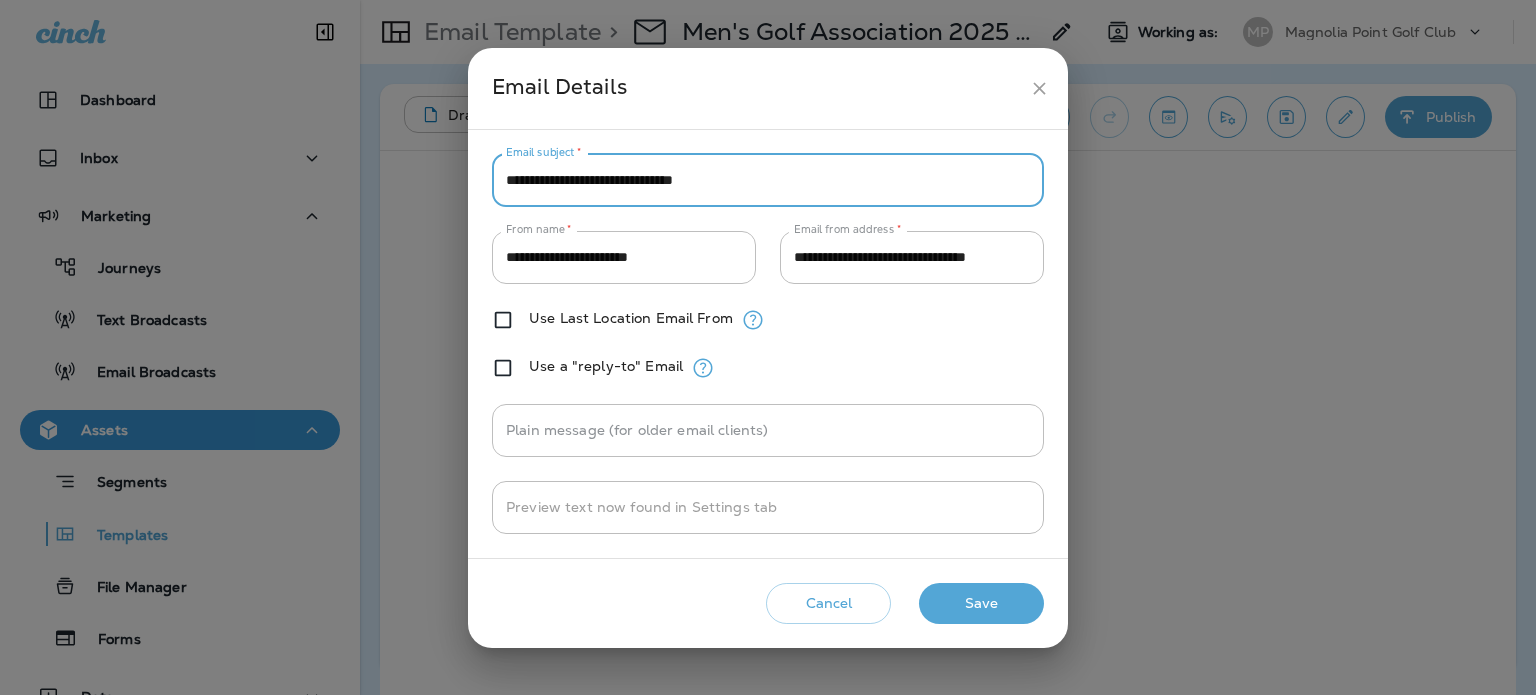 type on "**********" 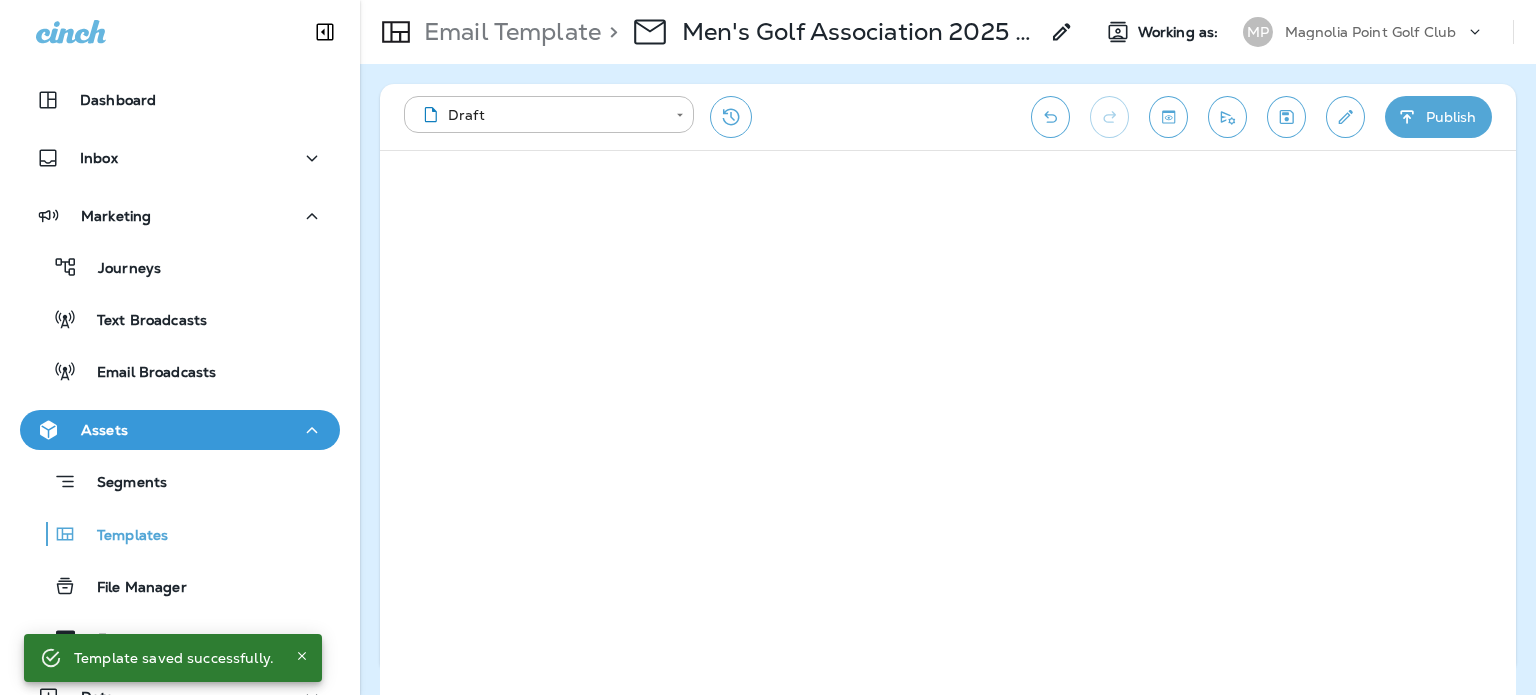 click 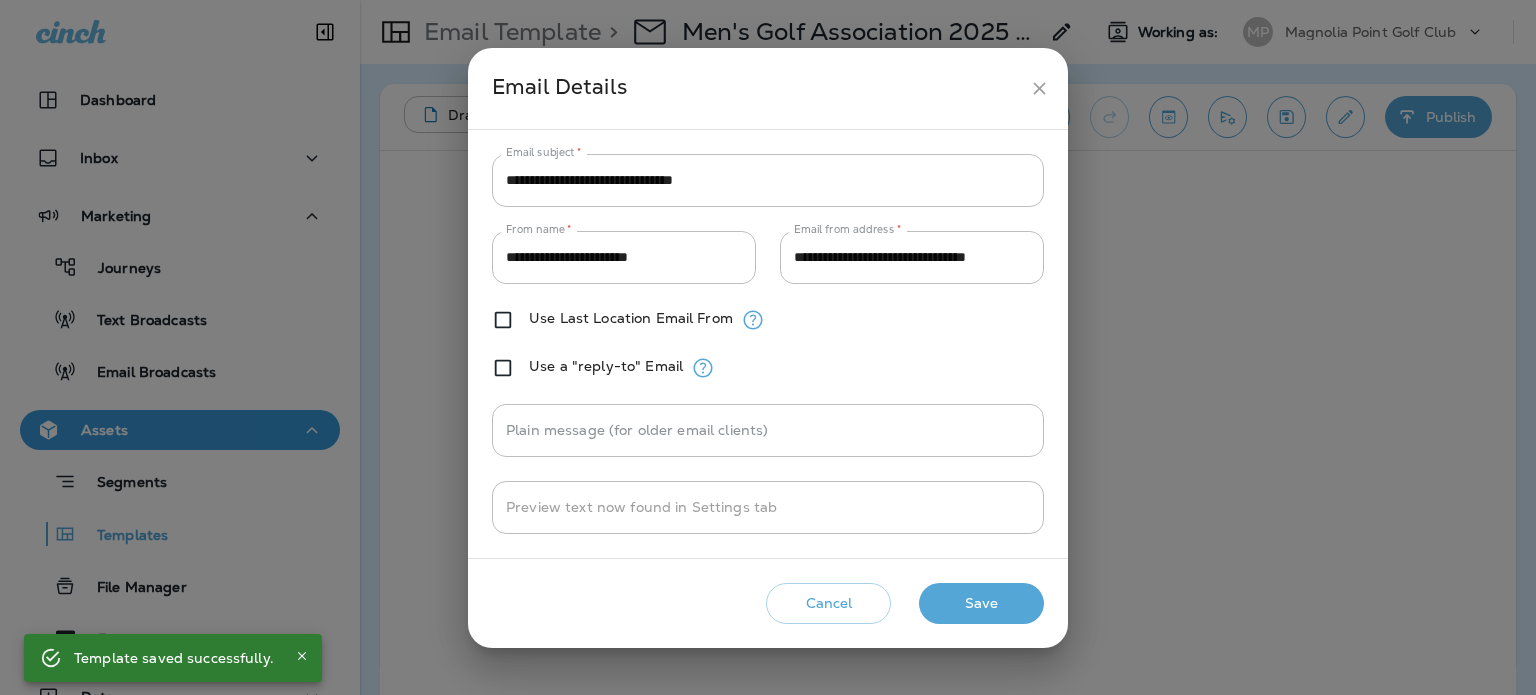 click 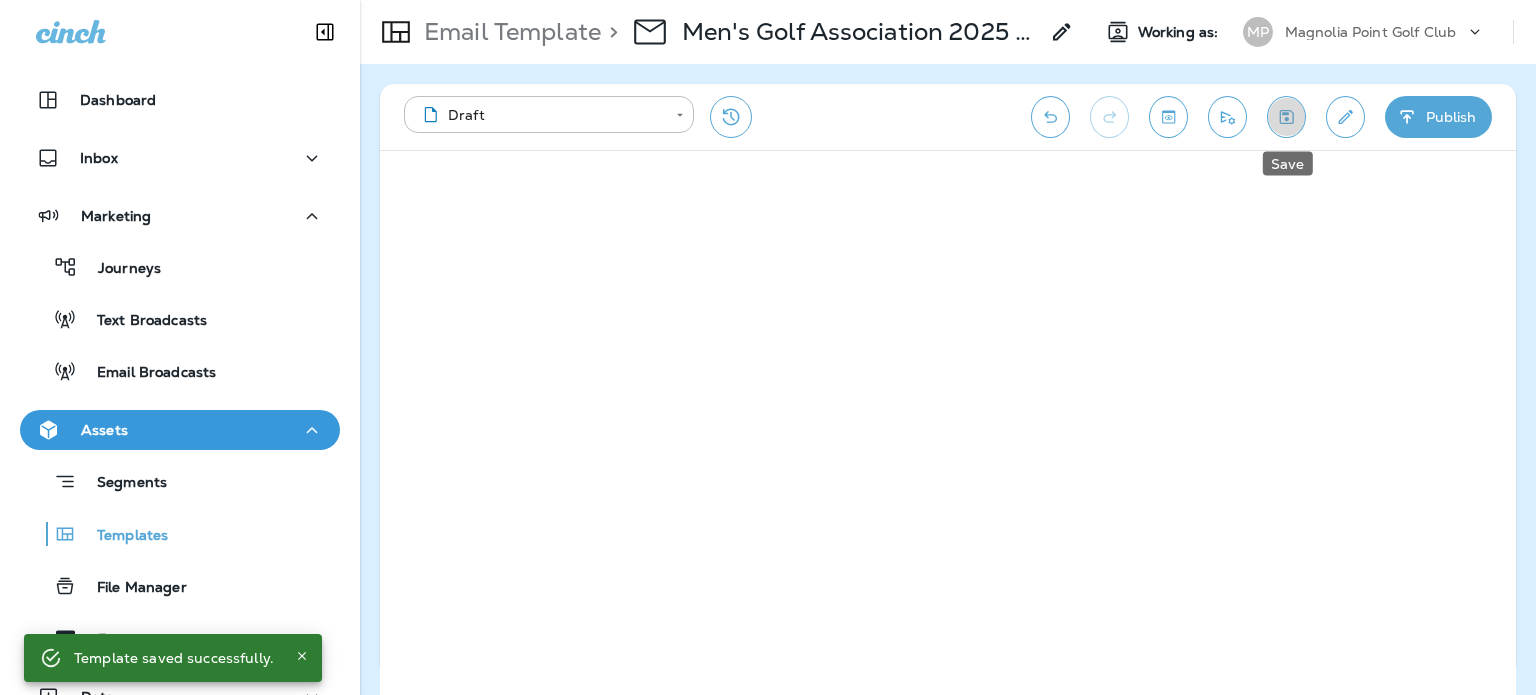 click 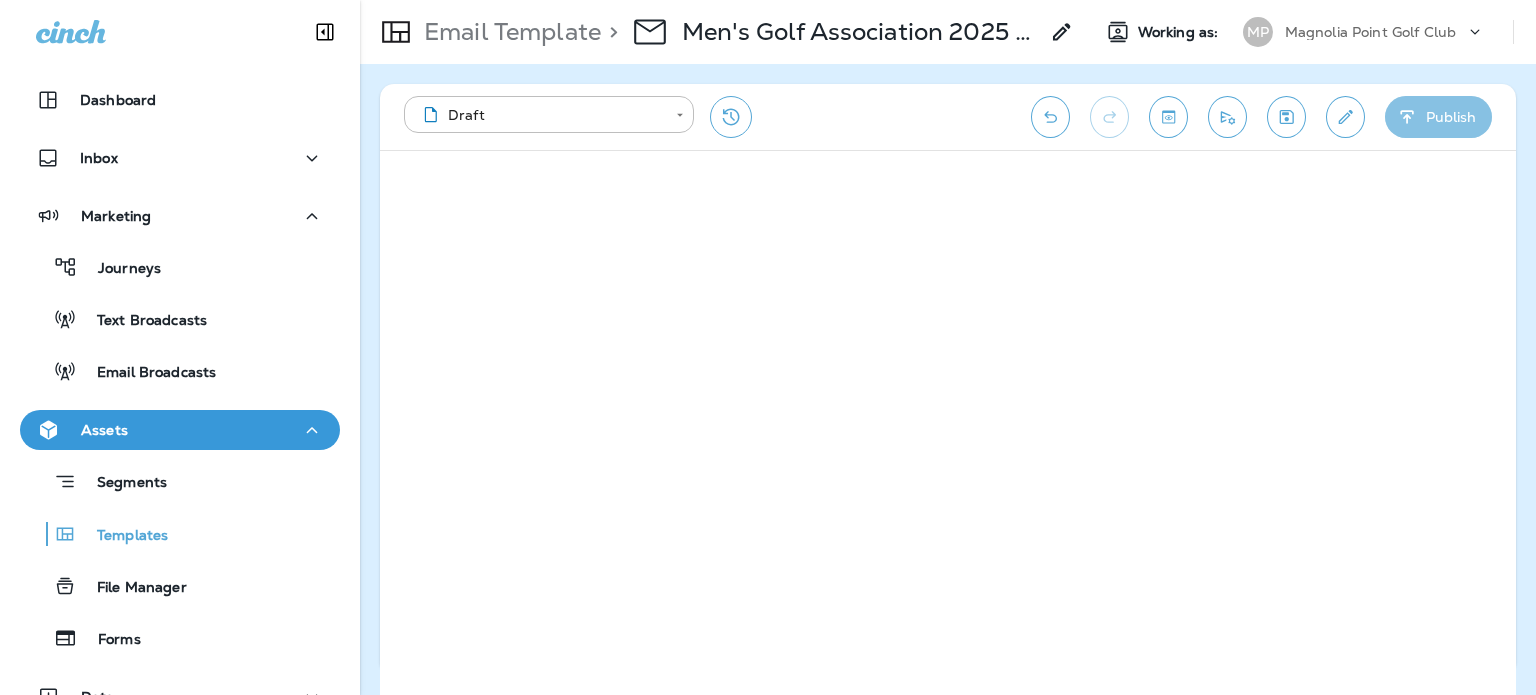 click on "Publish" at bounding box center (1438, 117) 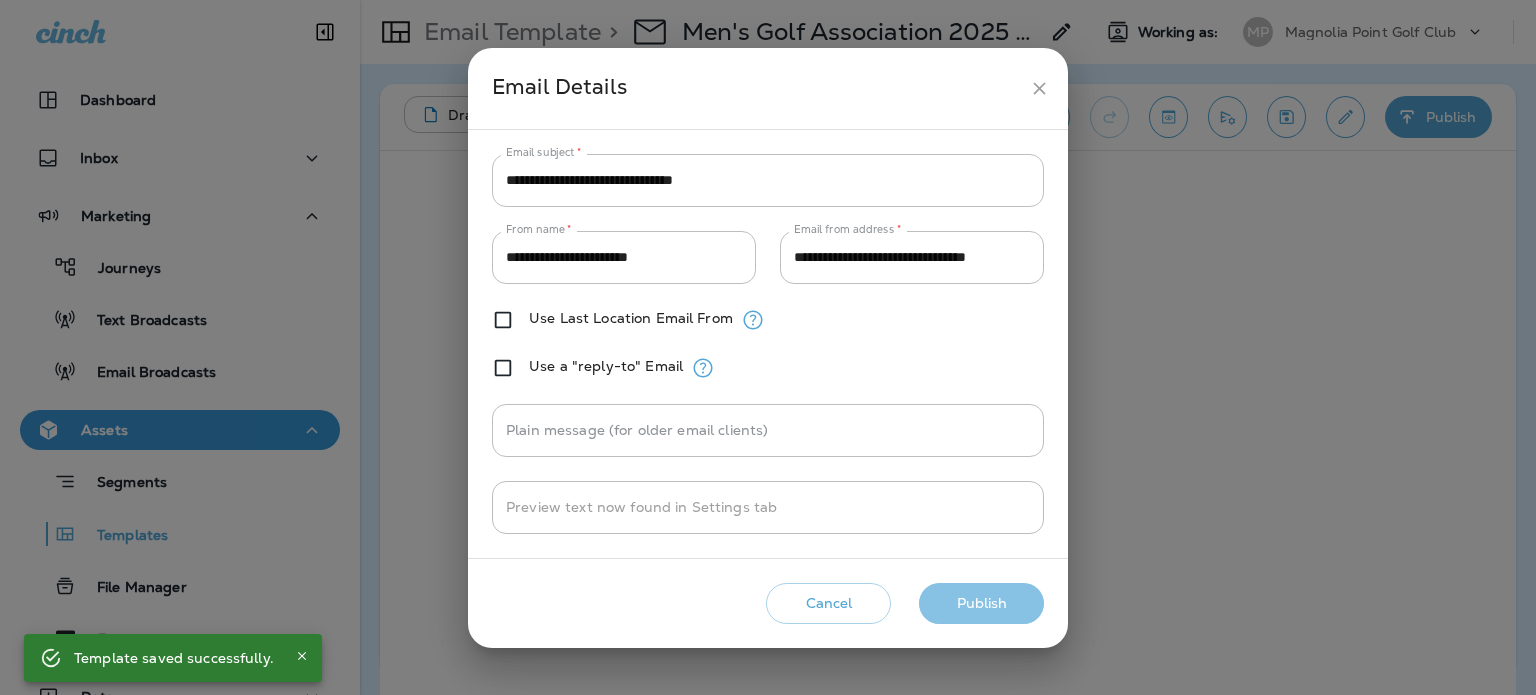 click on "Publish" at bounding box center [981, 603] 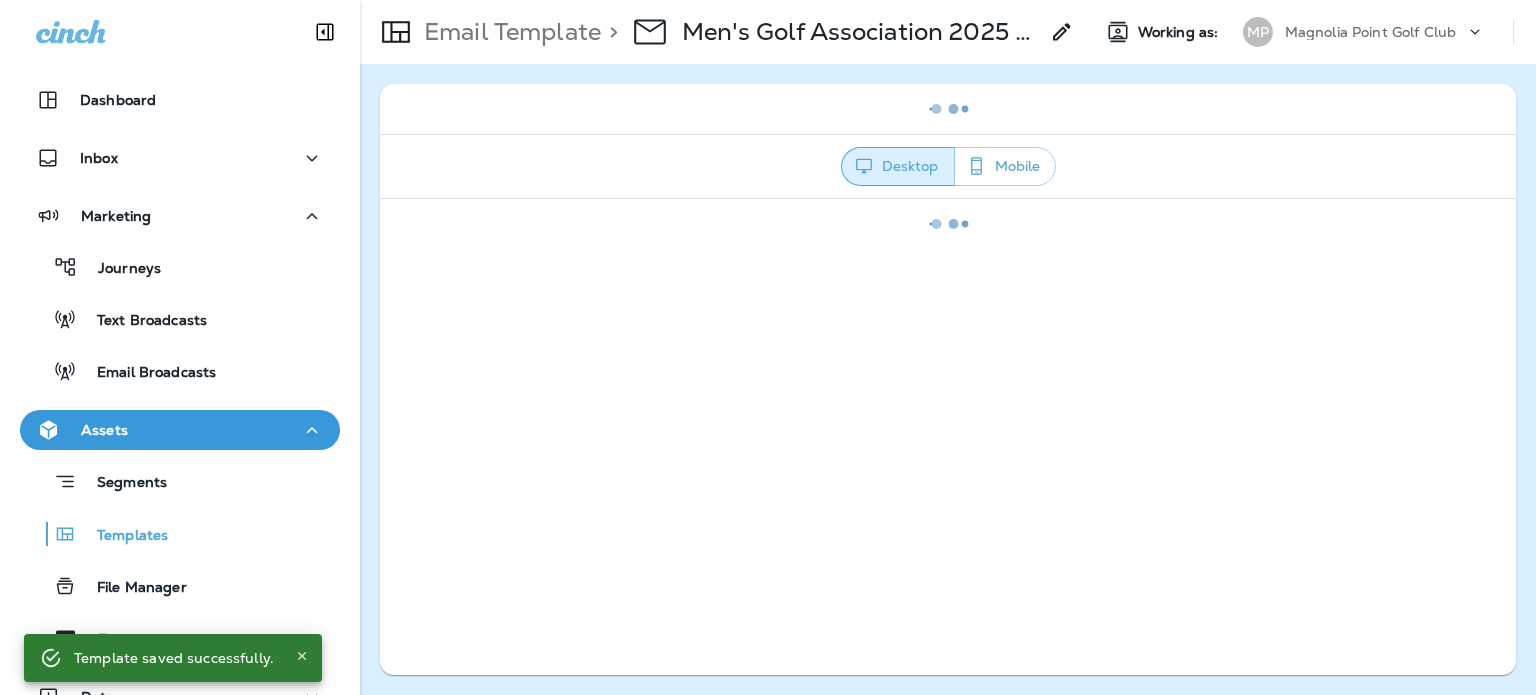 click on "Email Broadcasts" at bounding box center (180, 371) 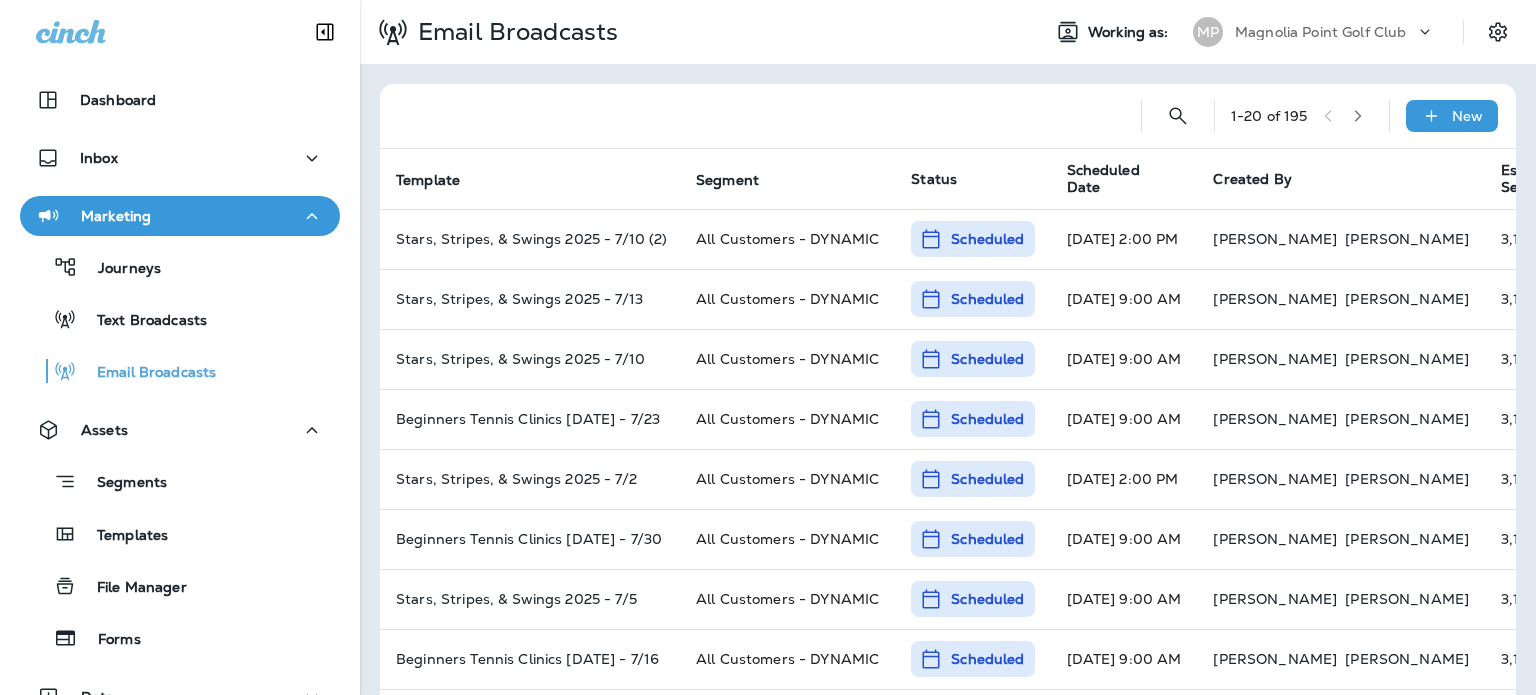click on "New" at bounding box center (1467, 116) 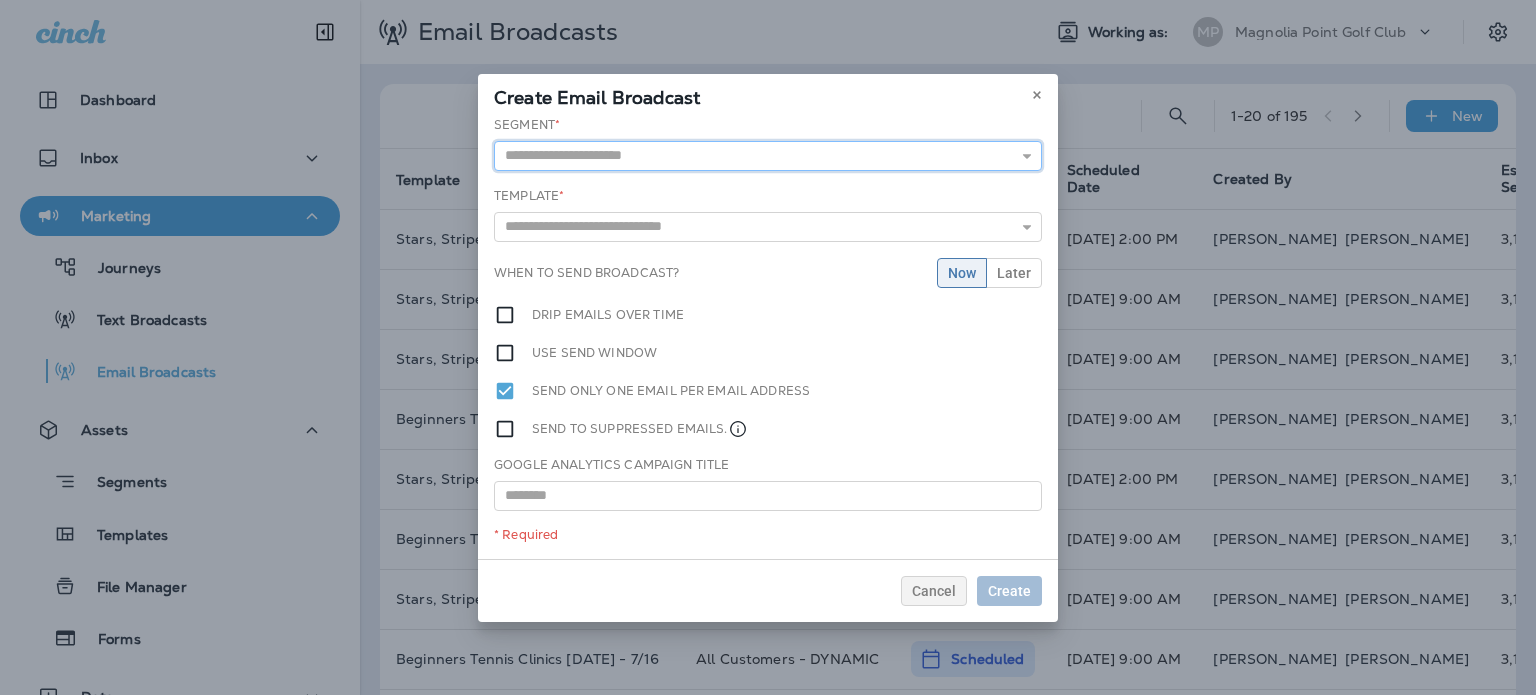click at bounding box center [768, 156] 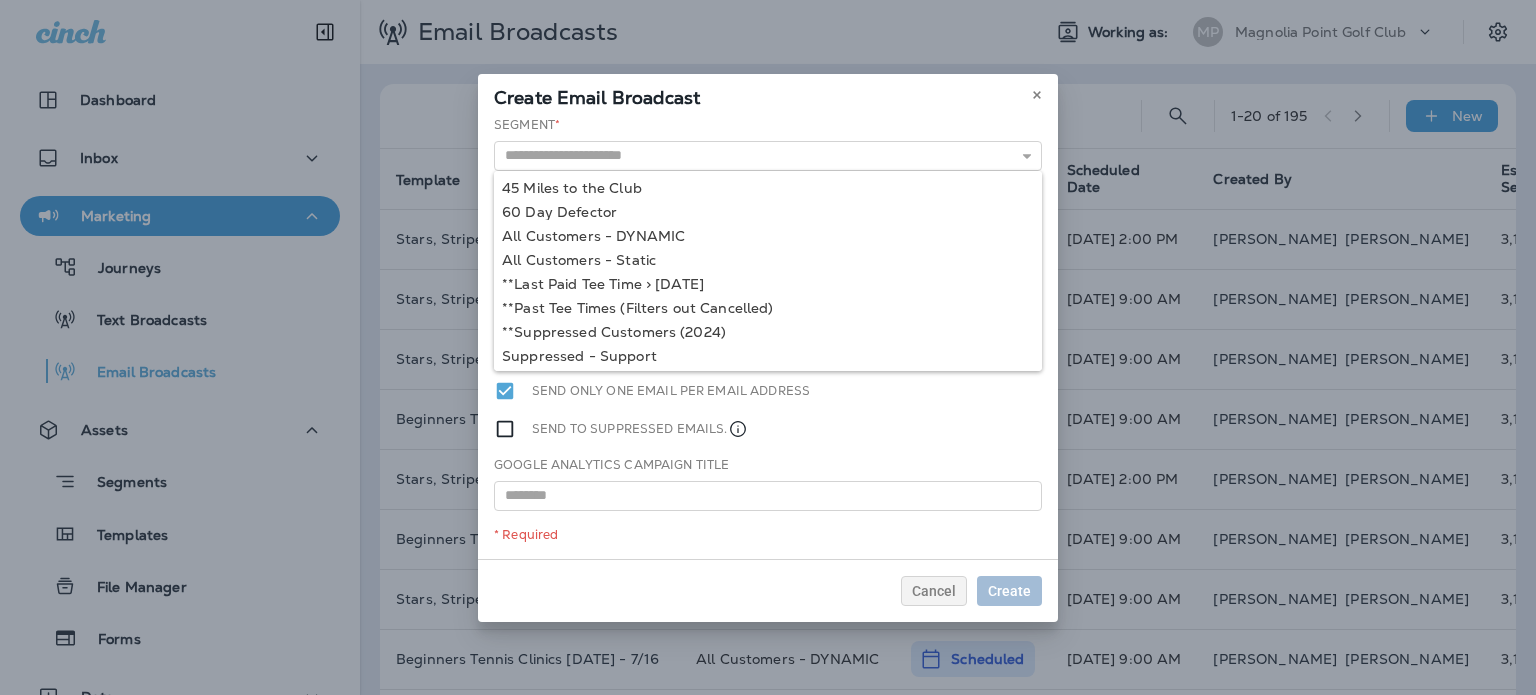 type on "**********" 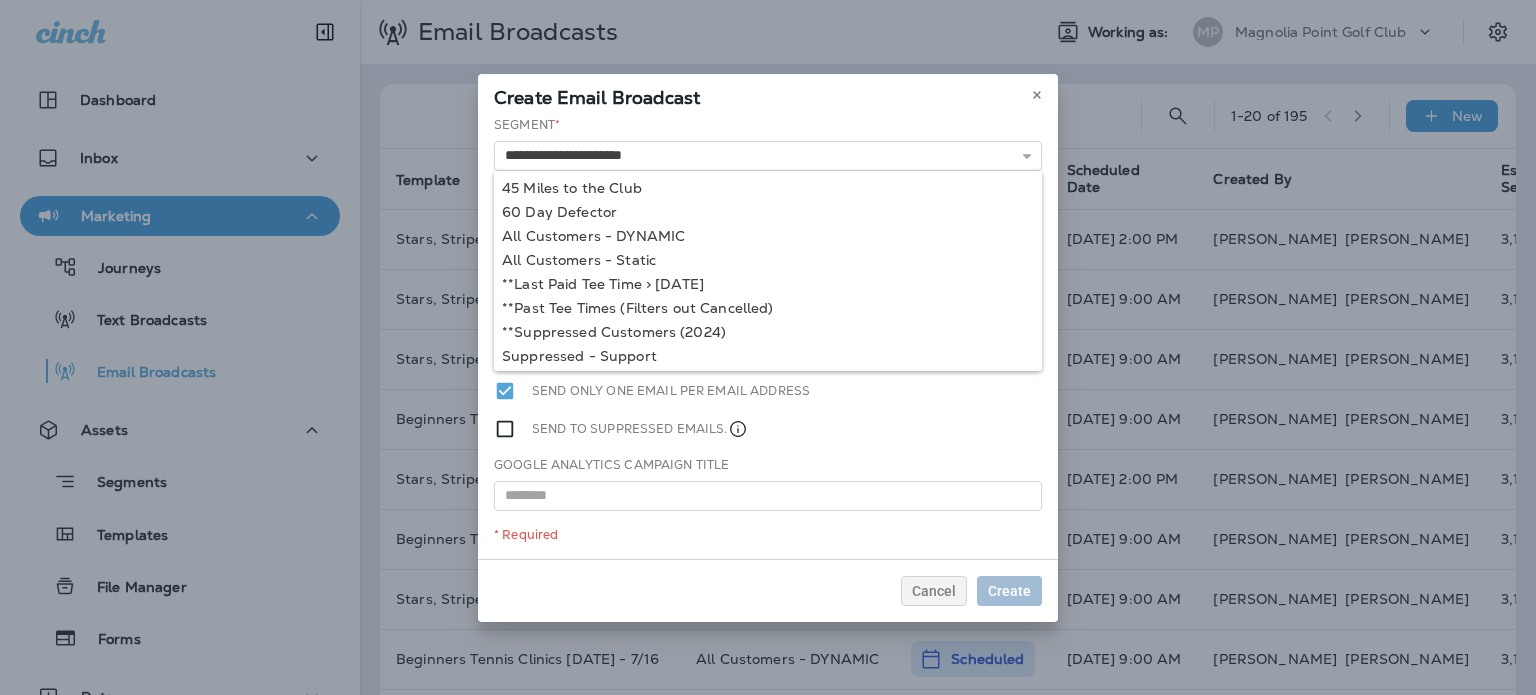 click on "**********" at bounding box center (768, 337) 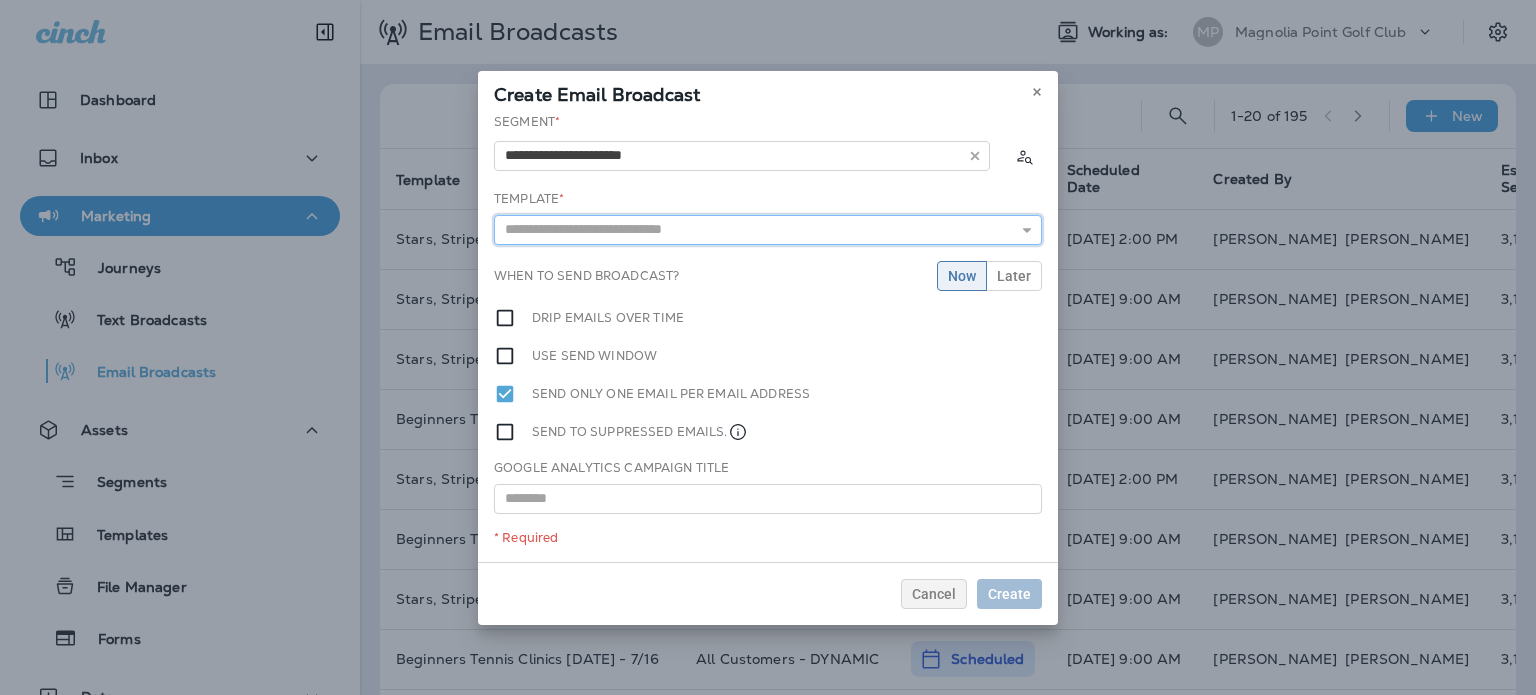 click at bounding box center (768, 230) 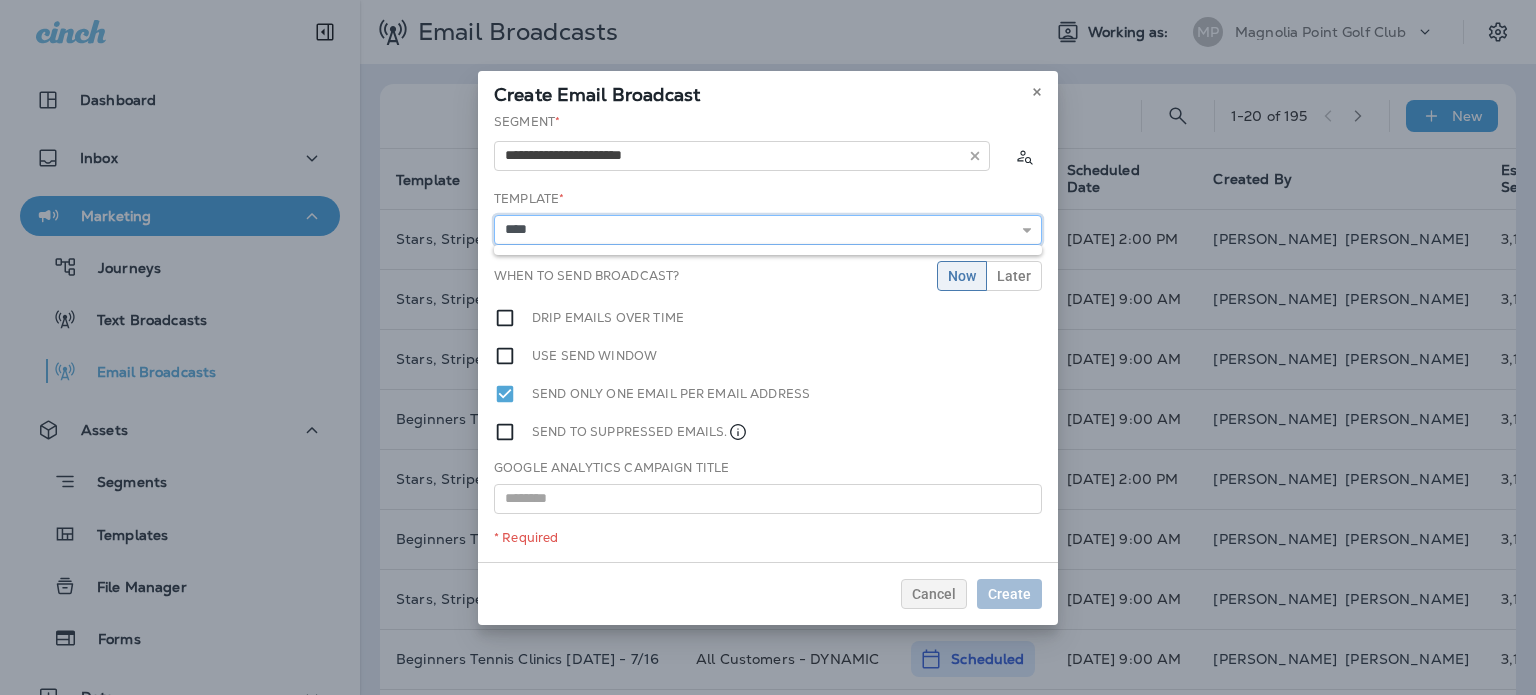 drag, startPoint x: 693, startPoint y: 231, endPoint x: 504, endPoint y: 216, distance: 189.5943 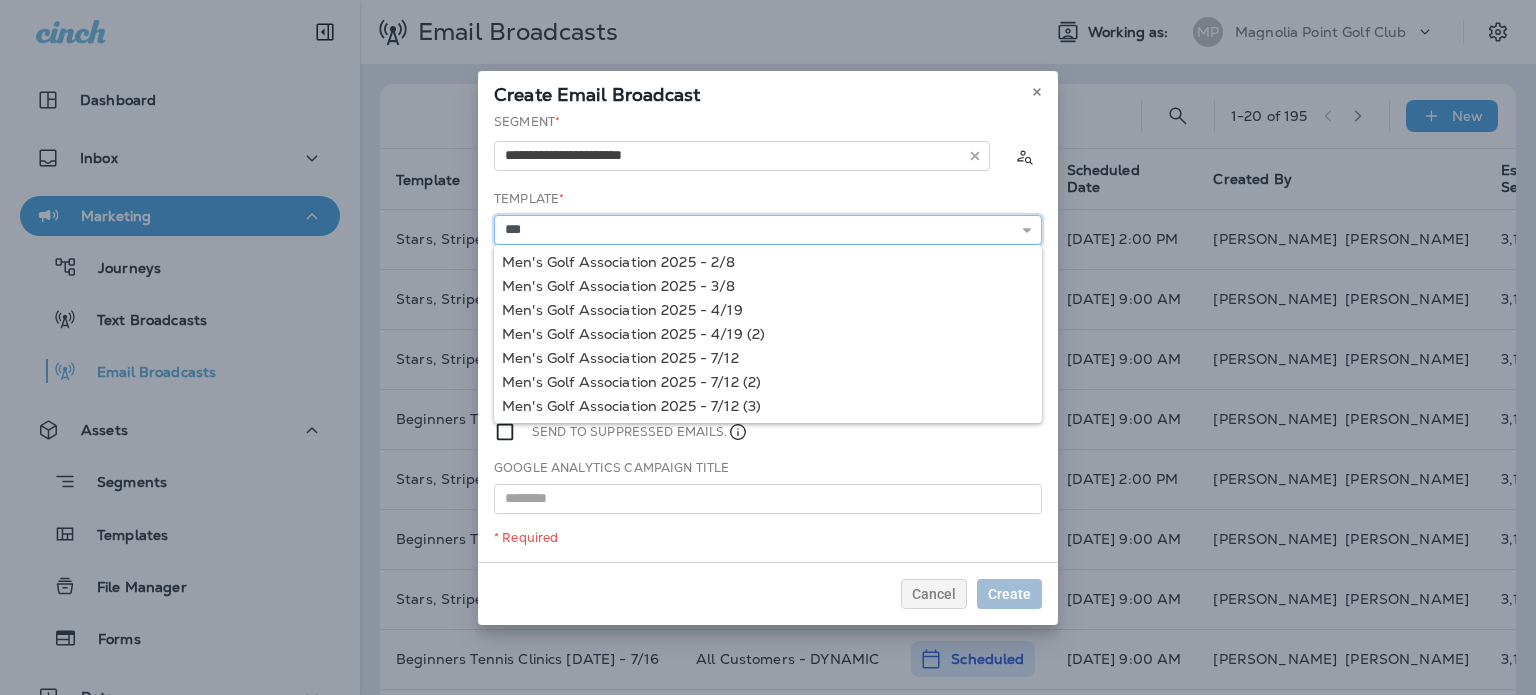type on "**********" 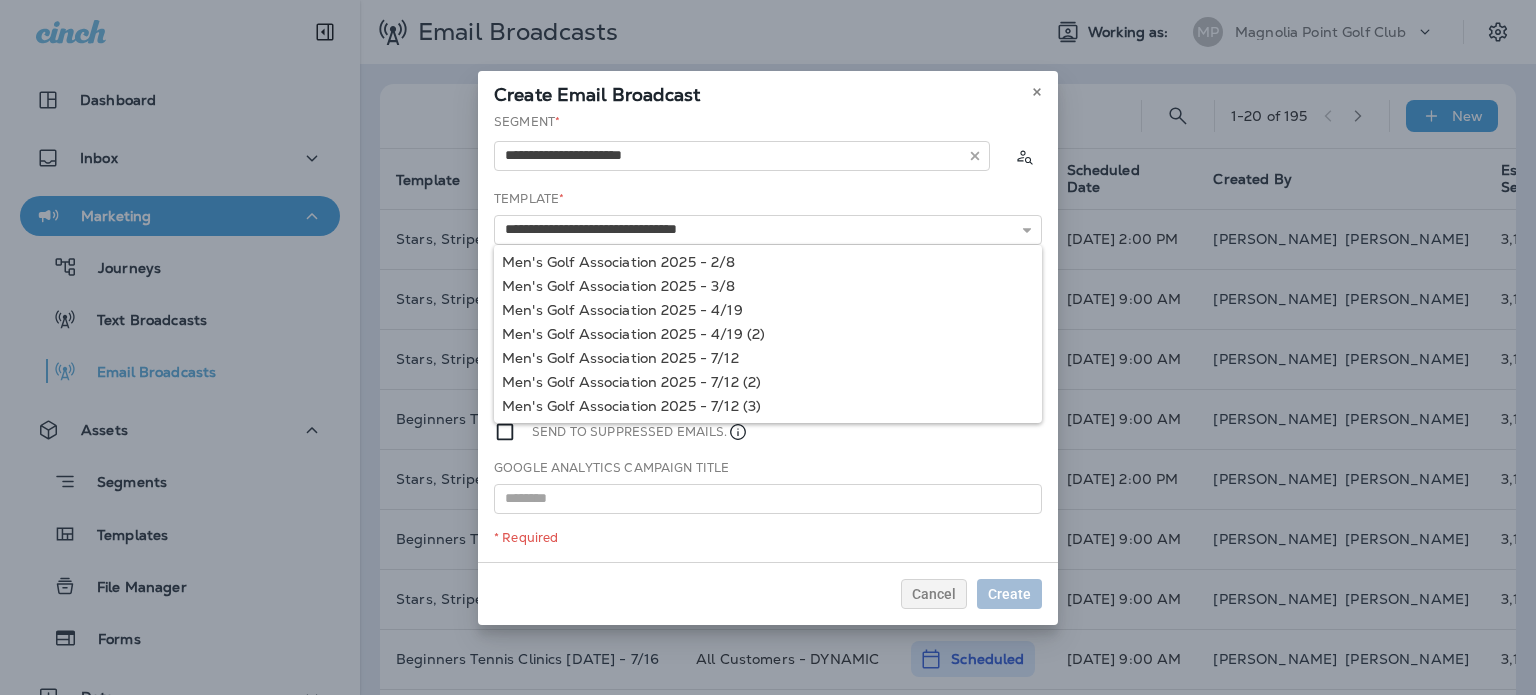 click on "**********" at bounding box center [768, 337] 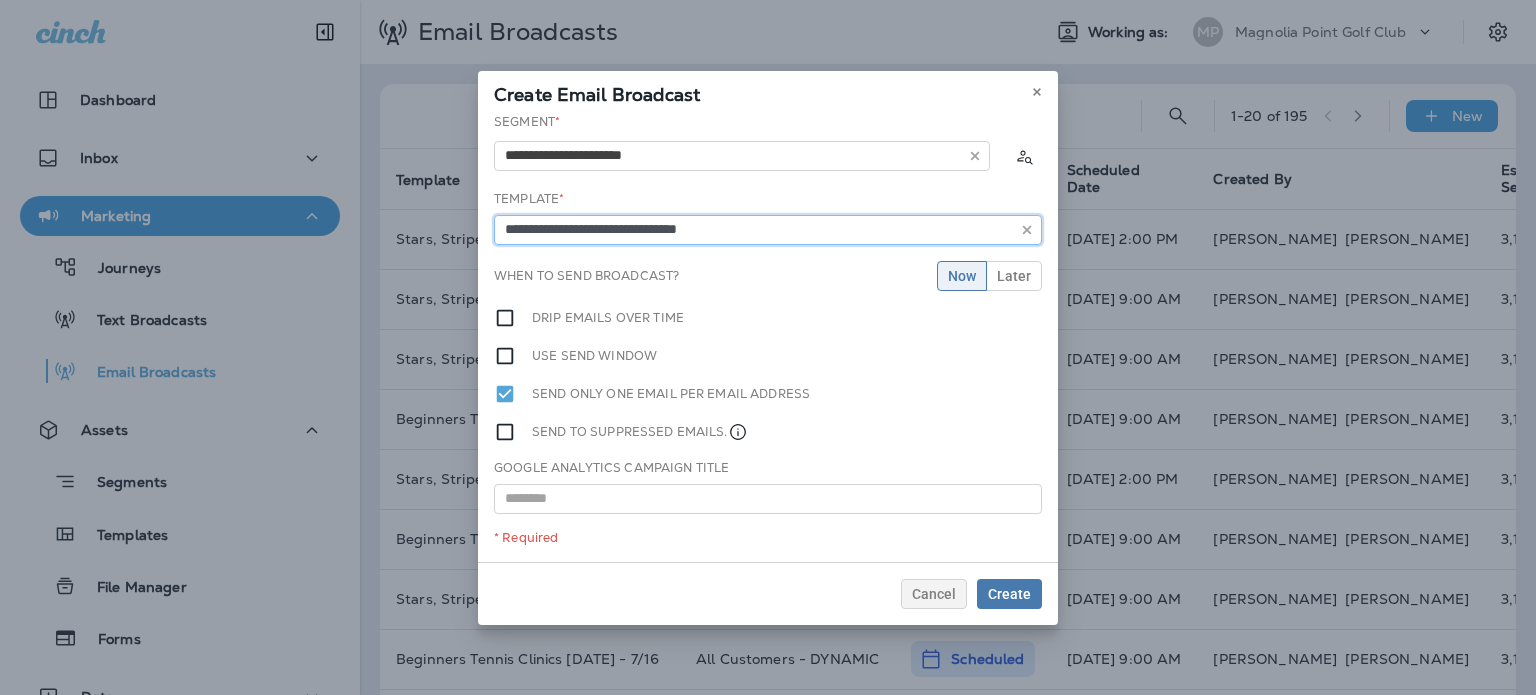 click on "**********" at bounding box center [768, 230] 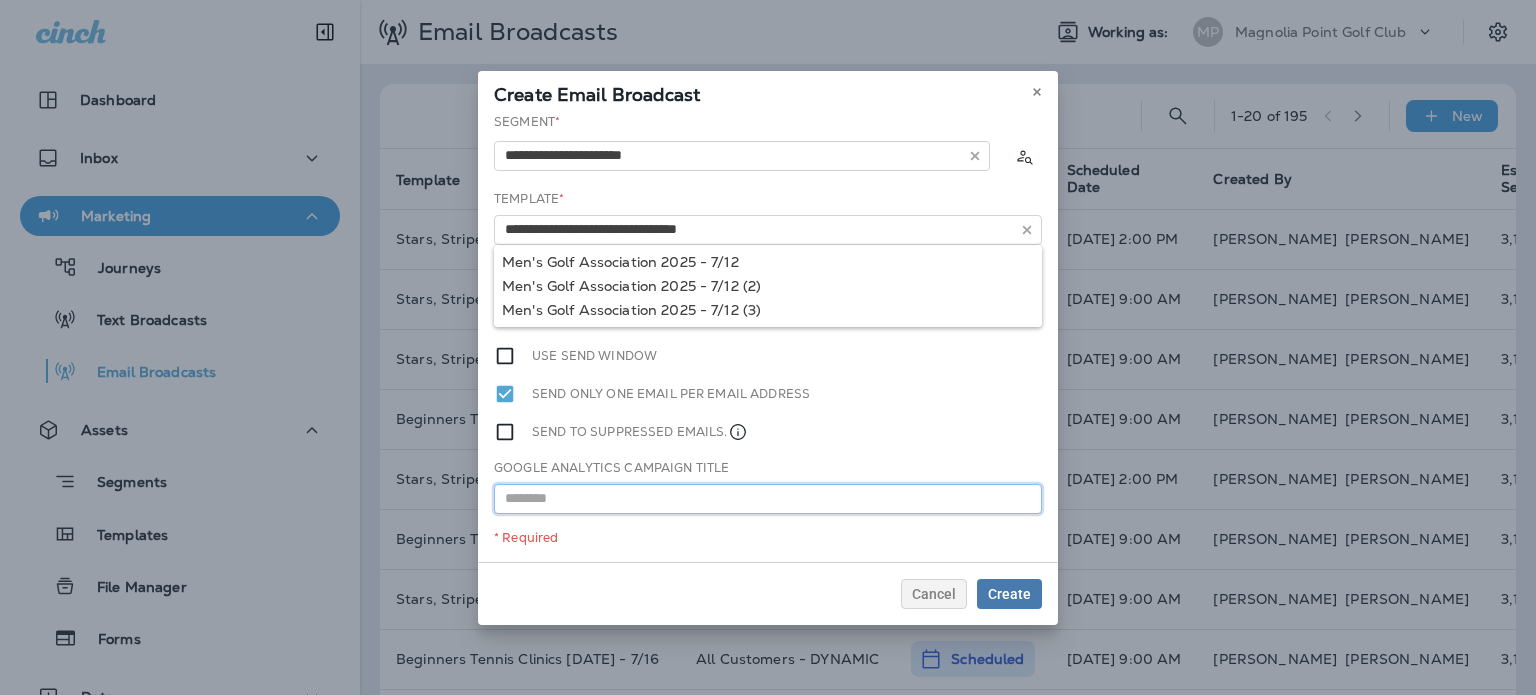 click at bounding box center [768, 499] 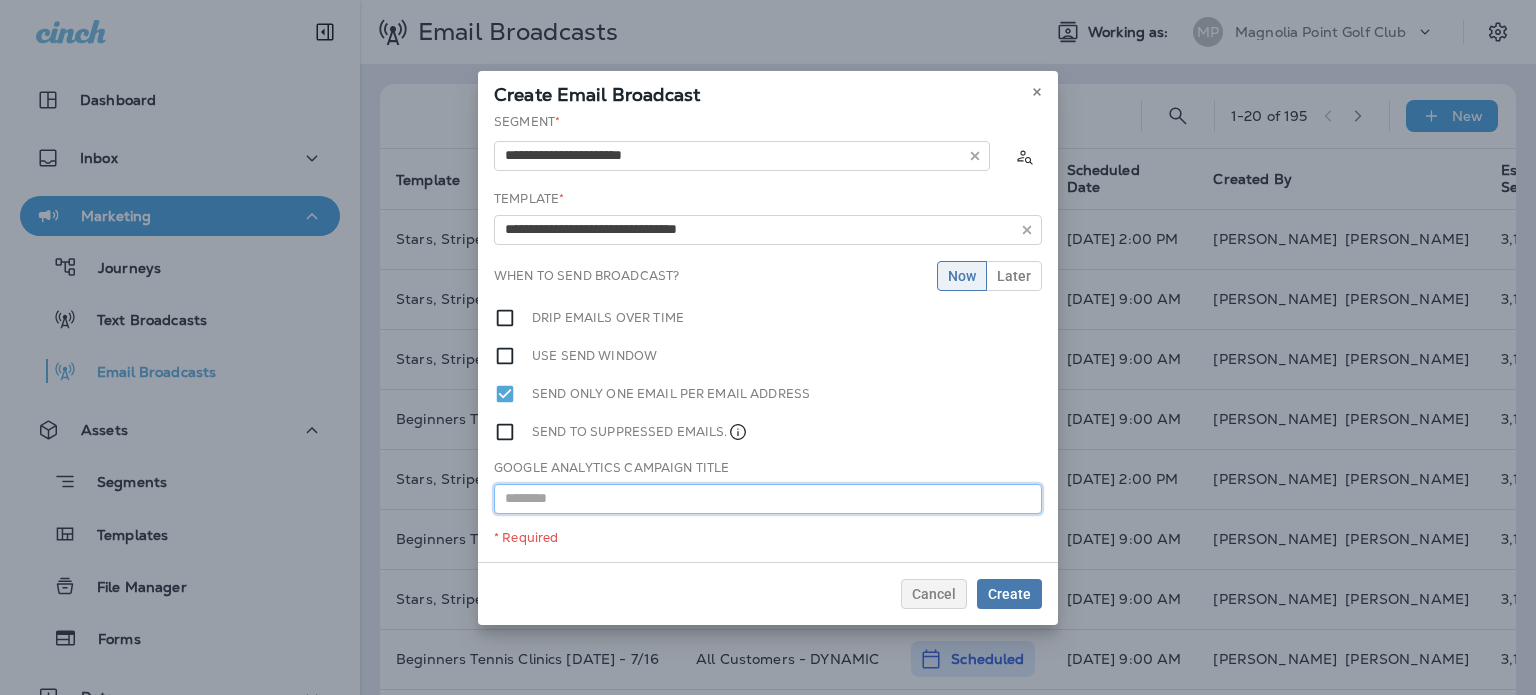 paste on "**********" 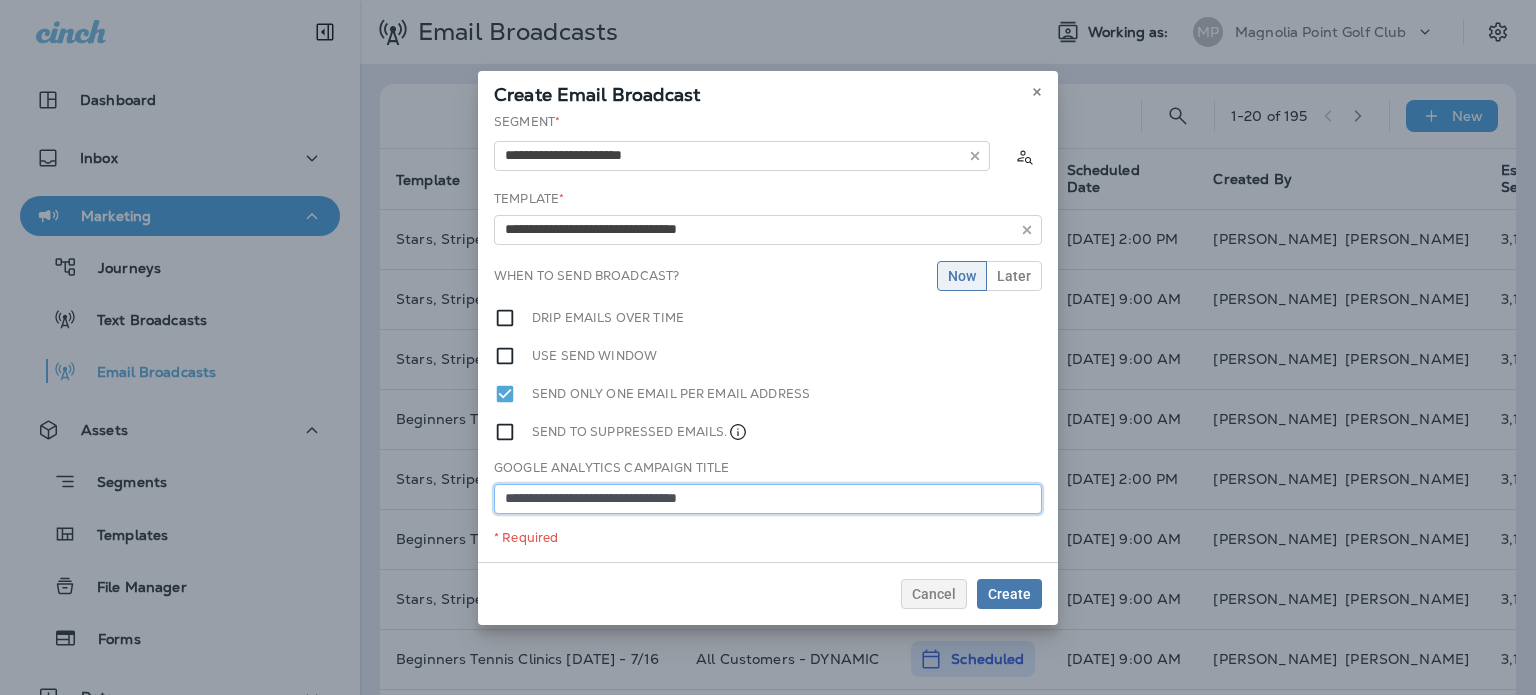 type on "**********" 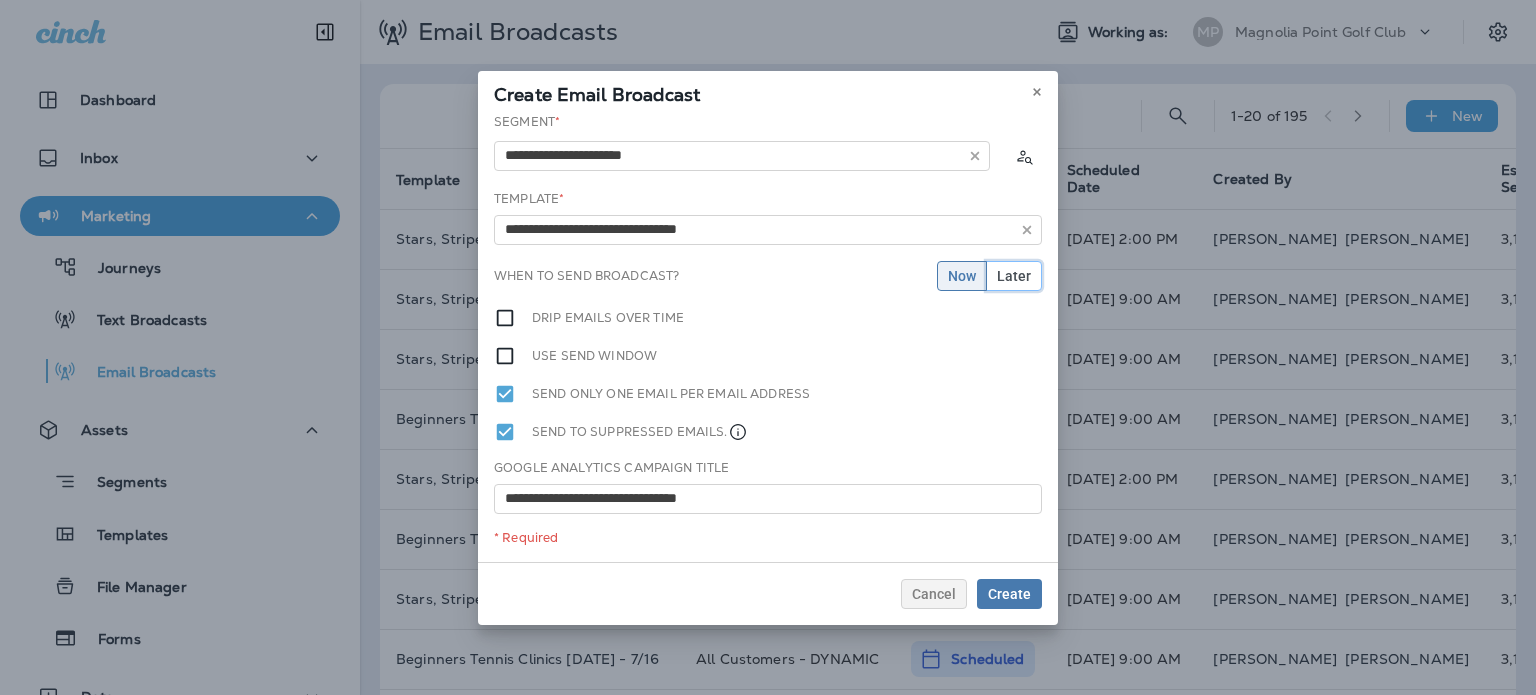 click on "Later" at bounding box center [1014, 276] 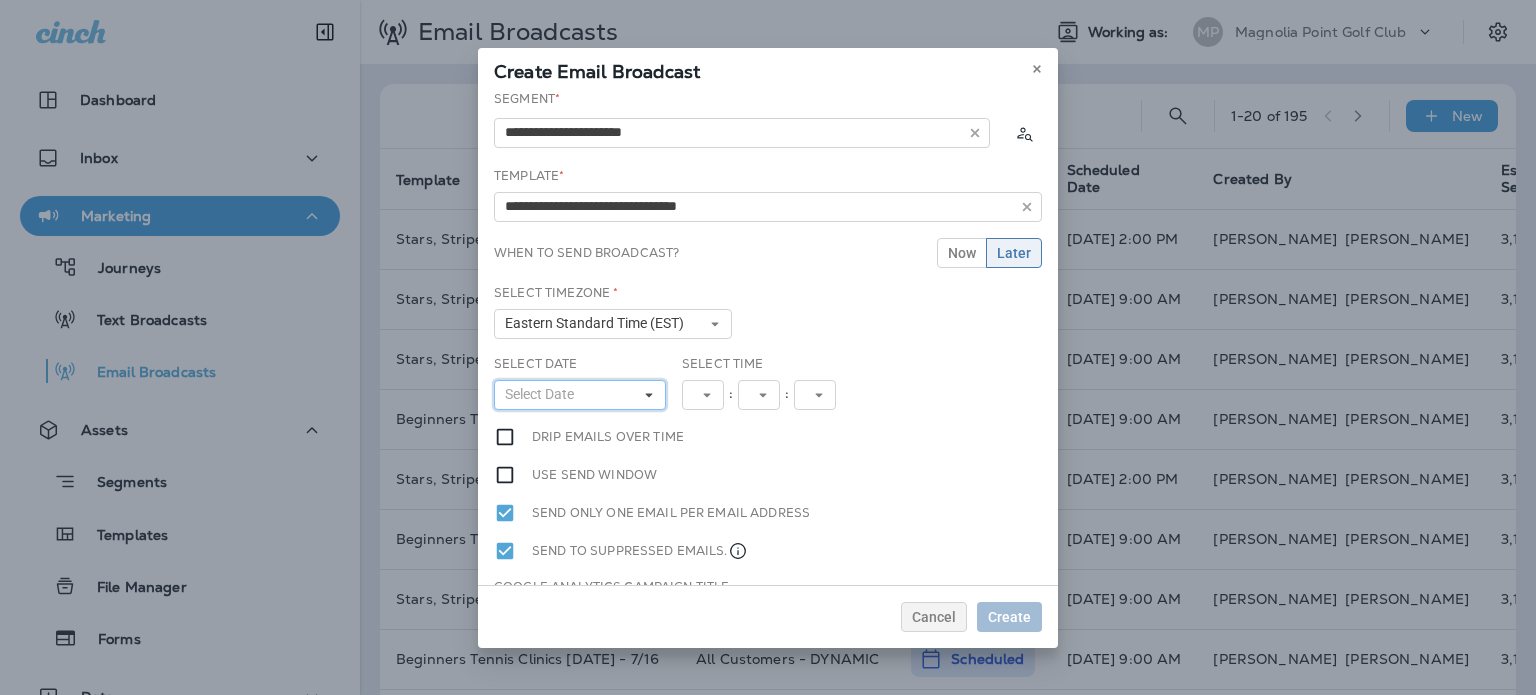 click on "Select Date" at bounding box center [543, 394] 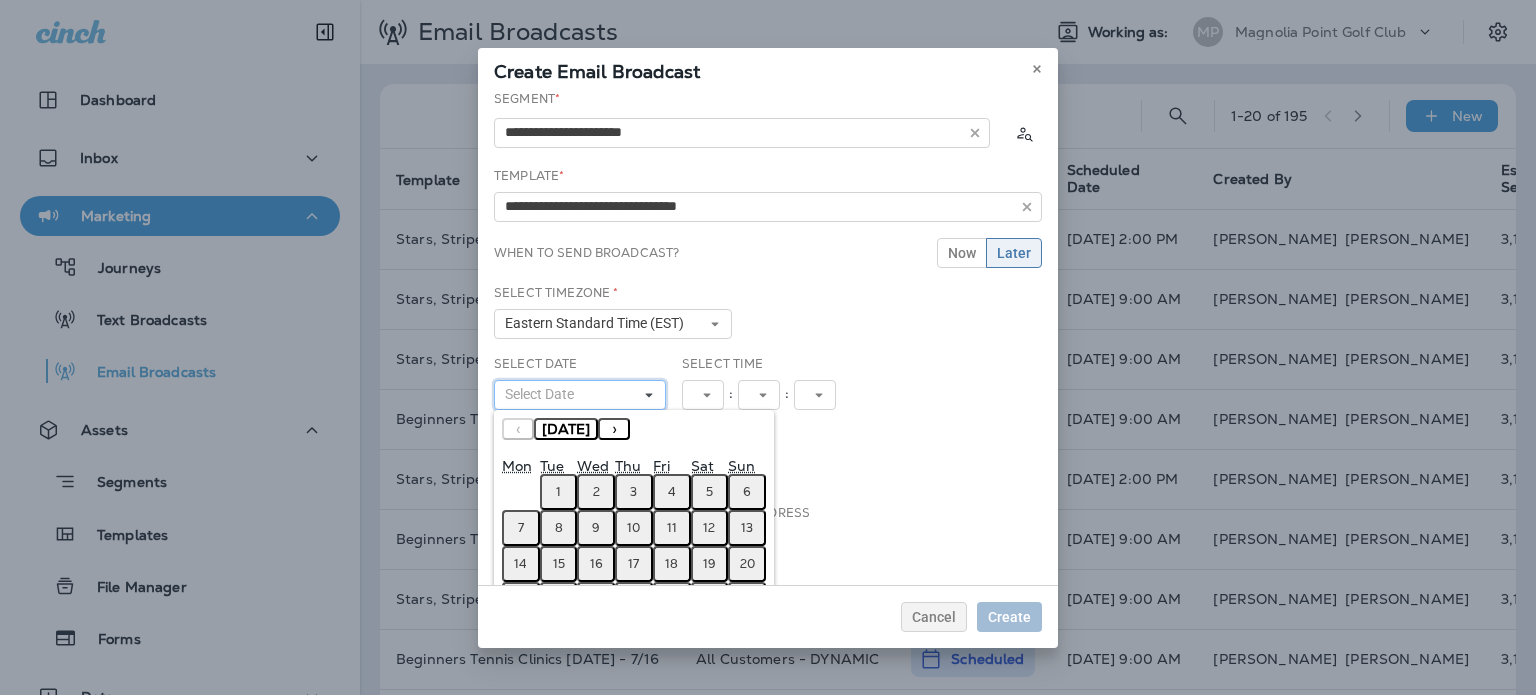 scroll, scrollTop: 95, scrollLeft: 0, axis: vertical 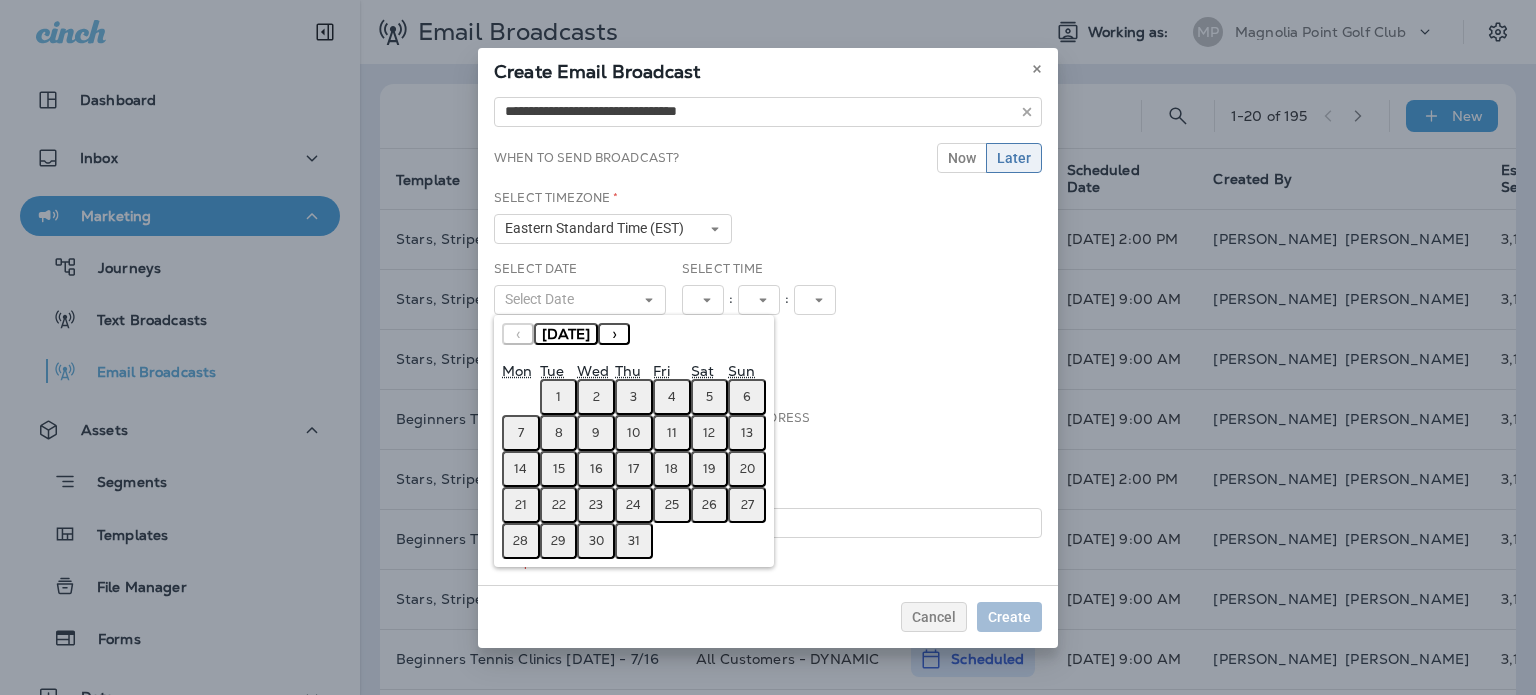 drag, startPoint x: 624, startPoint y: 384, endPoint x: 636, endPoint y: 375, distance: 15 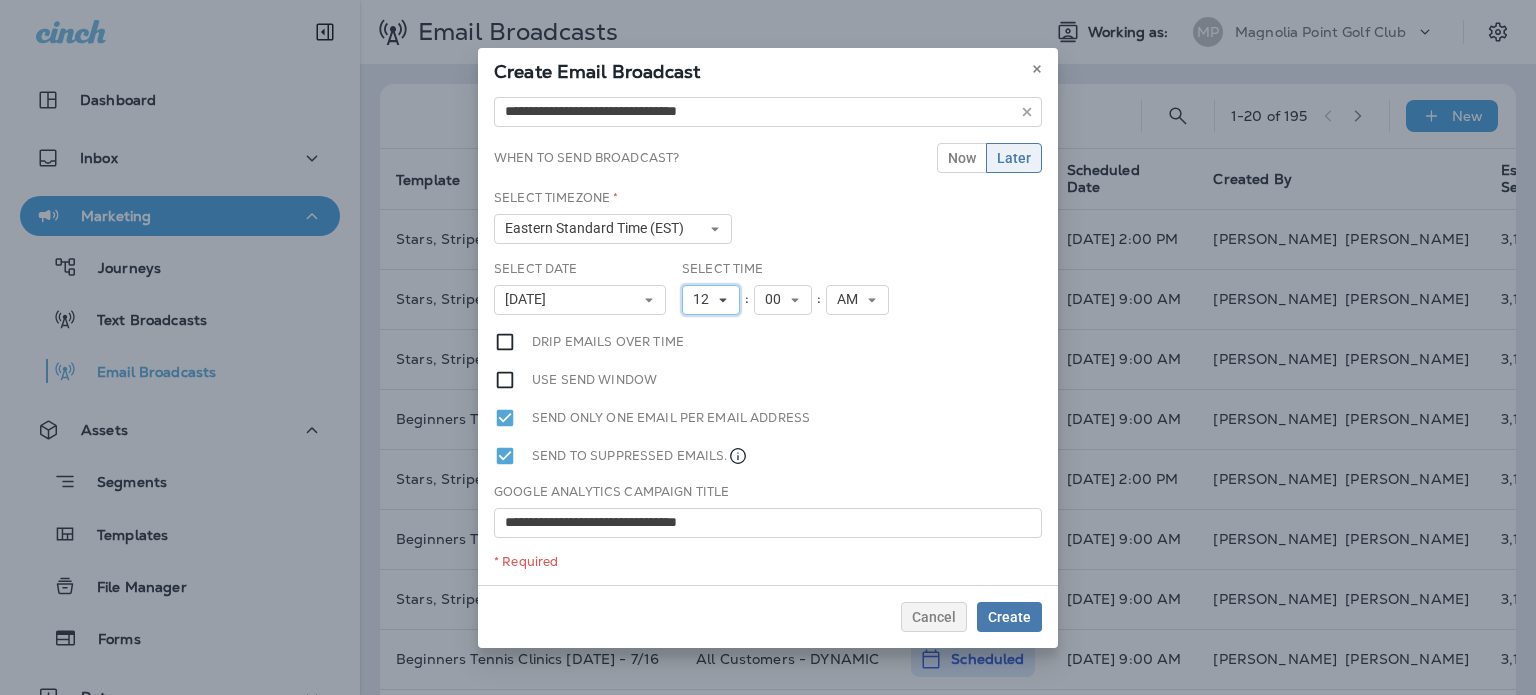 click on "12" at bounding box center (711, 300) 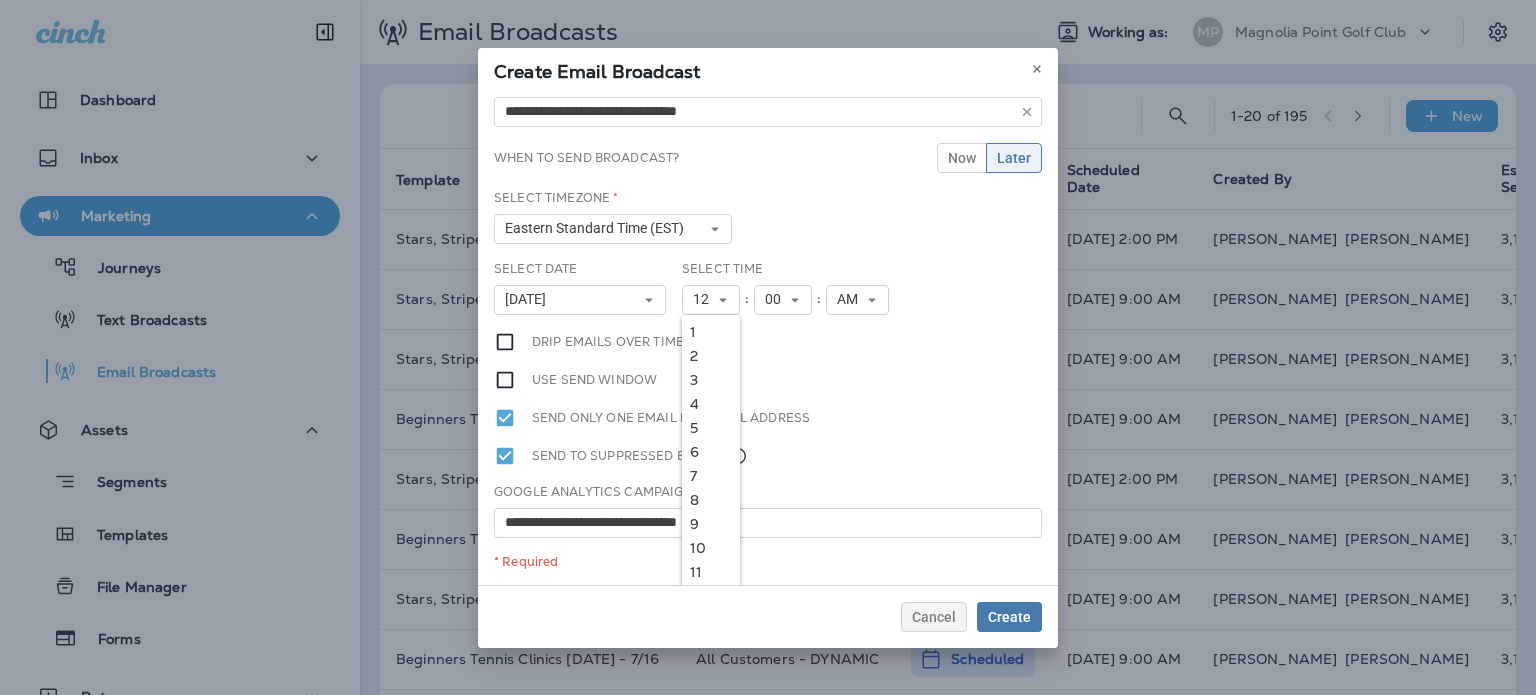click on "4" at bounding box center [711, 404] 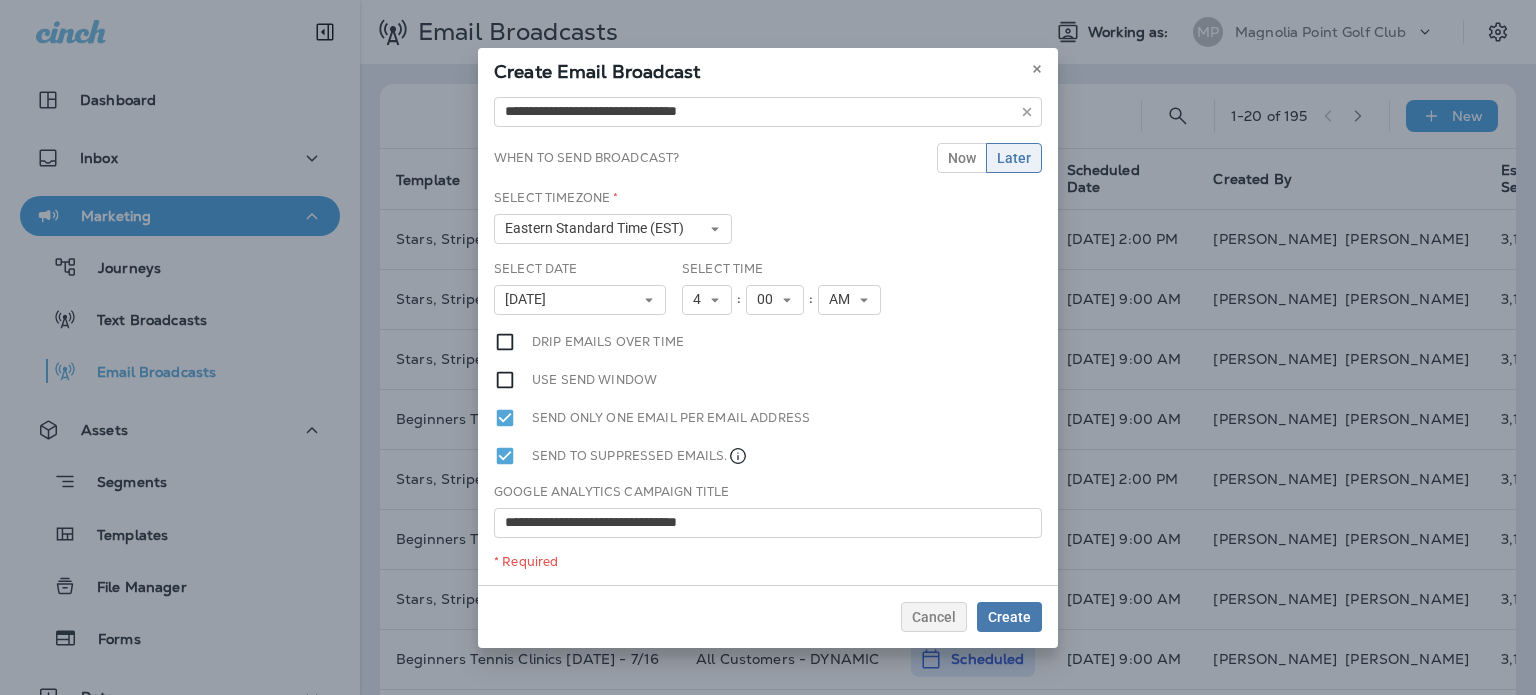 click on "Select Time   4 1 2 3 4 5 6 7 8 9 10 11 12 :   00 00 01 02 03 04 05 06 07 08 09 10 11 12 13 14 15 16 17 18 19 20 21 22 23 24 25 26 27 28 29 30 31 32 33 34 35 36 37 38 39 40 41 42 43 44 45 46 47 48 49 50 51 52 53 54 55 56 57 58 59 :   AM AM PM" at bounding box center [787, 295] 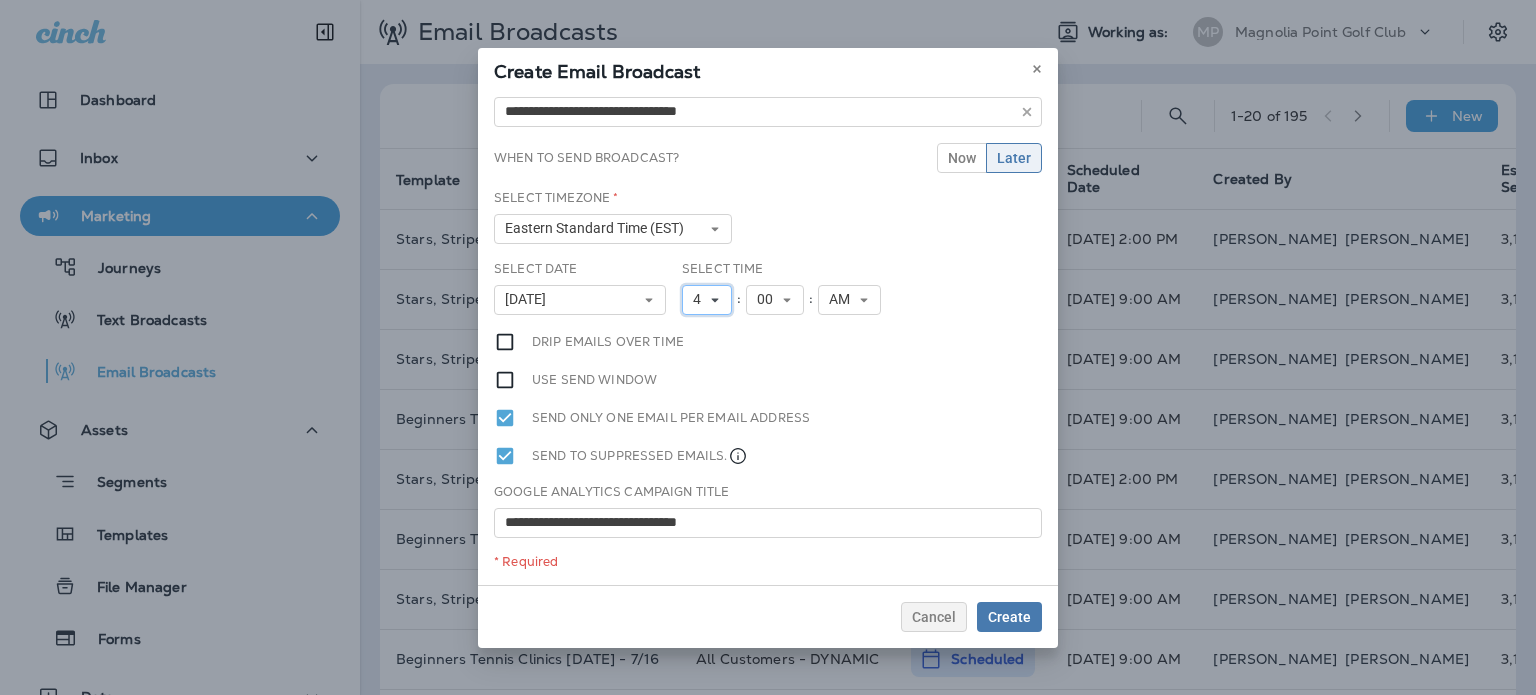 click on "4" at bounding box center [707, 300] 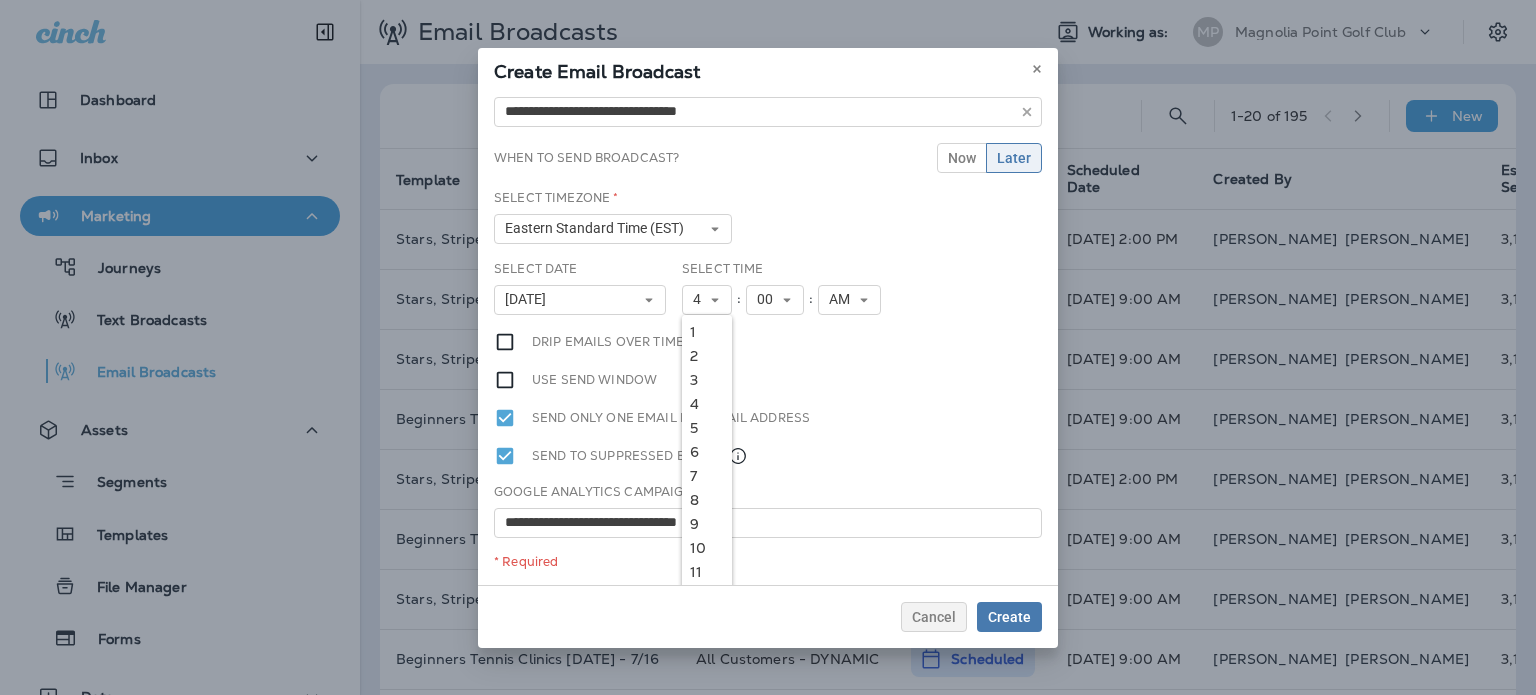 click on "5" at bounding box center [707, 428] 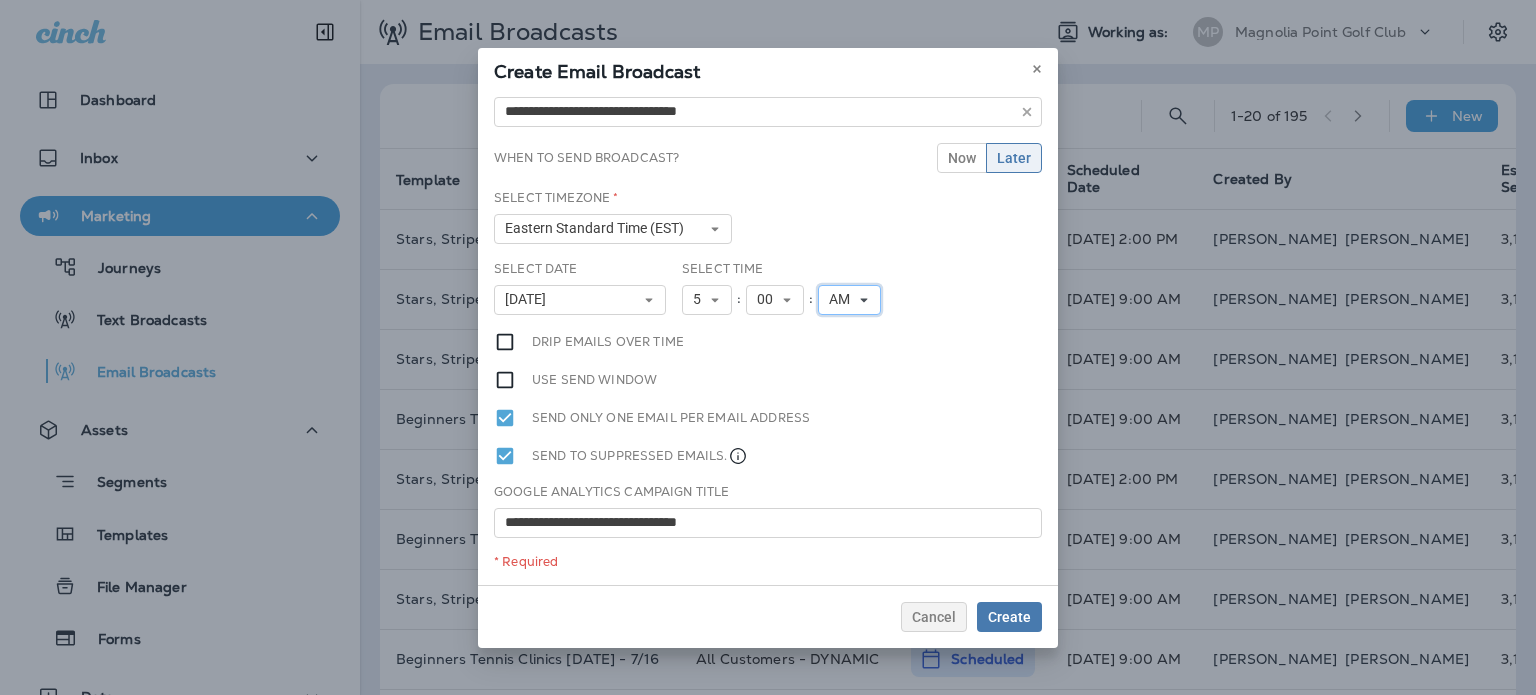 click on "AM" at bounding box center (849, 300) 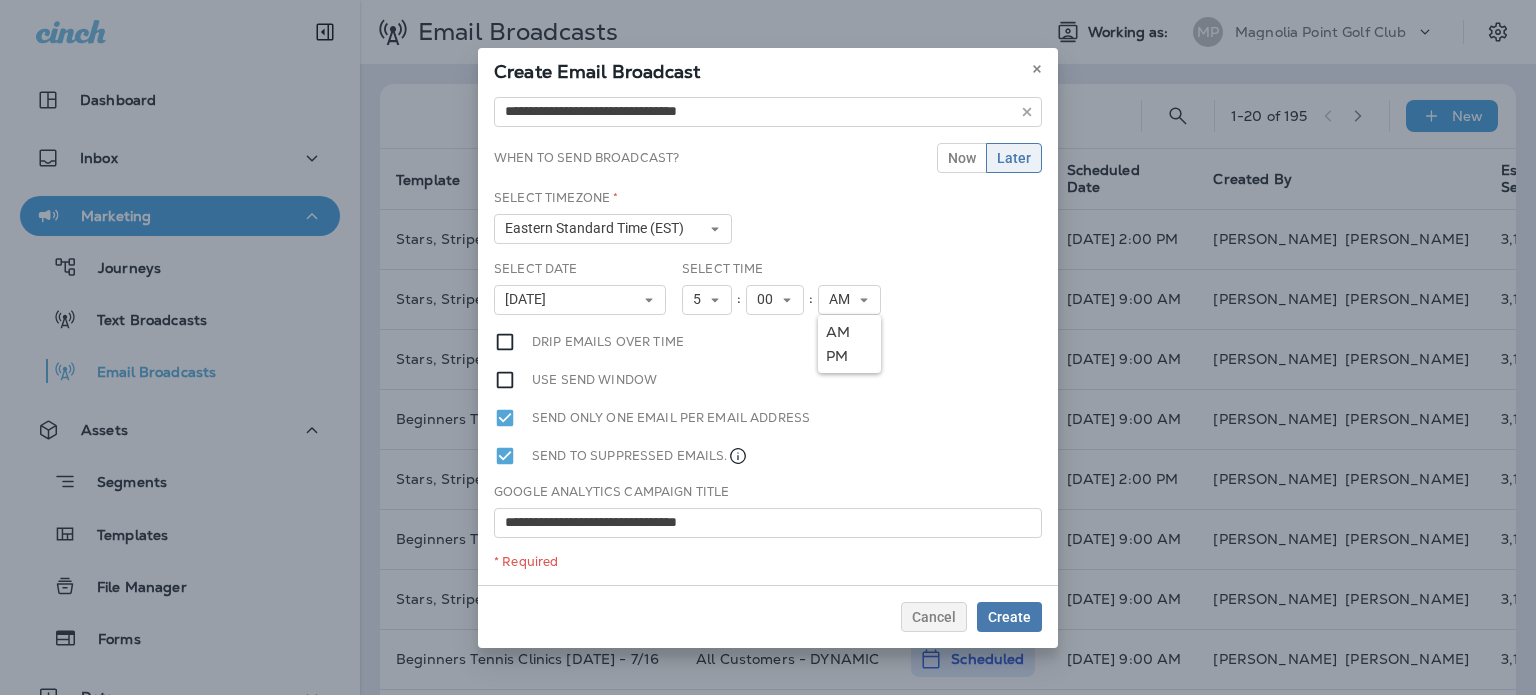 click on "PM" at bounding box center (849, 356) 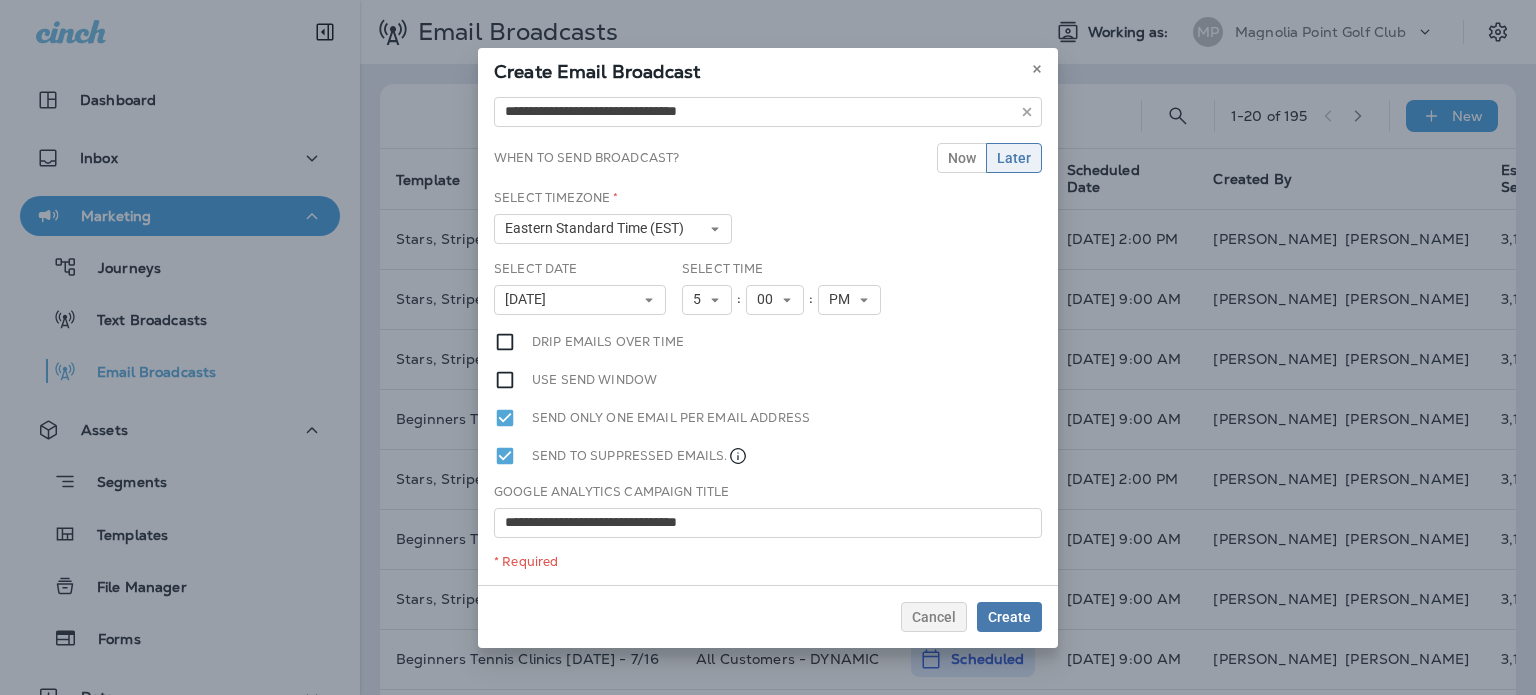 click on "**********" at bounding box center [768, 337] 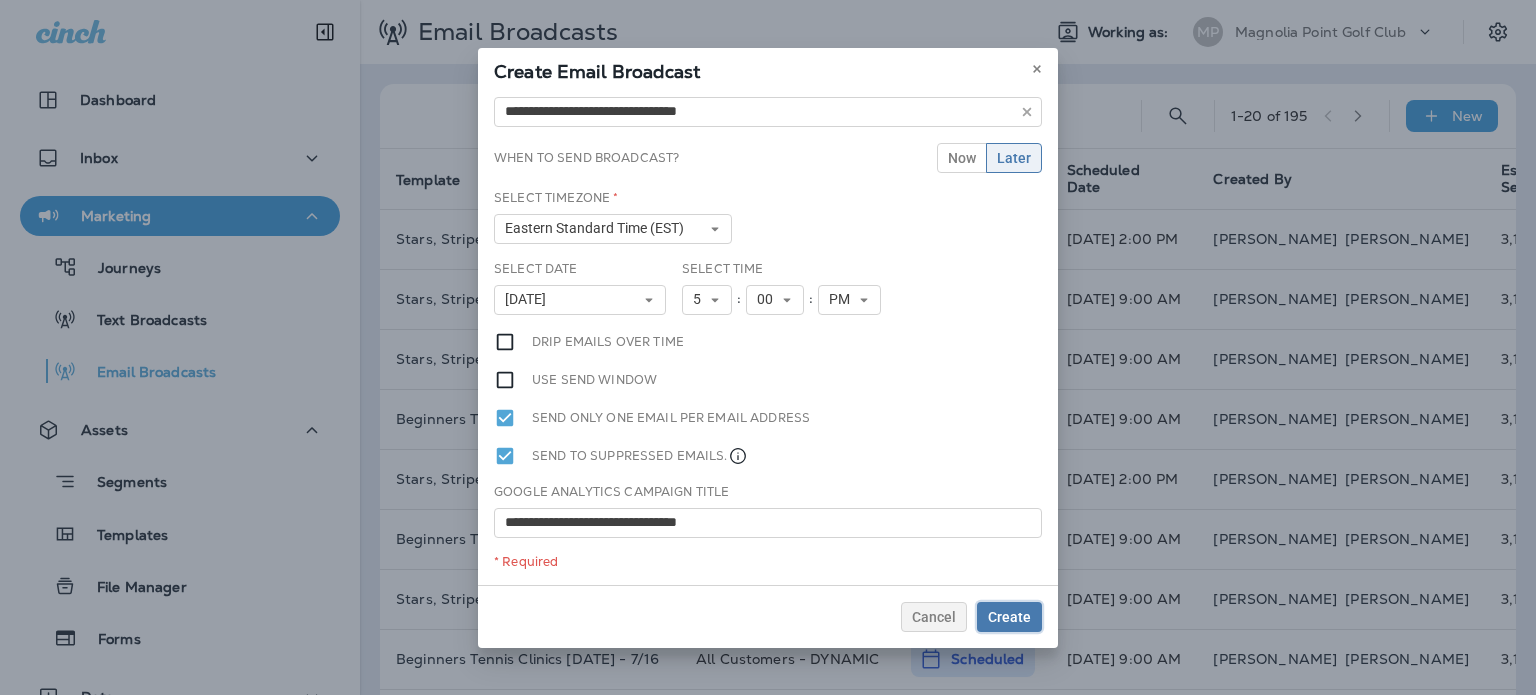click on "Create" at bounding box center (1009, 617) 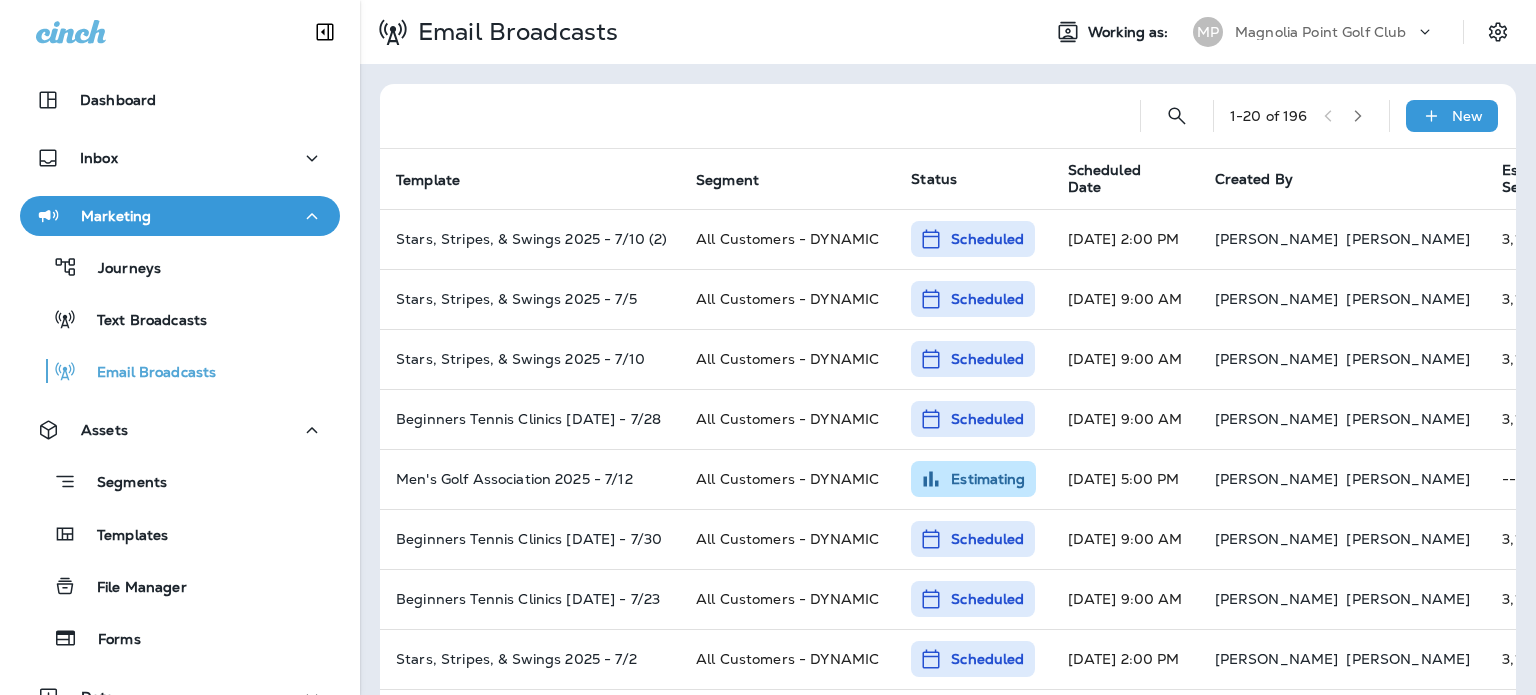 click on "Scheduled Date" at bounding box center [1116, 179] 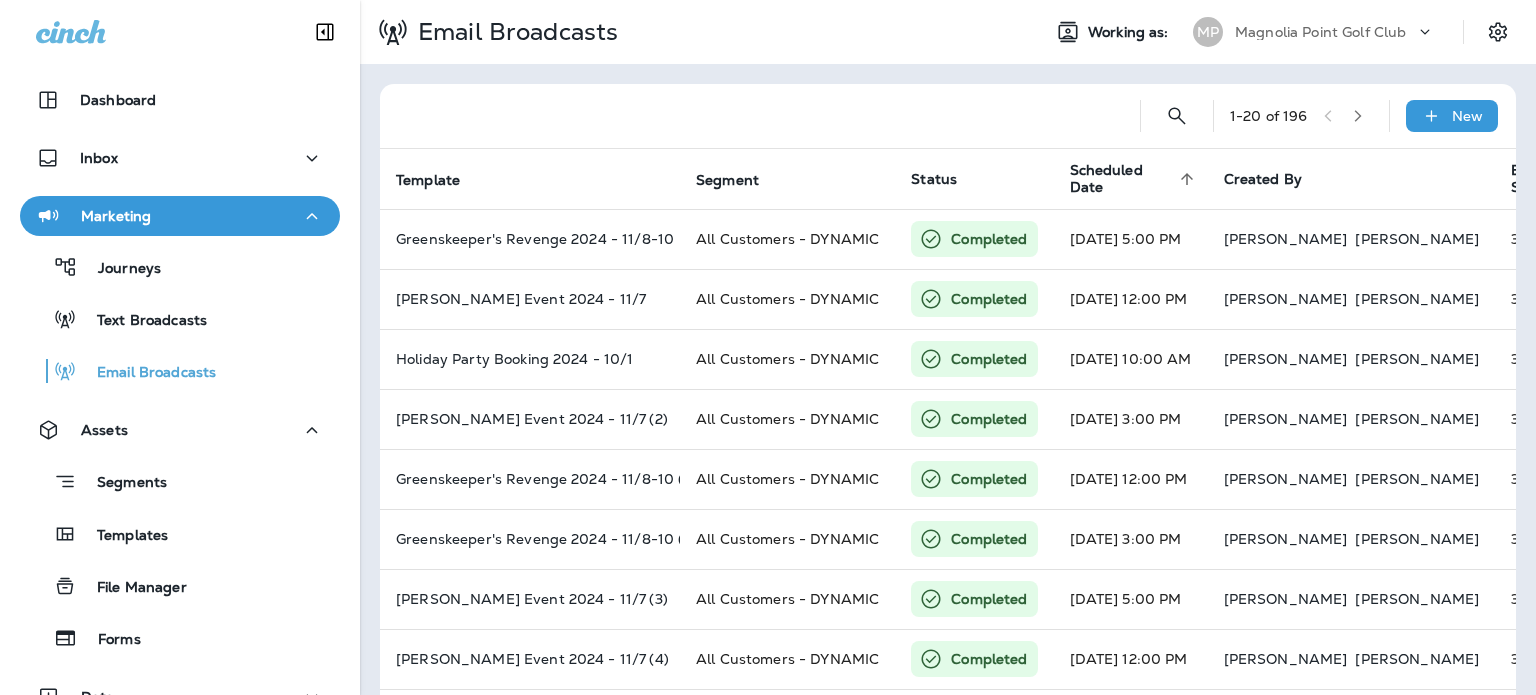 click on "Scheduled Date sorted ascending" at bounding box center (1131, 179) 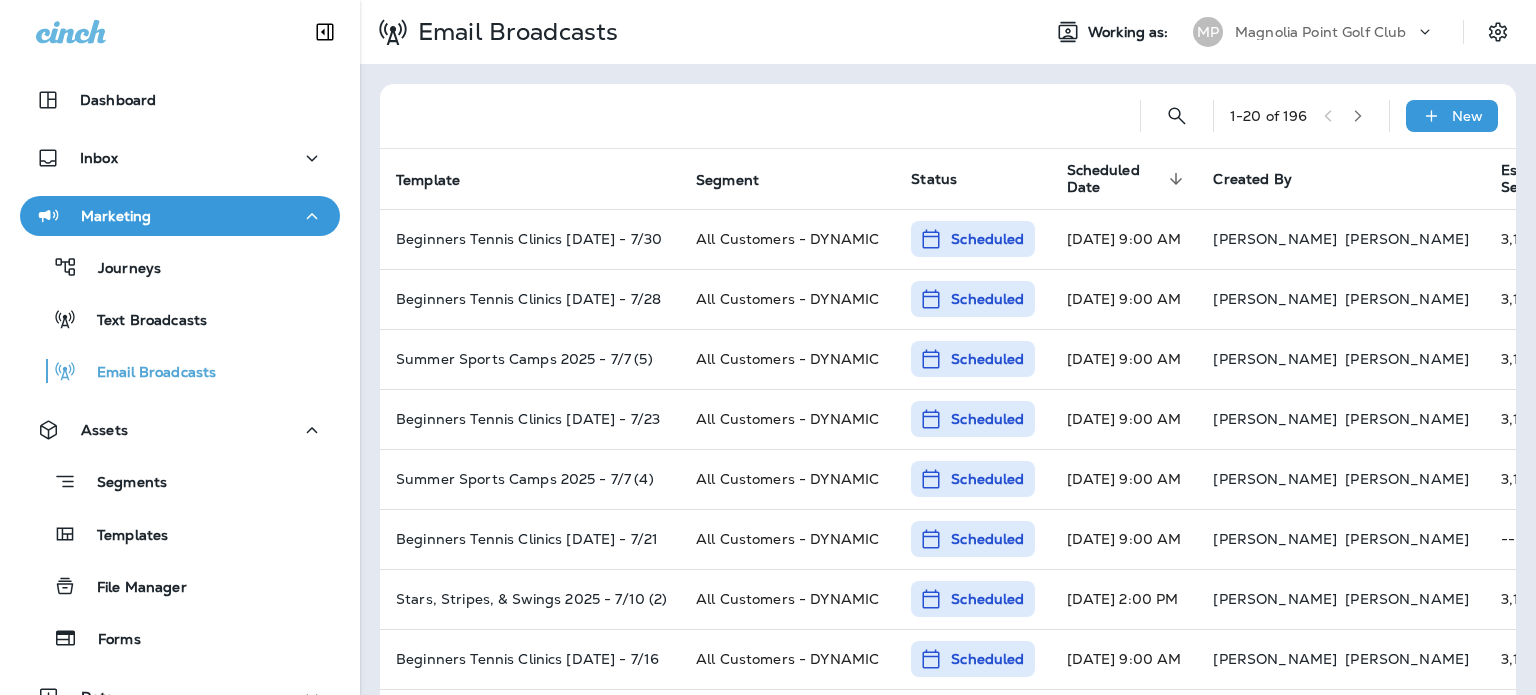 scroll, scrollTop: 0, scrollLeft: 0, axis: both 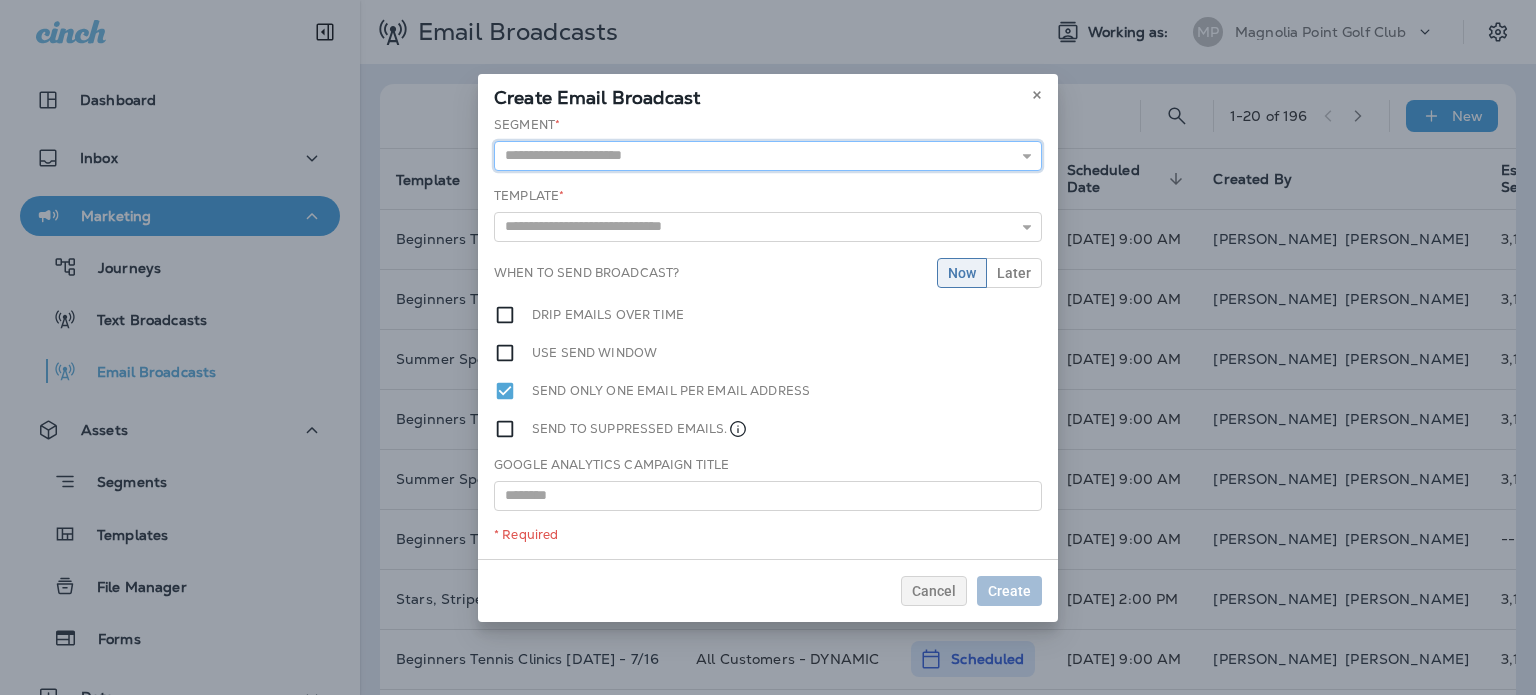 click at bounding box center (768, 156) 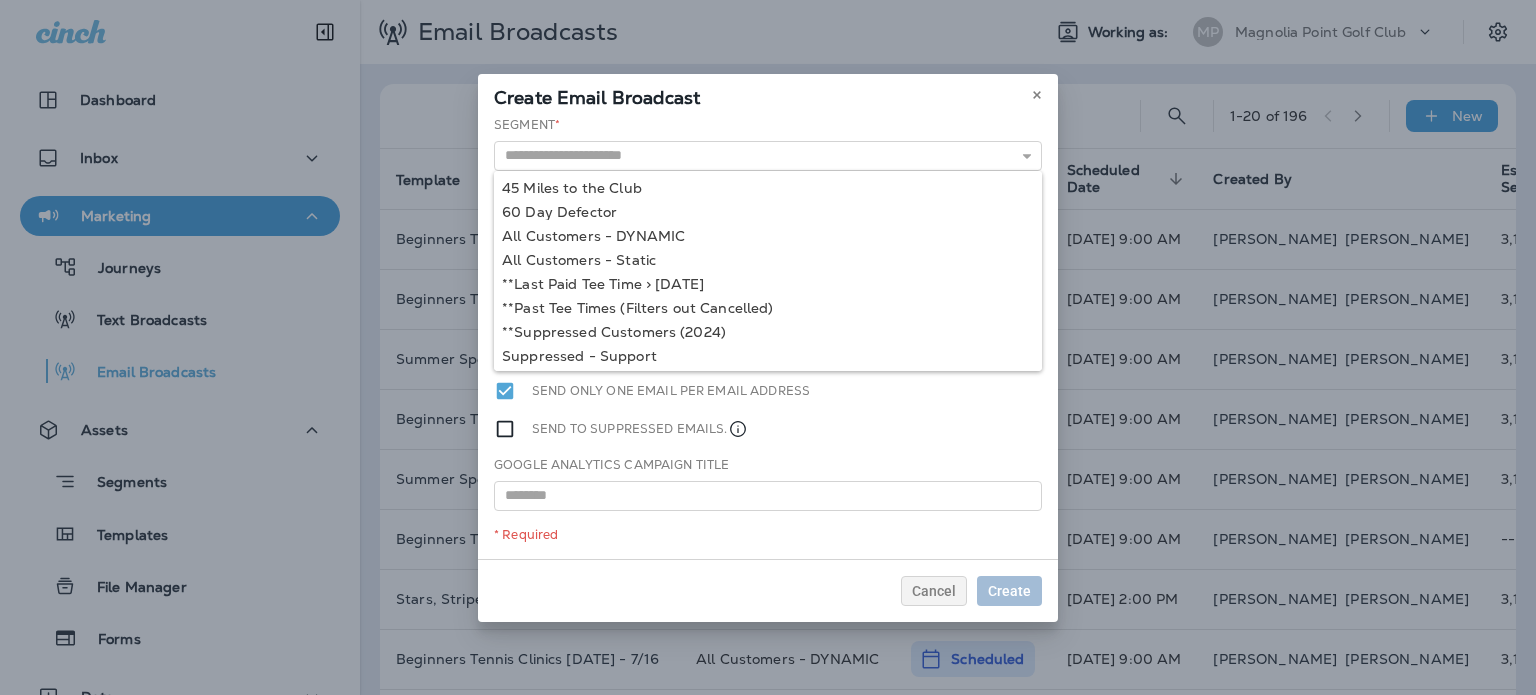 type on "**********" 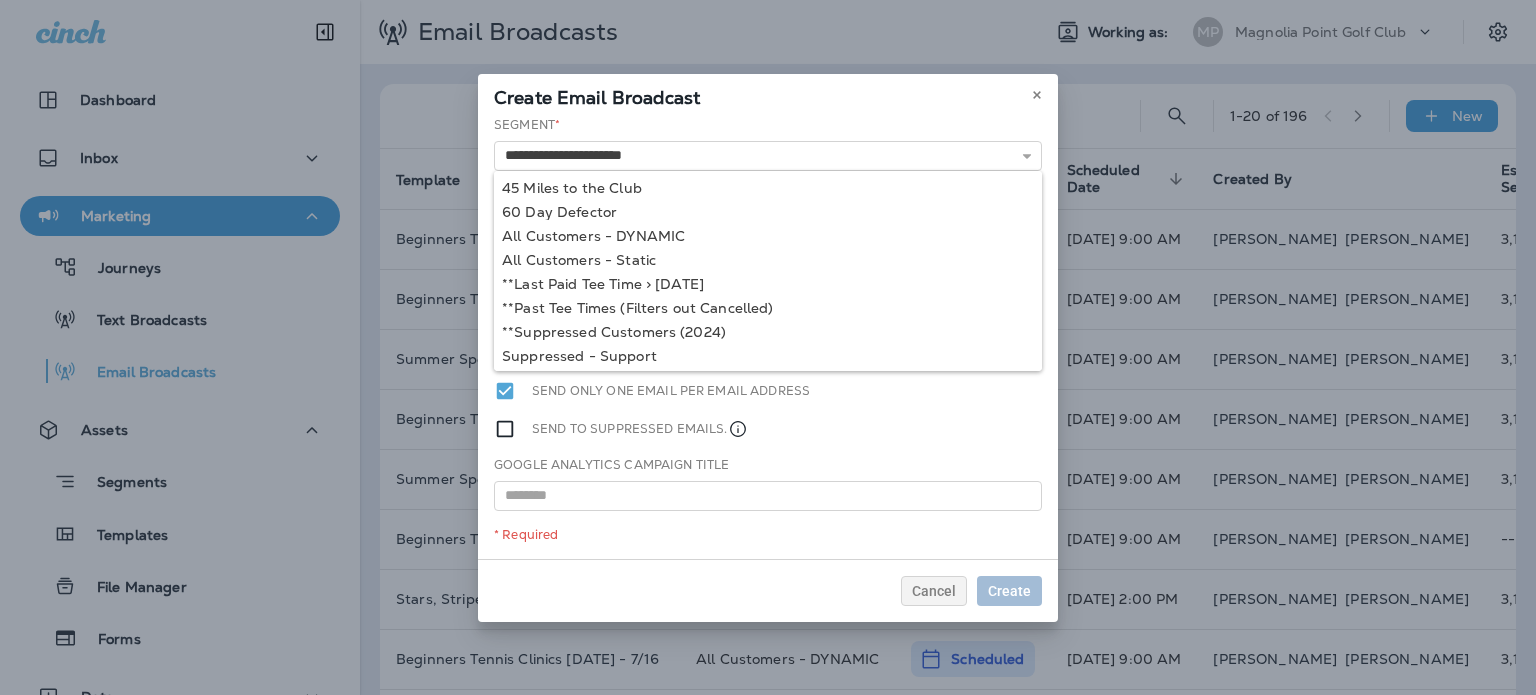 click on "**********" at bounding box center [768, 337] 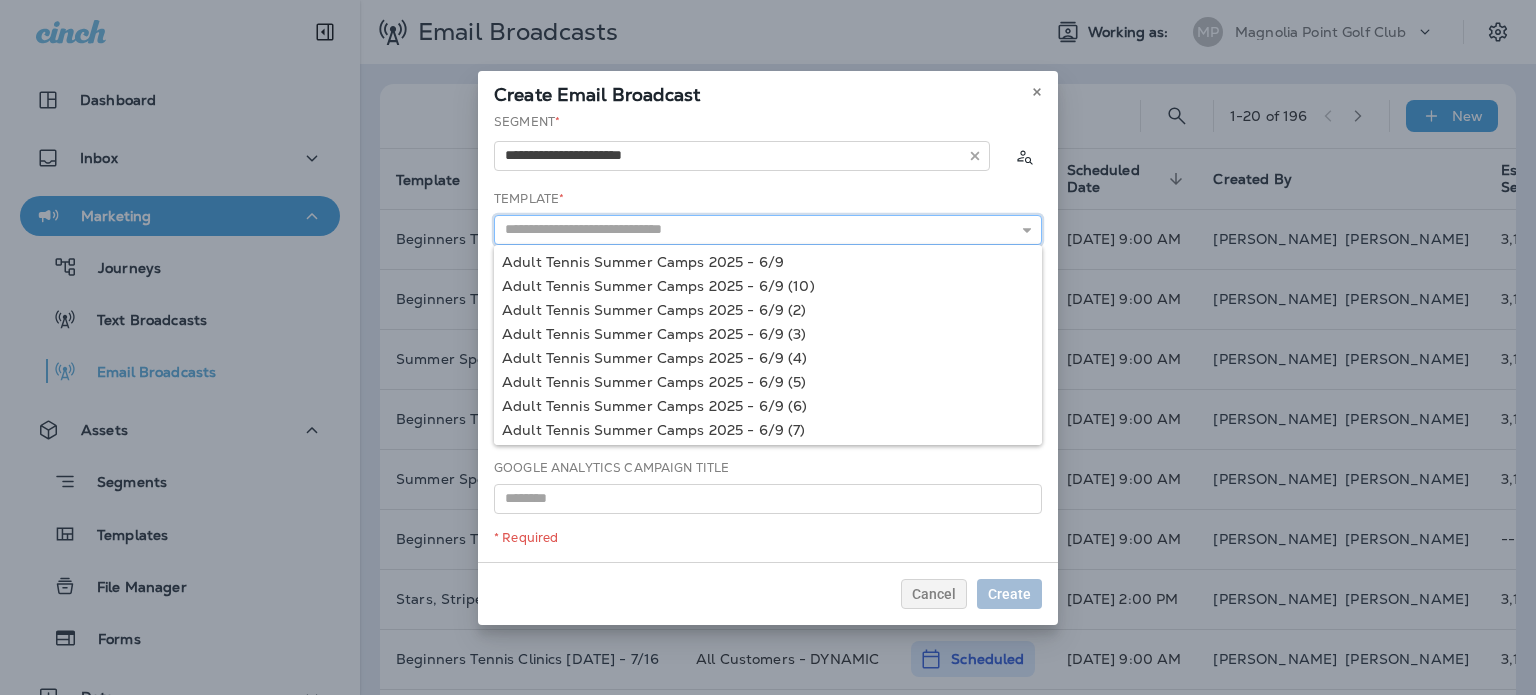 click at bounding box center [768, 230] 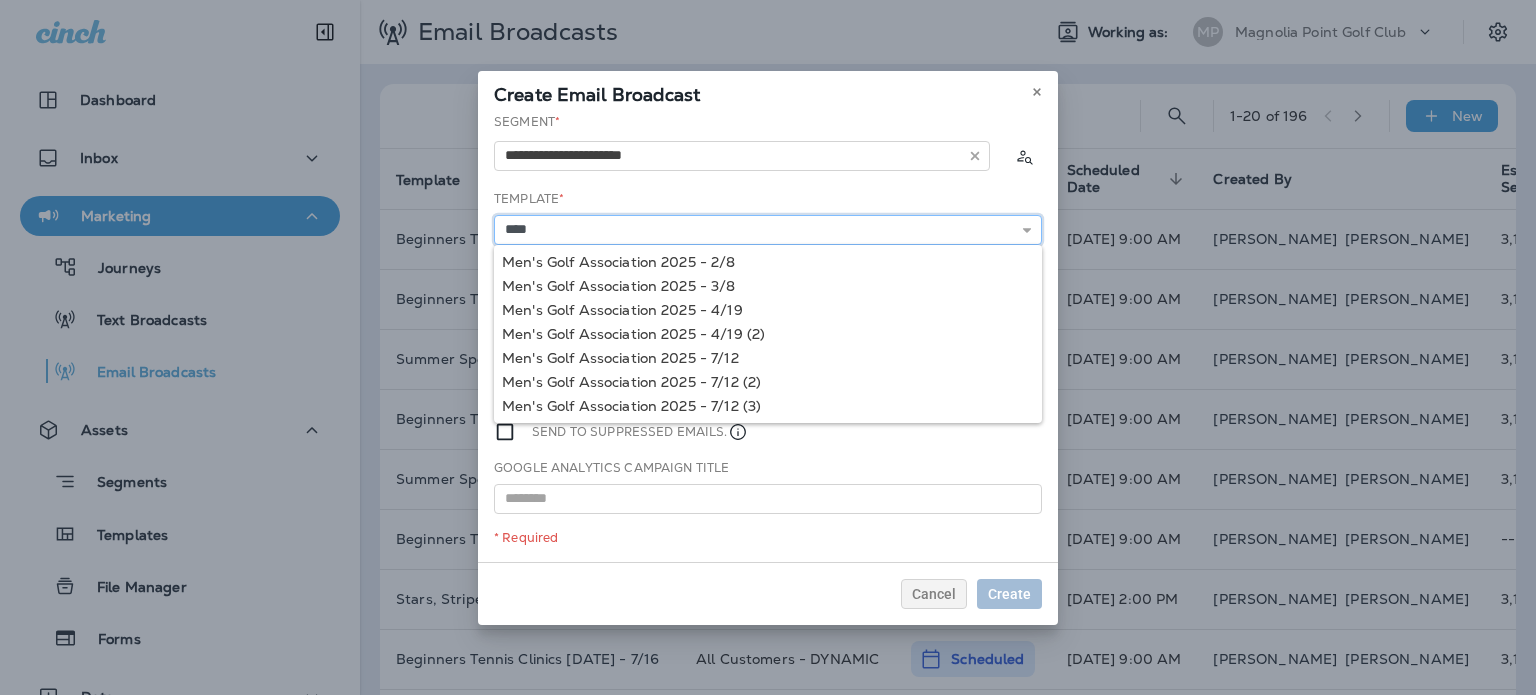 type on "**********" 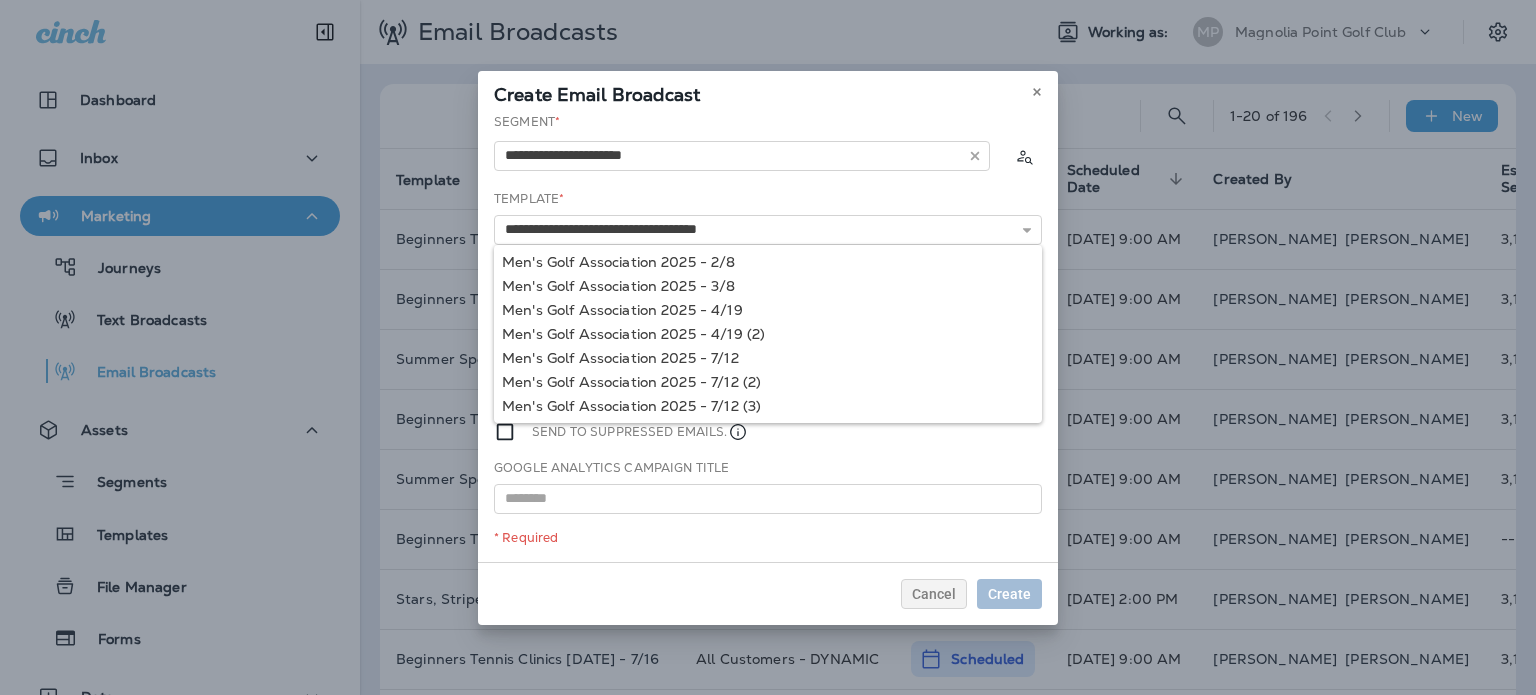 click on "**********" at bounding box center [768, 337] 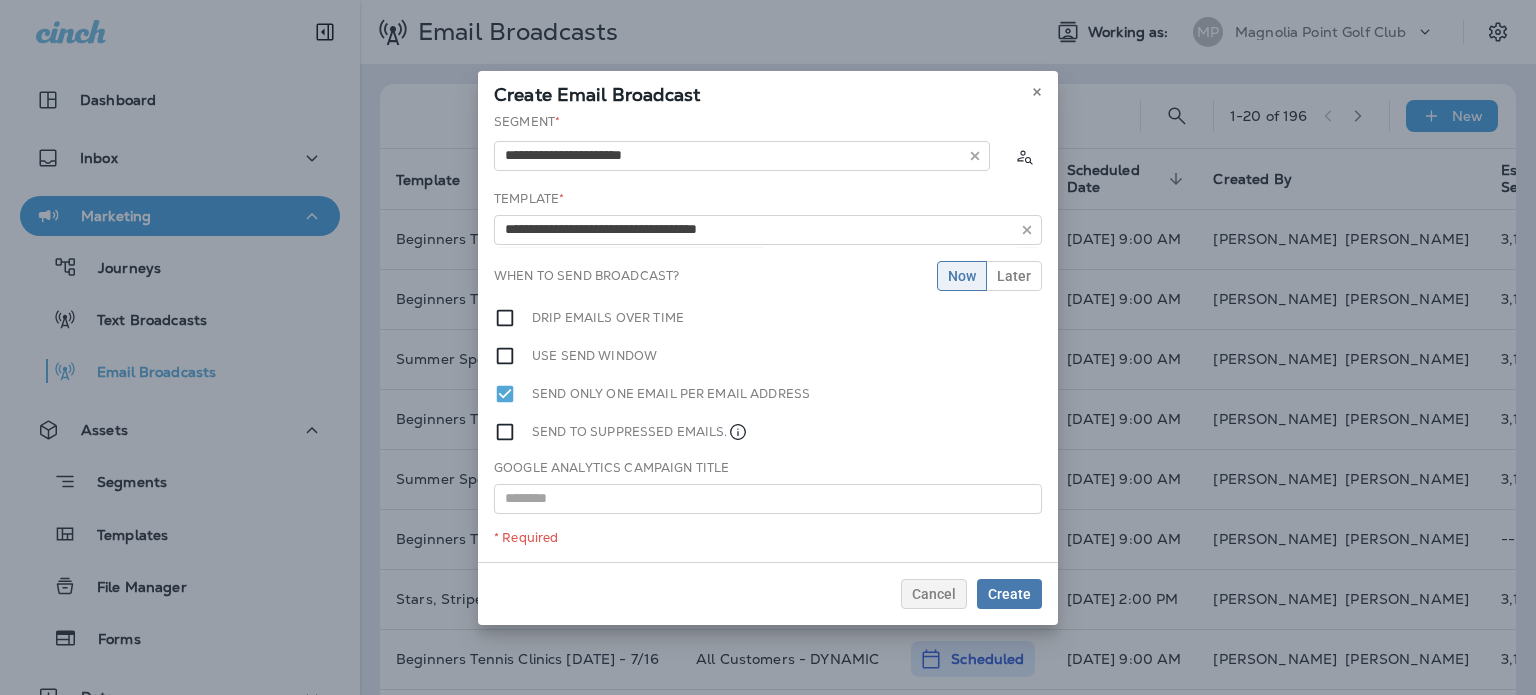 click on "**********" at bounding box center [768, 217] 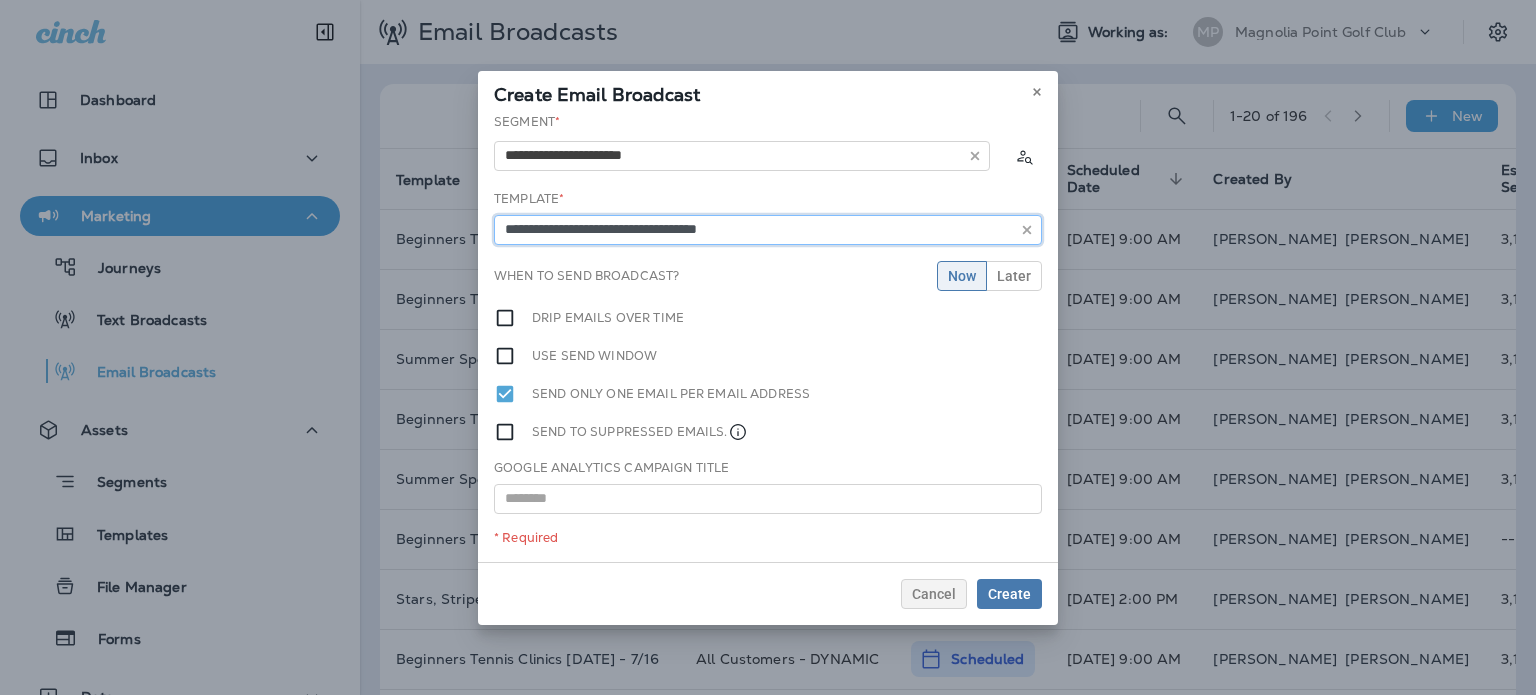 click on "**********" at bounding box center [768, 230] 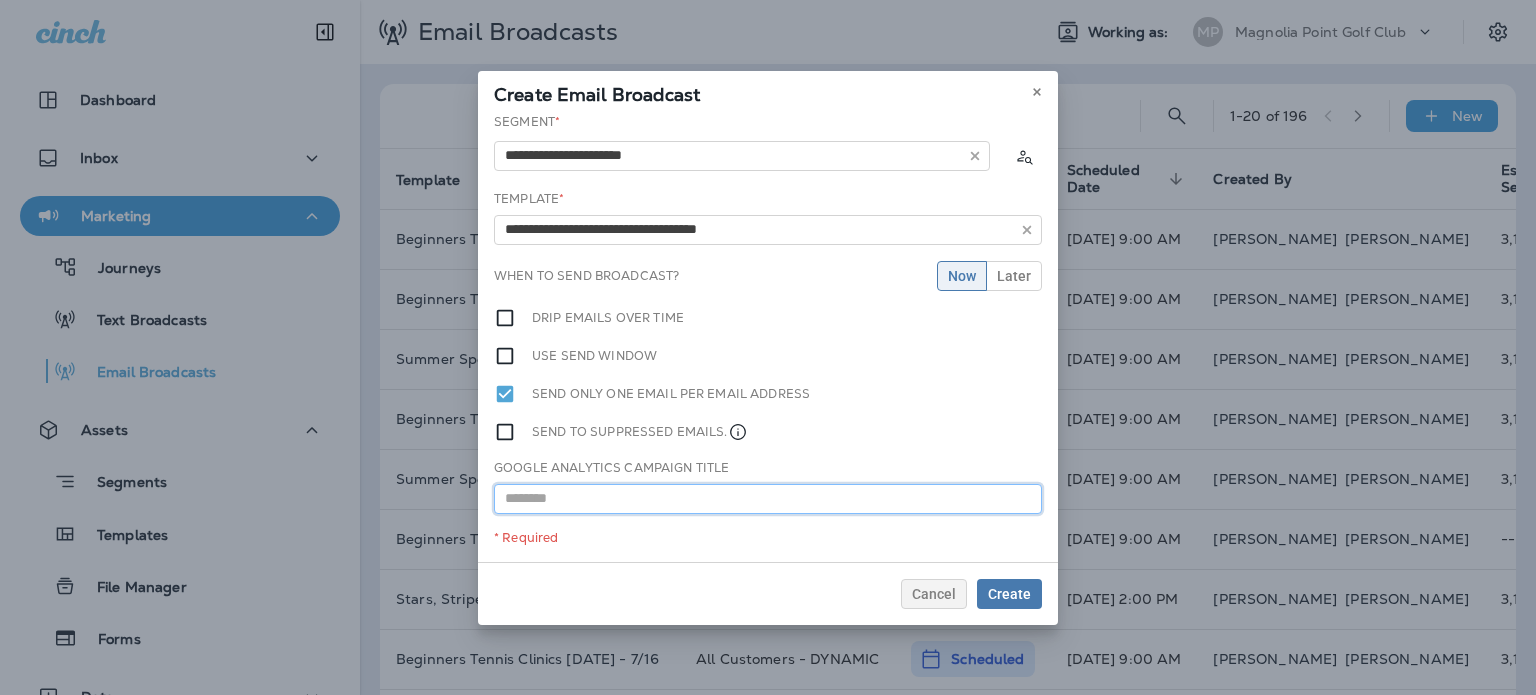 click at bounding box center [768, 499] 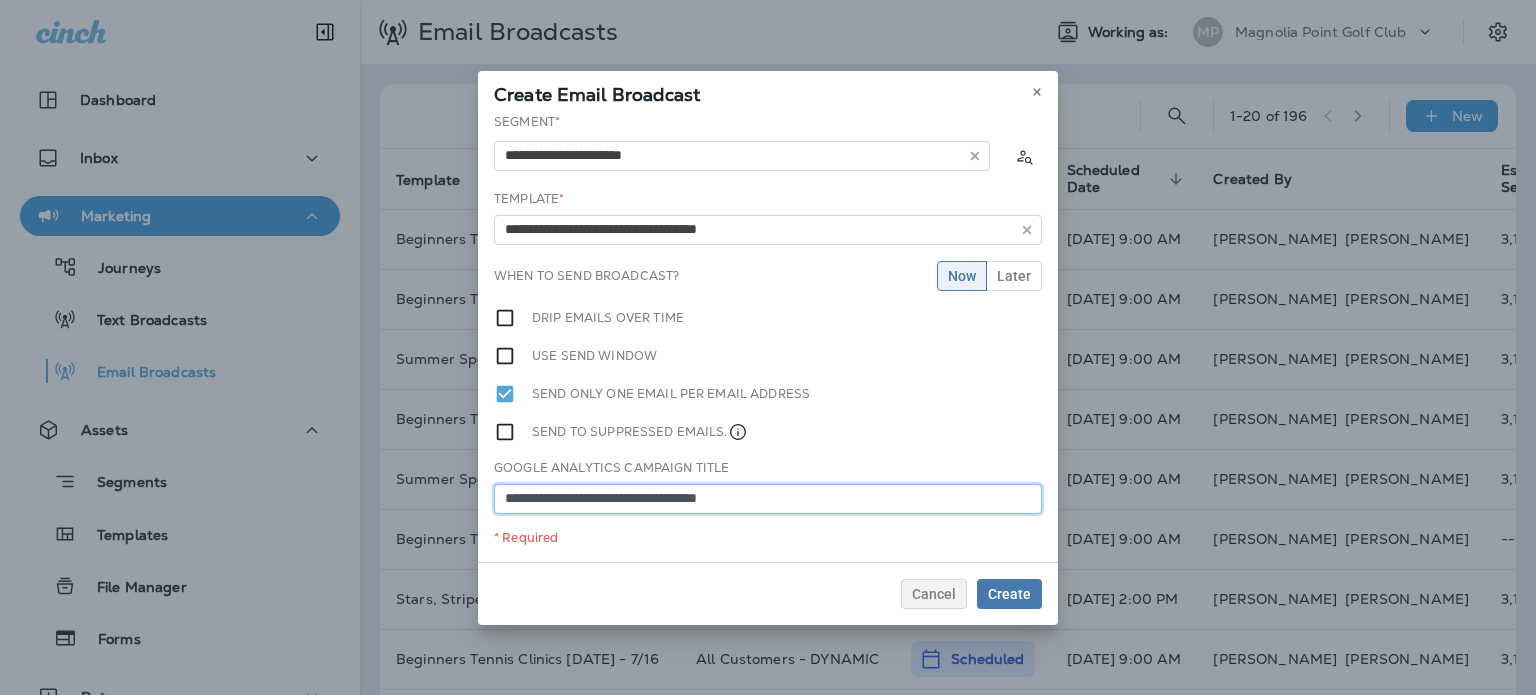 type on "**********" 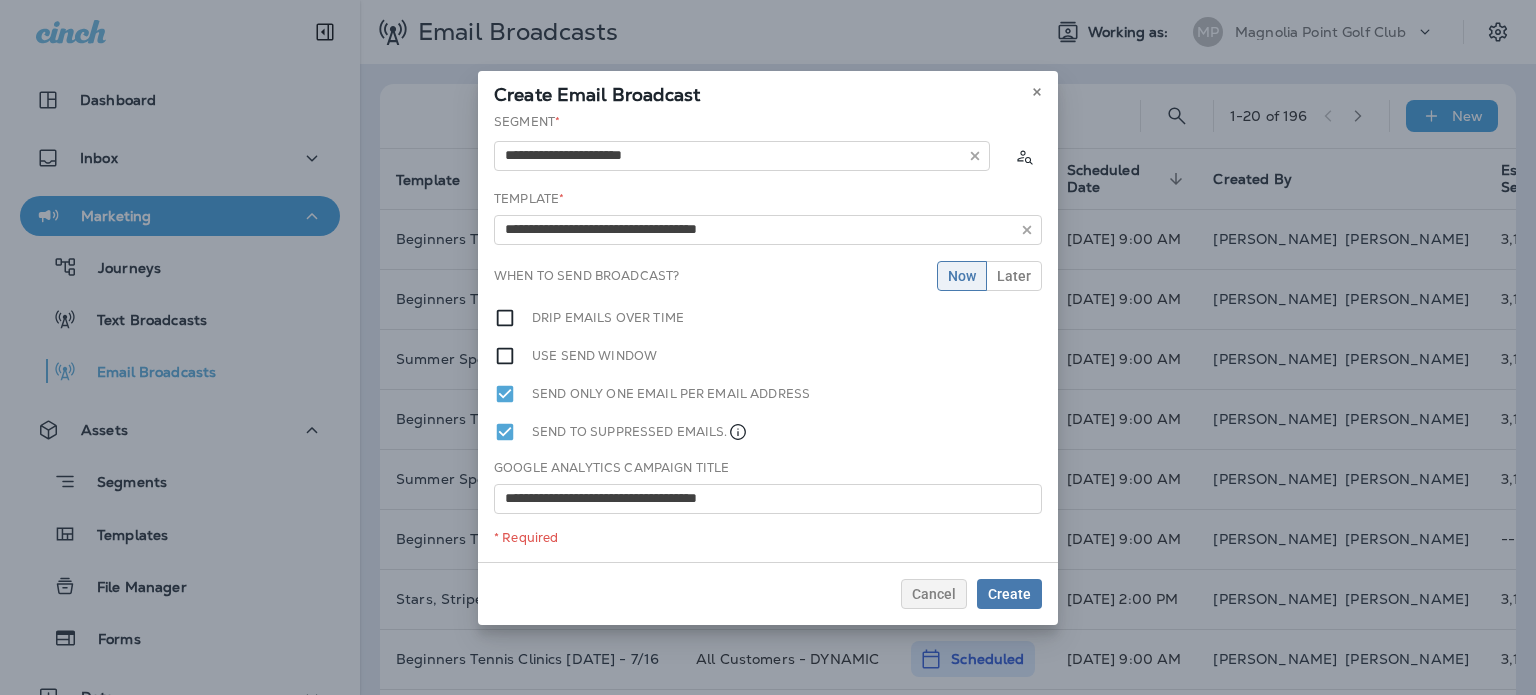 drag, startPoint x: 1063, startPoint y: 251, endPoint x: 1044, endPoint y: 260, distance: 21.023796 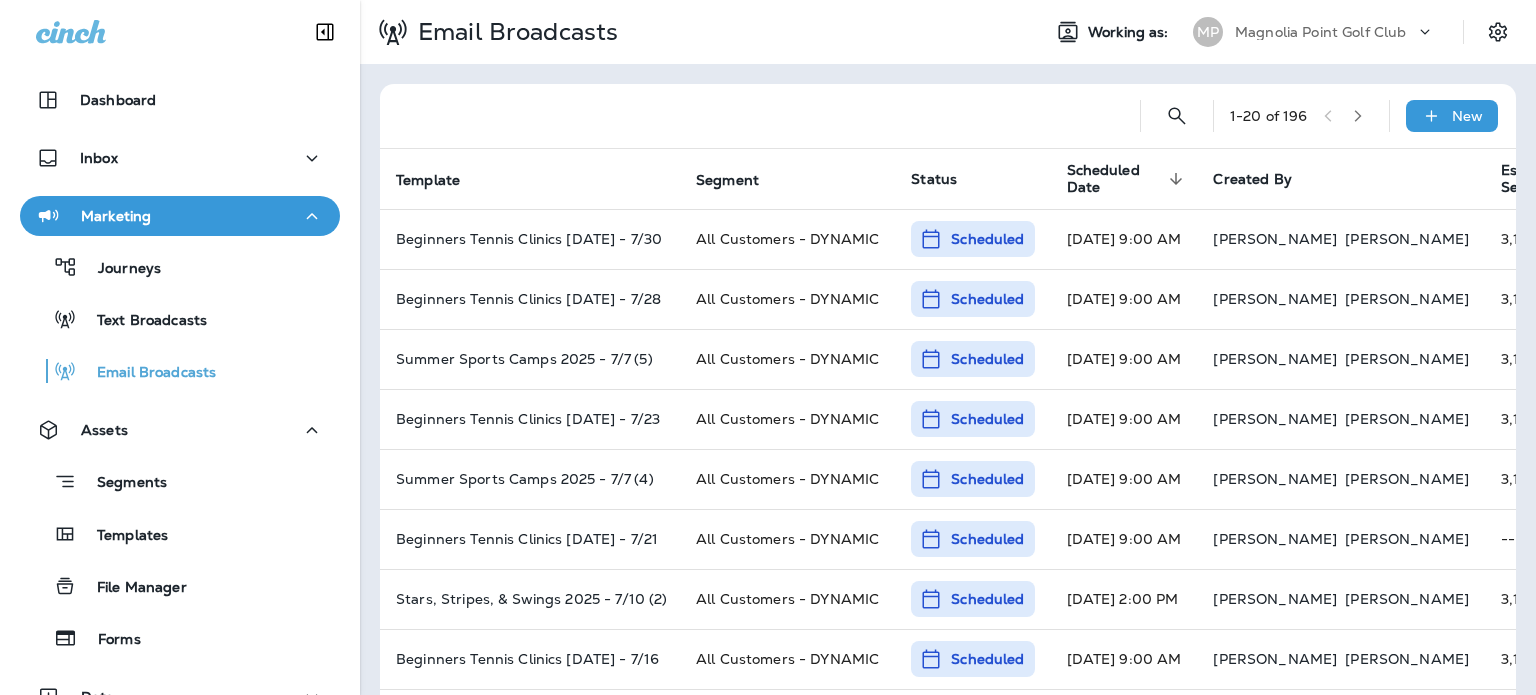 click 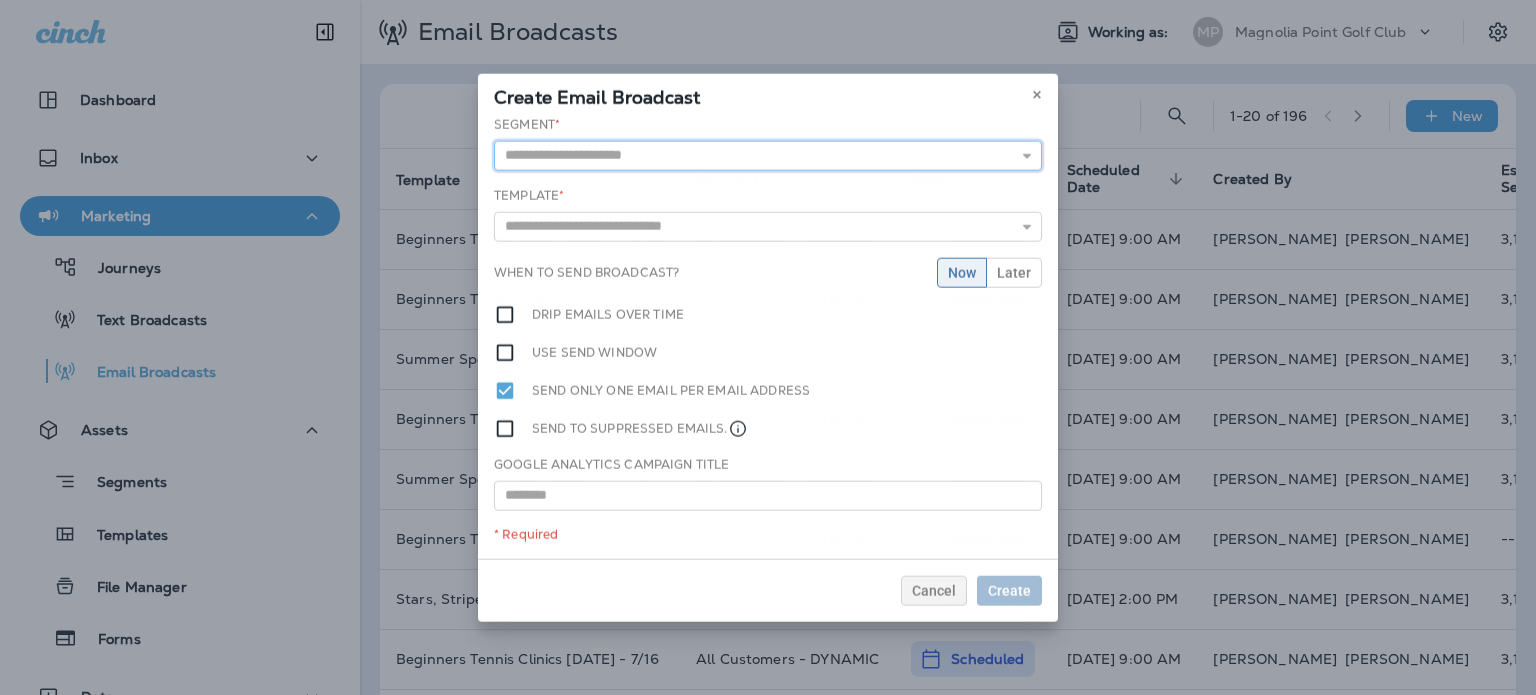 click at bounding box center (768, 155) 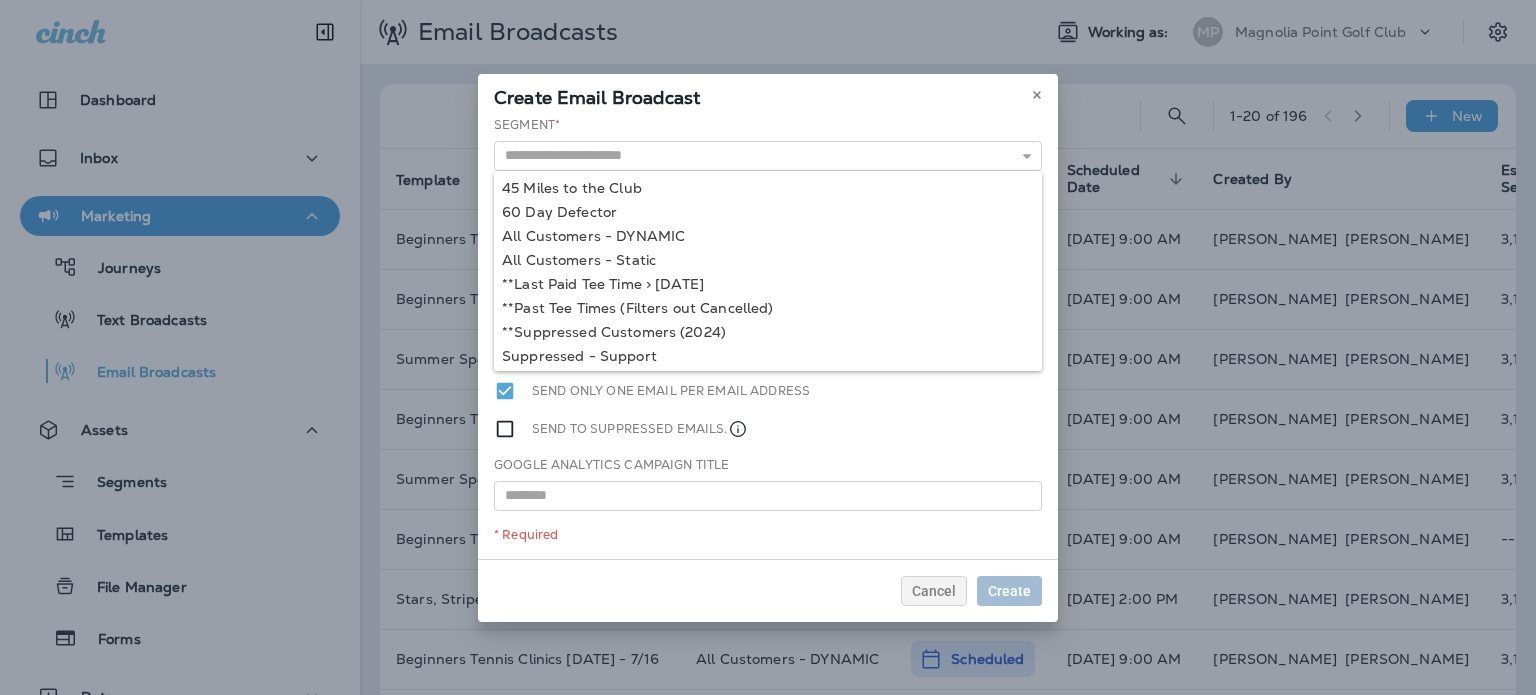 type on "**********" 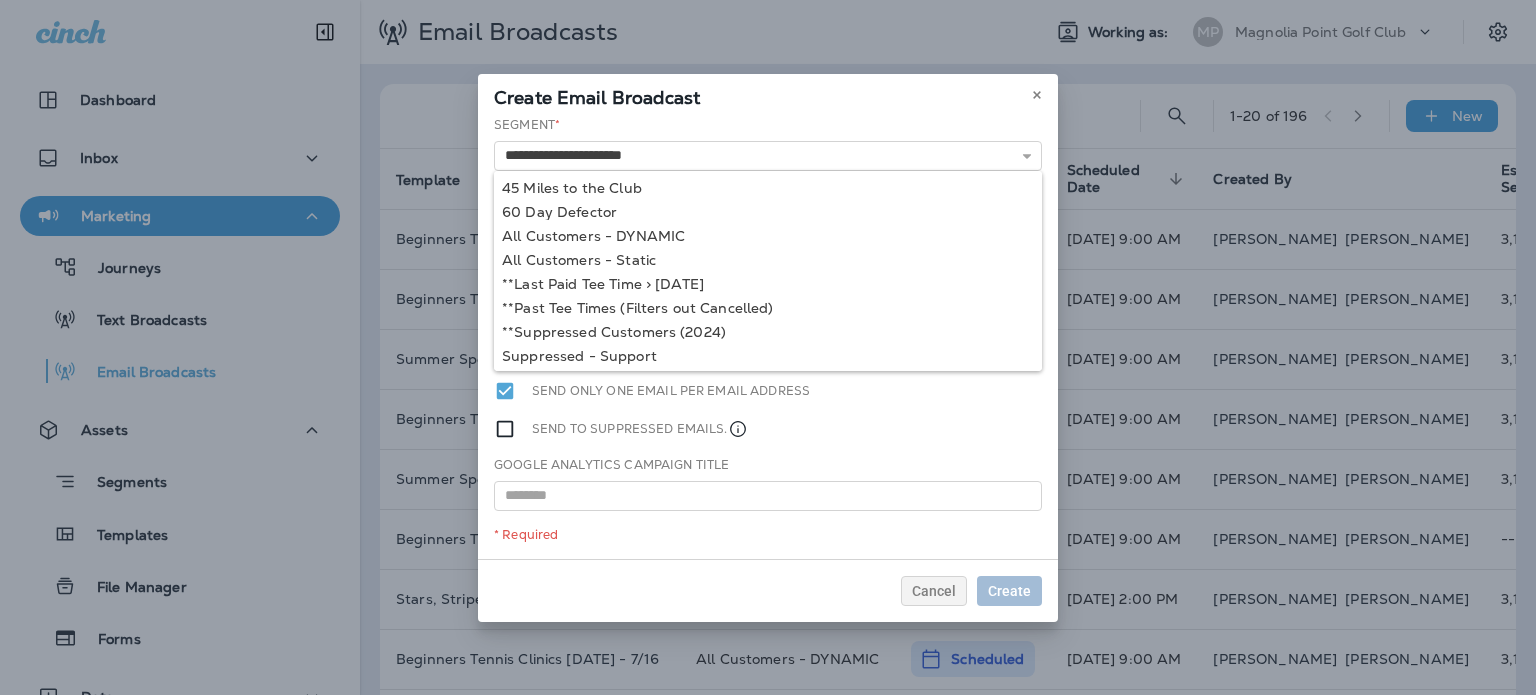 click on "**********" at bounding box center [768, 337] 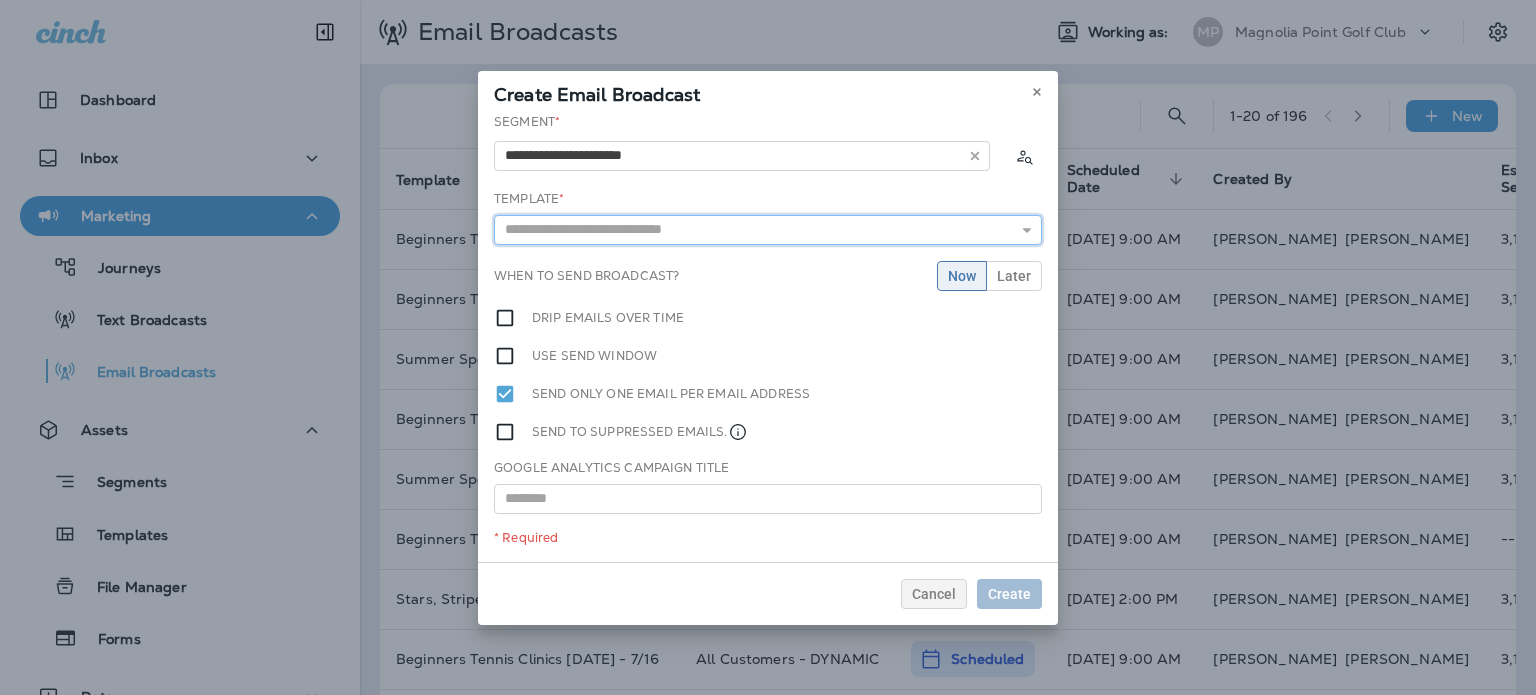 click at bounding box center (768, 230) 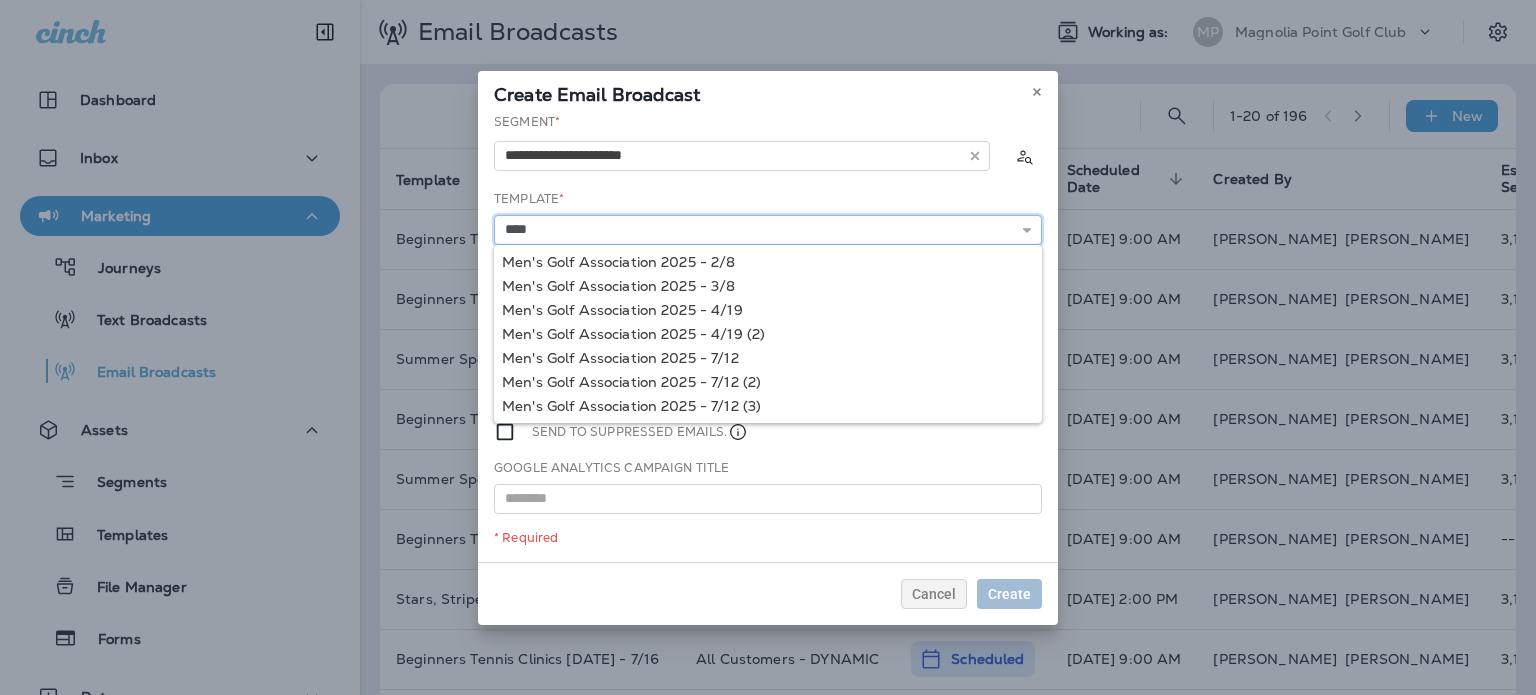 type on "**********" 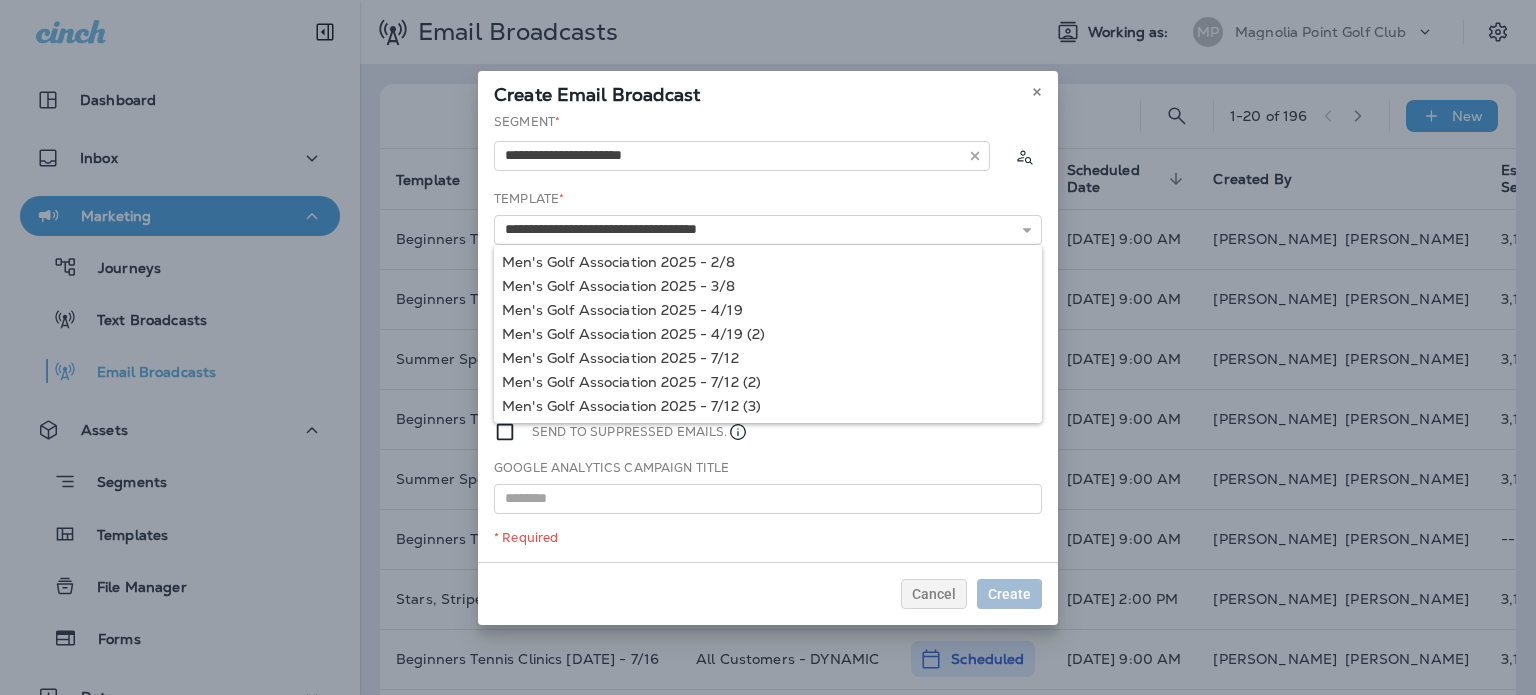 drag, startPoint x: 714, startPoint y: 375, endPoint x: 711, endPoint y: 329, distance: 46.09772 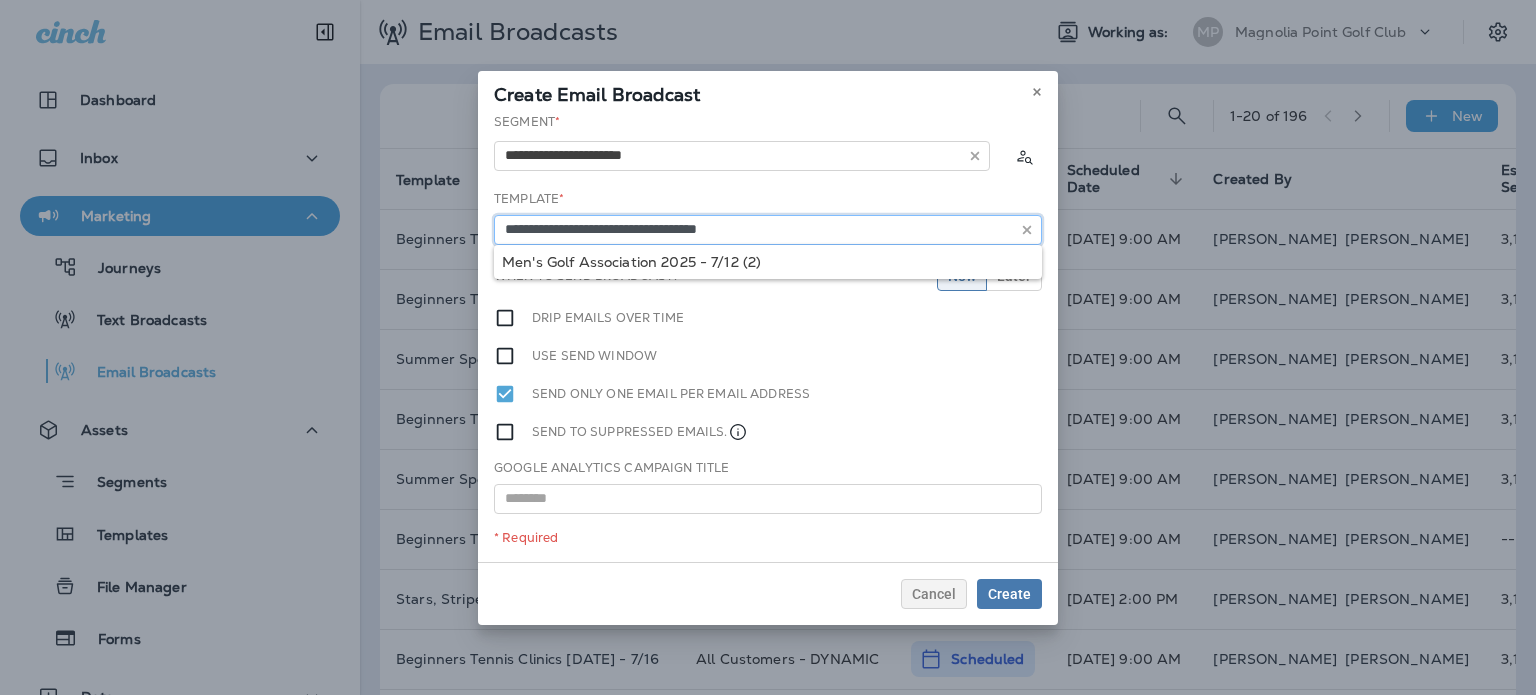 click on "**********" at bounding box center [768, 230] 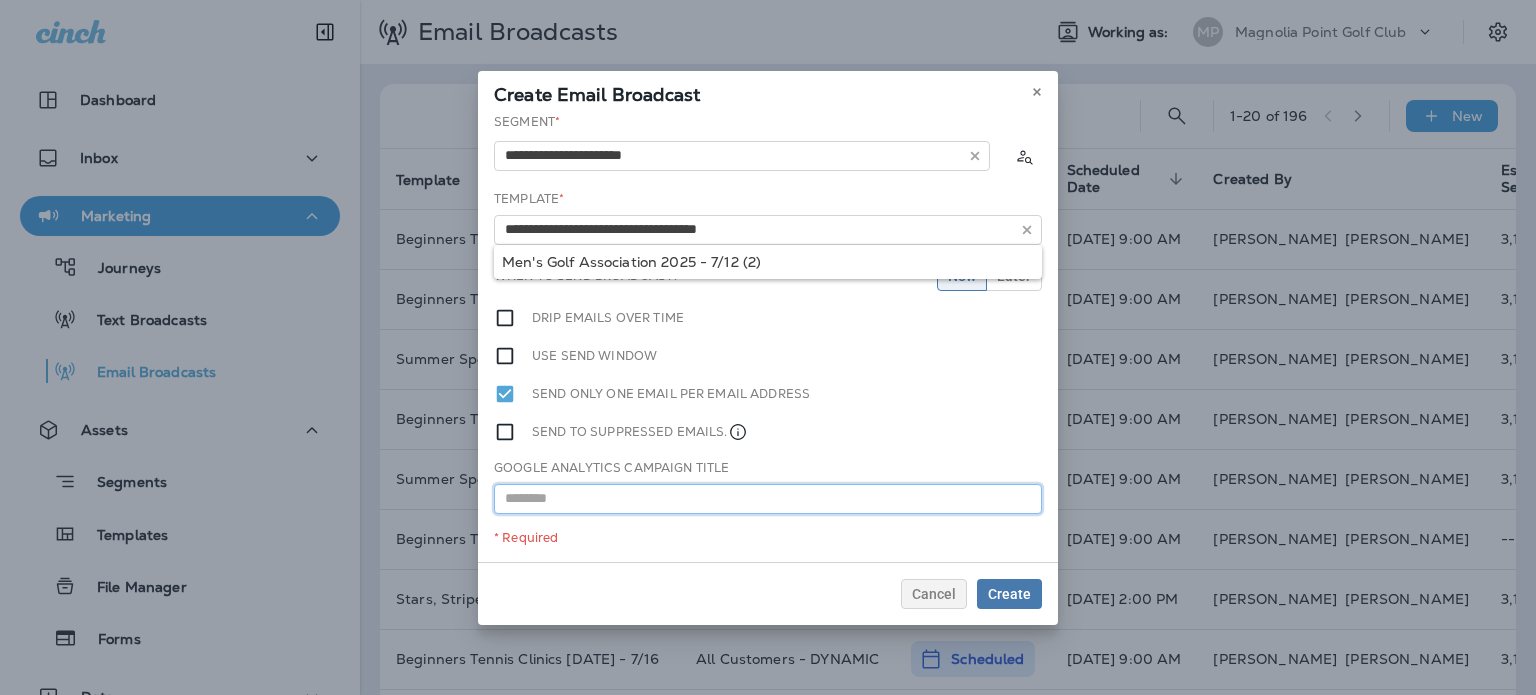 click at bounding box center (768, 499) 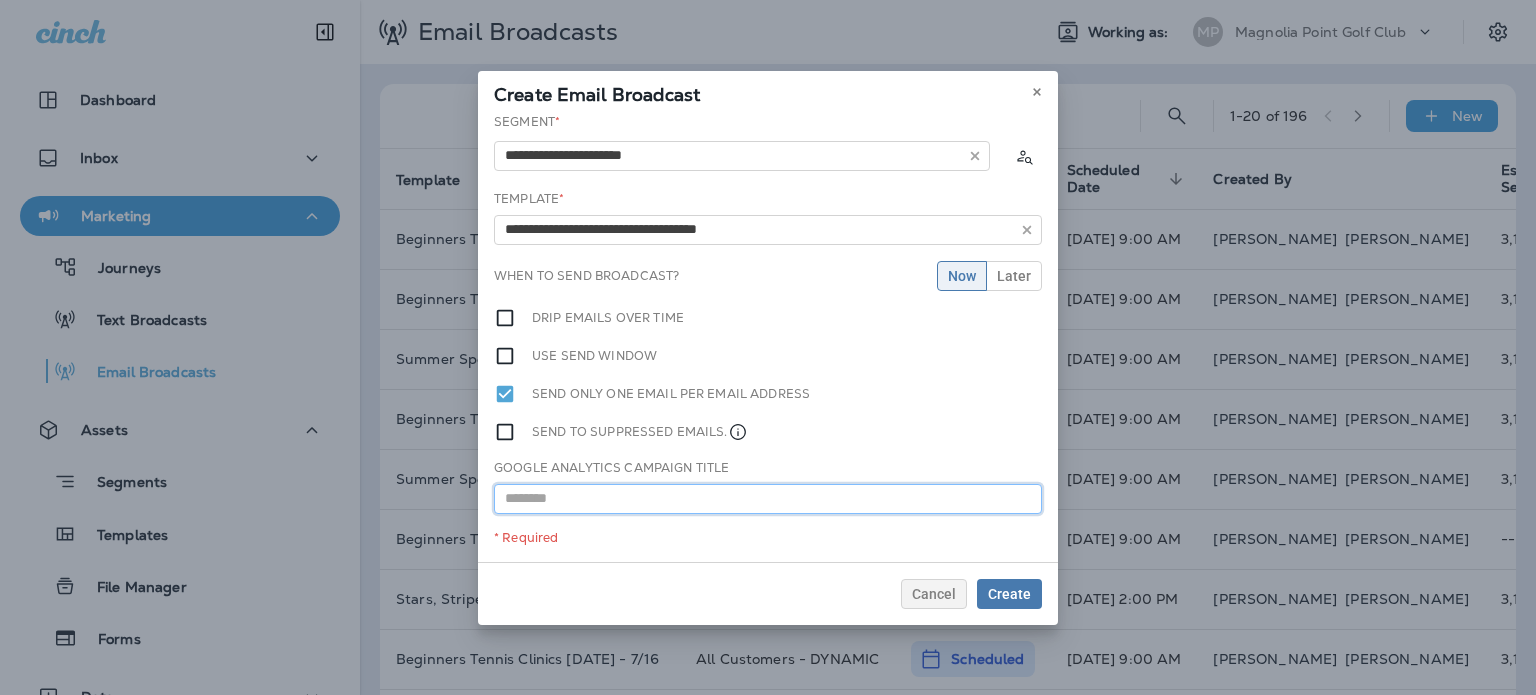 paste on "**********" 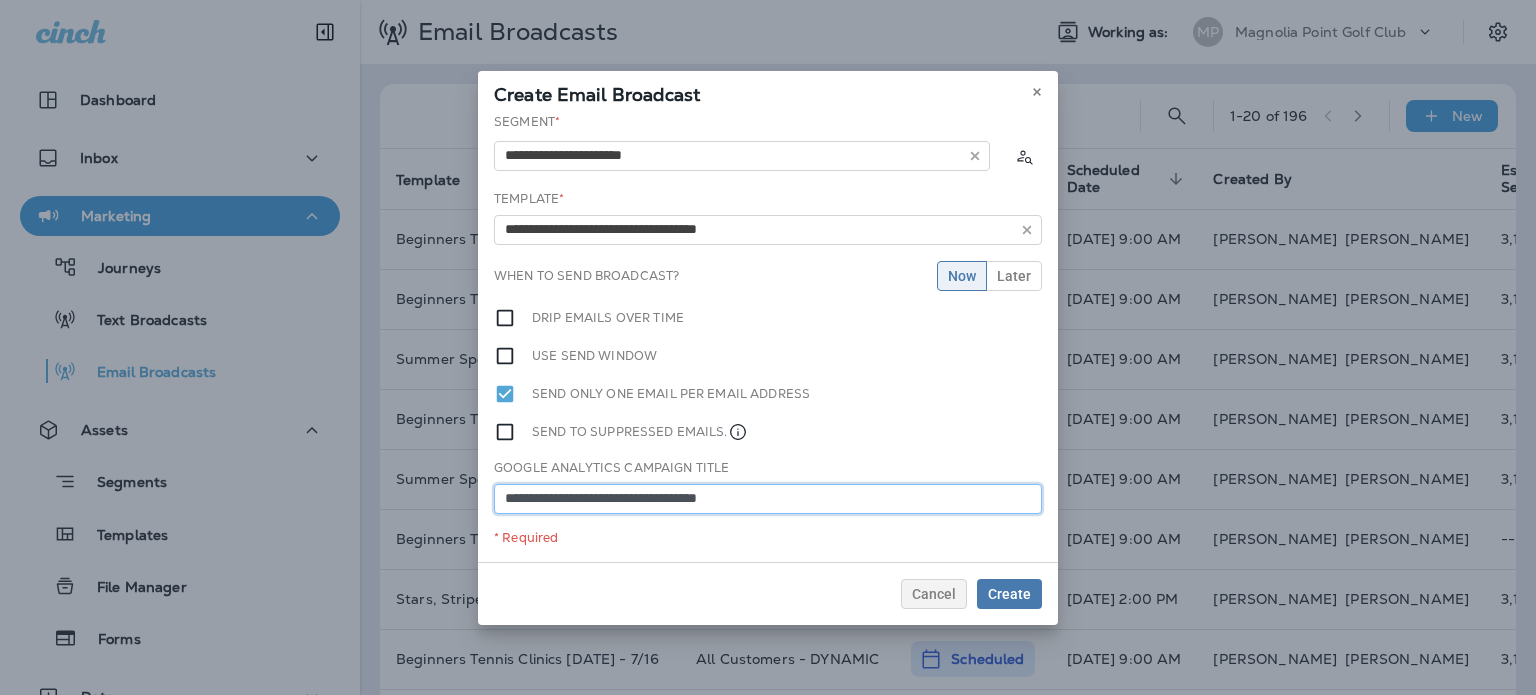 type on "**********" 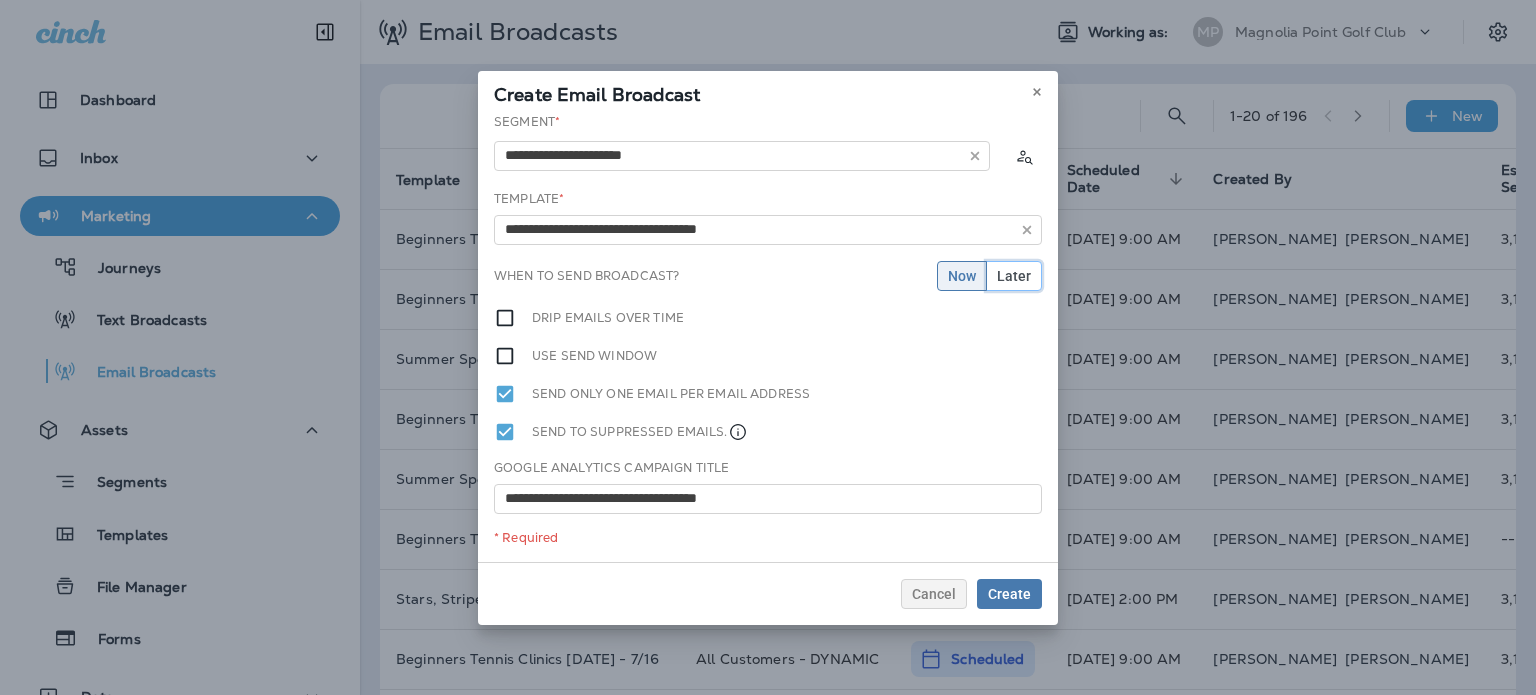 click on "Later" at bounding box center [1014, 276] 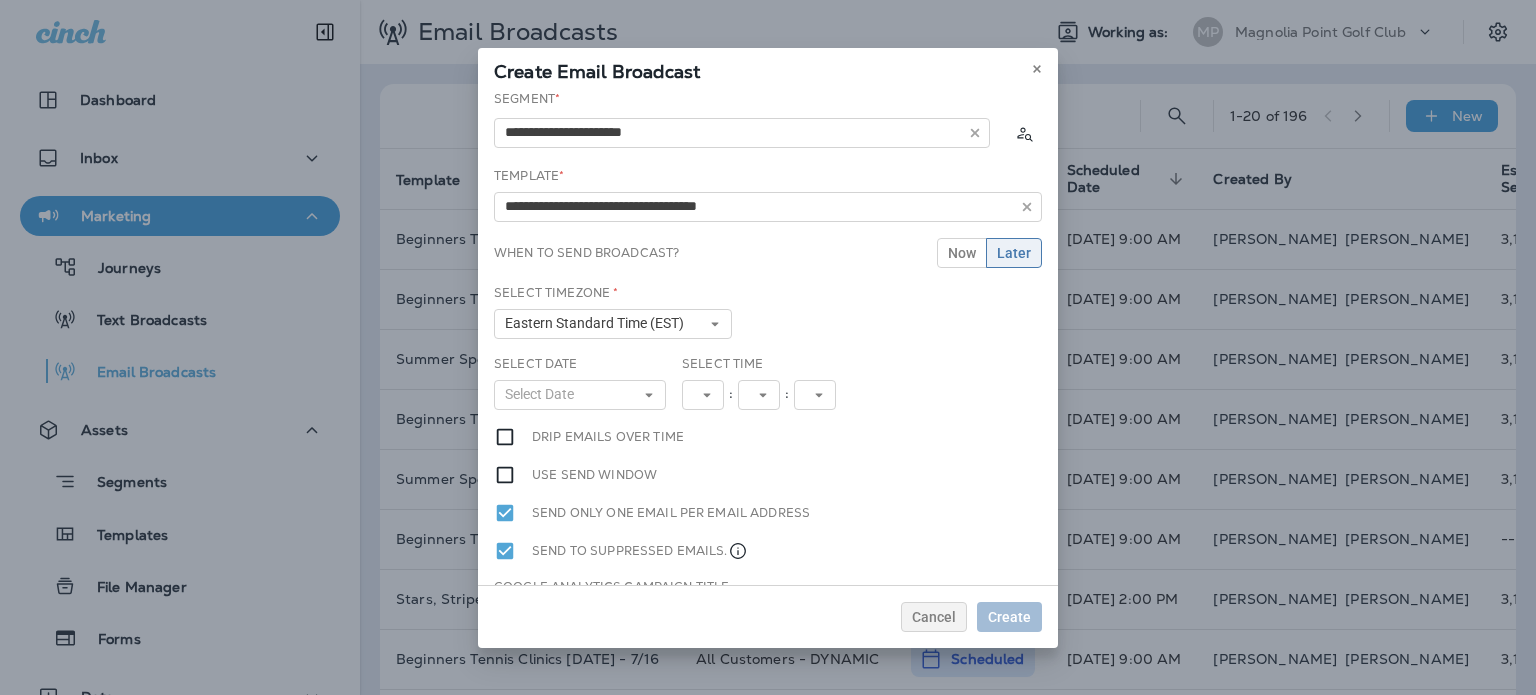 click on "Select Date   Select Date « ‹ [DATE] › » Mon Tue Wed Thu Fri Sat Sun 1 2 3 4 5 6 7 8 9 10 11 12 13 14 15 16 17 18 19 20 21 22 23 24 25 26 27 28 29 30 31" at bounding box center (580, 382) 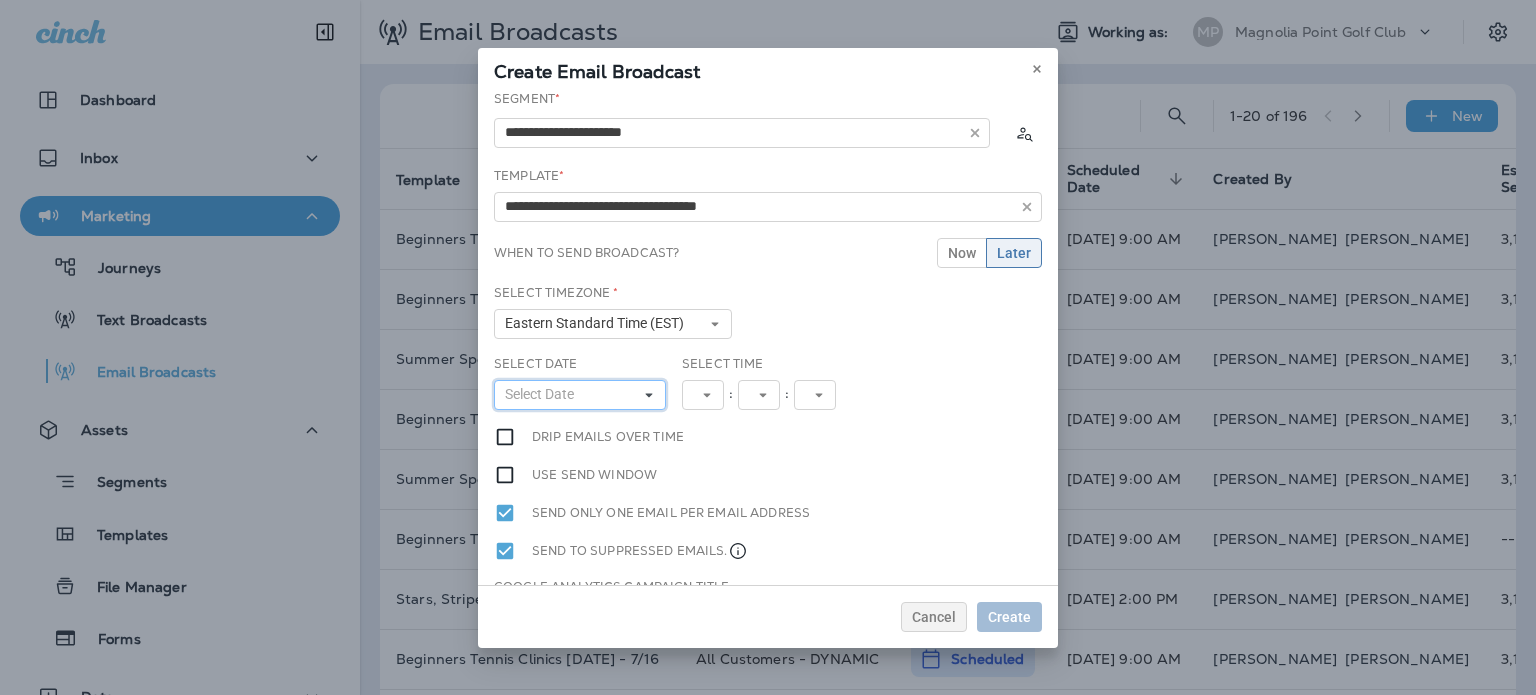 click on "Select Date" at bounding box center (580, 395) 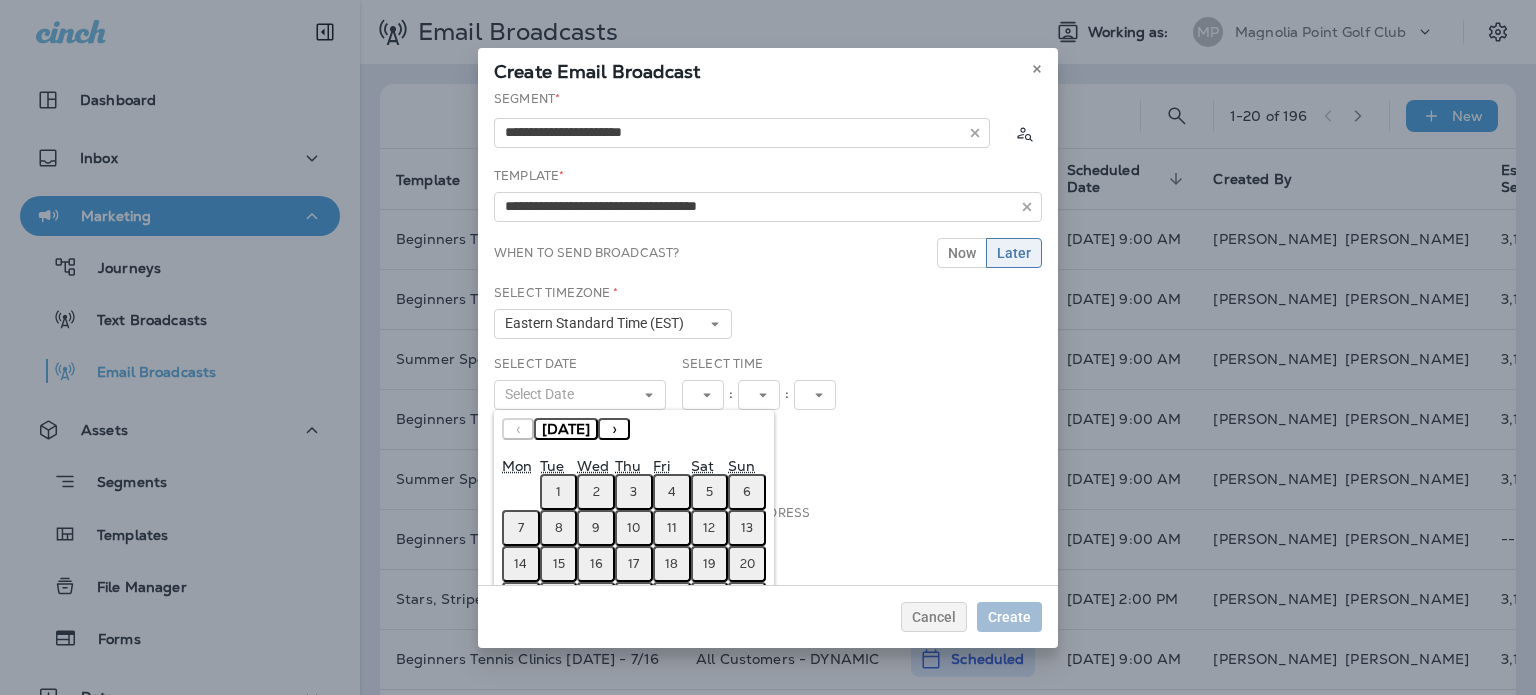 click on "6" at bounding box center [747, 492] 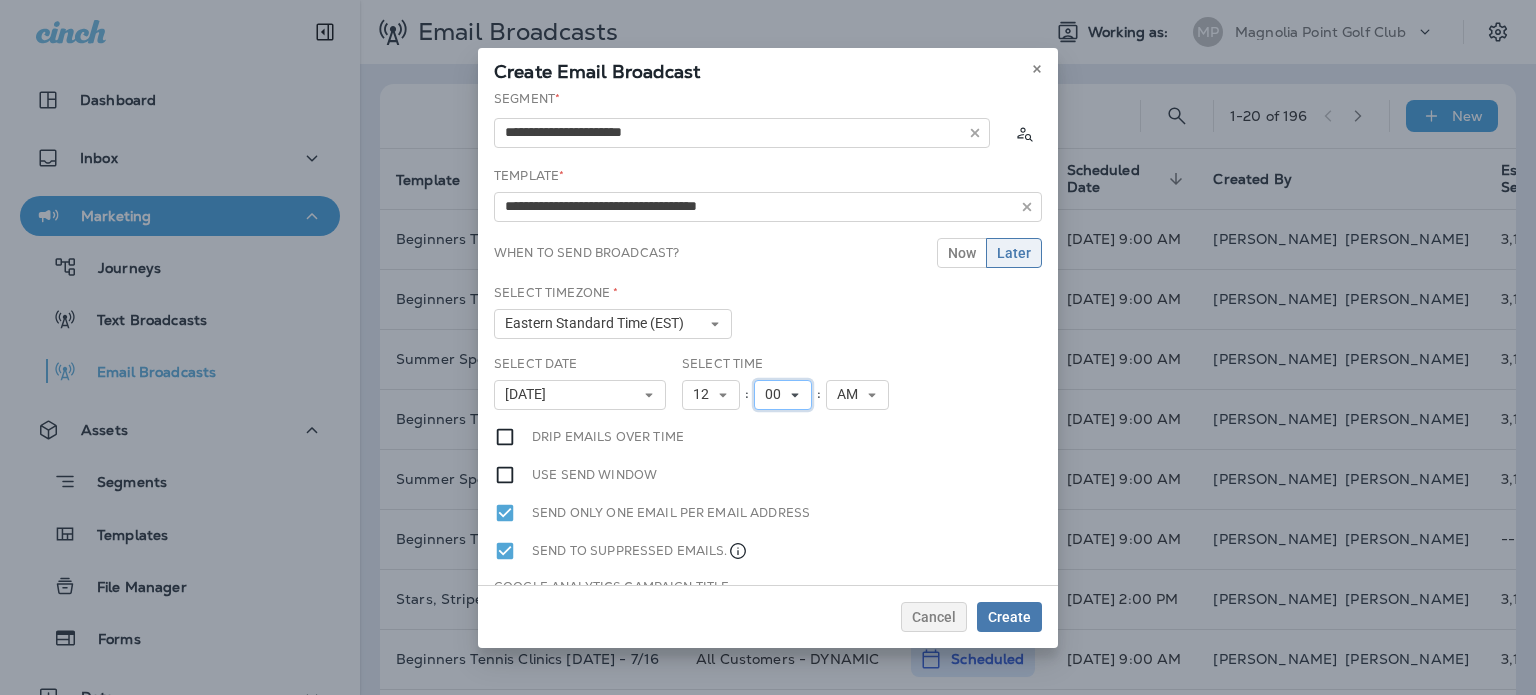 click on "00" at bounding box center (777, 394) 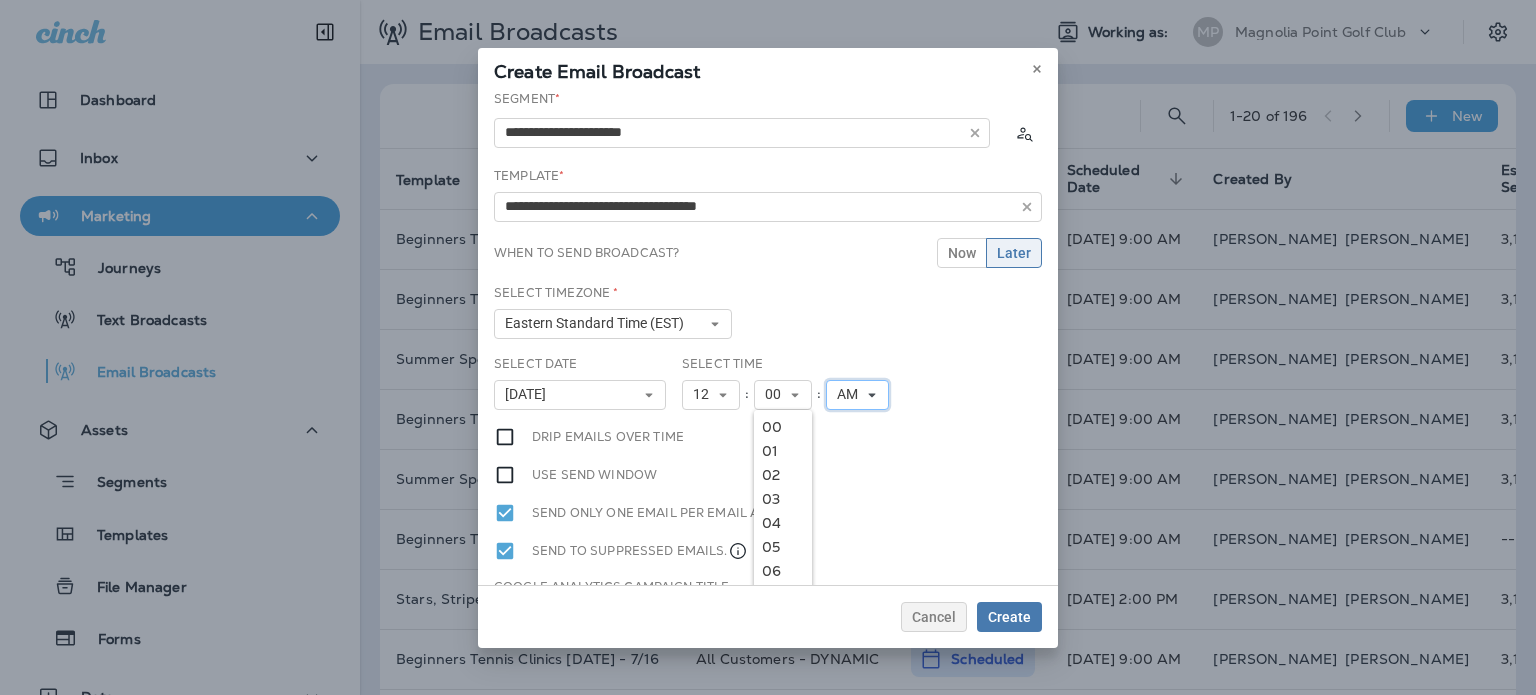 click on "AM" at bounding box center [857, 395] 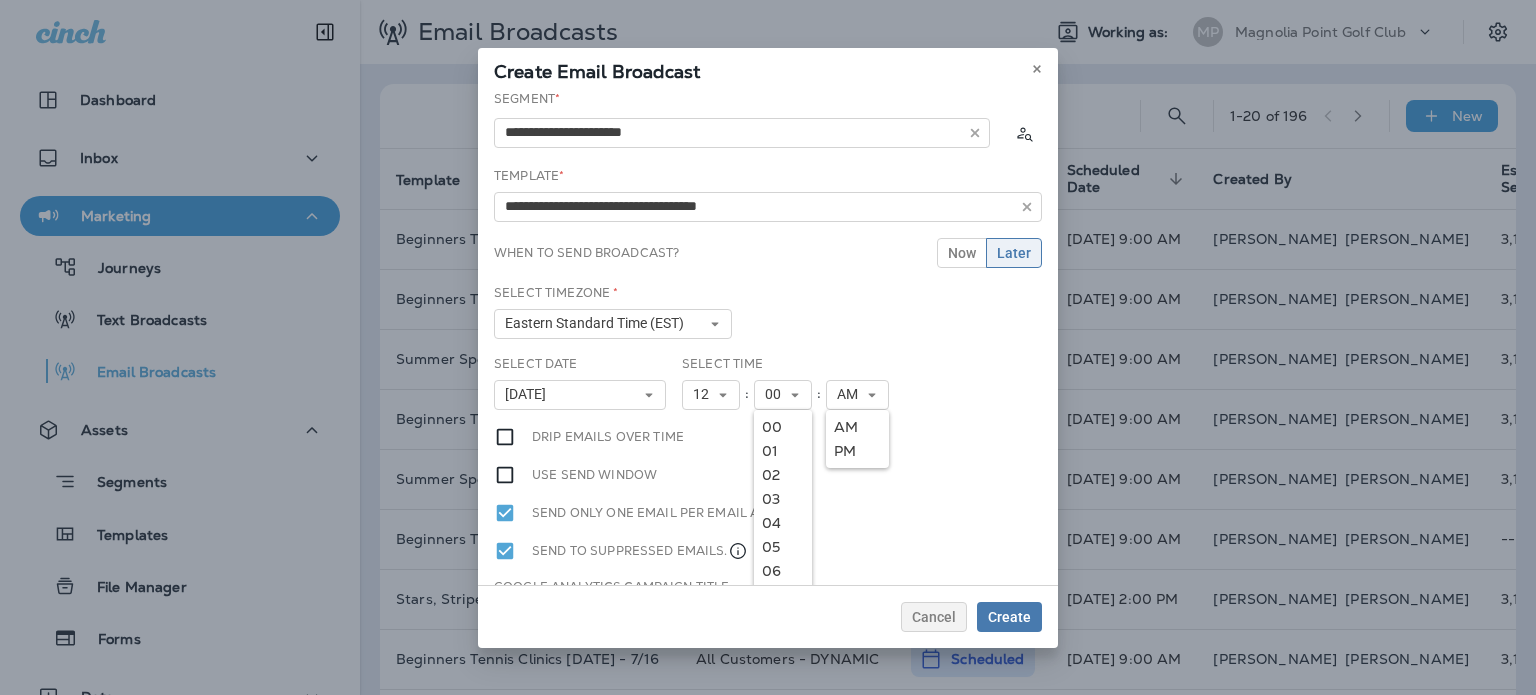click on "PM" at bounding box center [857, 451] 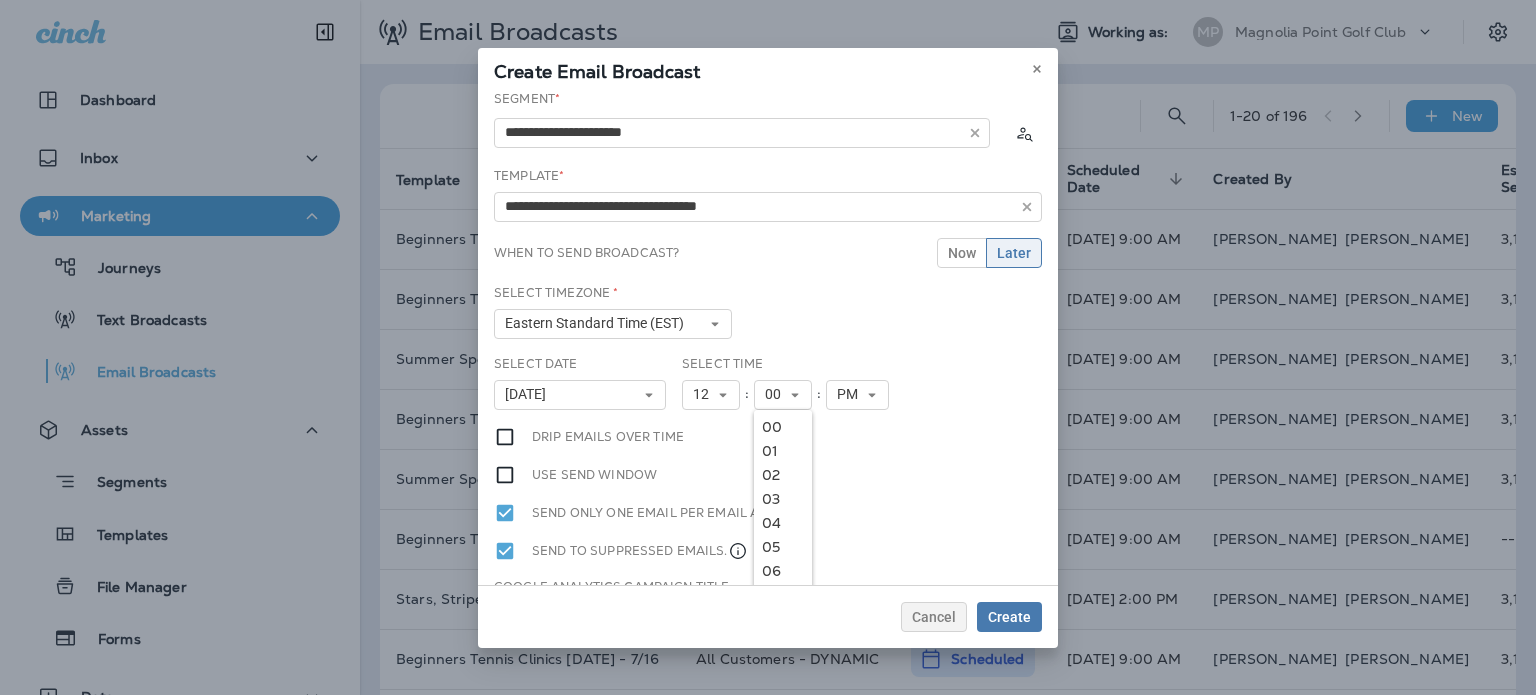 click on "**********" at bounding box center [768, 337] 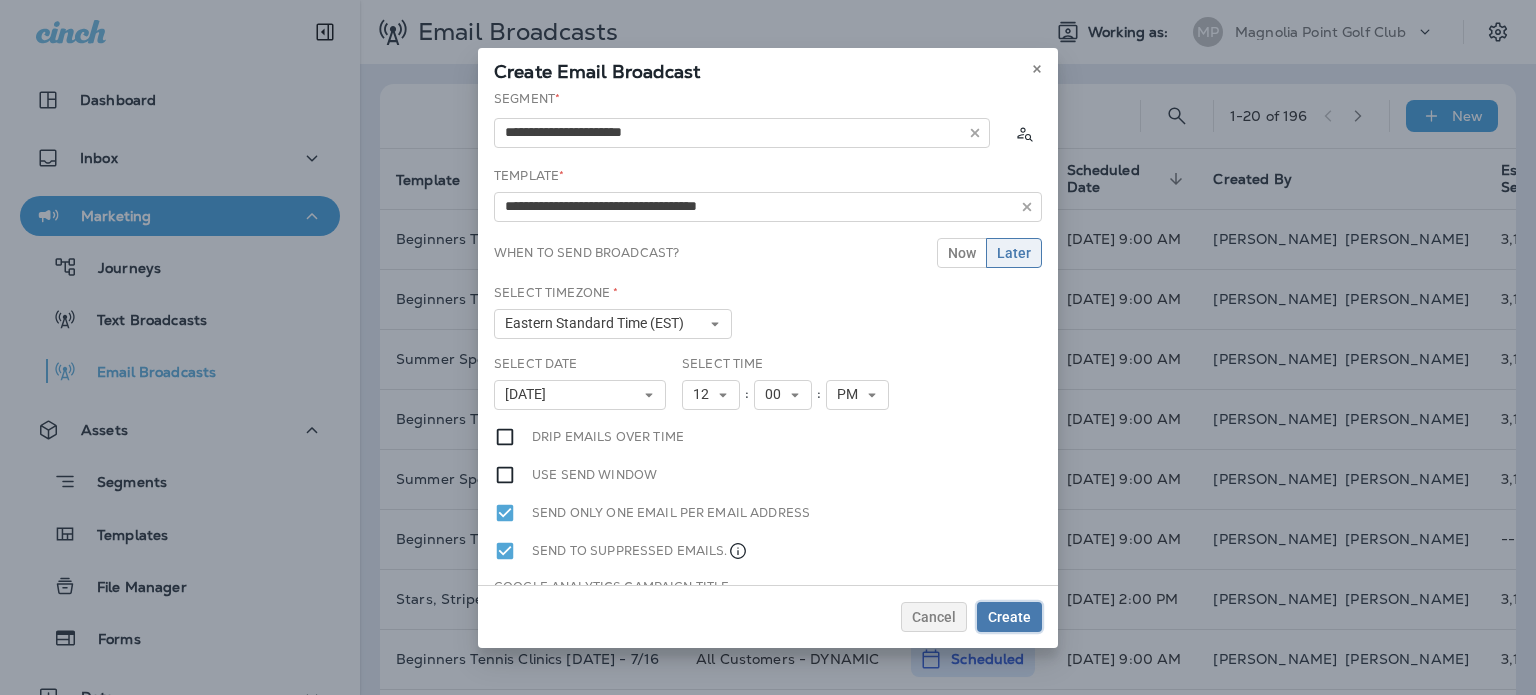 click on "Create" at bounding box center (1009, 617) 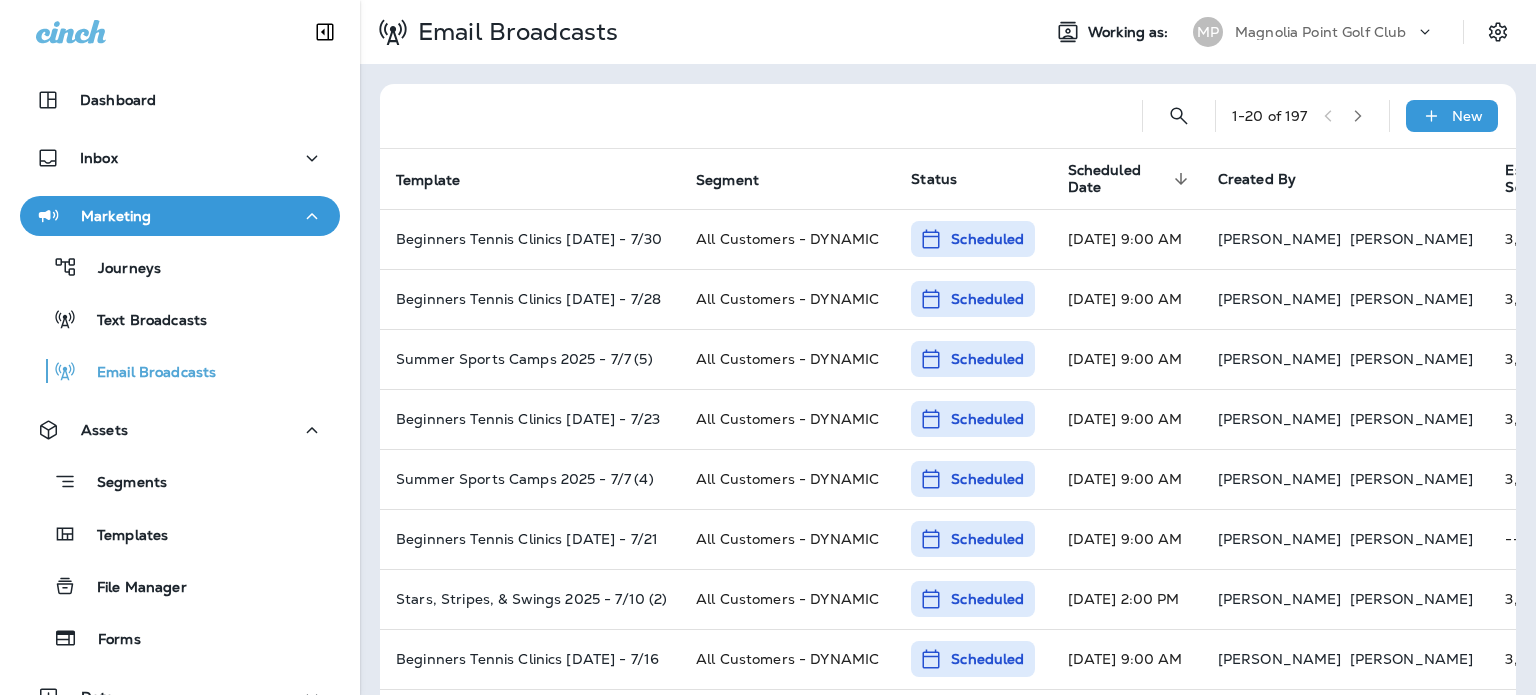 click on "New" at bounding box center [1452, 116] 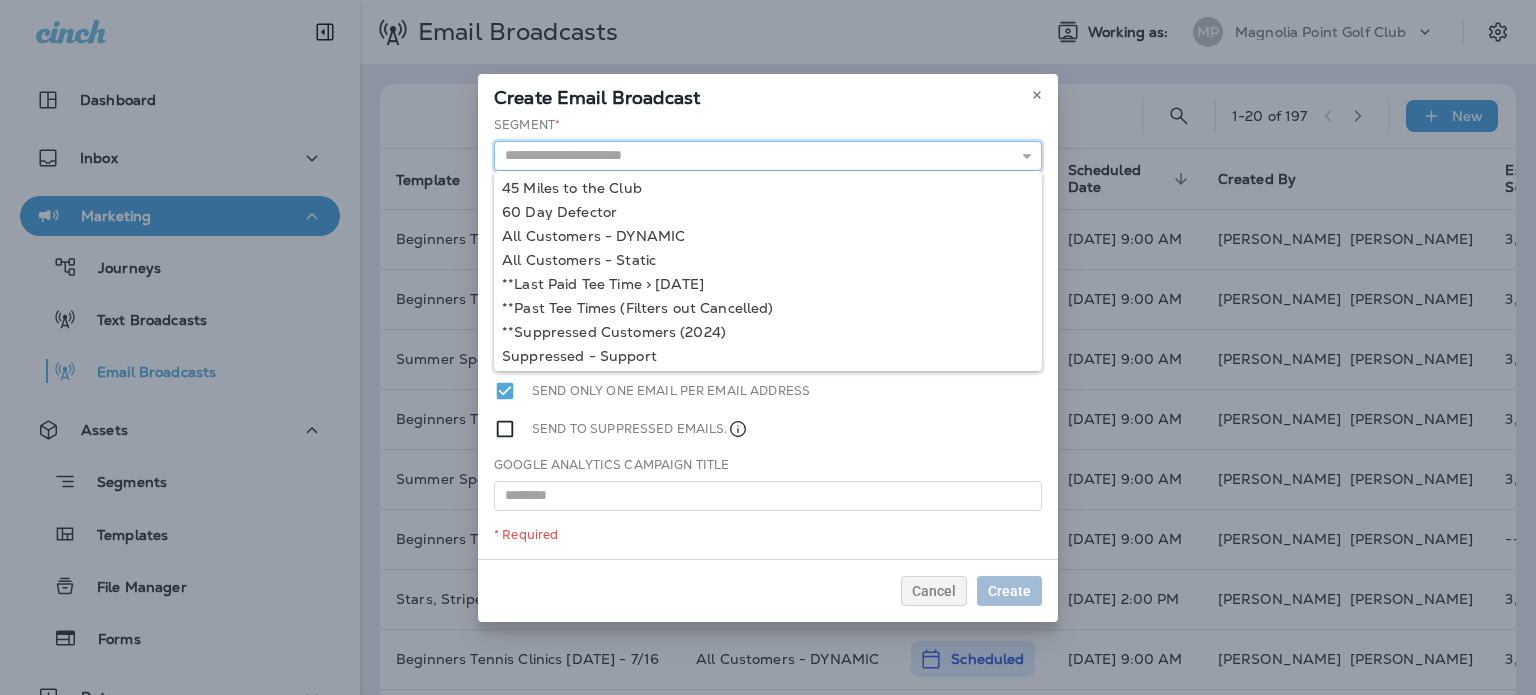 click at bounding box center [768, 156] 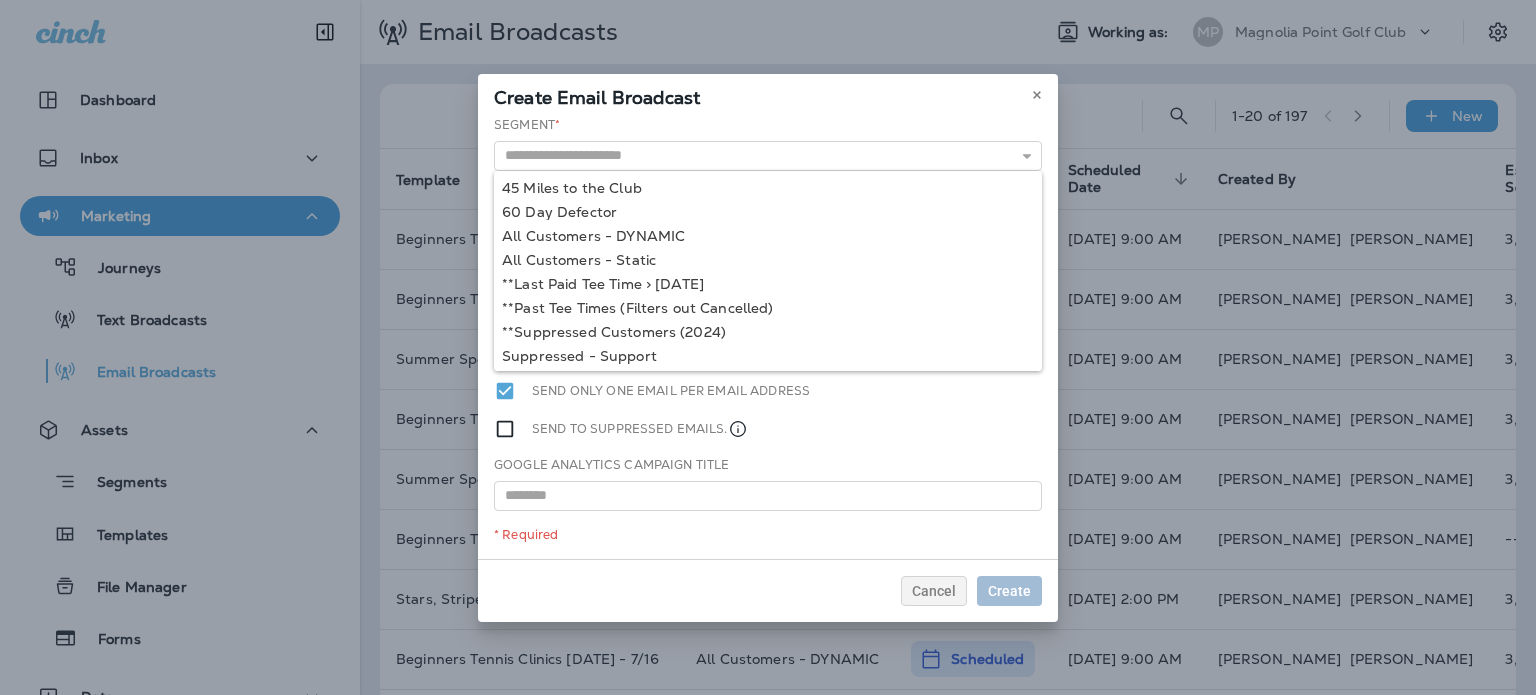 type on "**********" 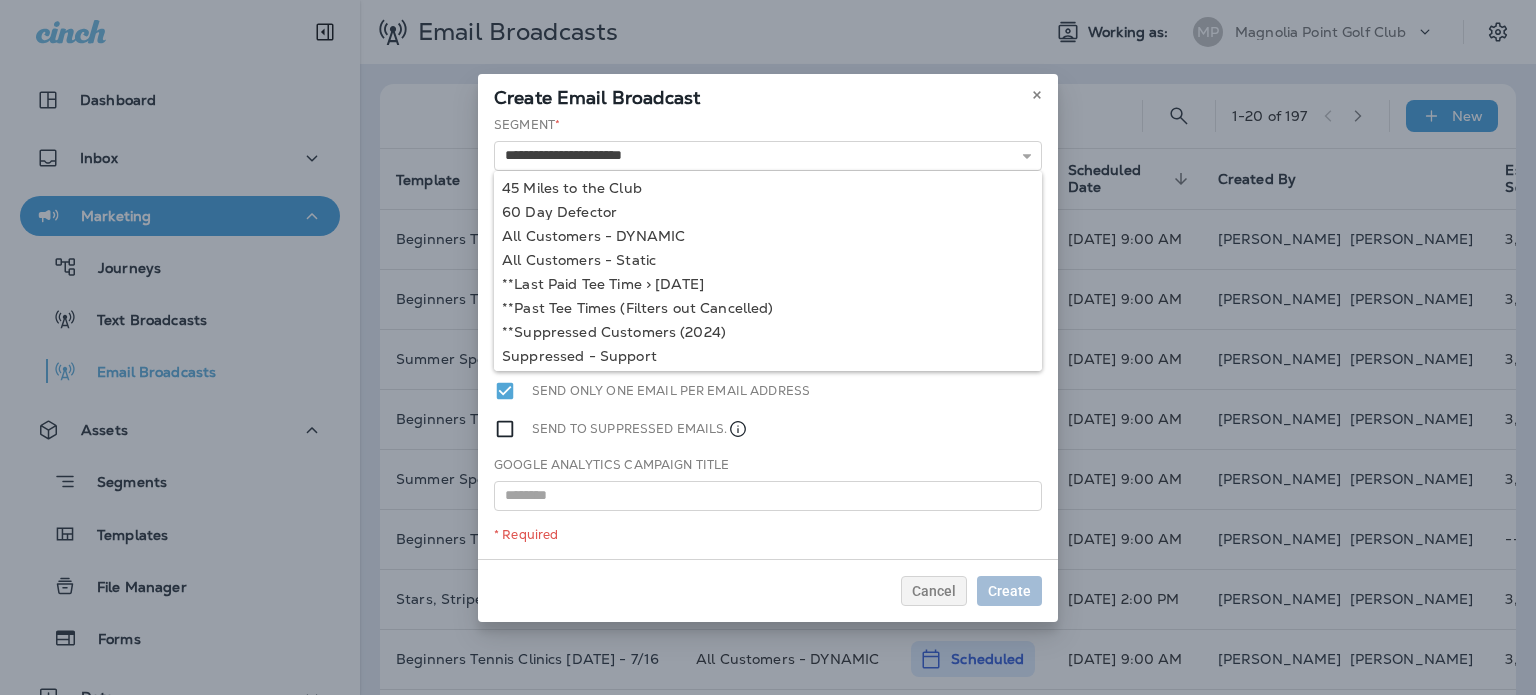 click on "**********" at bounding box center [768, 337] 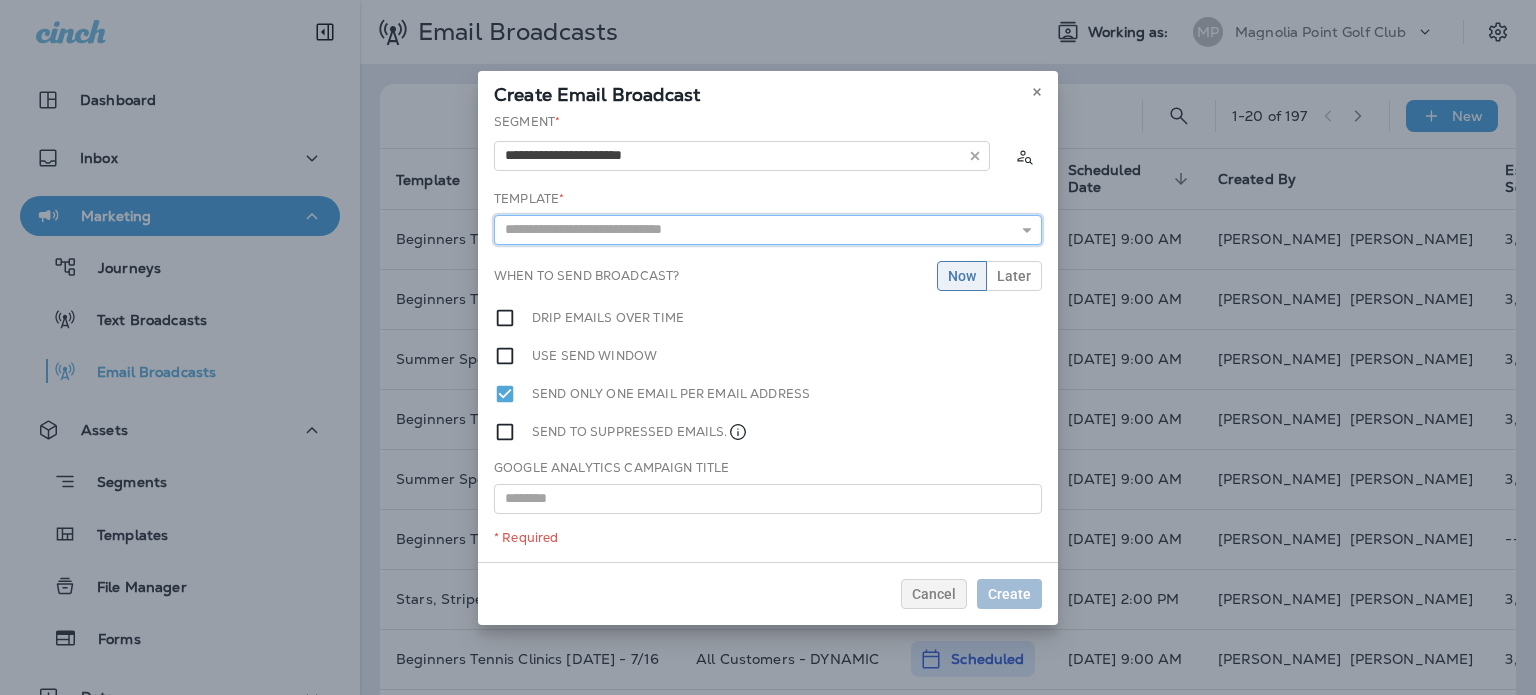 click at bounding box center (768, 230) 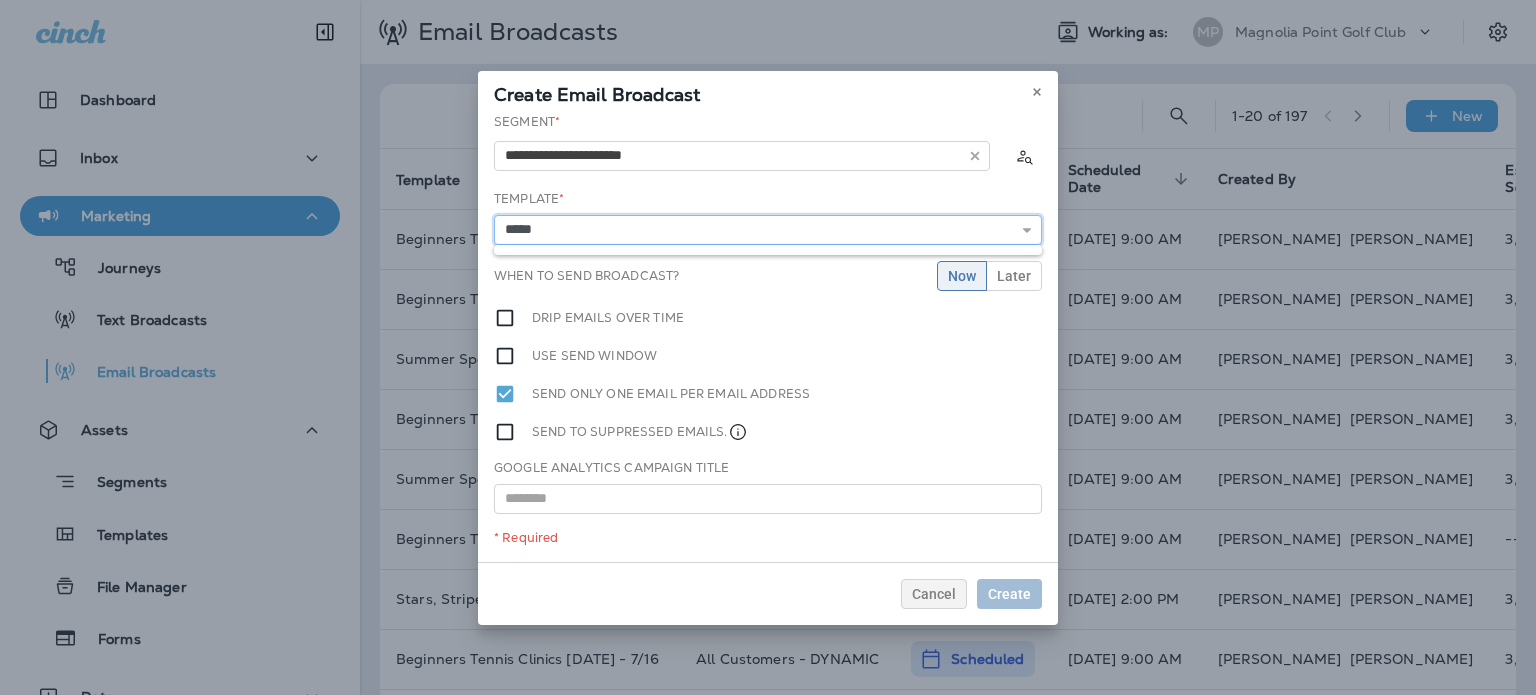 click on "****" at bounding box center [768, 230] 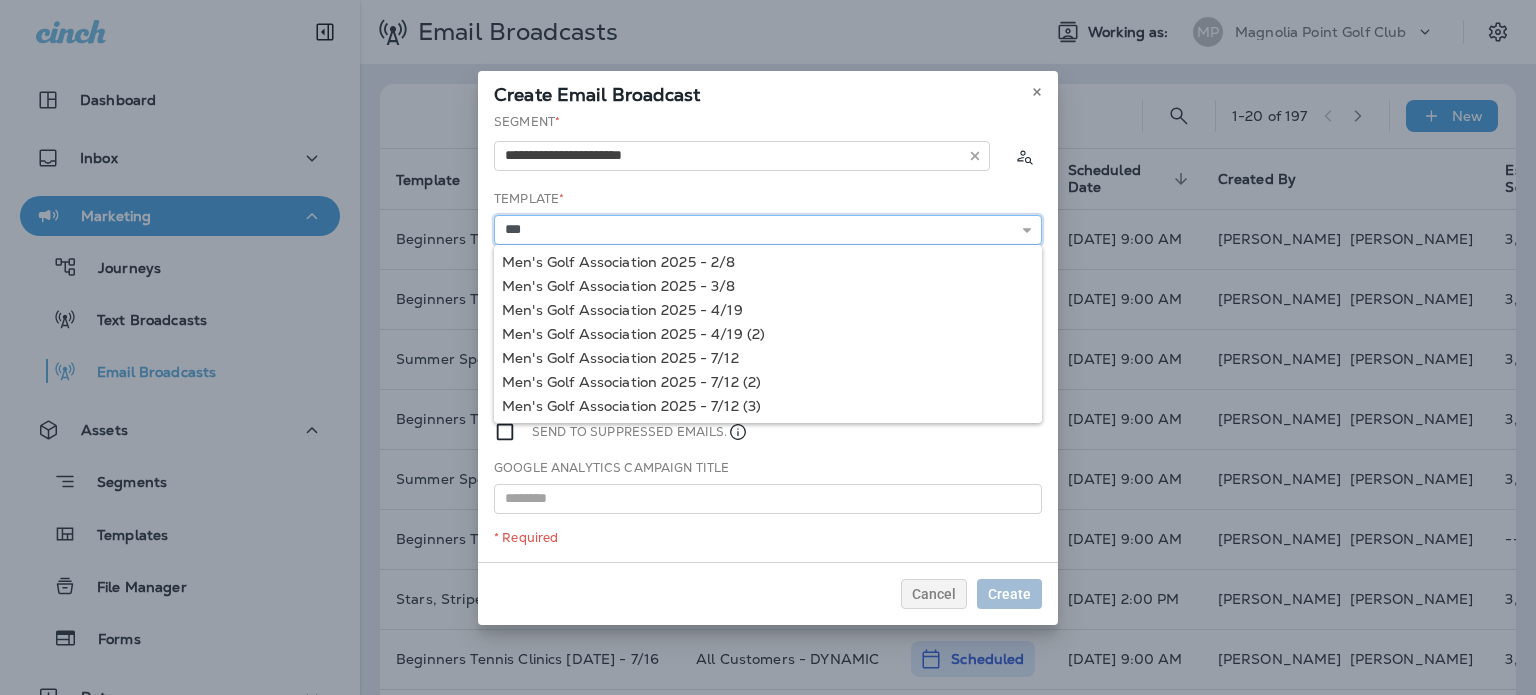 type on "**********" 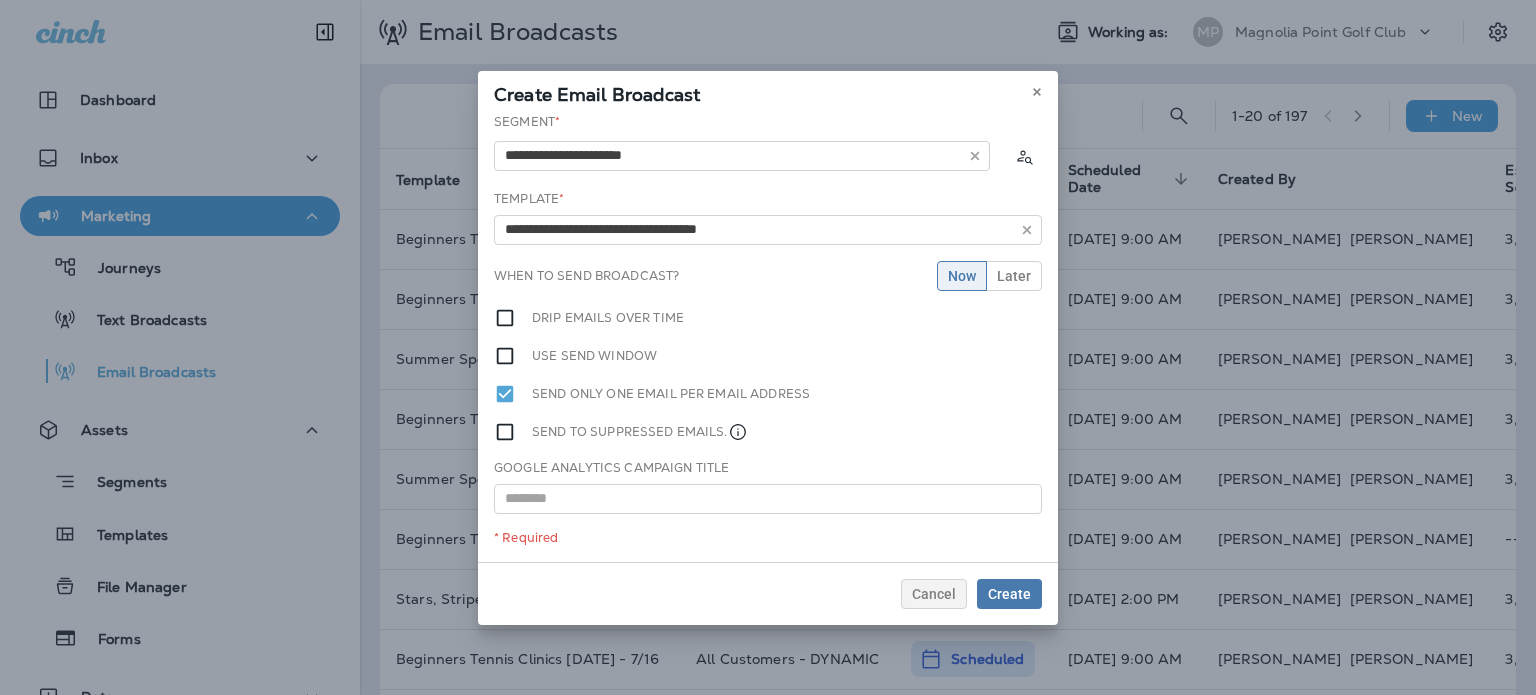drag, startPoint x: 707, startPoint y: 399, endPoint x: 686, endPoint y: 268, distance: 132.67253 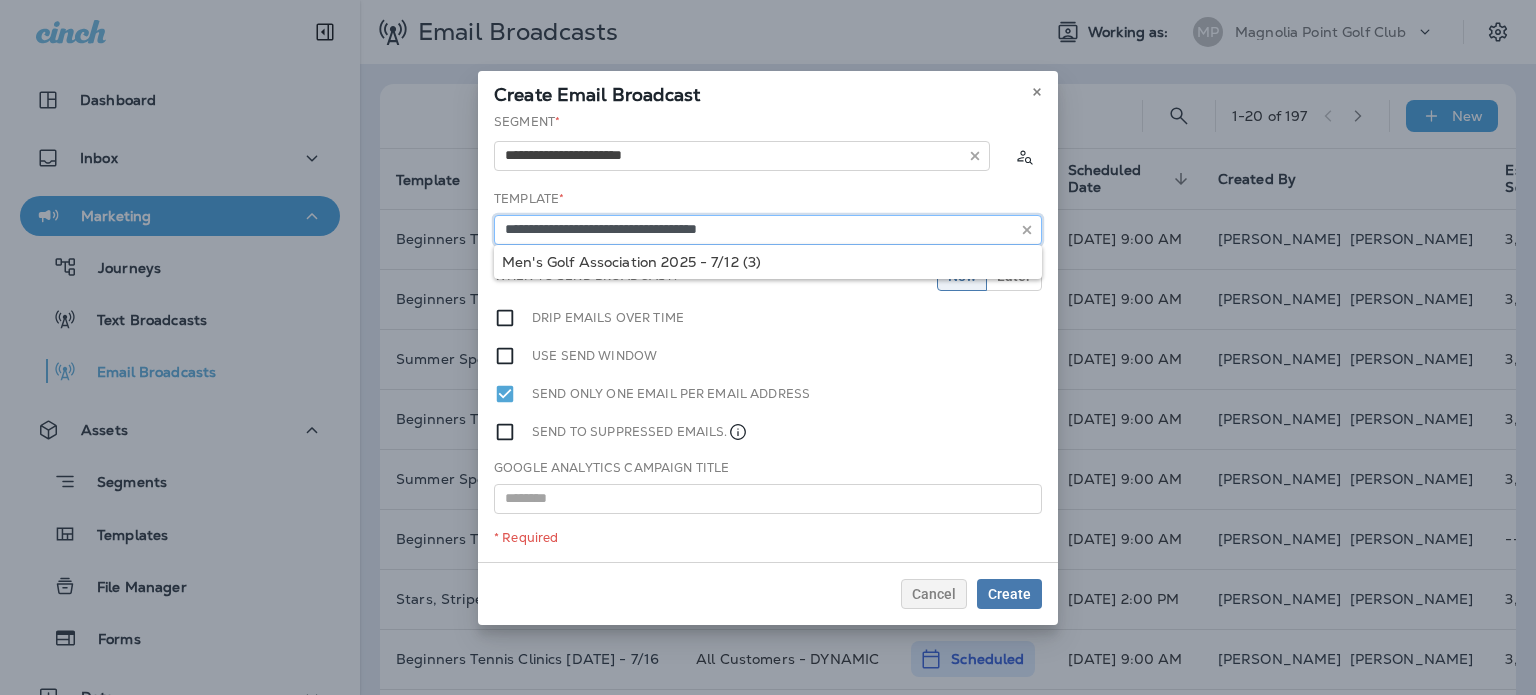 click on "**********" at bounding box center [768, 230] 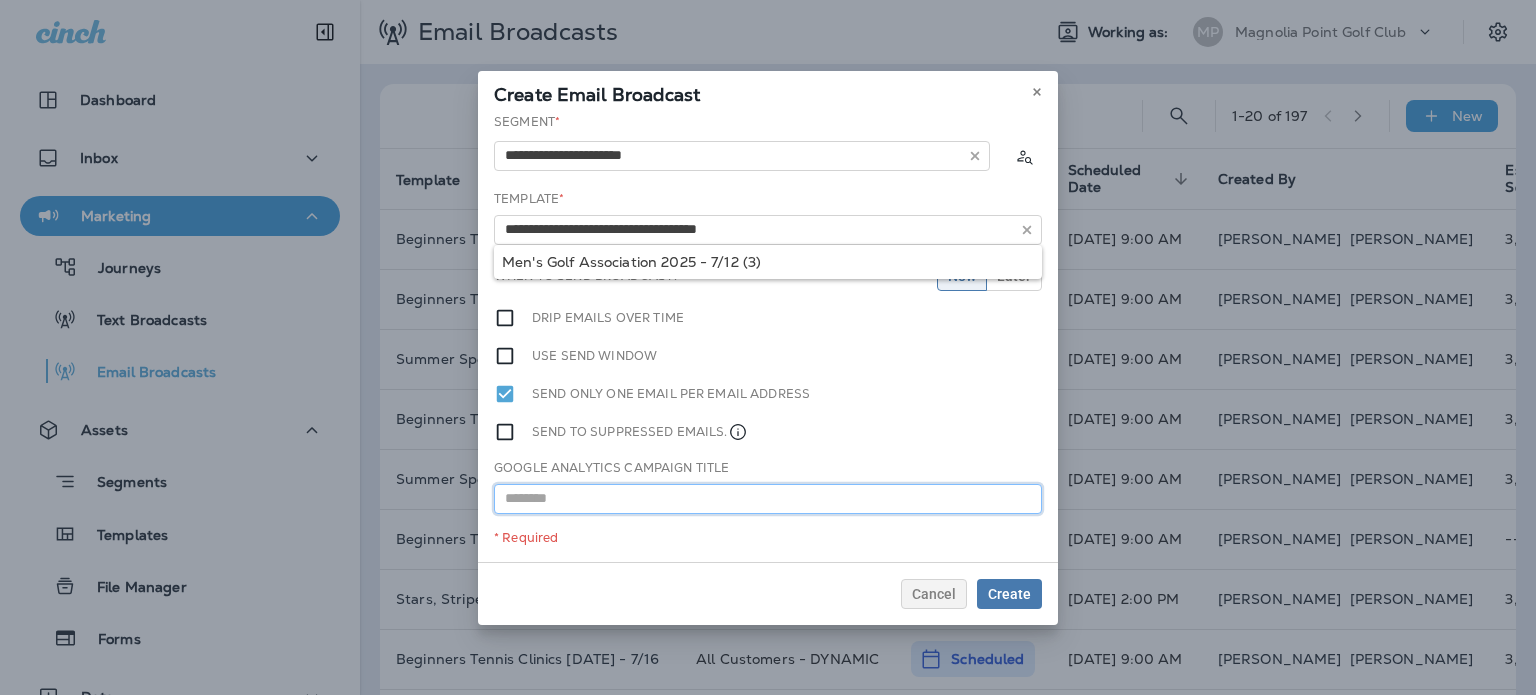 click at bounding box center [768, 499] 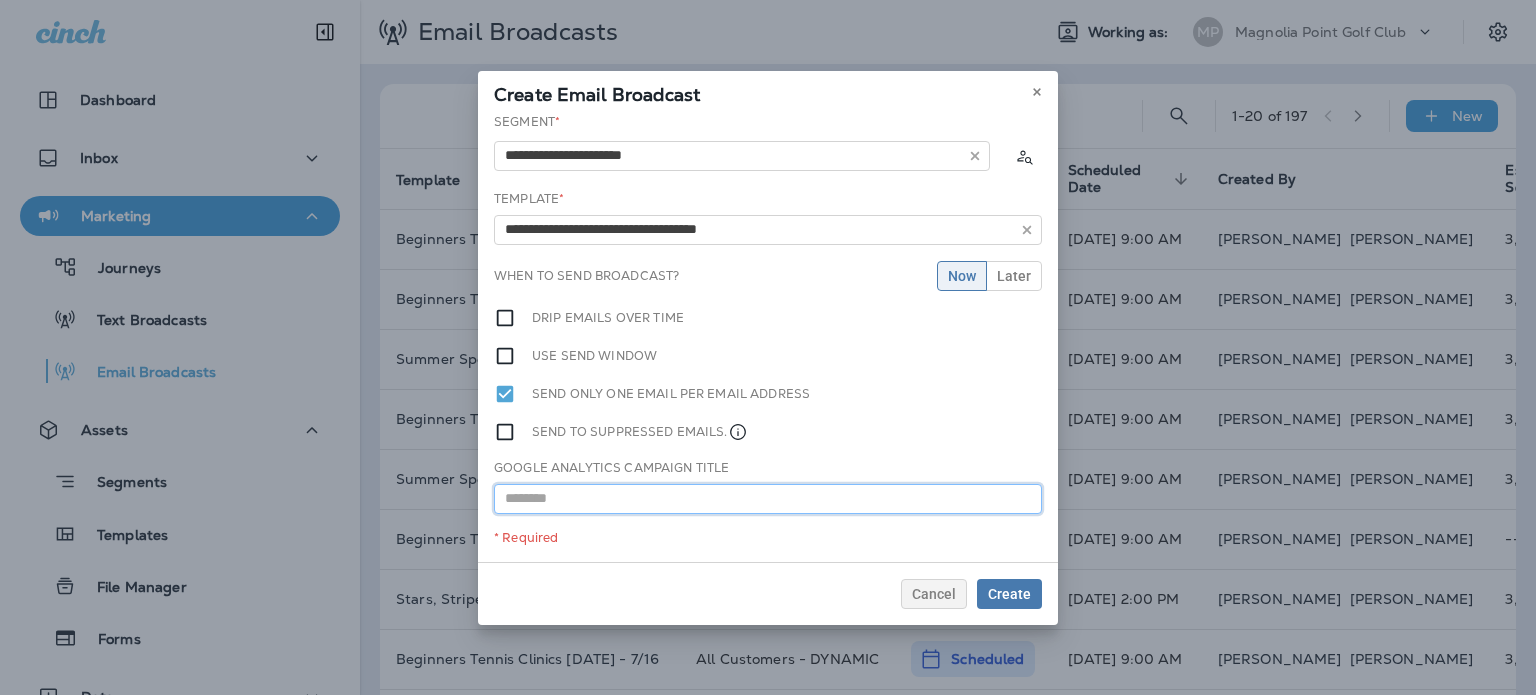 paste on "**********" 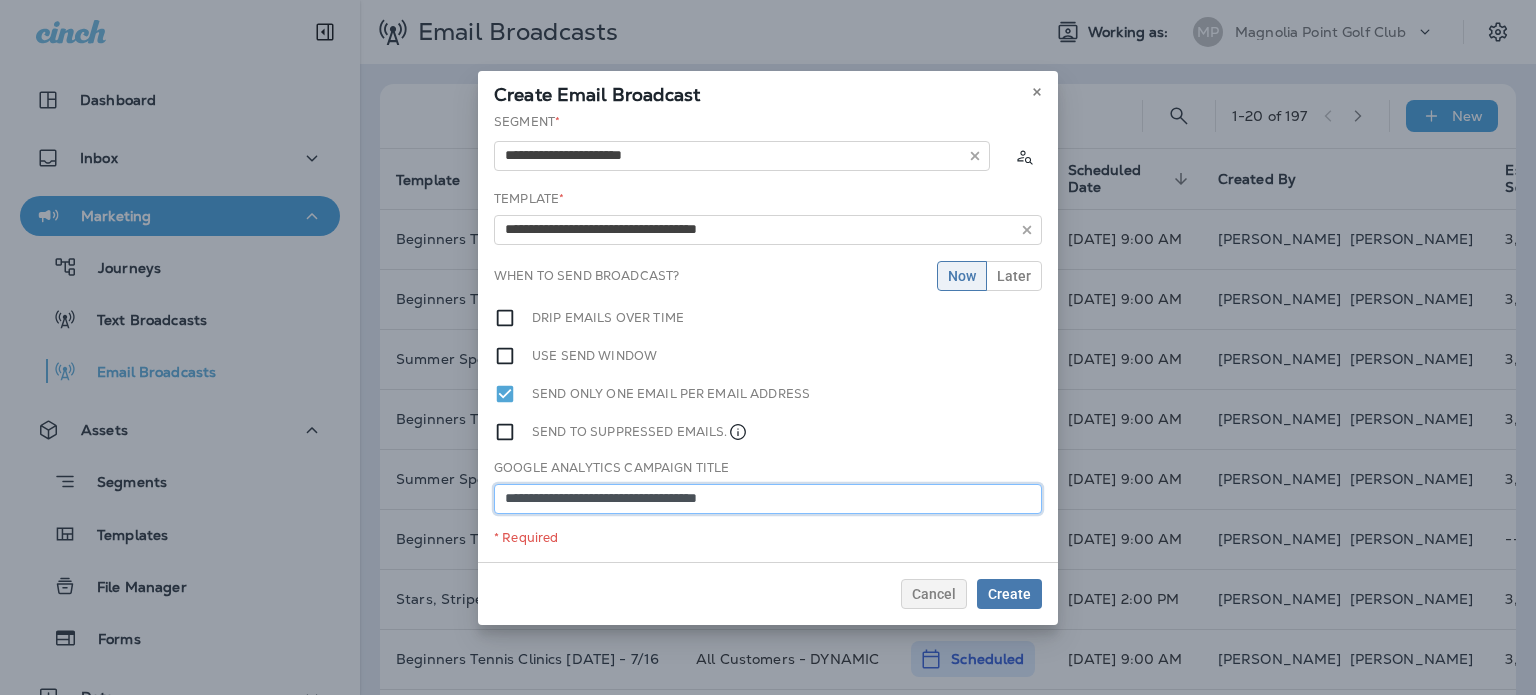type on "**********" 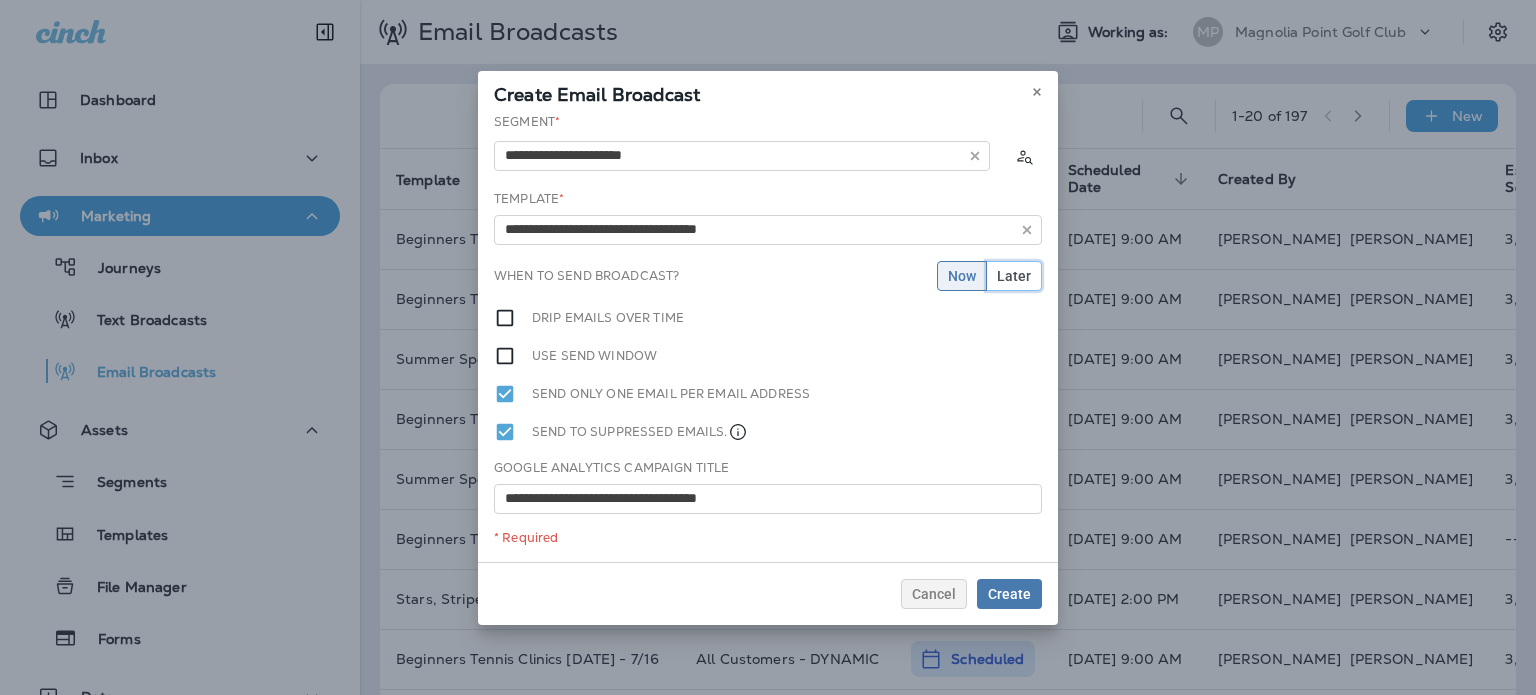 click on "Later" at bounding box center (1014, 276) 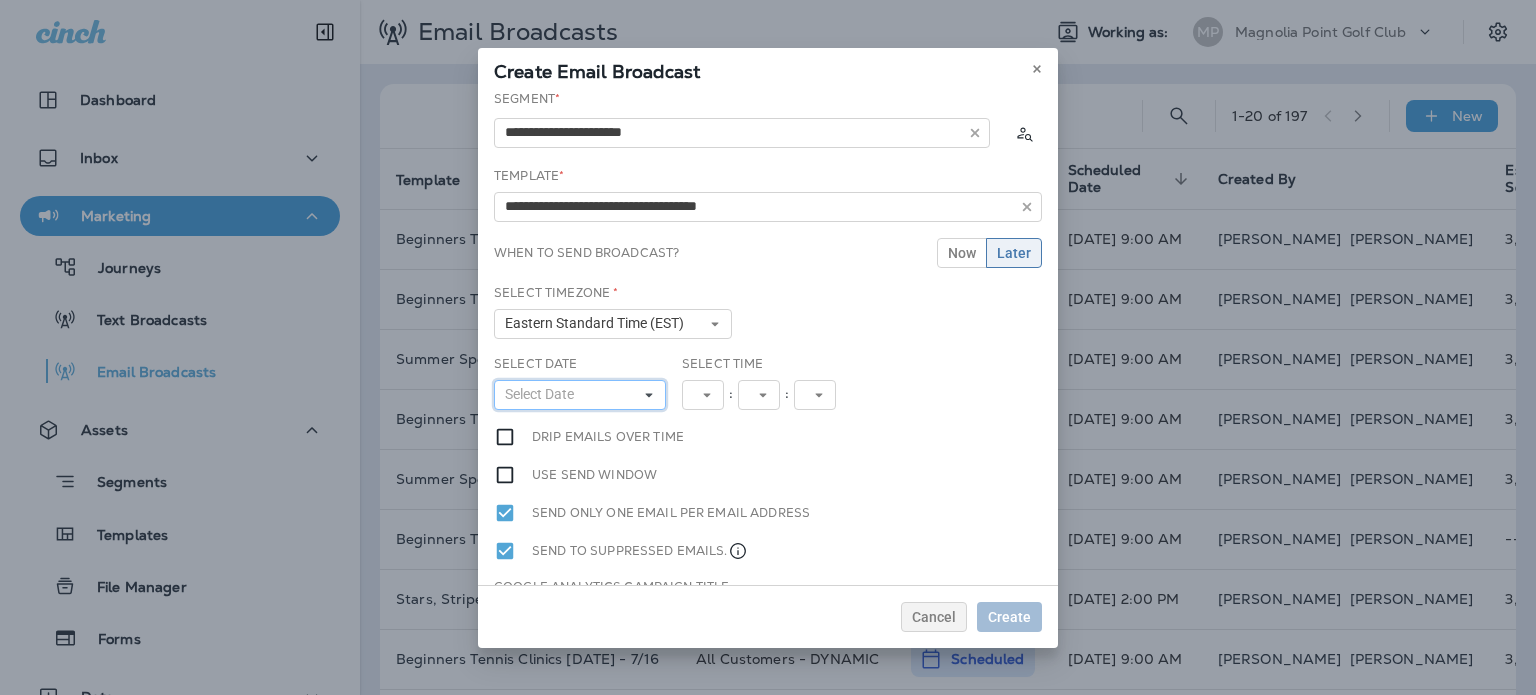 click on "Select Date" at bounding box center (543, 394) 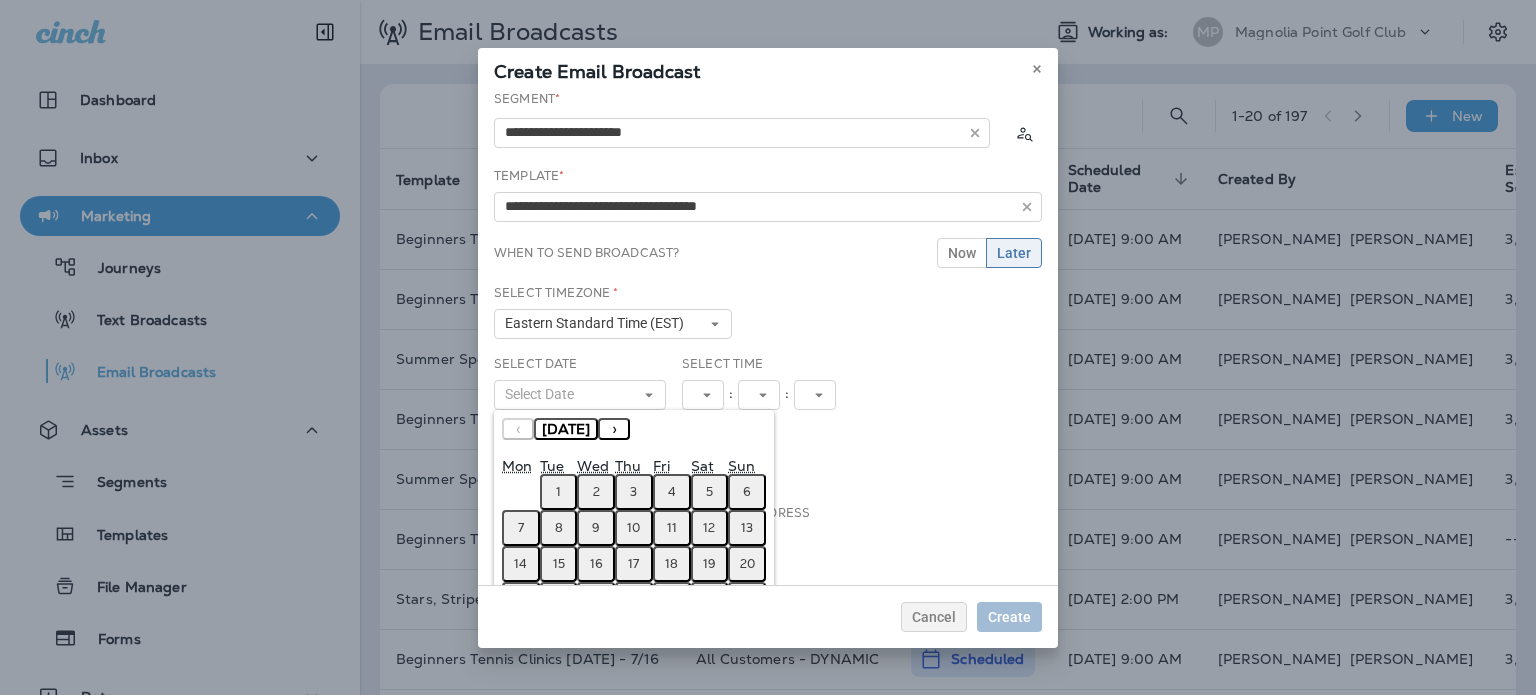 click on "9" at bounding box center [596, 528] 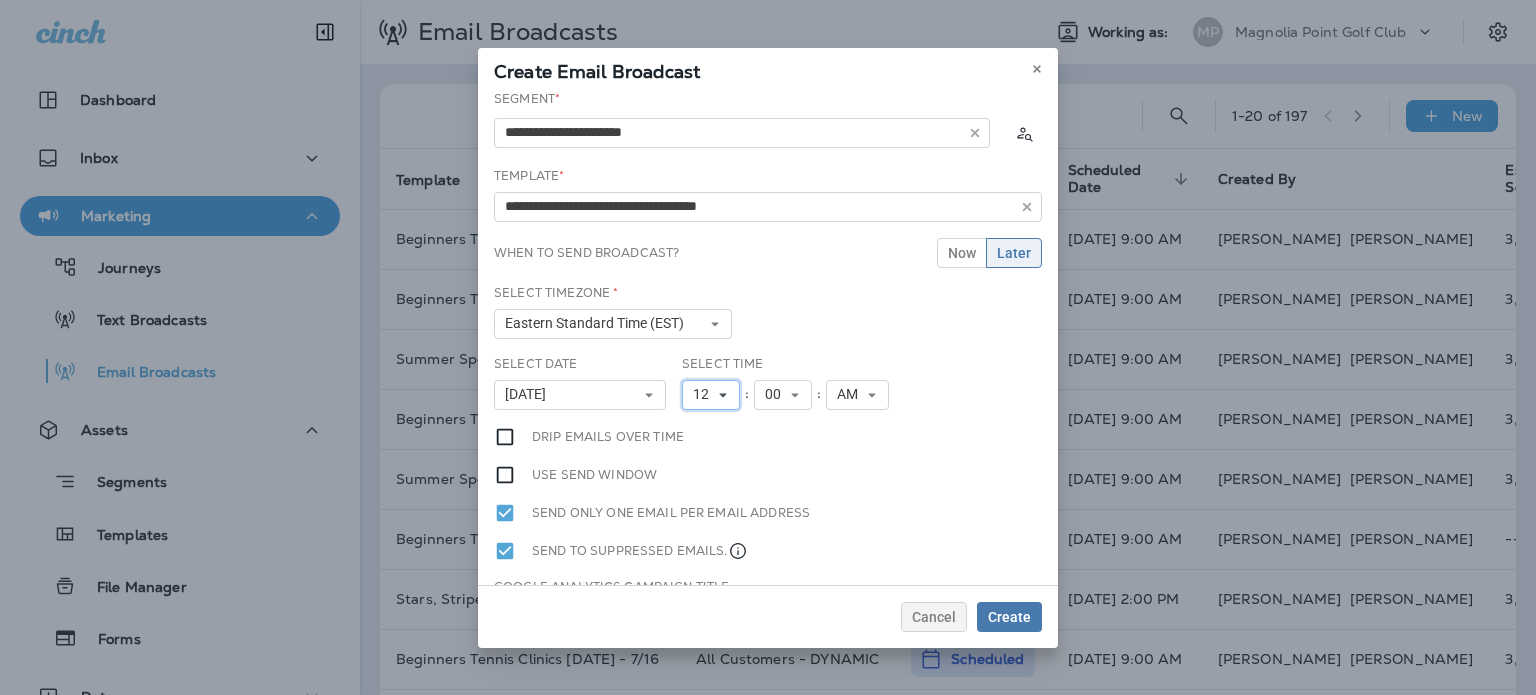 click on "12" at bounding box center [705, 394] 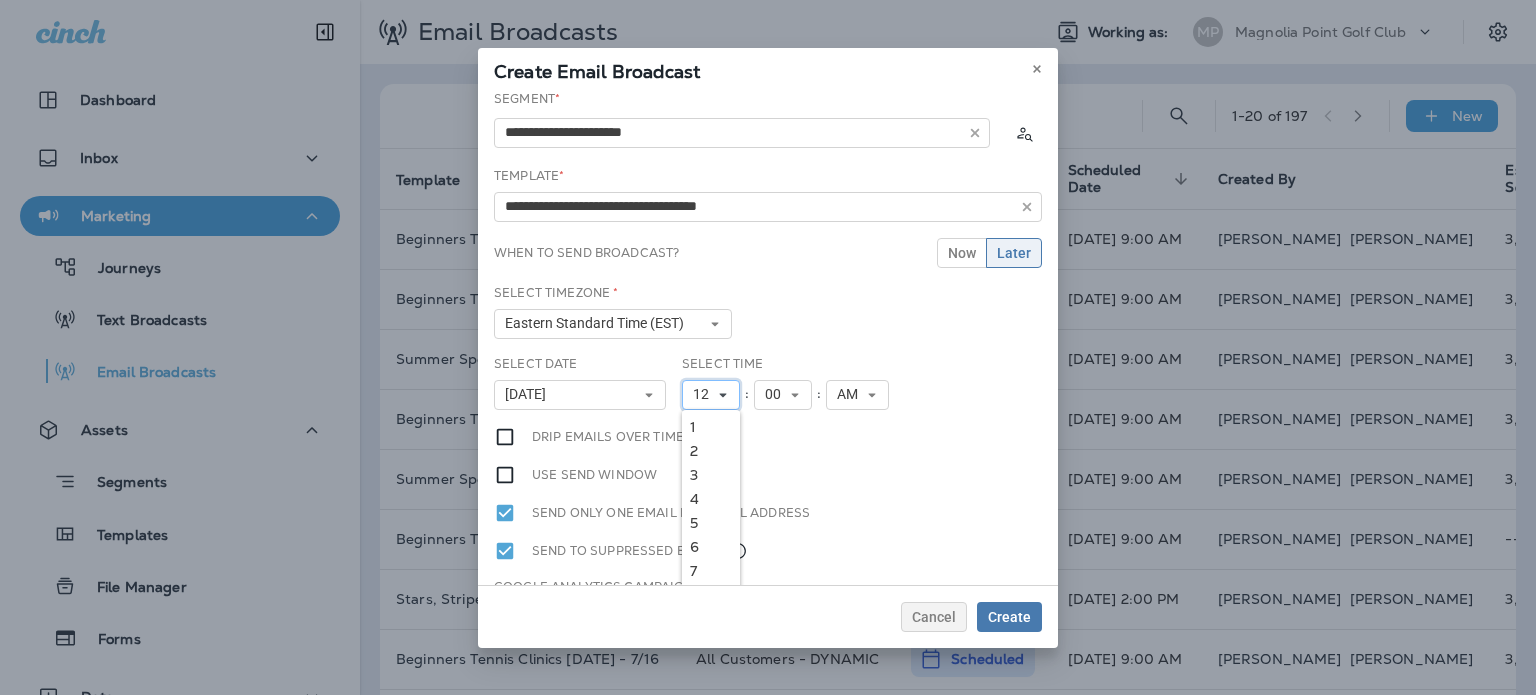 scroll, scrollTop: 18, scrollLeft: 0, axis: vertical 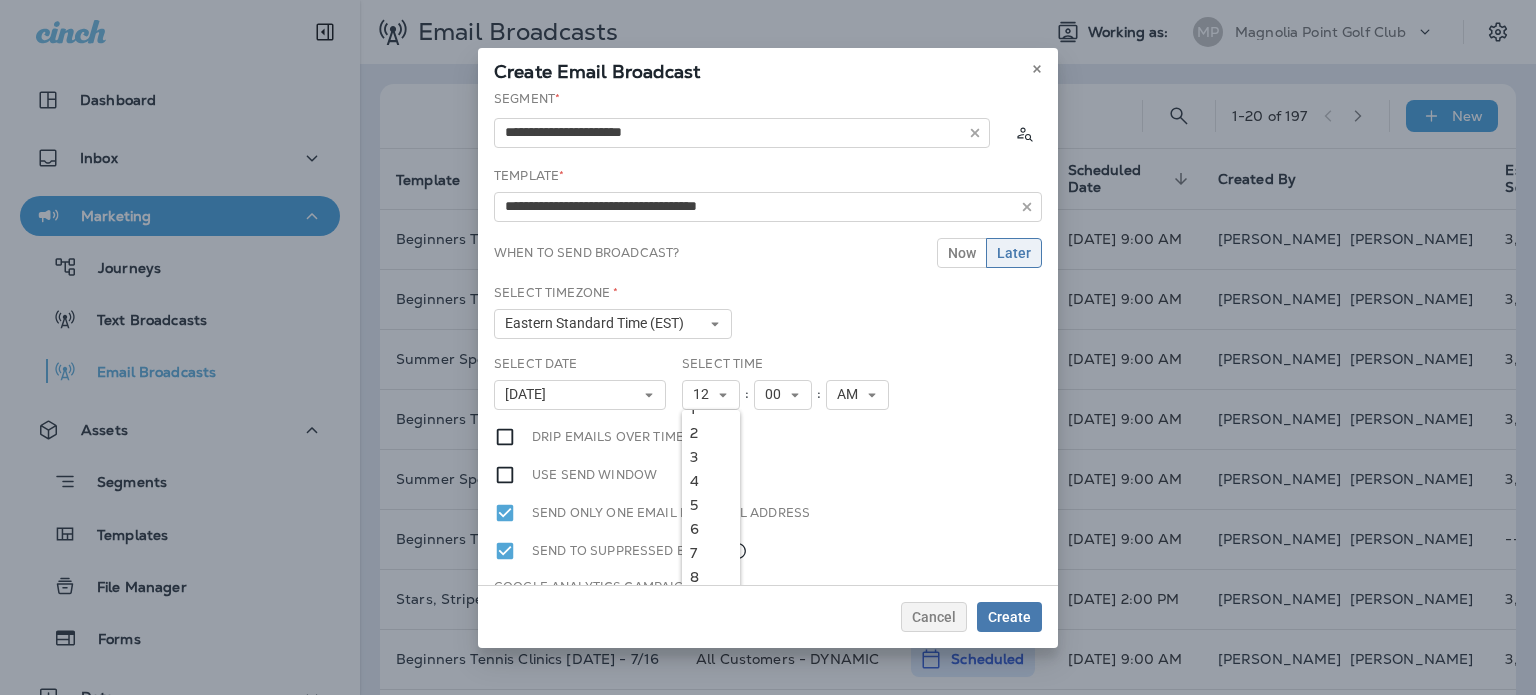 click on "2" at bounding box center (711, 433) 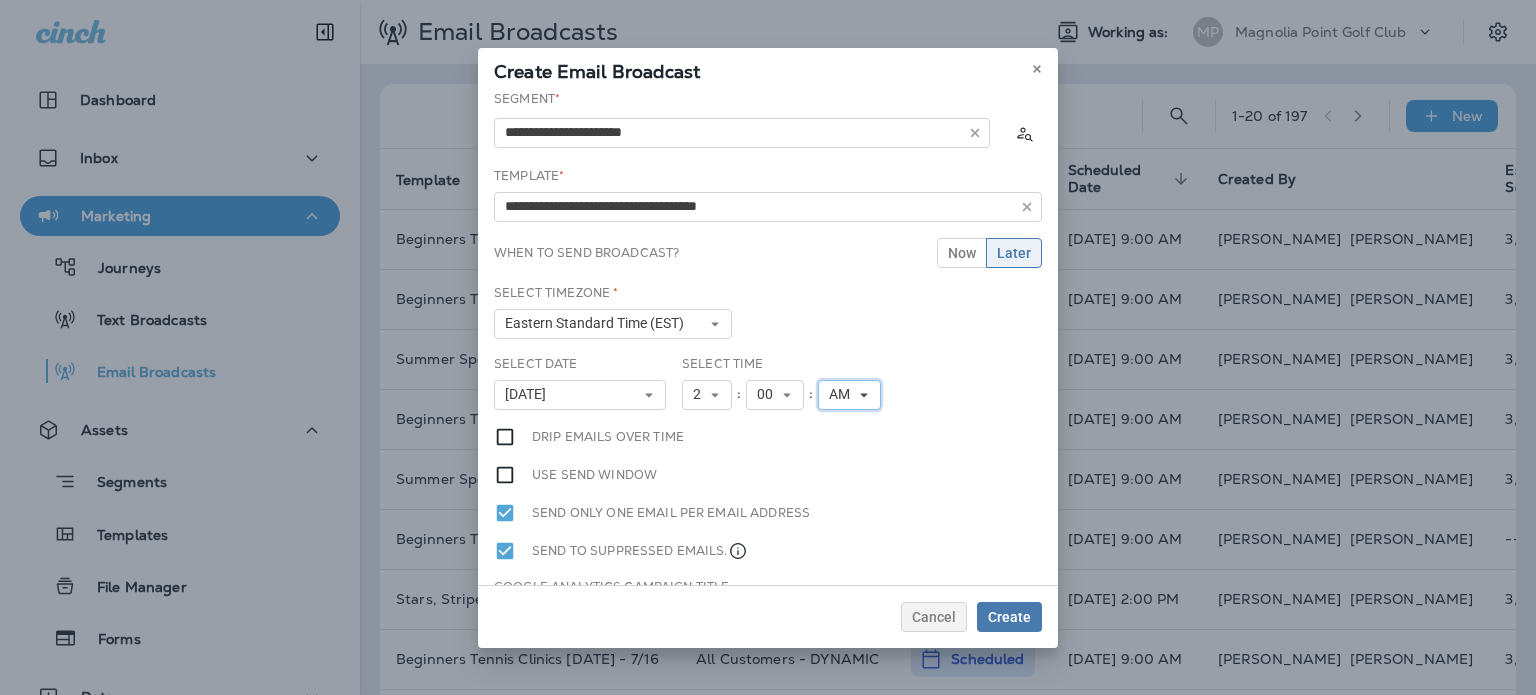 click 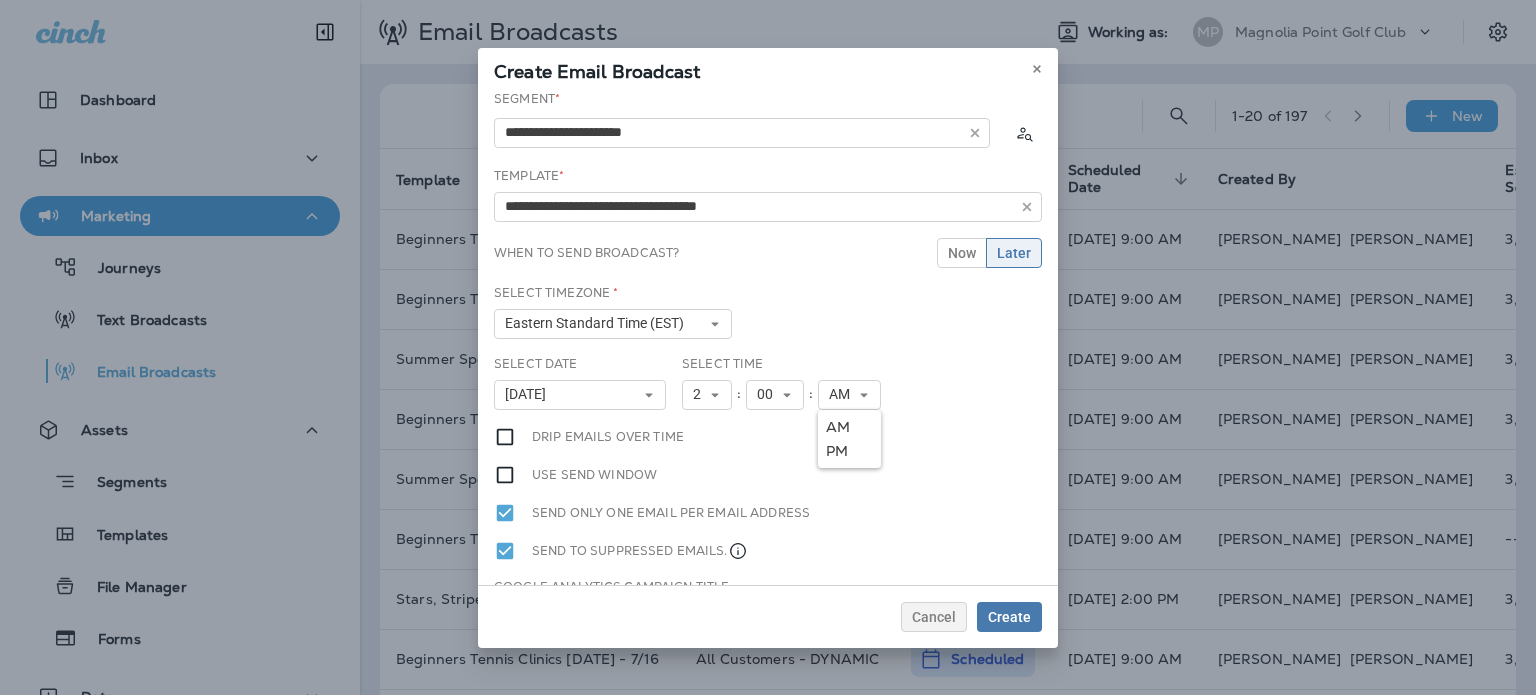 click on "PM" at bounding box center [849, 451] 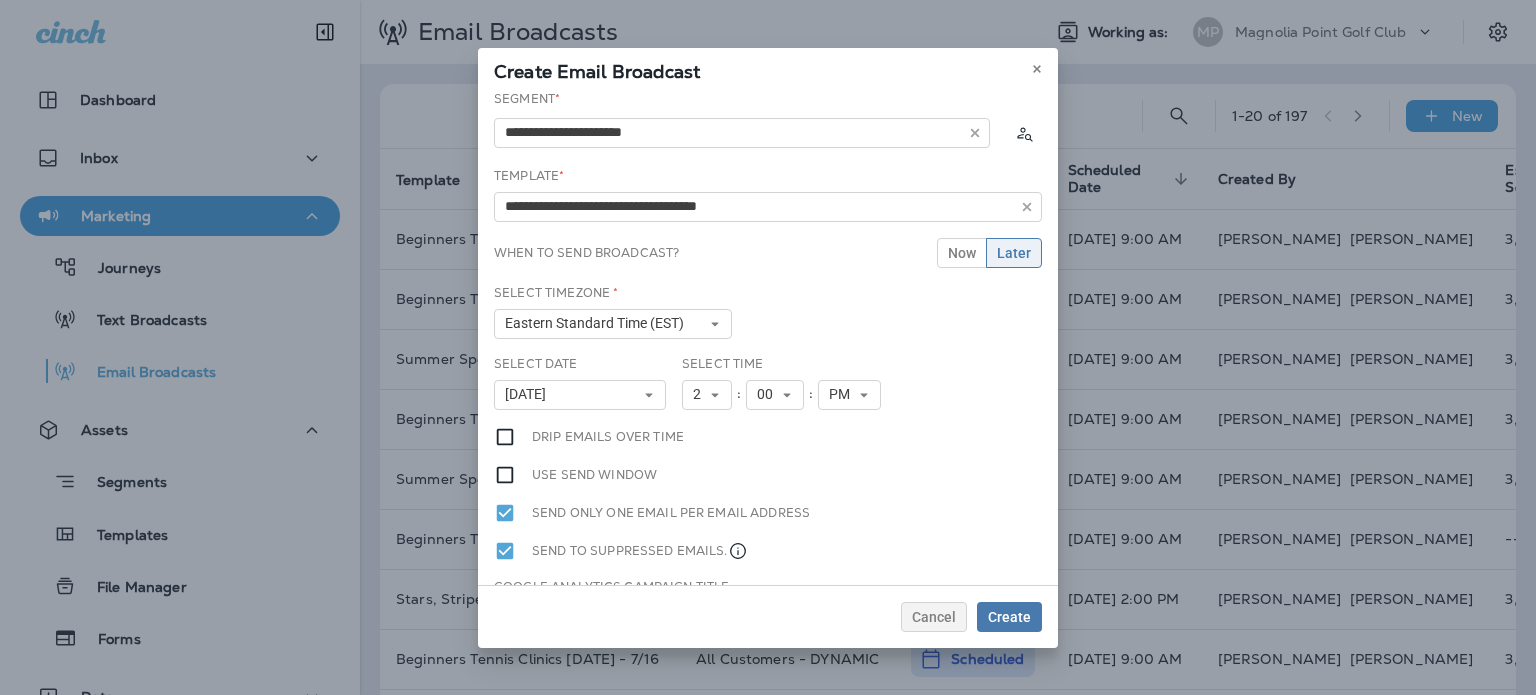 click on "**********" at bounding box center [768, 337] 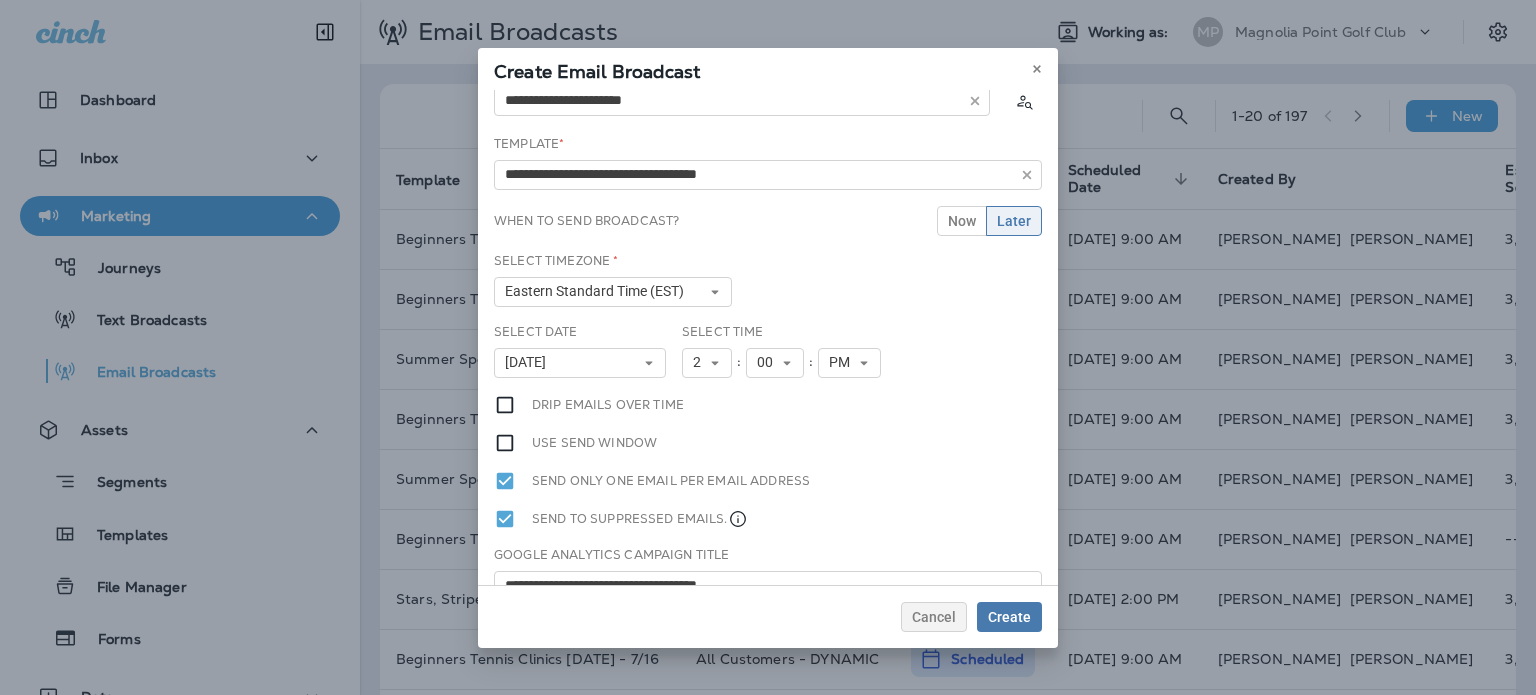scroll, scrollTop: 0, scrollLeft: 0, axis: both 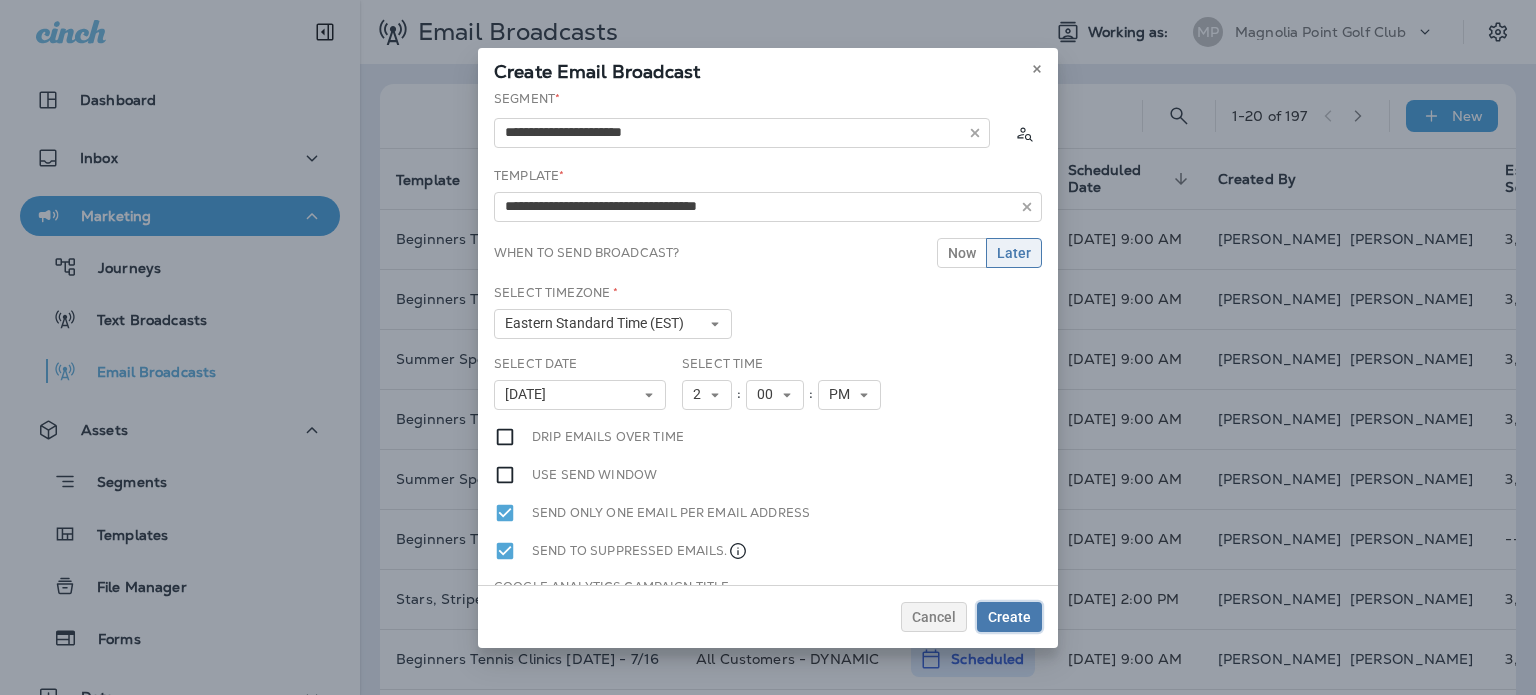 click on "Create" at bounding box center (1009, 617) 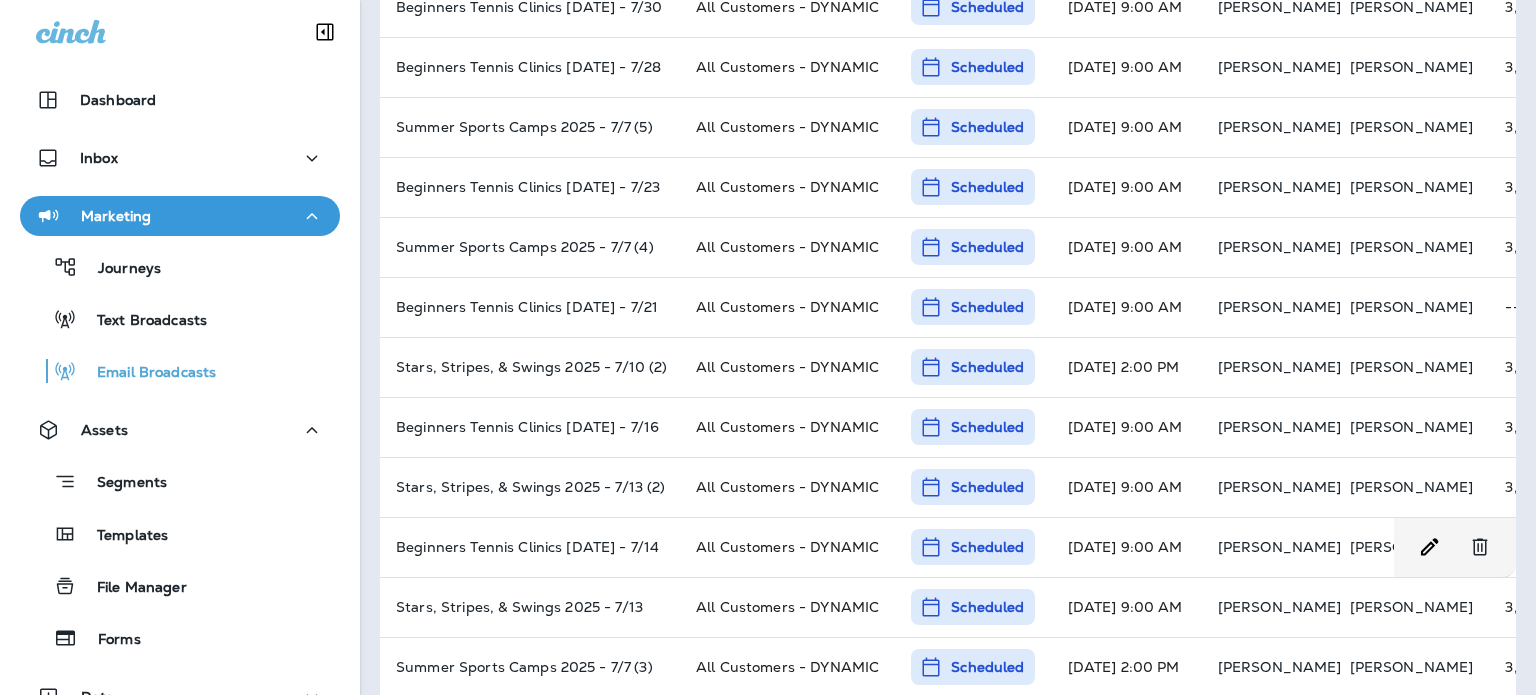 scroll, scrollTop: 400, scrollLeft: 0, axis: vertical 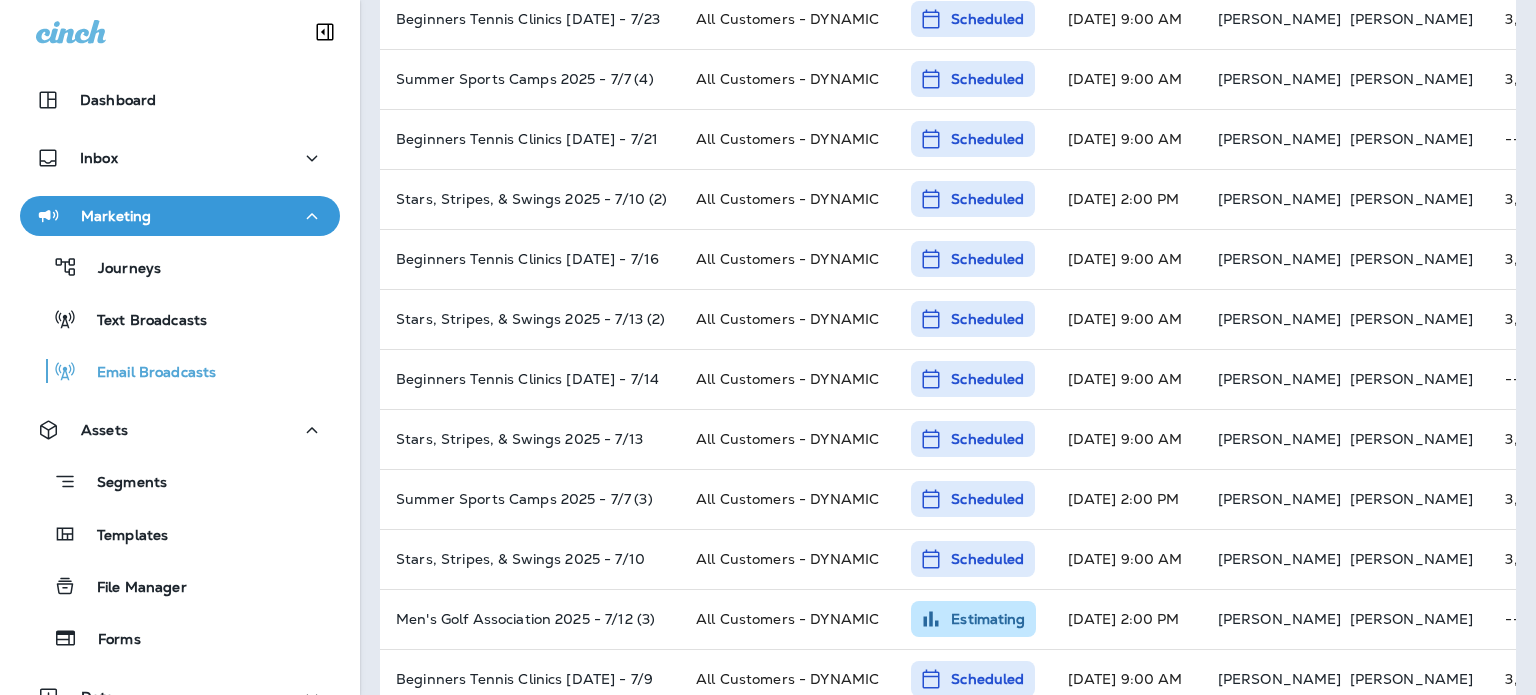 click on "Templates" at bounding box center (180, 534) 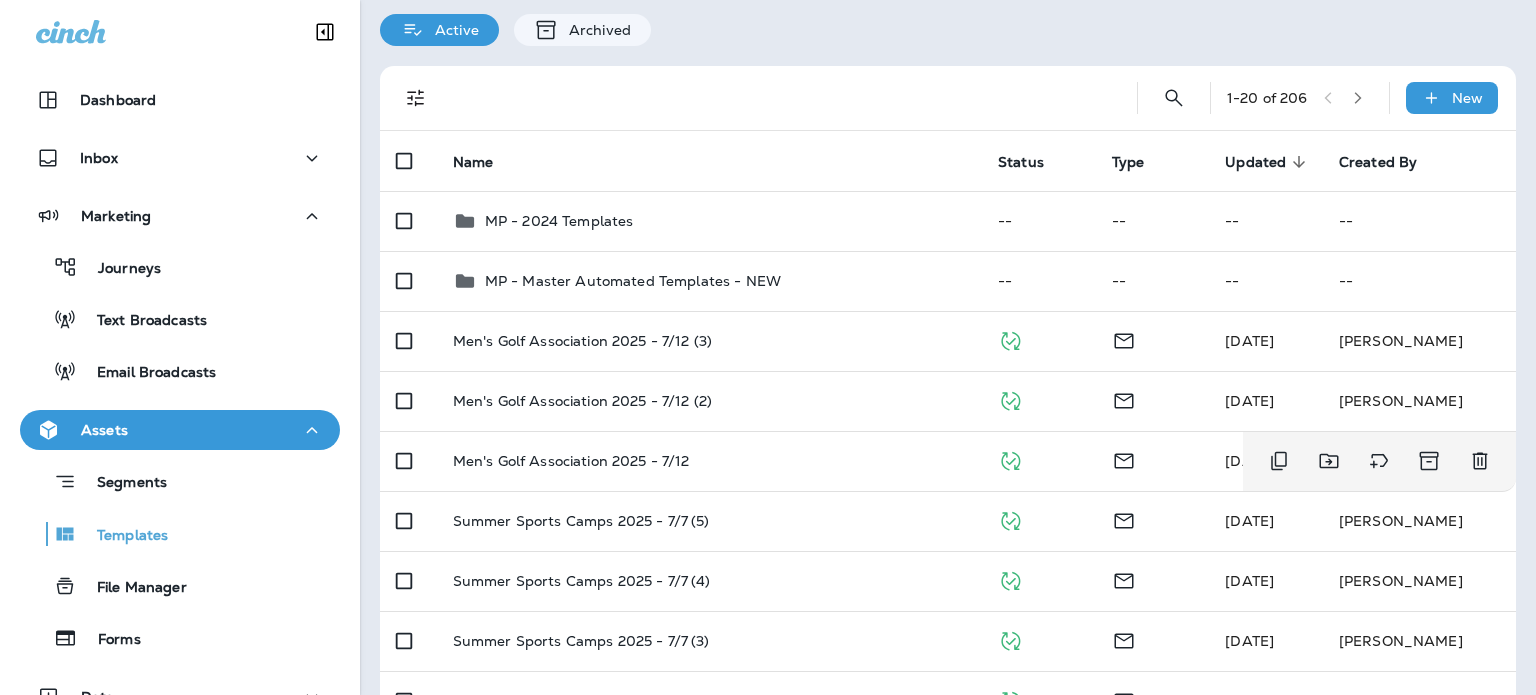 scroll, scrollTop: 200, scrollLeft: 0, axis: vertical 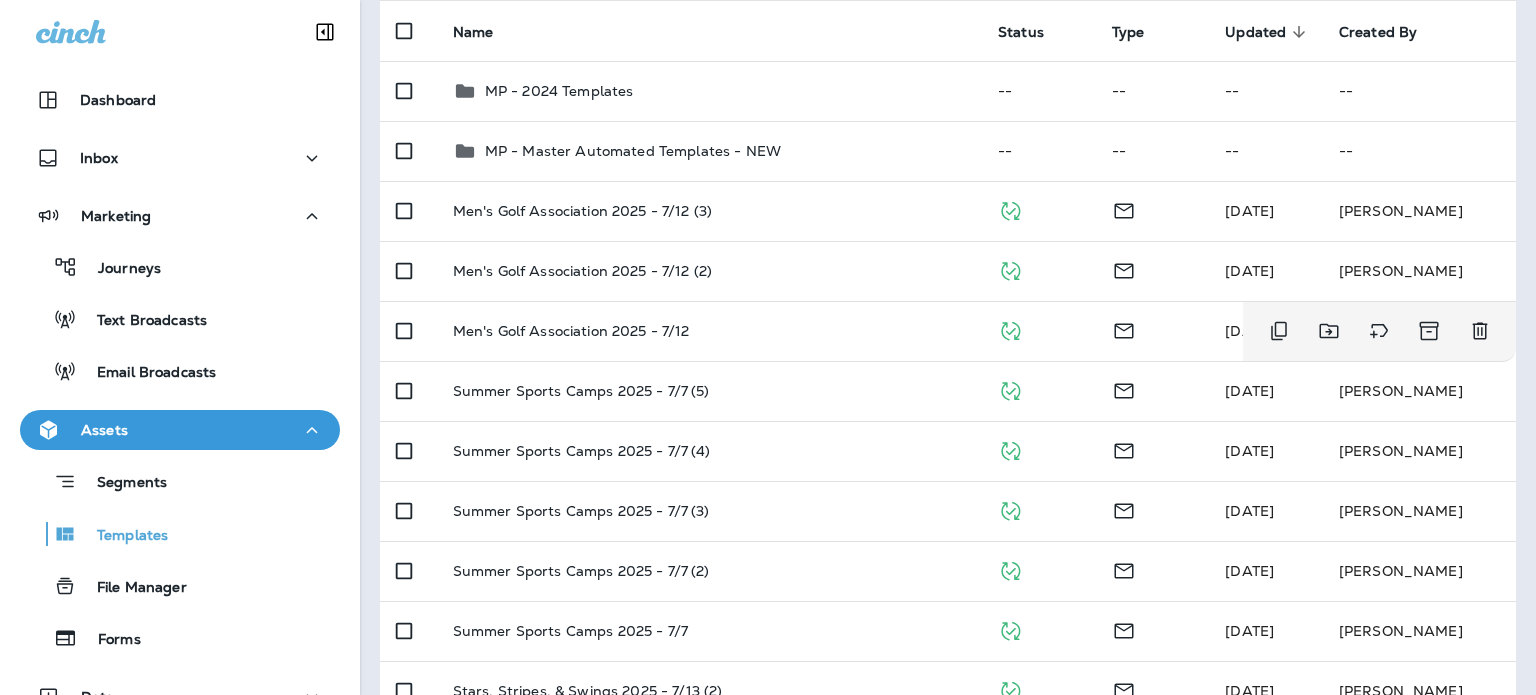 click on "Men's Golf Association 2025 - 7/12" at bounding box center (709, 331) 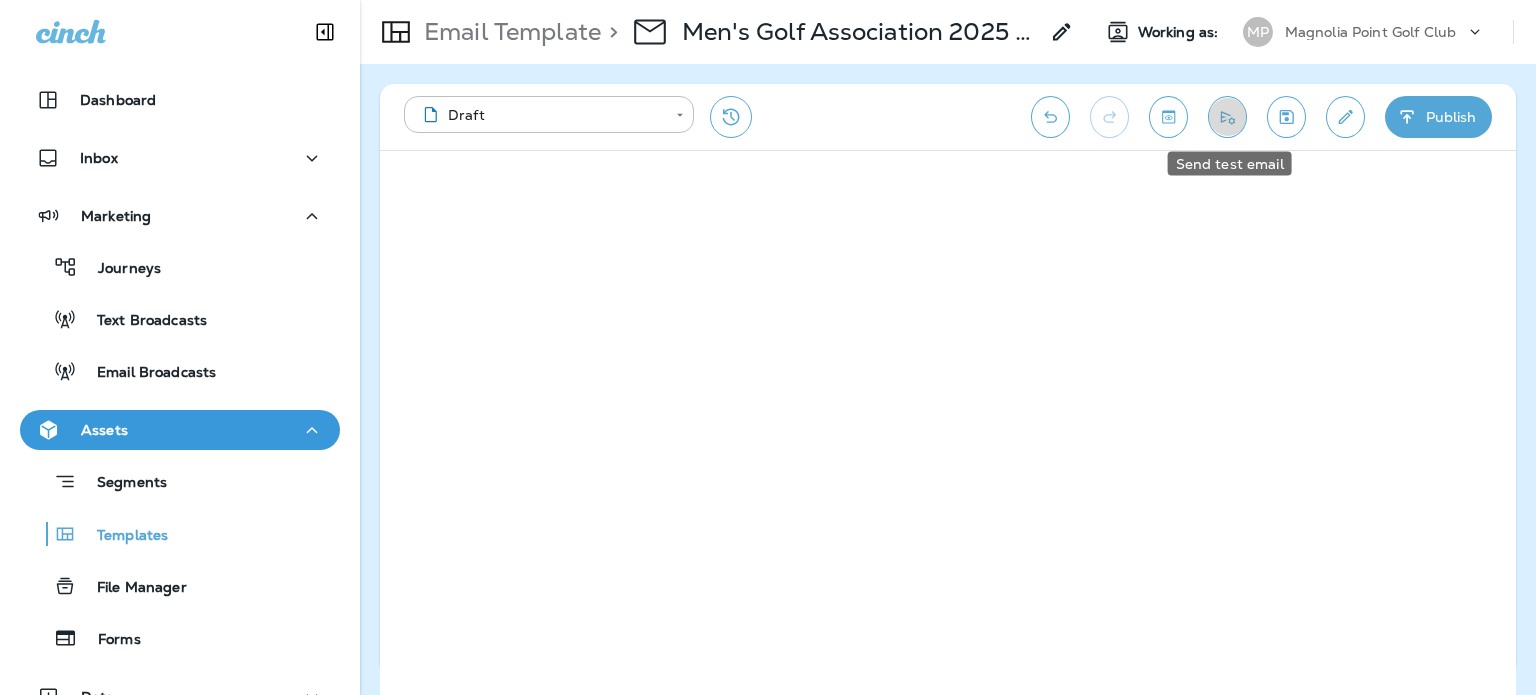 click 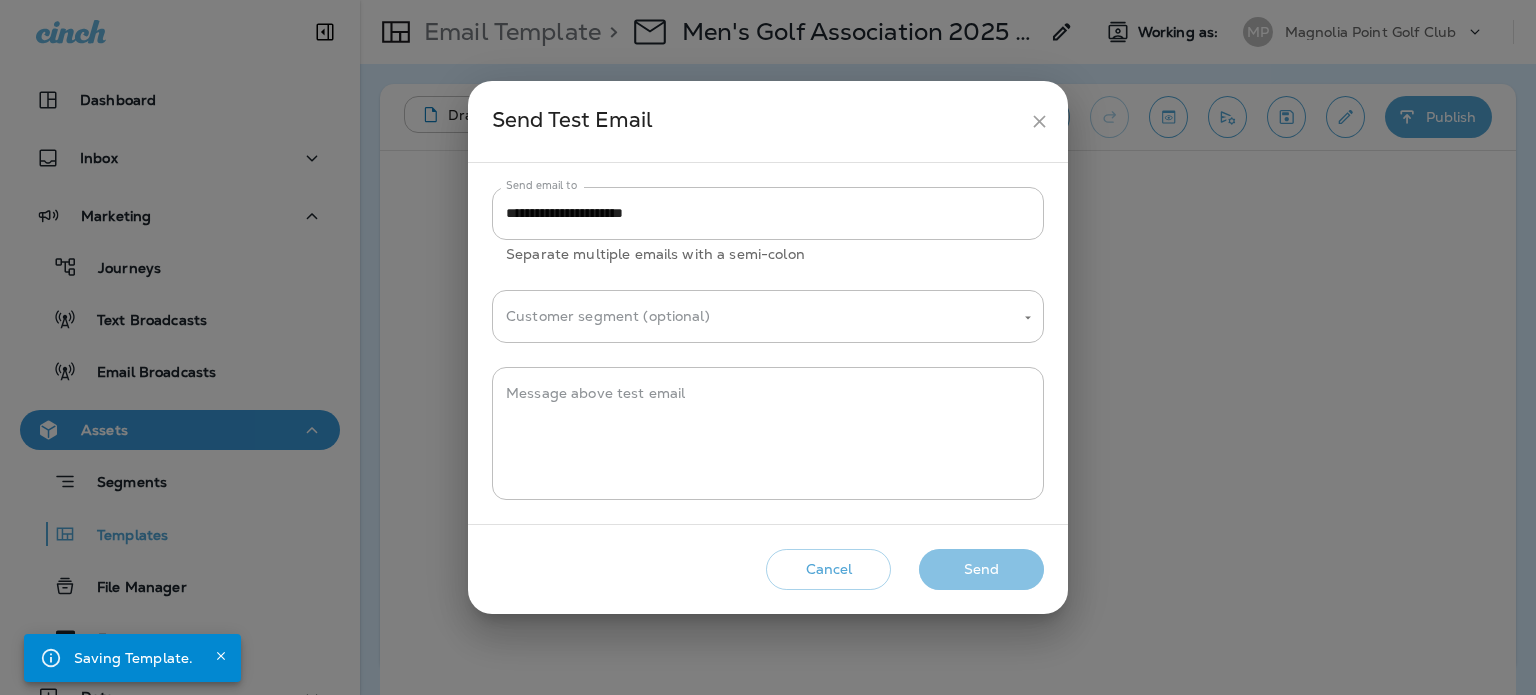 click on "Send" at bounding box center (981, 569) 